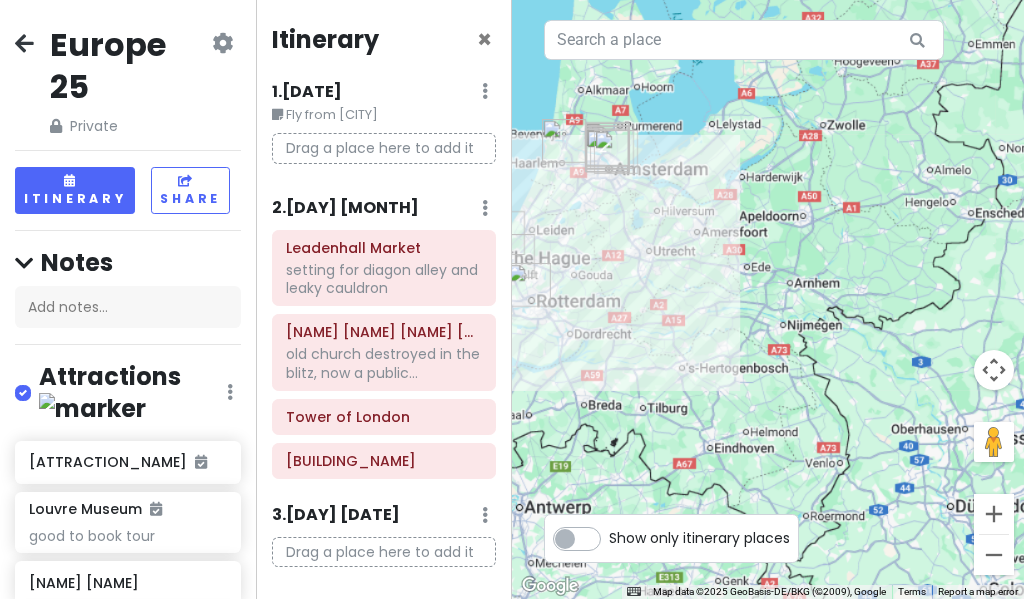 scroll, scrollTop: 0, scrollLeft: 0, axis: both 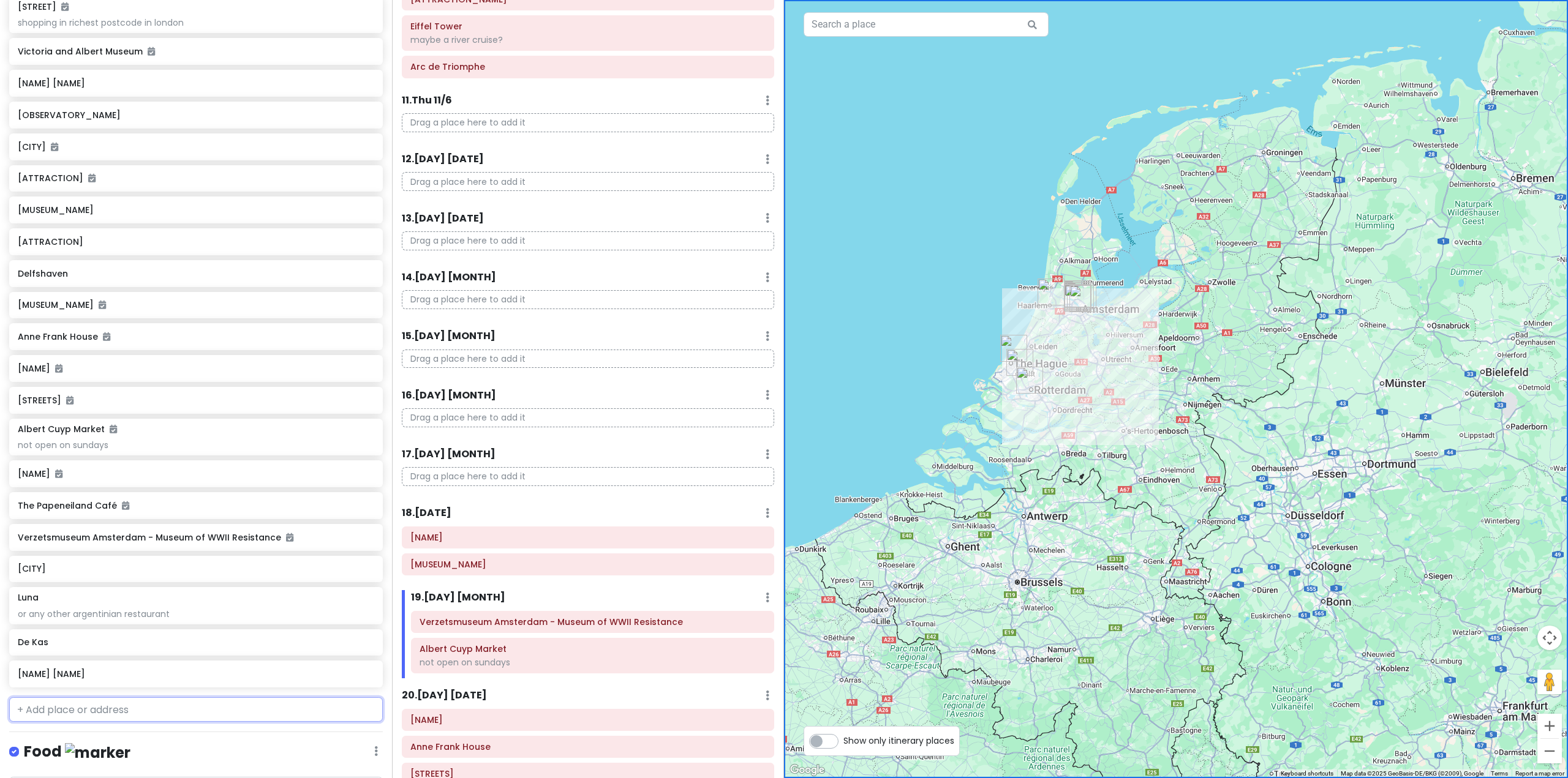 click at bounding box center [196, 709] 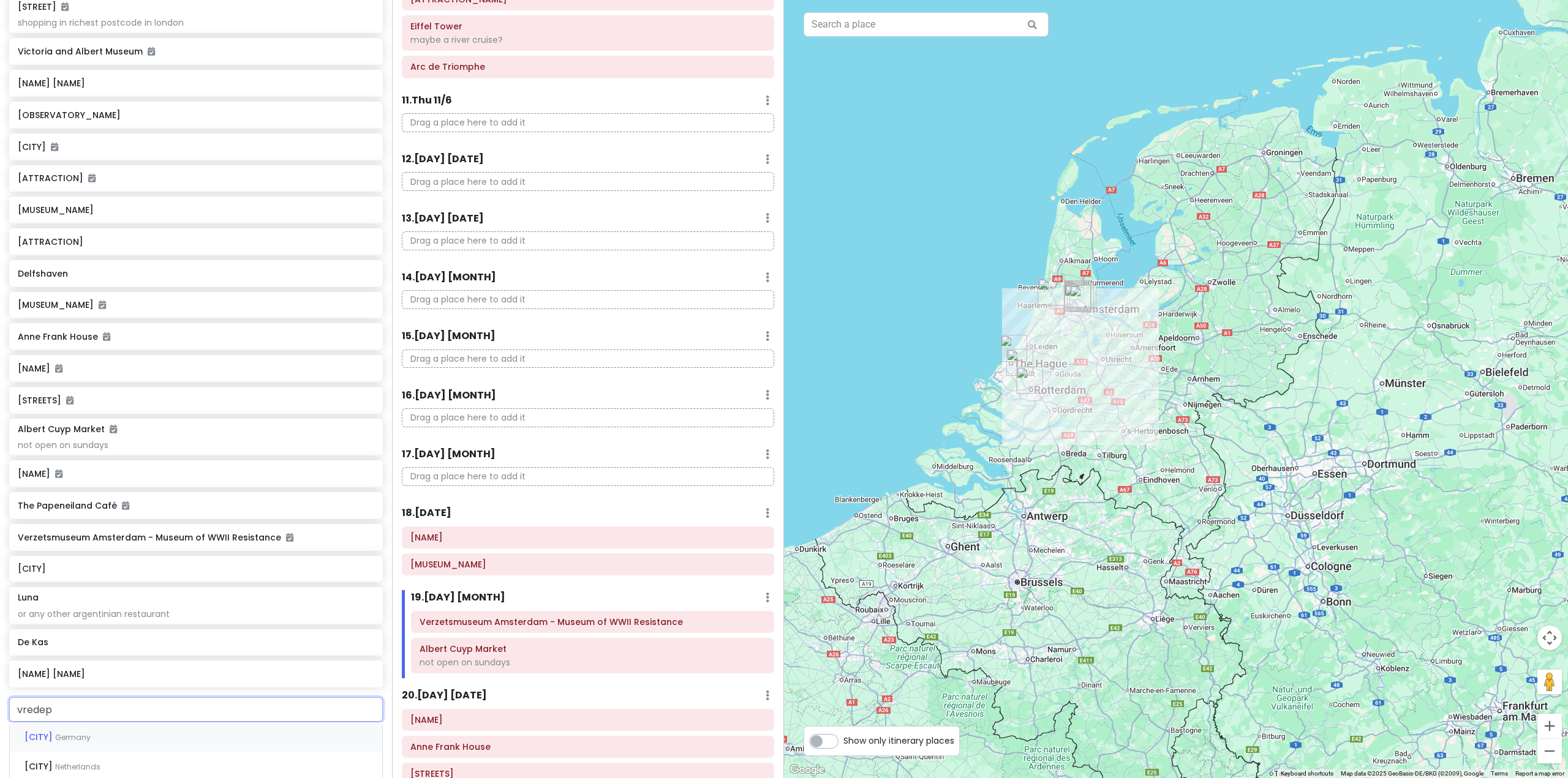 type on "vredepa" 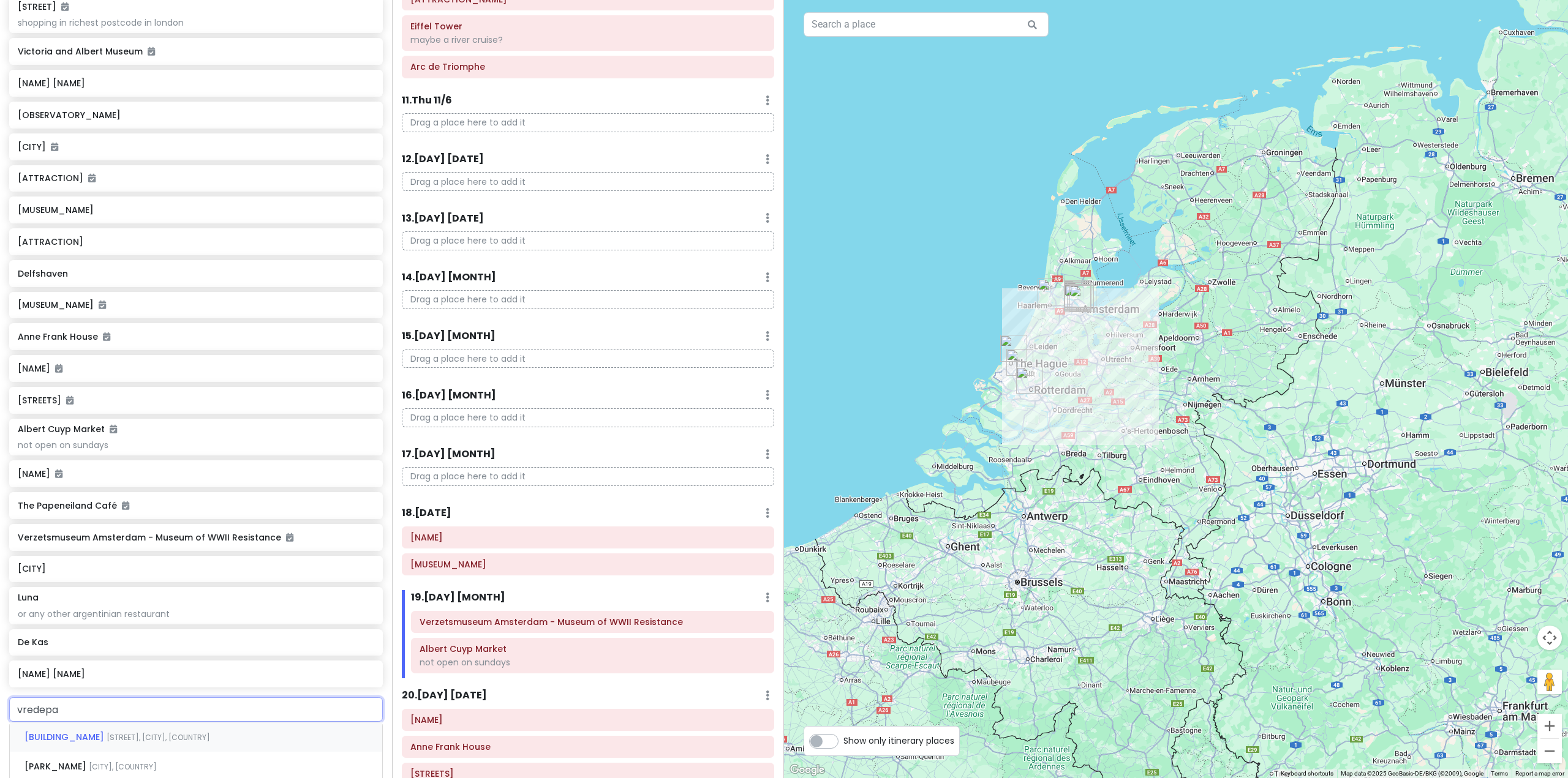 click on "[NAME]  [NAME], [CITY], [COUNTRY]" at bounding box center [196, 737] 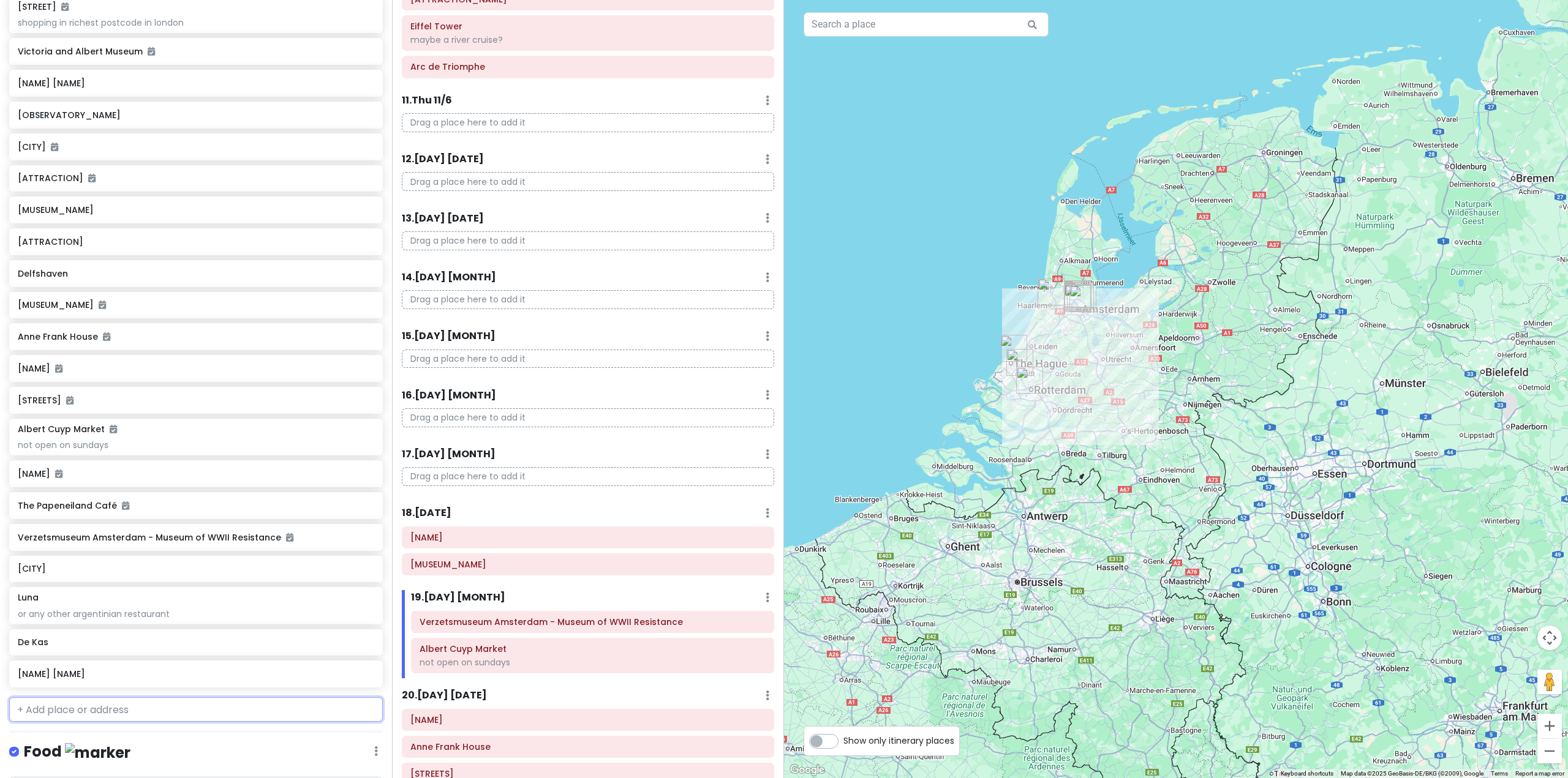 scroll, scrollTop: 1239, scrollLeft: 0, axis: vertical 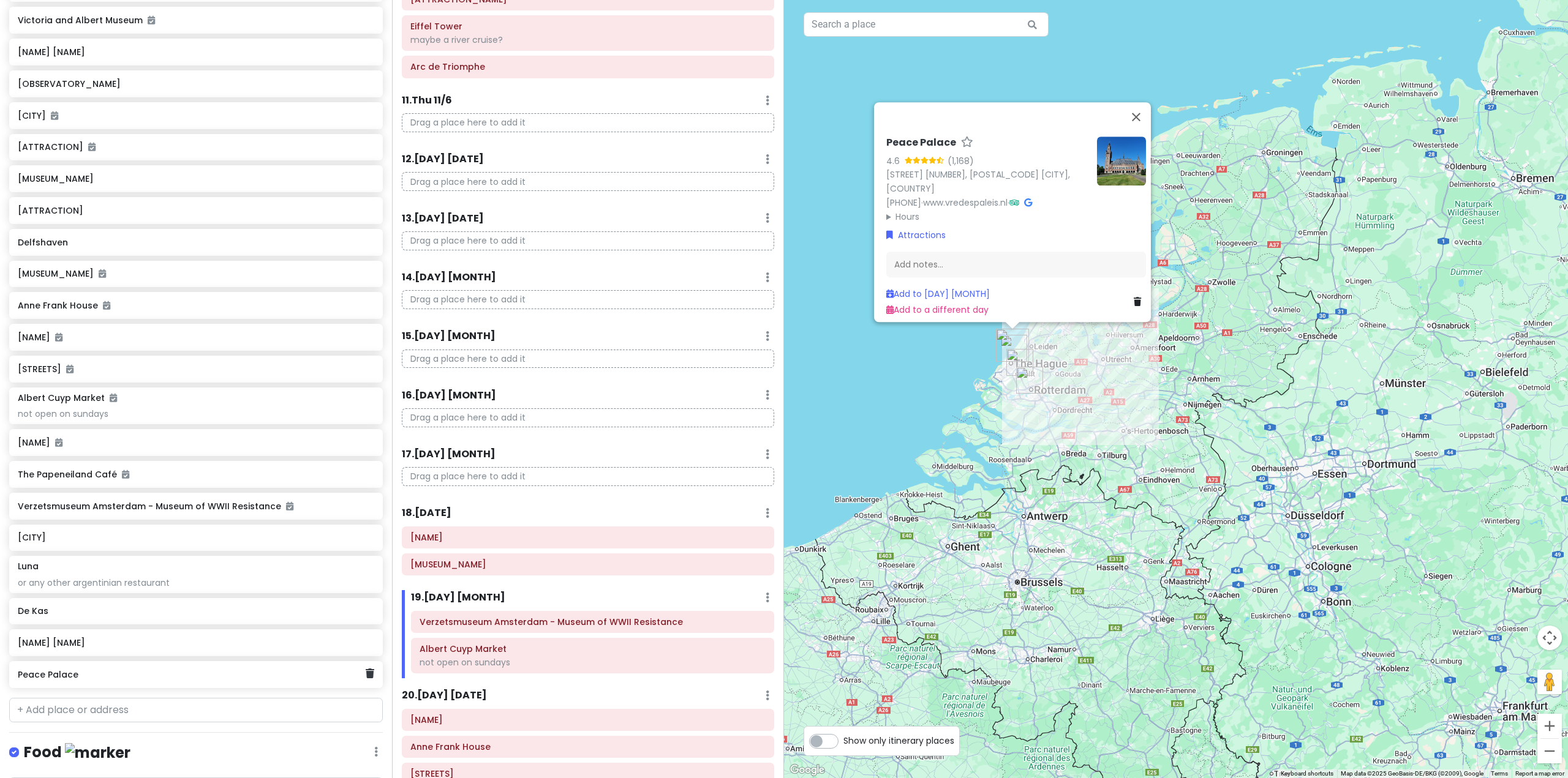 click on "Peace Palace" at bounding box center (191, 675) 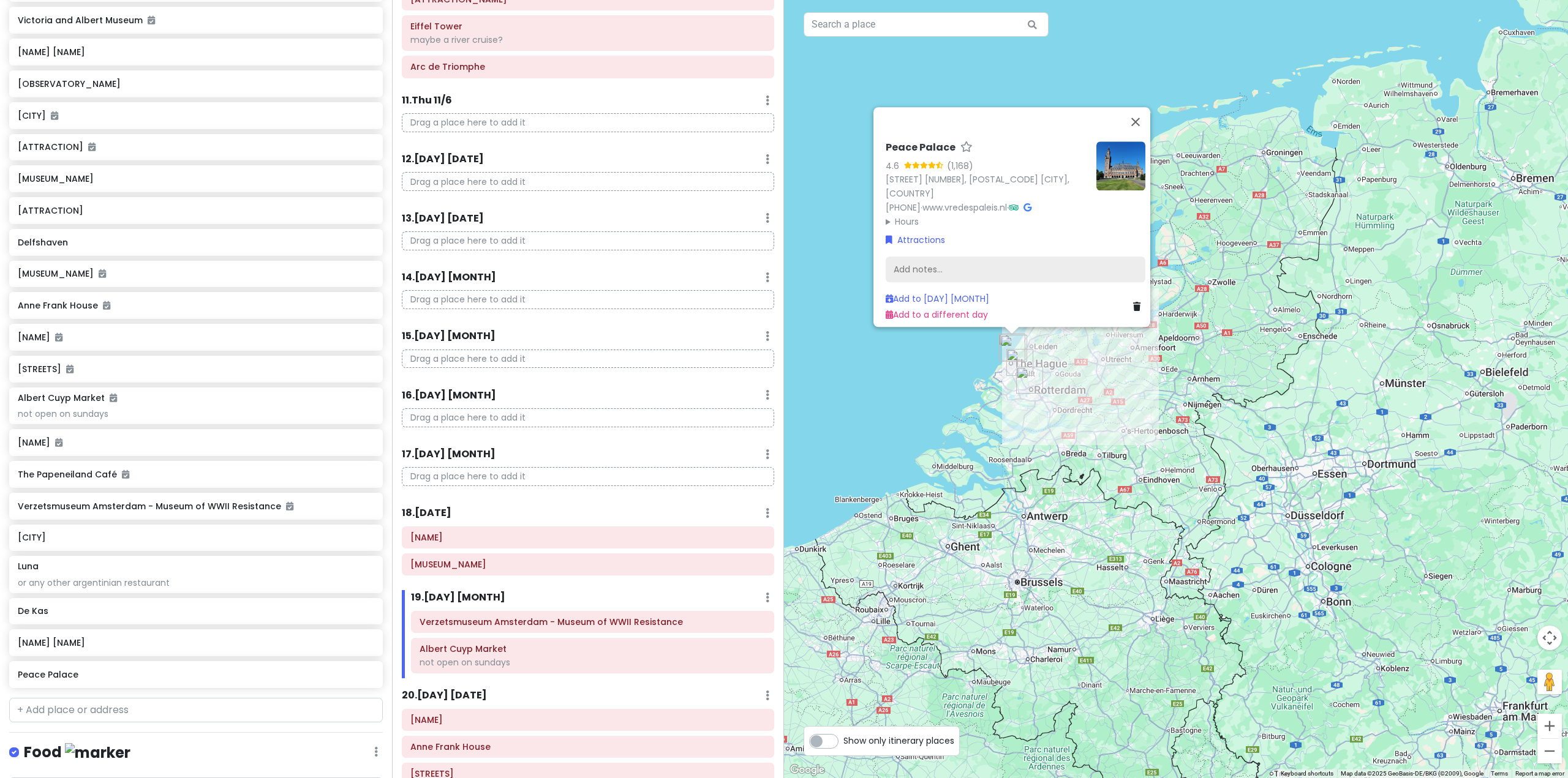 click on "Add notes..." at bounding box center [1016, 269] 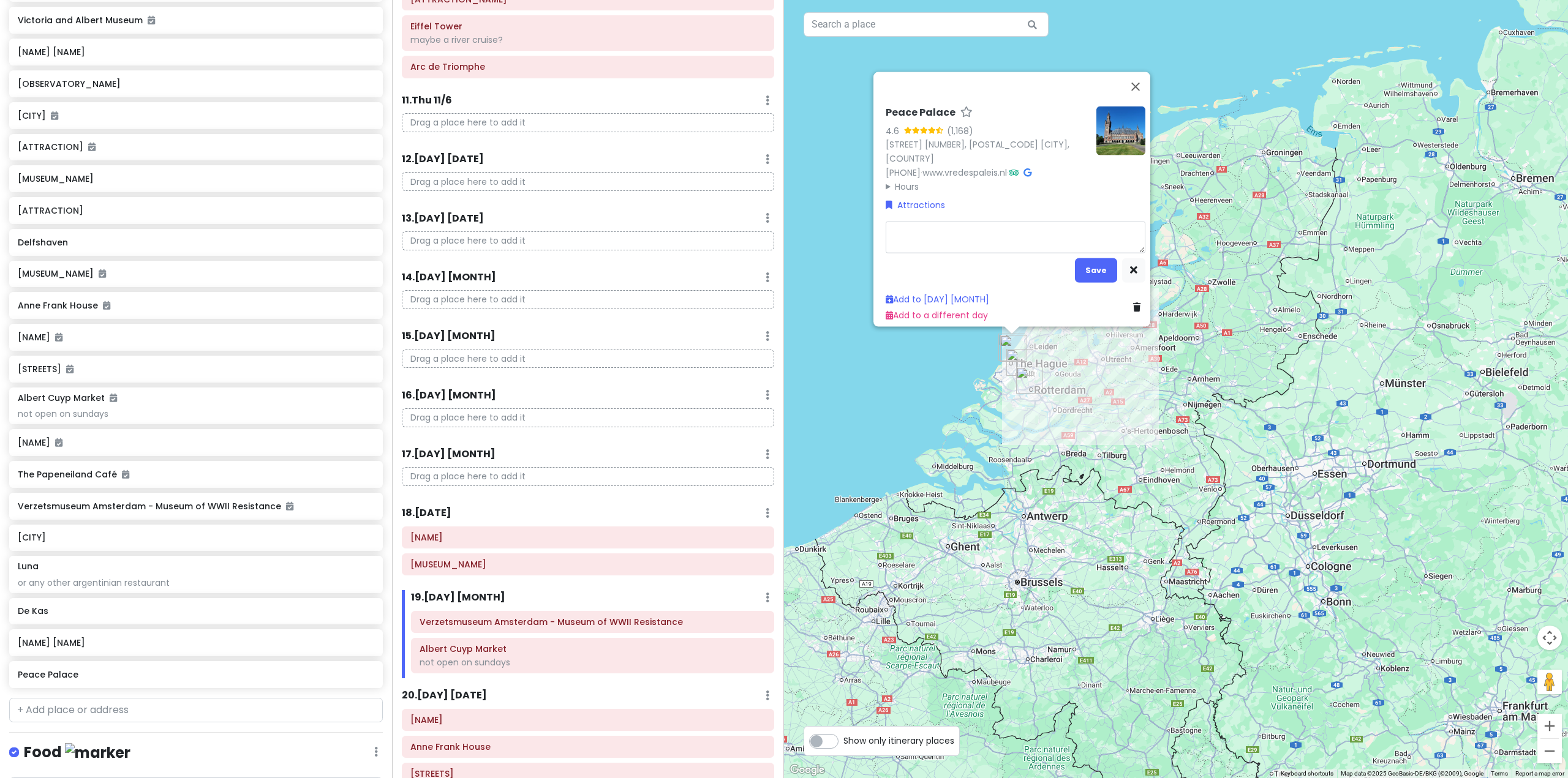 type on "x" 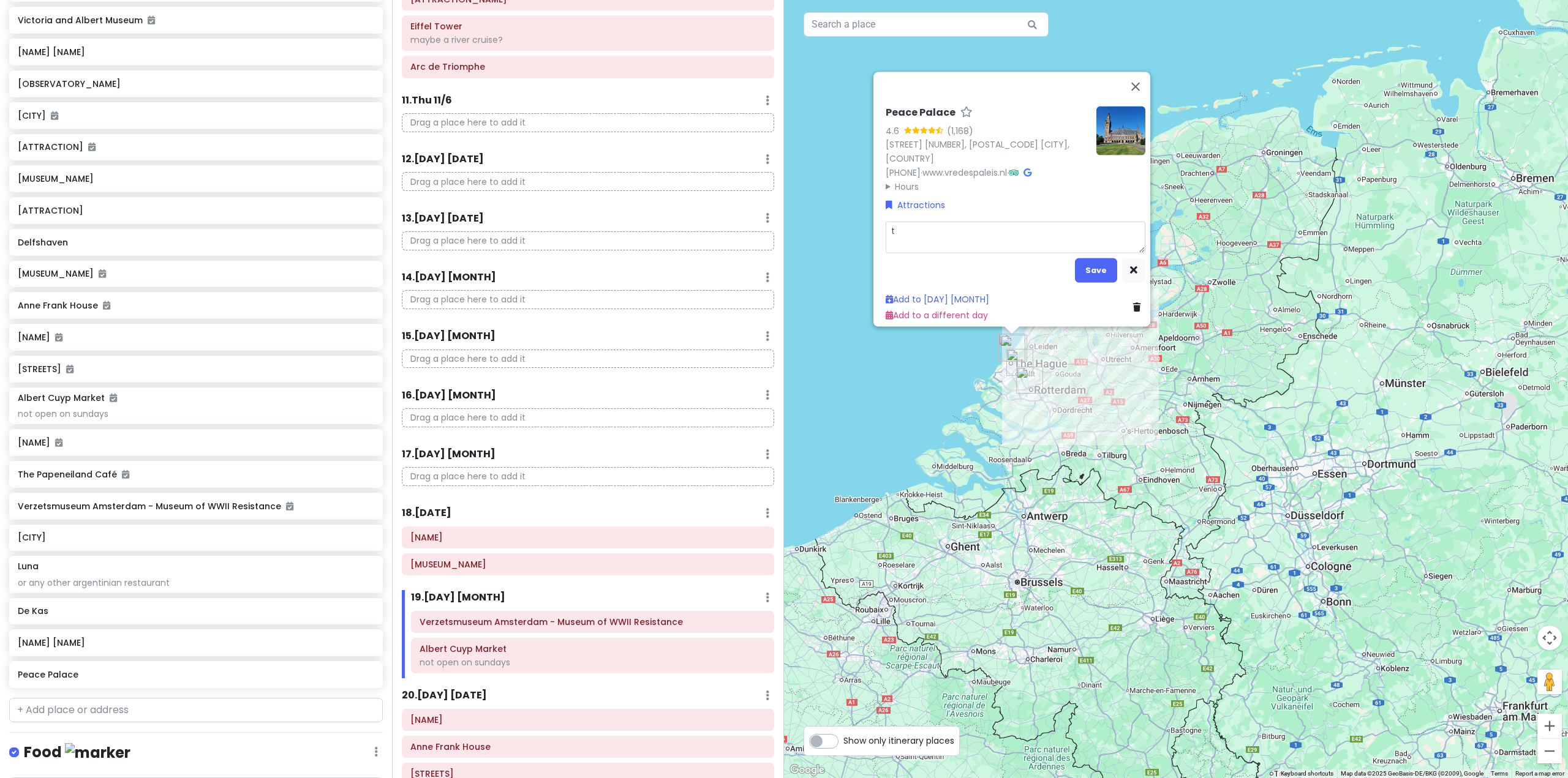 type on "x" 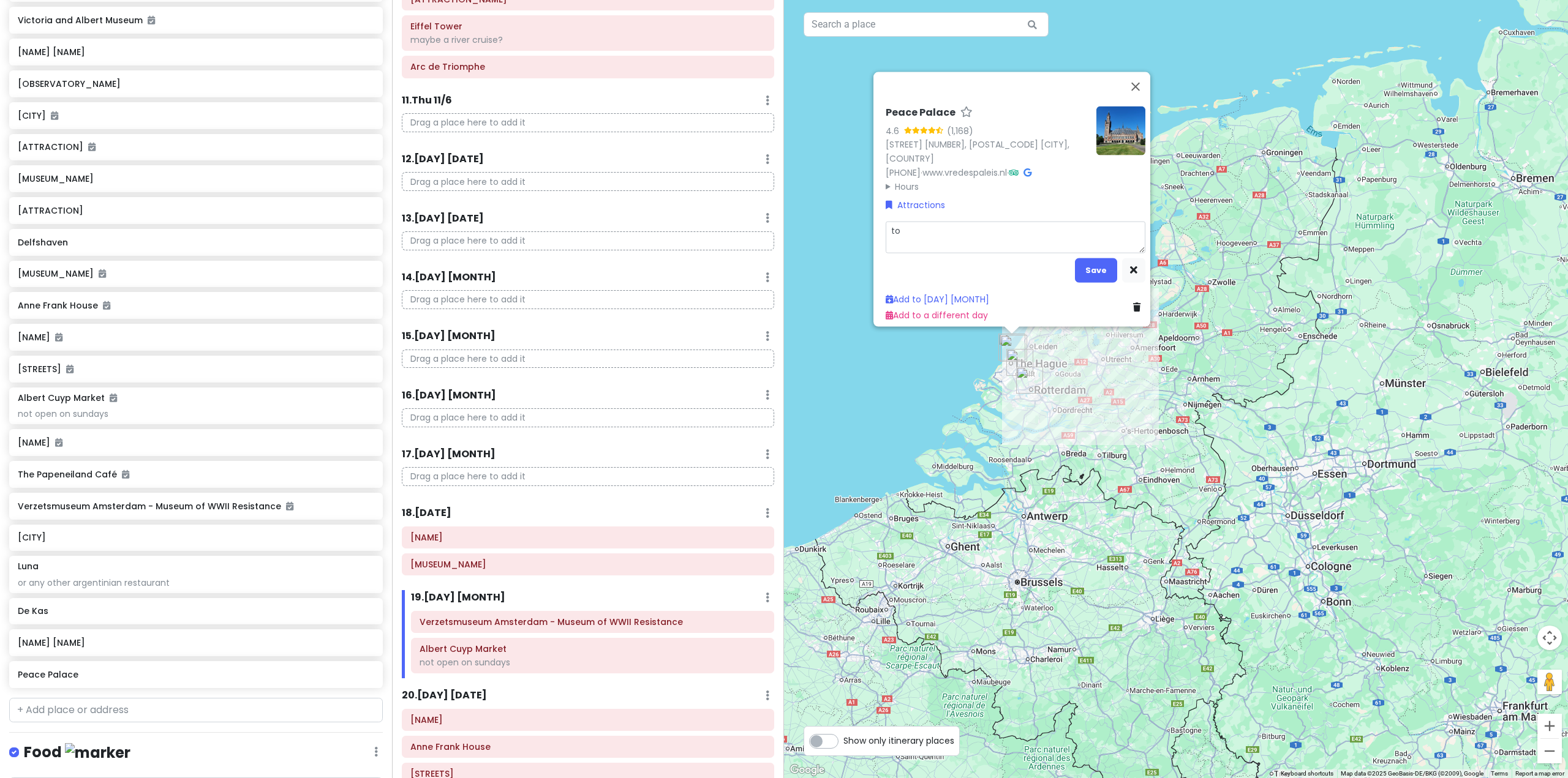 type on "x" 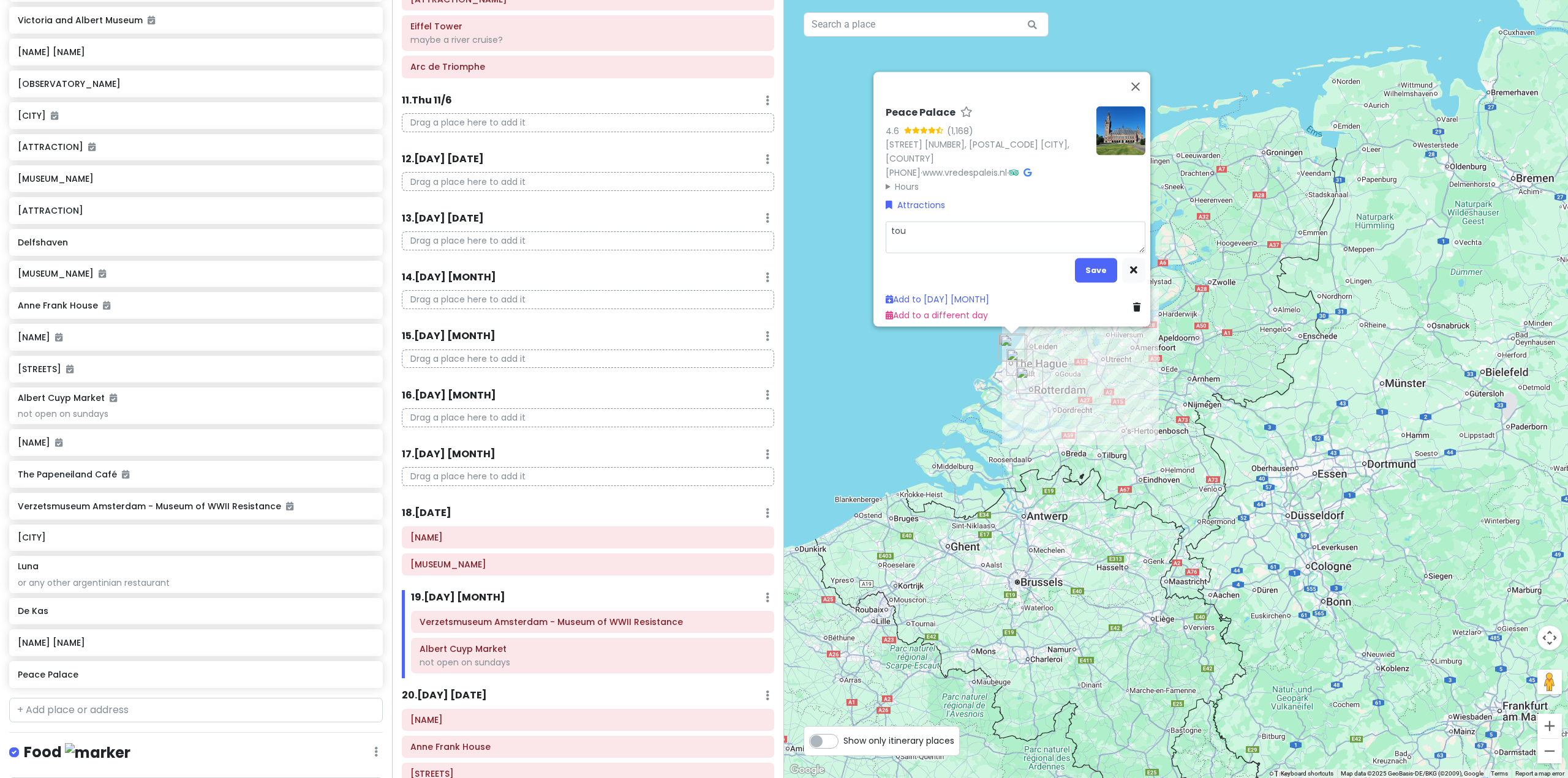 type on "x" 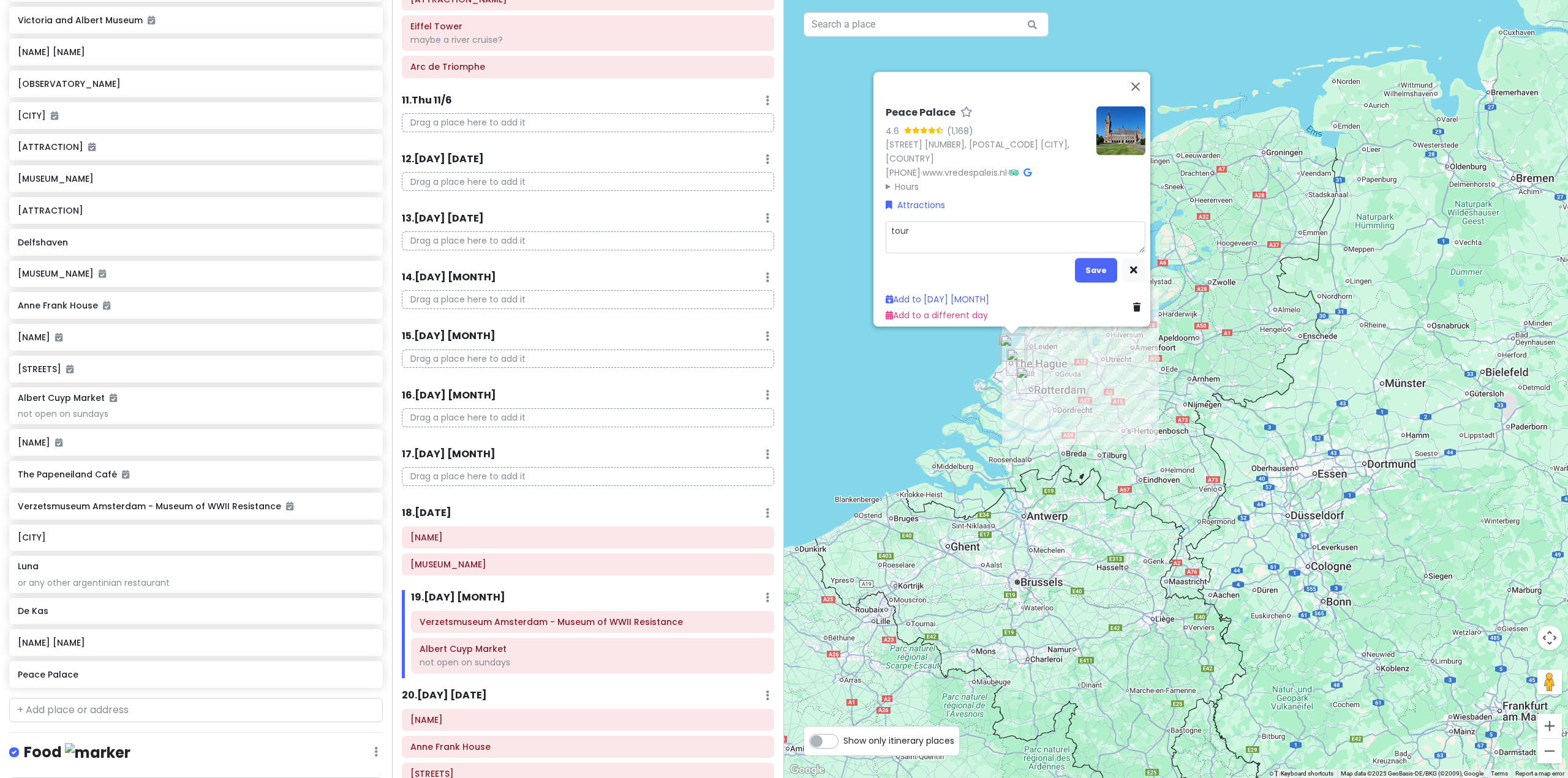 type on "x" 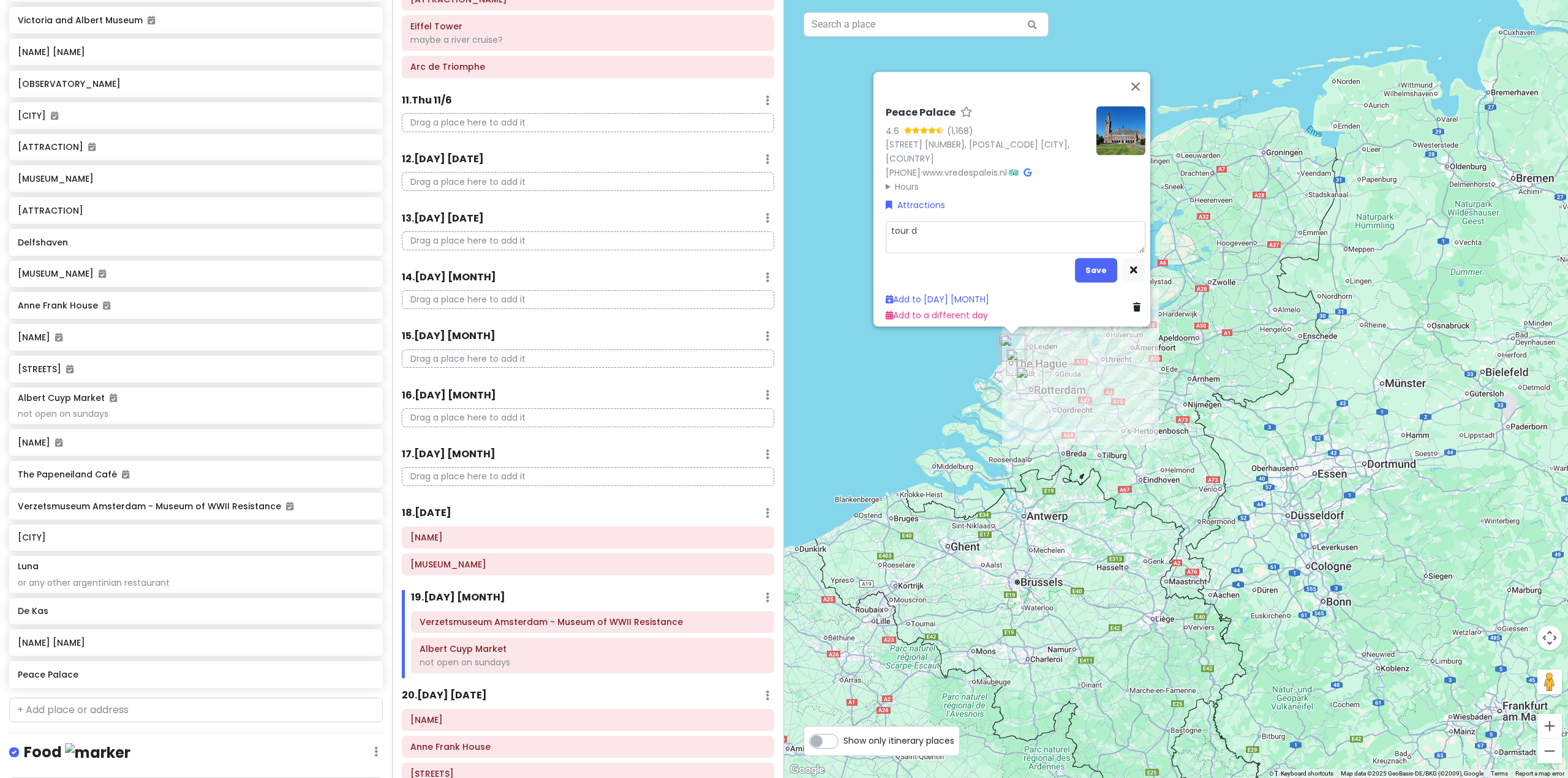 type on "x" 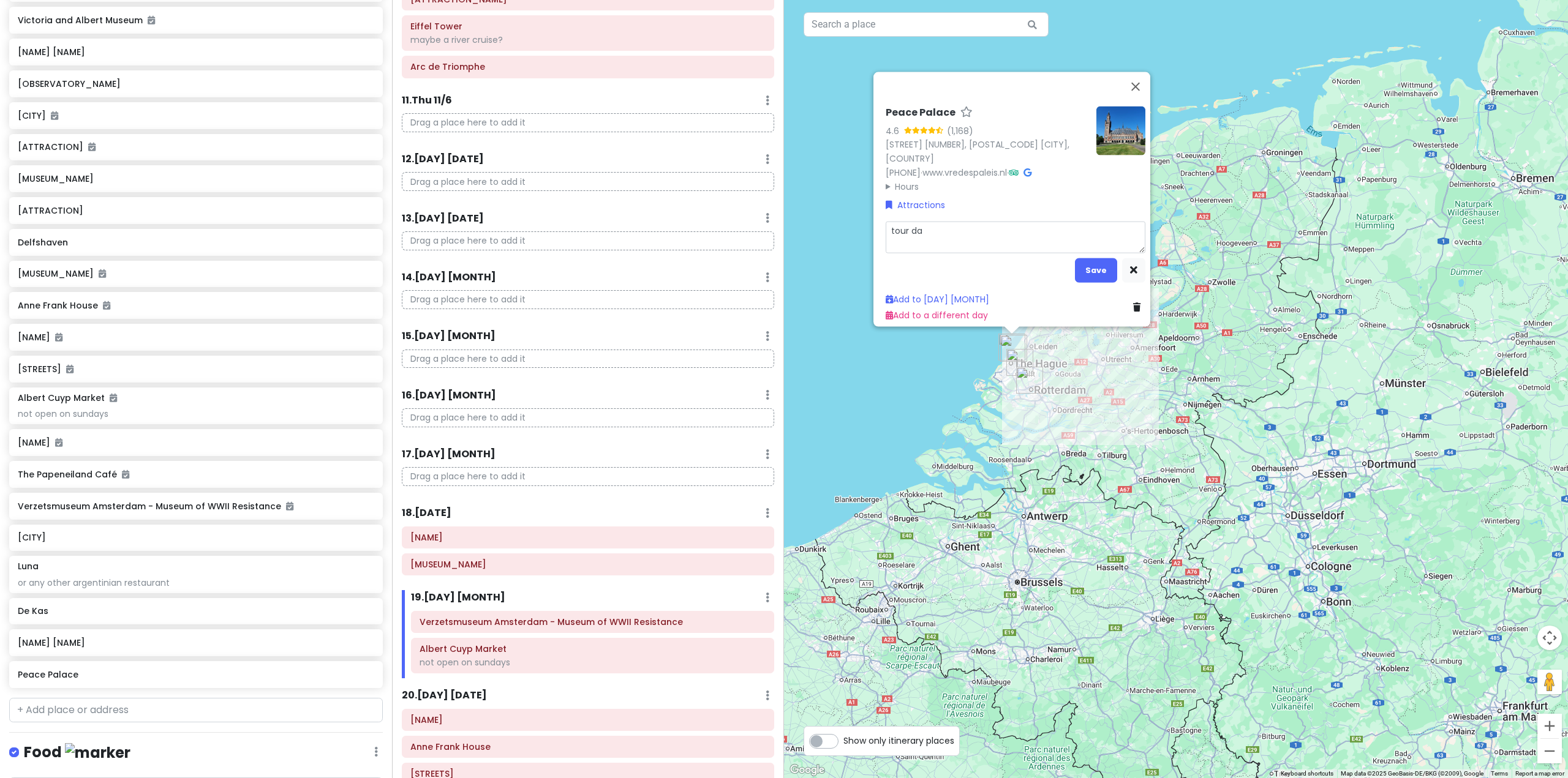 type on "x" 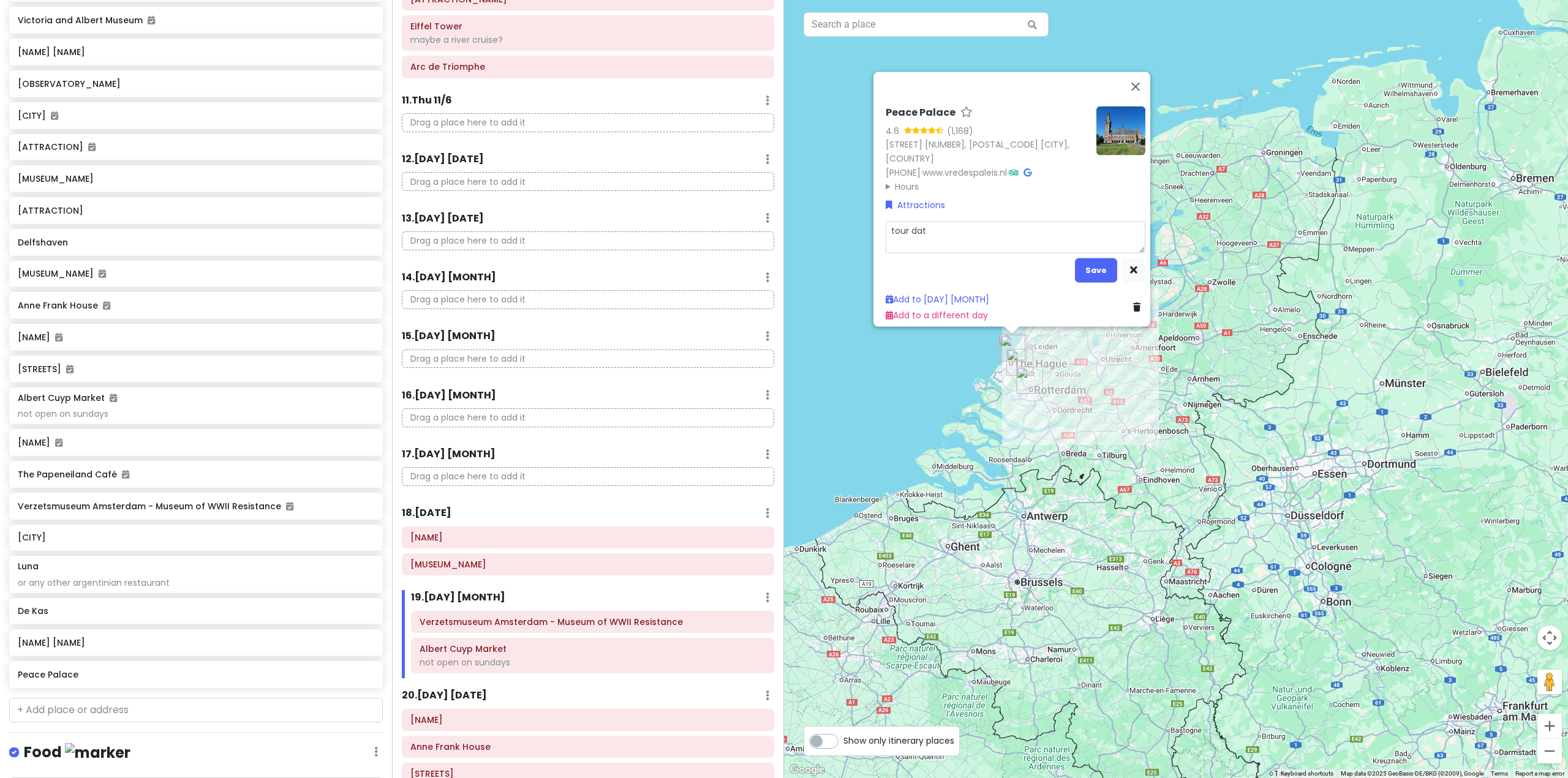 type on "x" 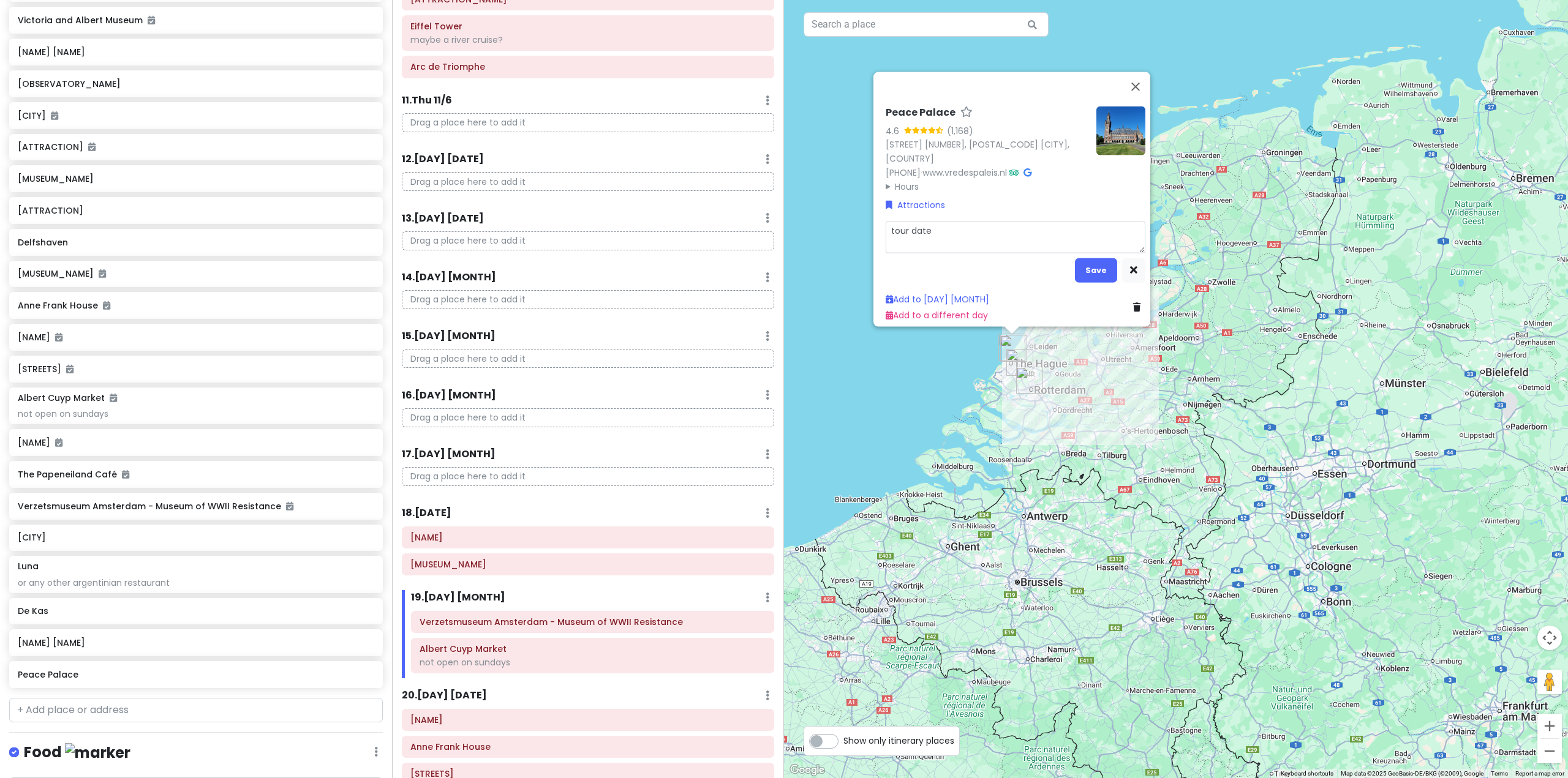 type on "x" 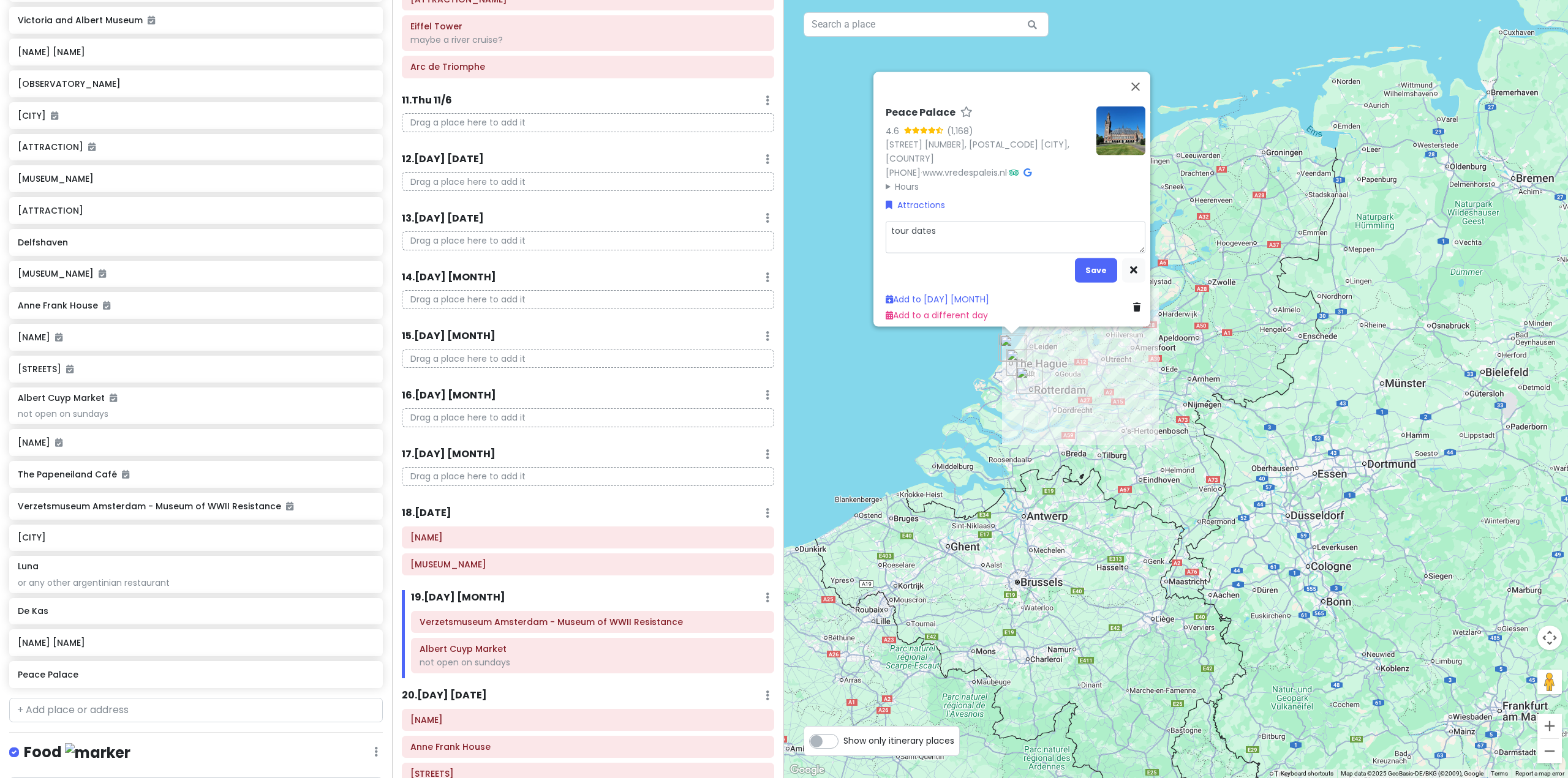 type on "x" 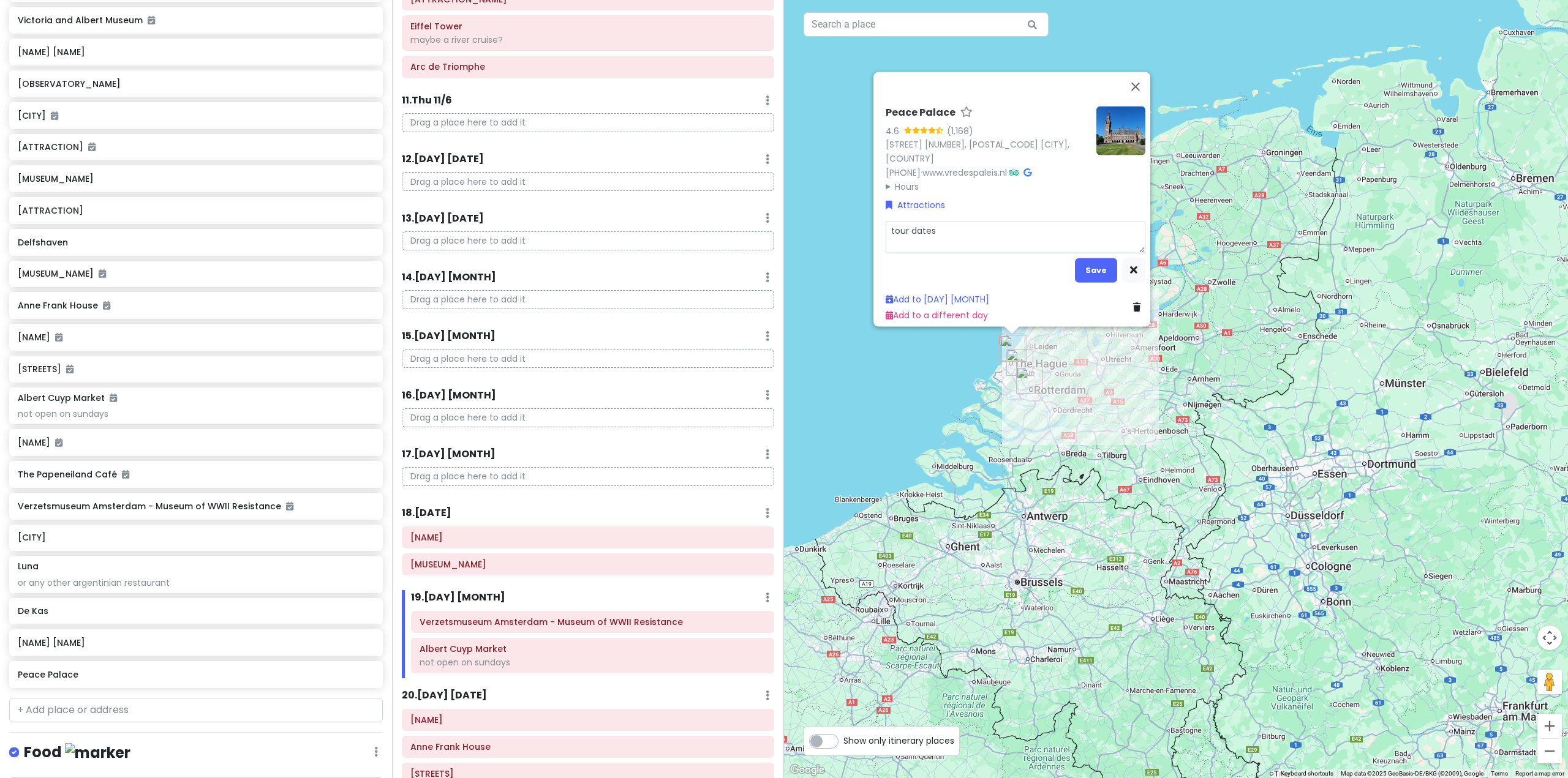 type on "x" 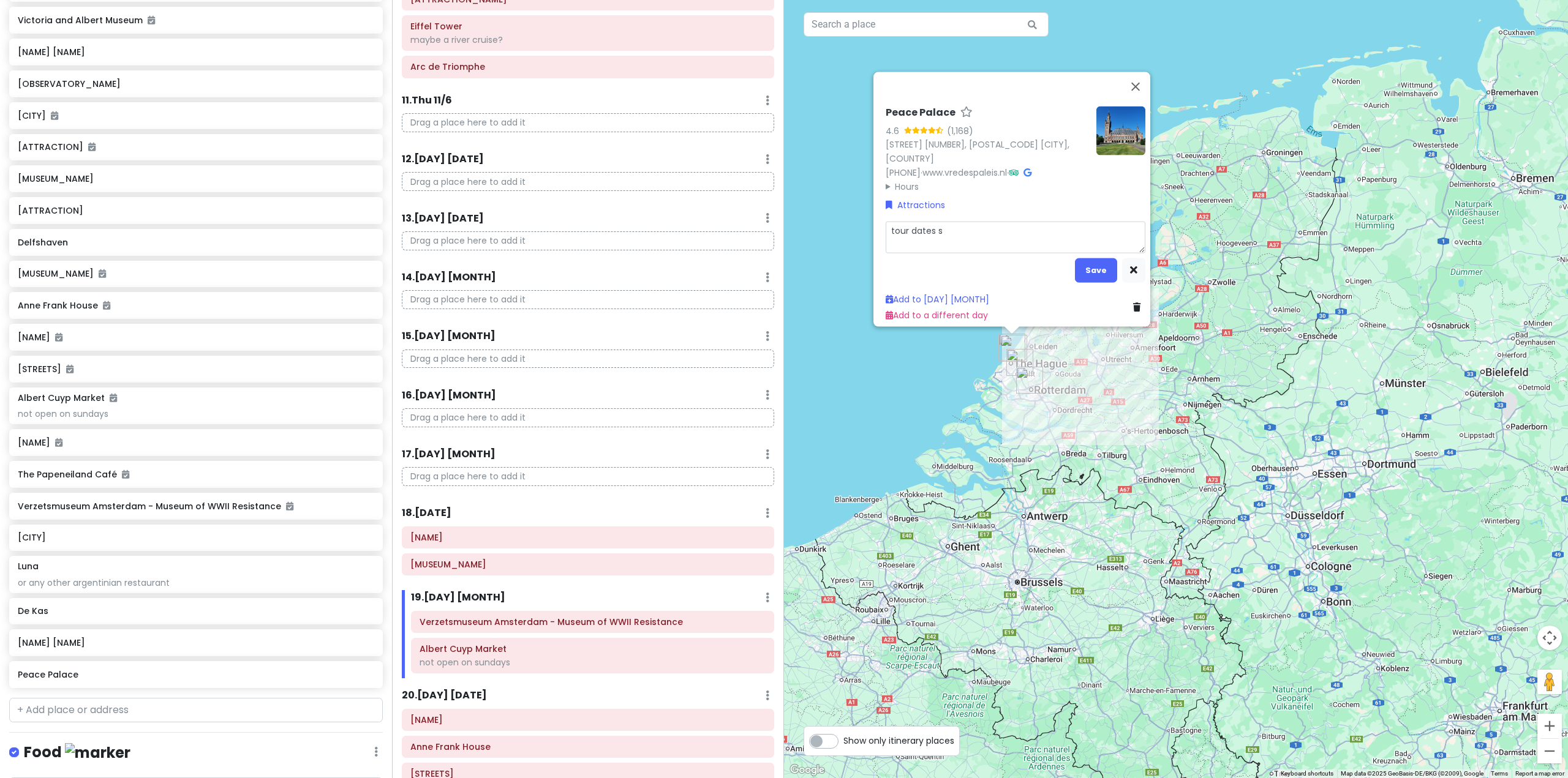 type on "tour dates sj" 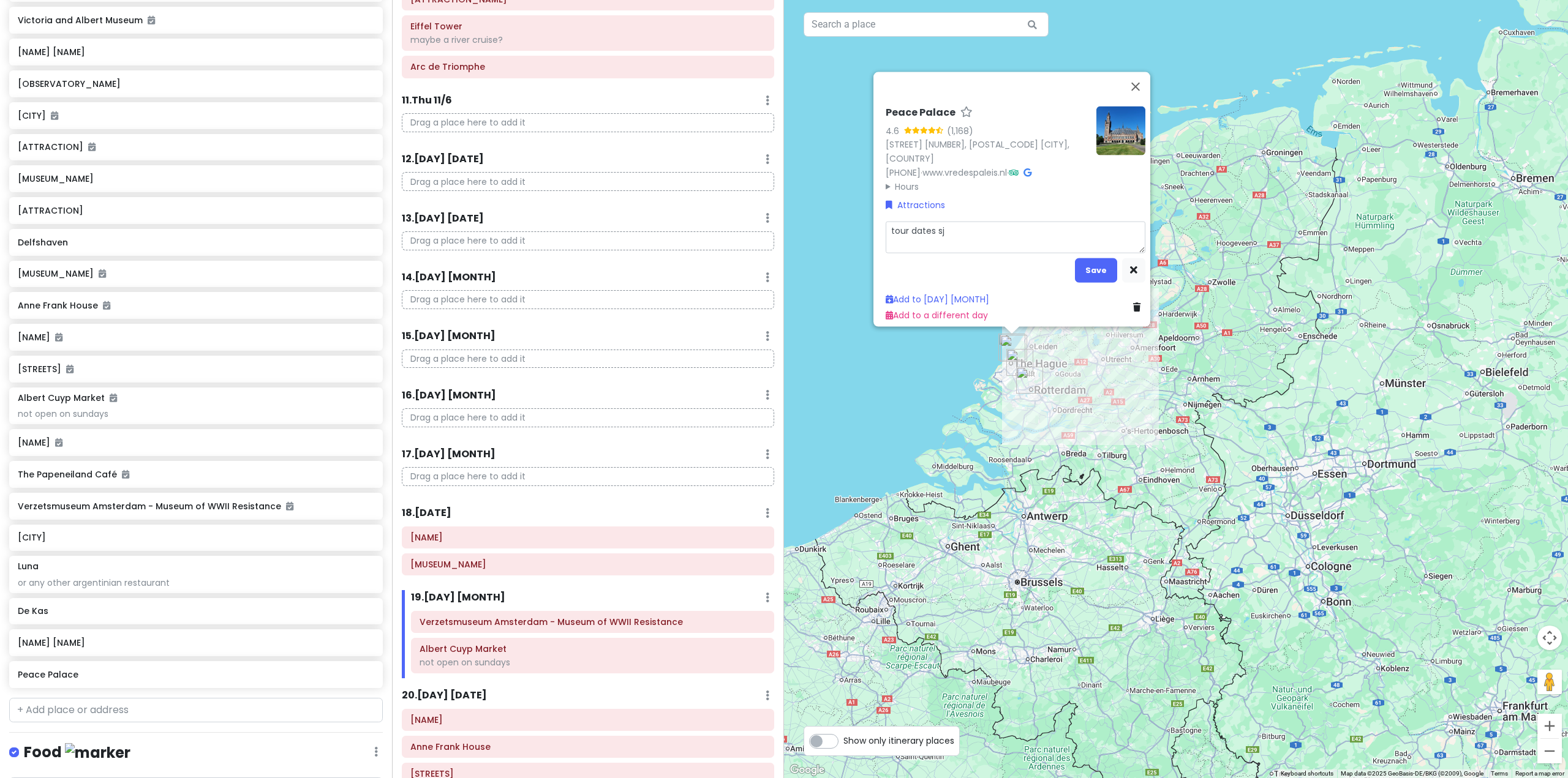 type on "x" 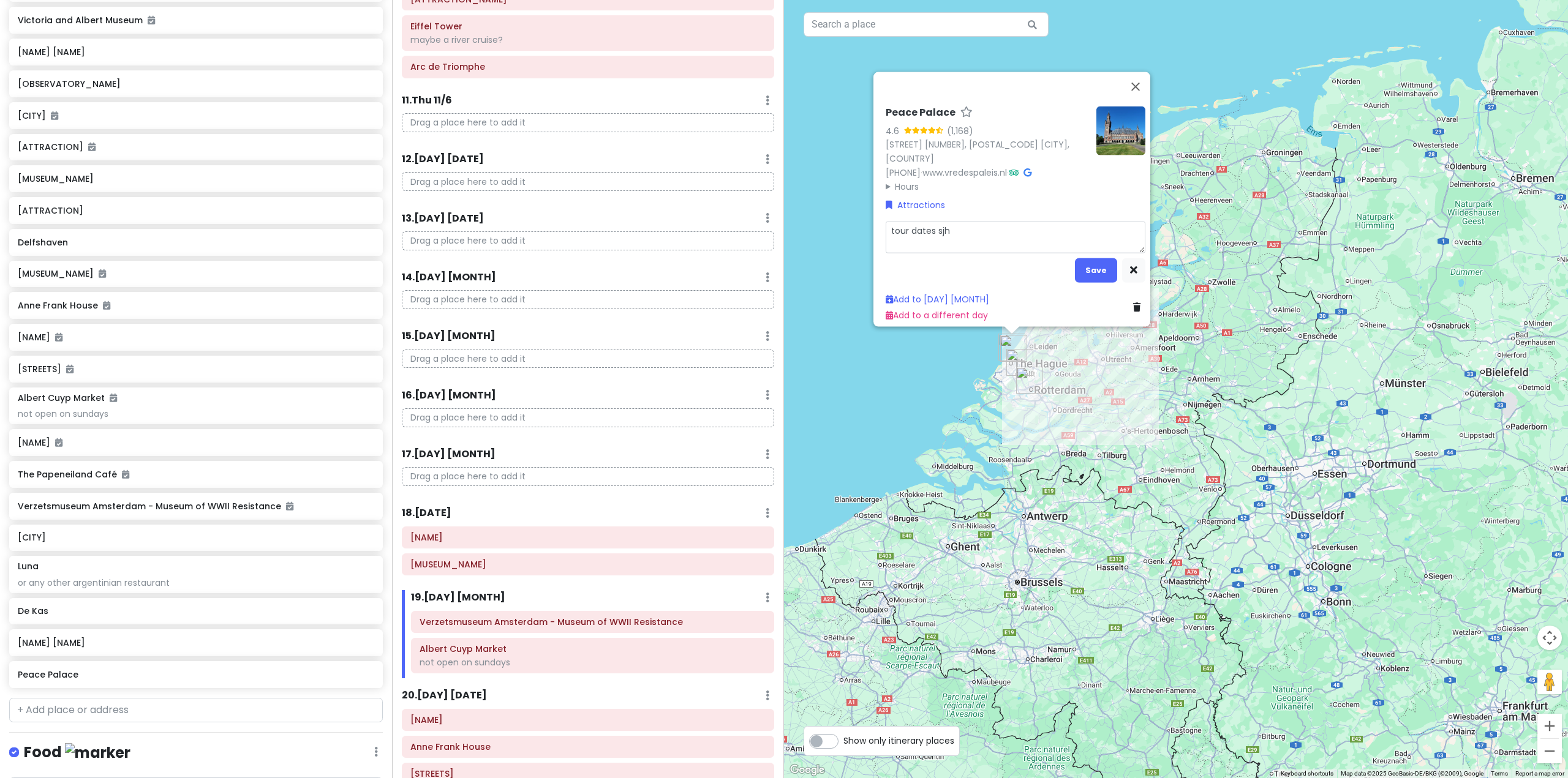 type on "x" 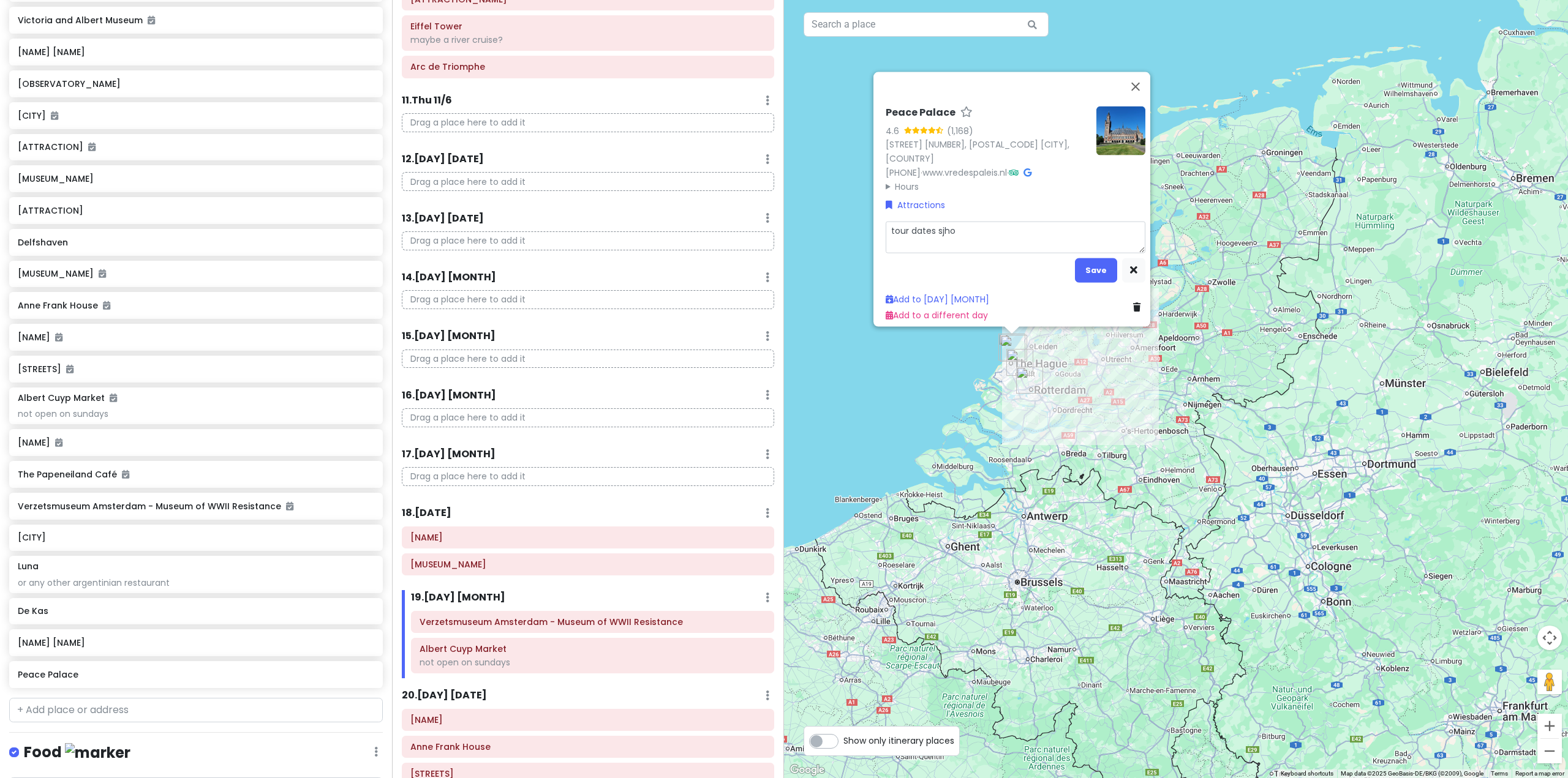 type on "x" 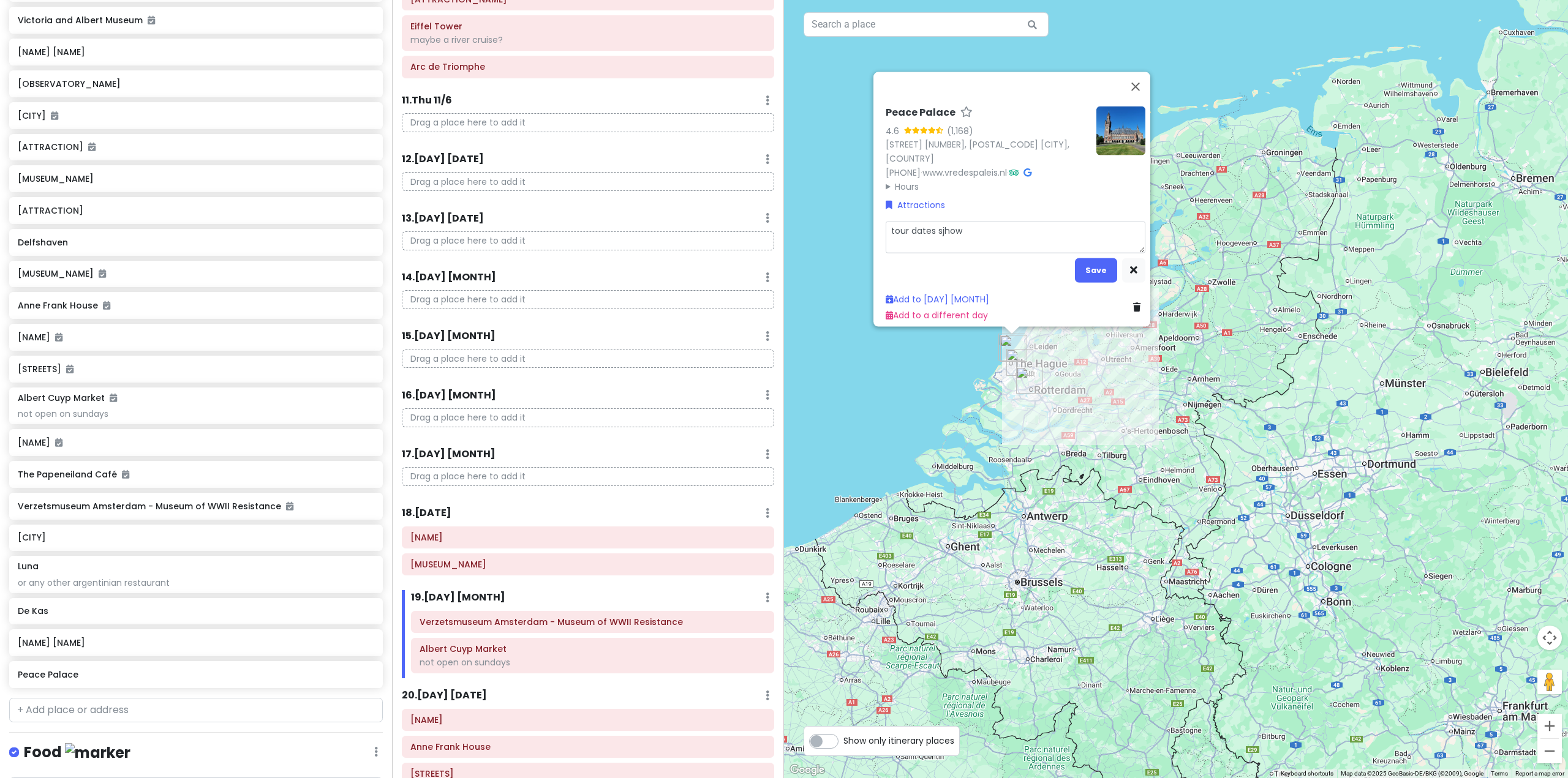 type on "x" 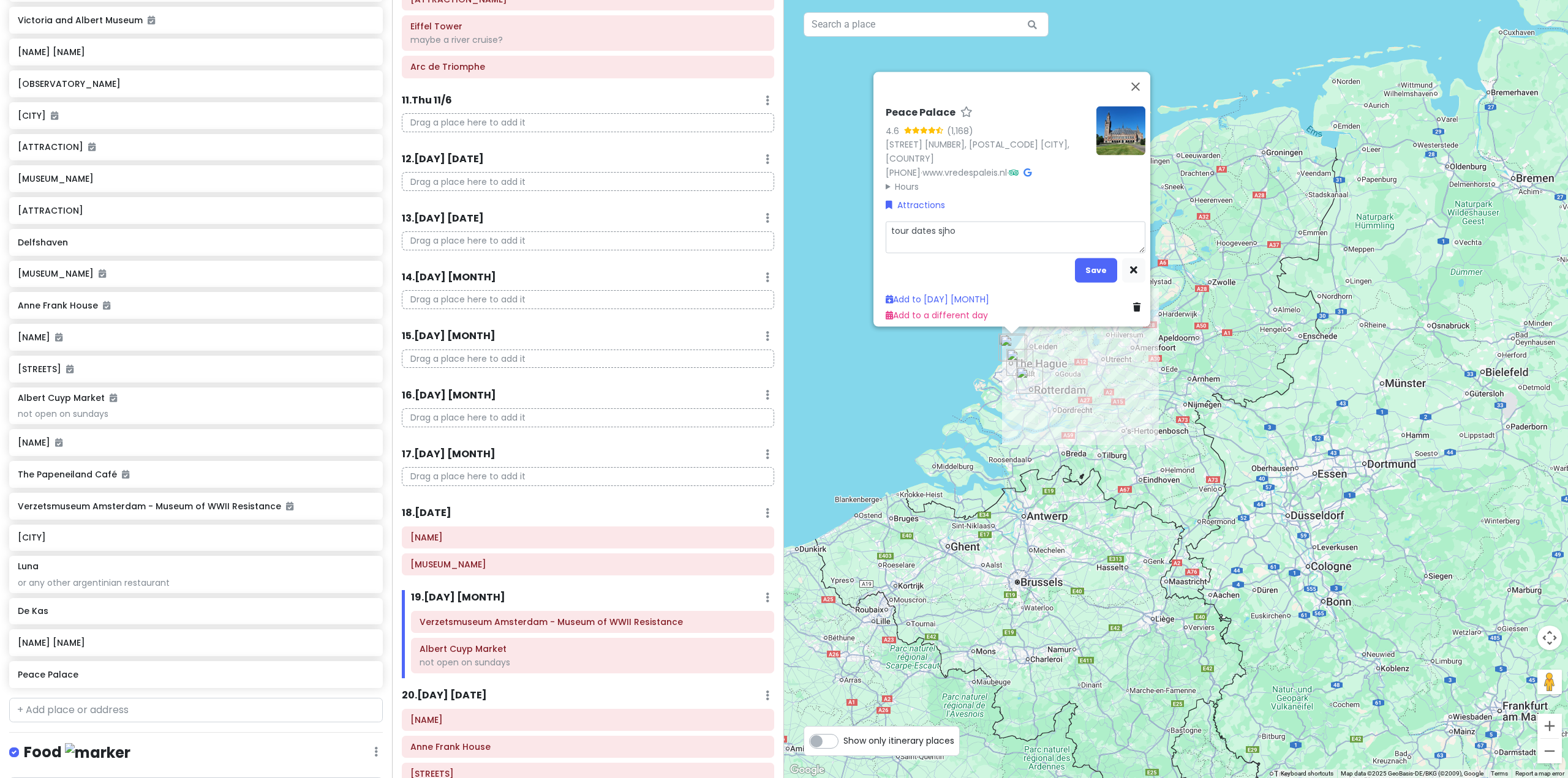 type on "x" 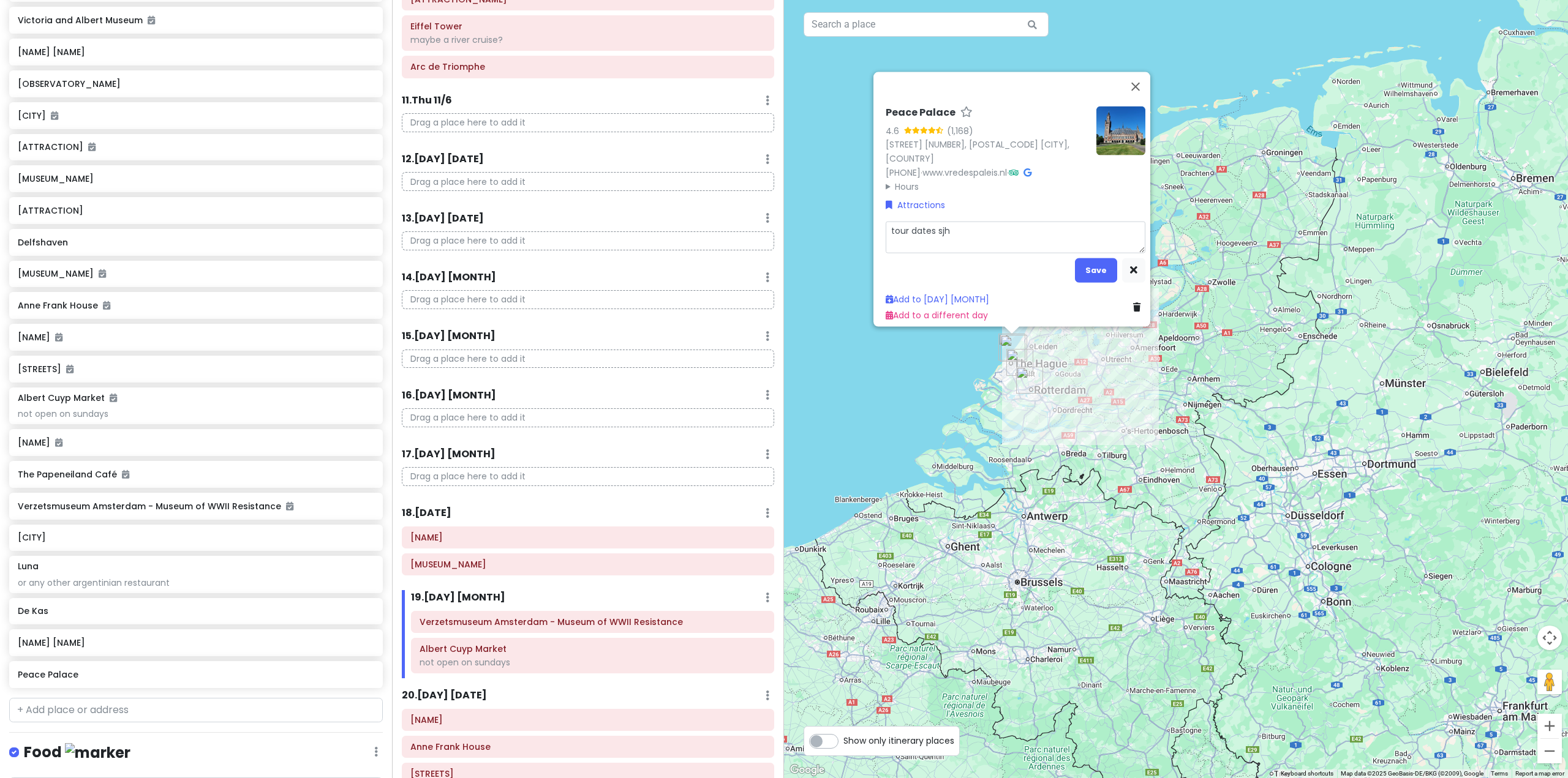 type on "x" 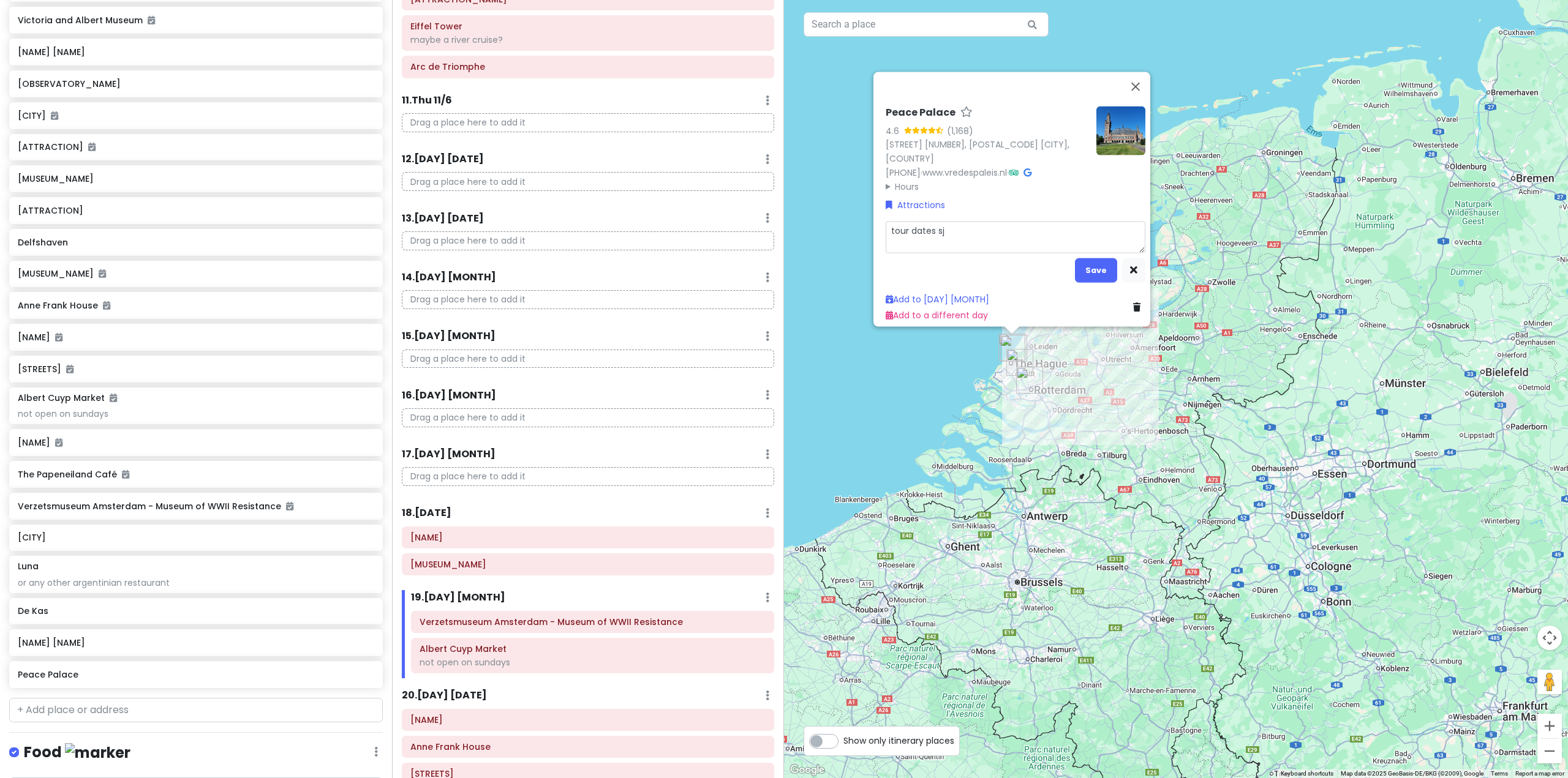 type on "x" 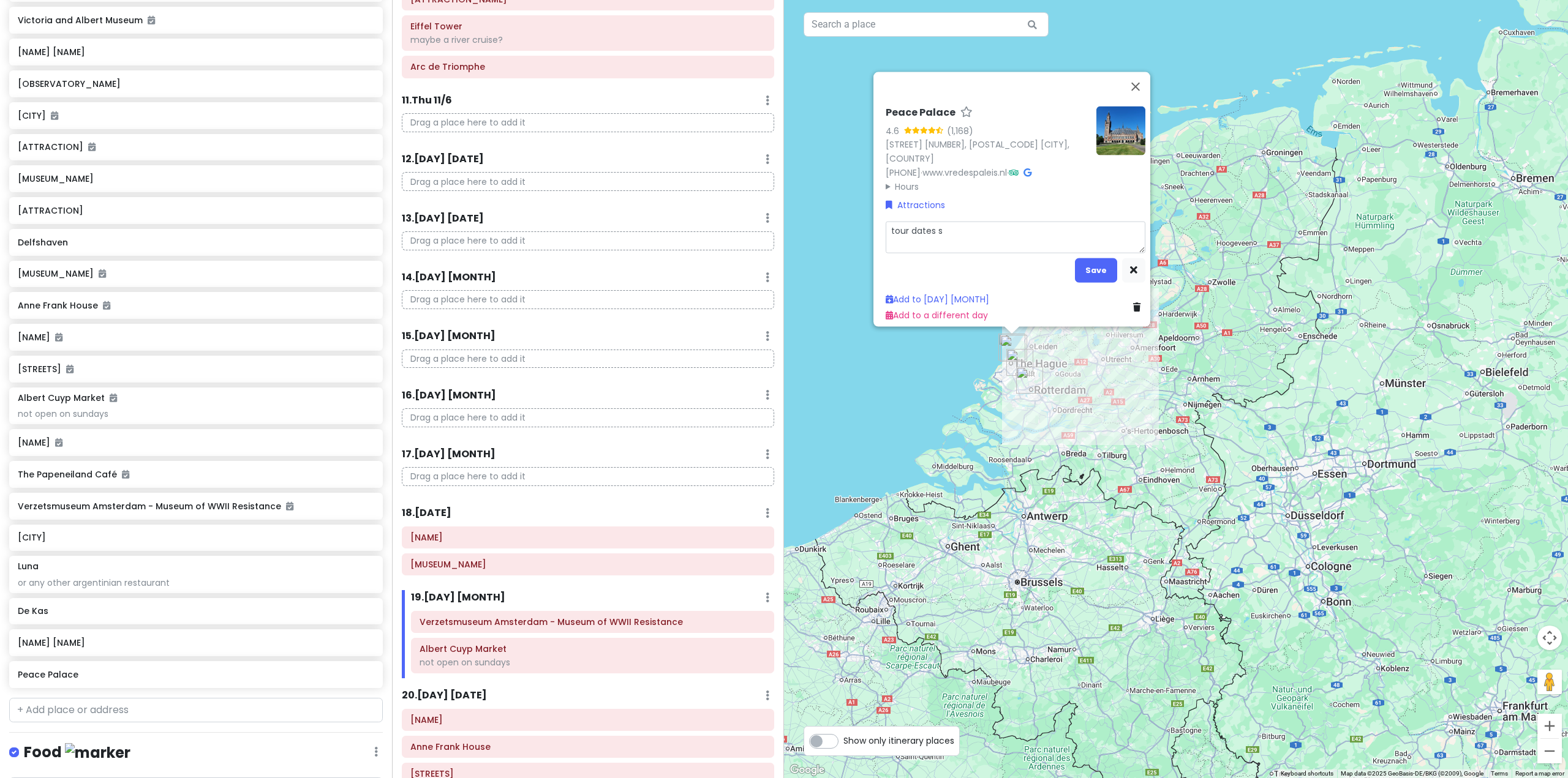 type on "x" 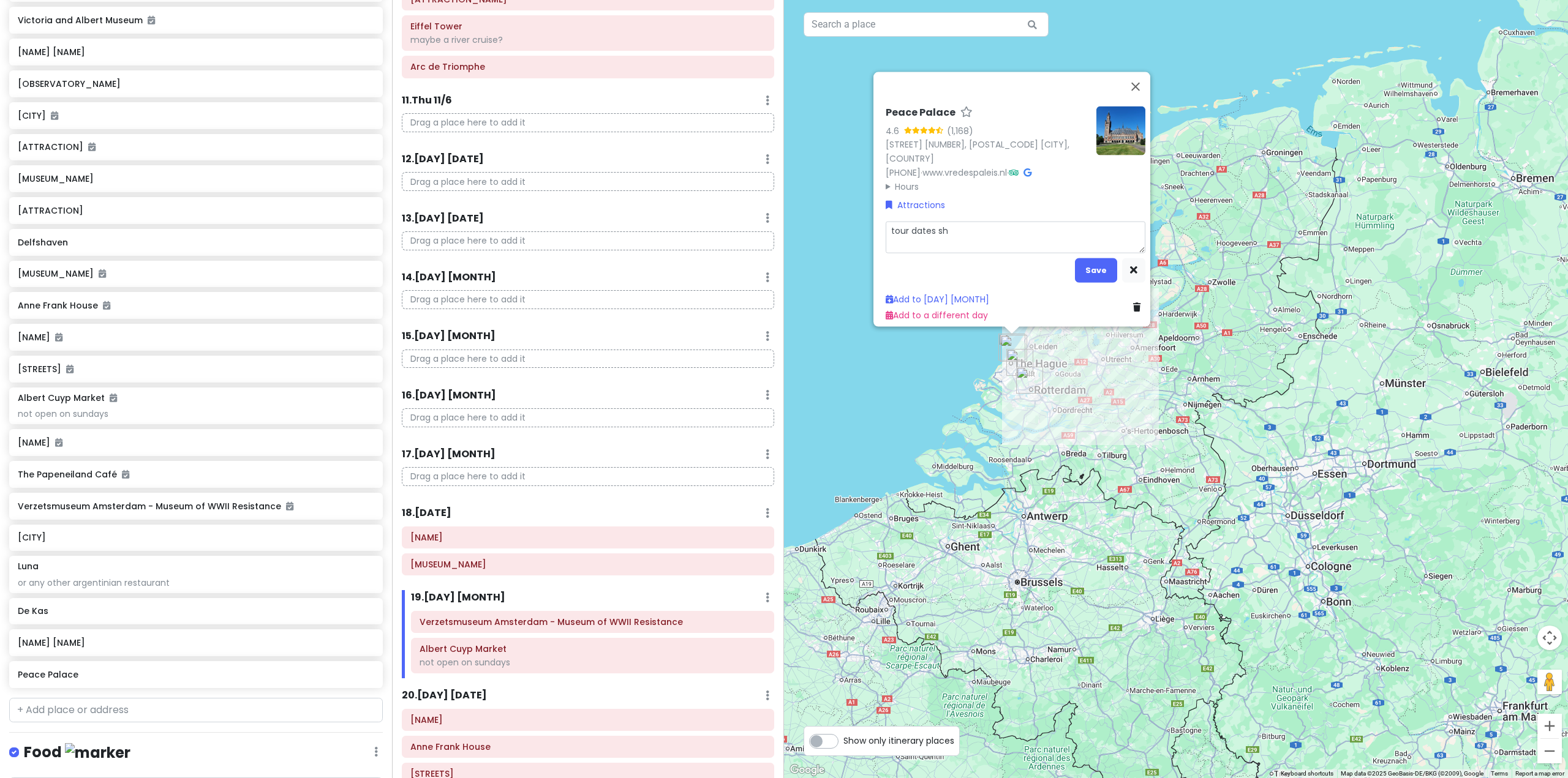 type on "x" 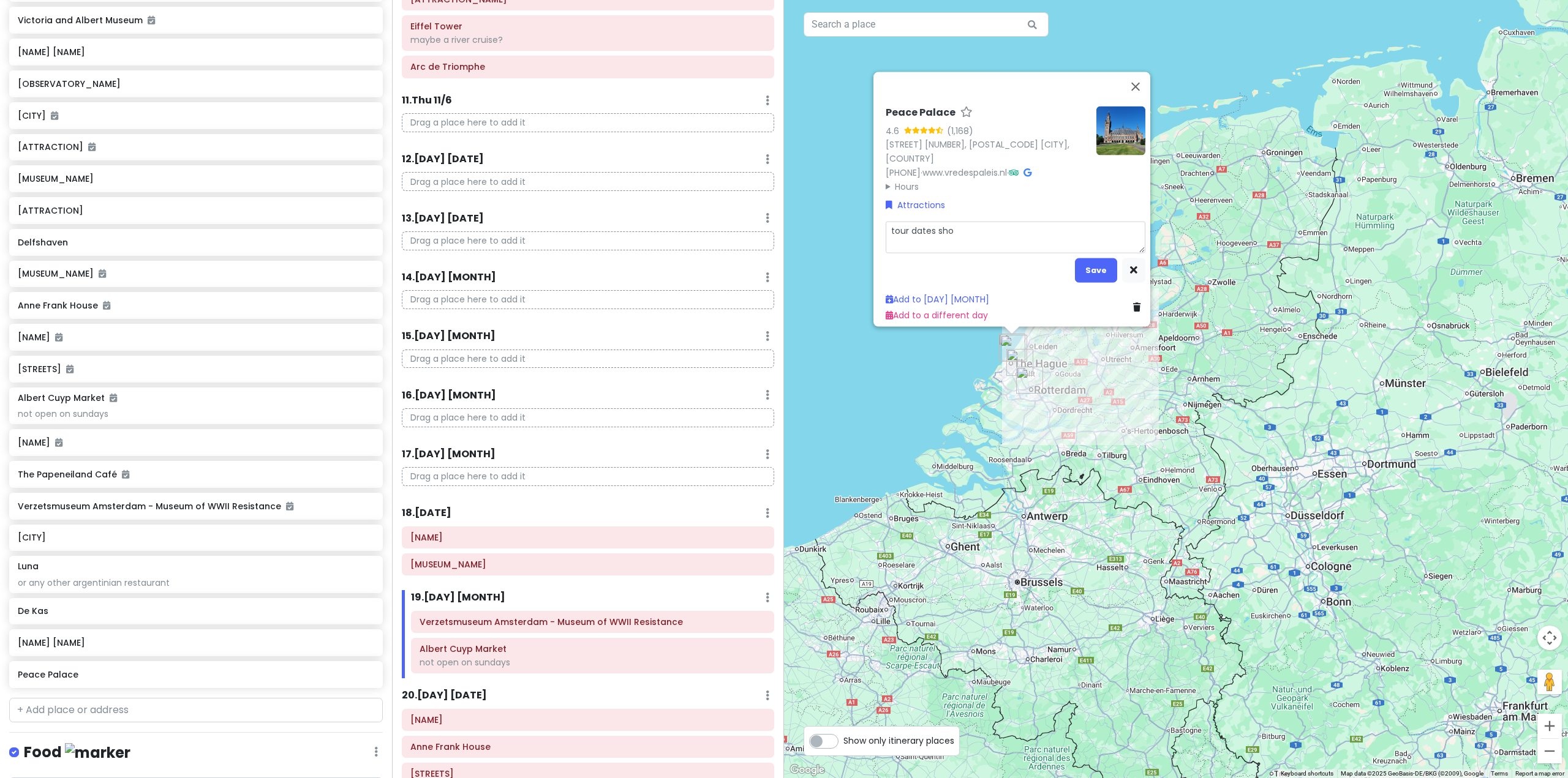 type on "x" 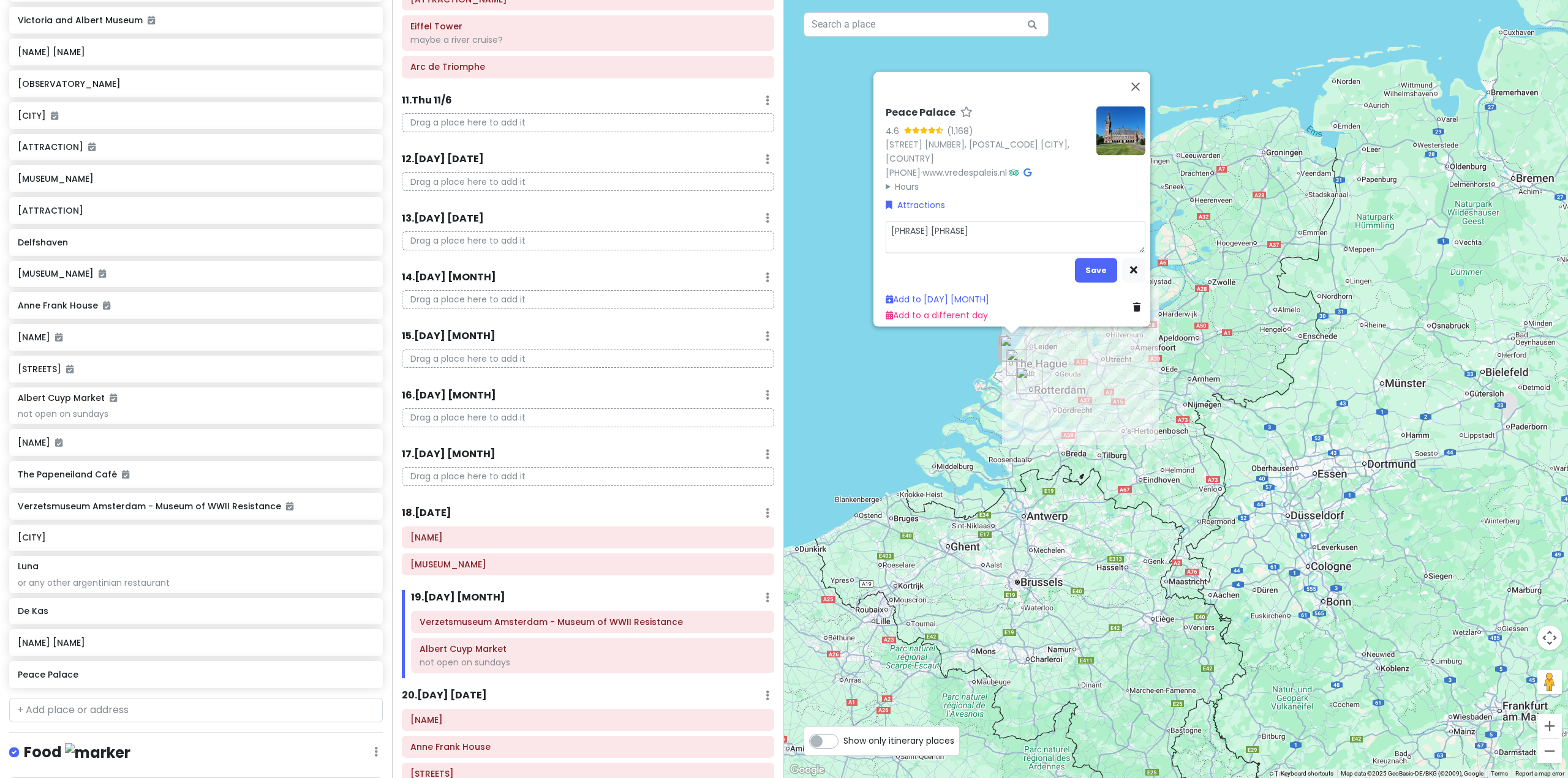 type on "x" 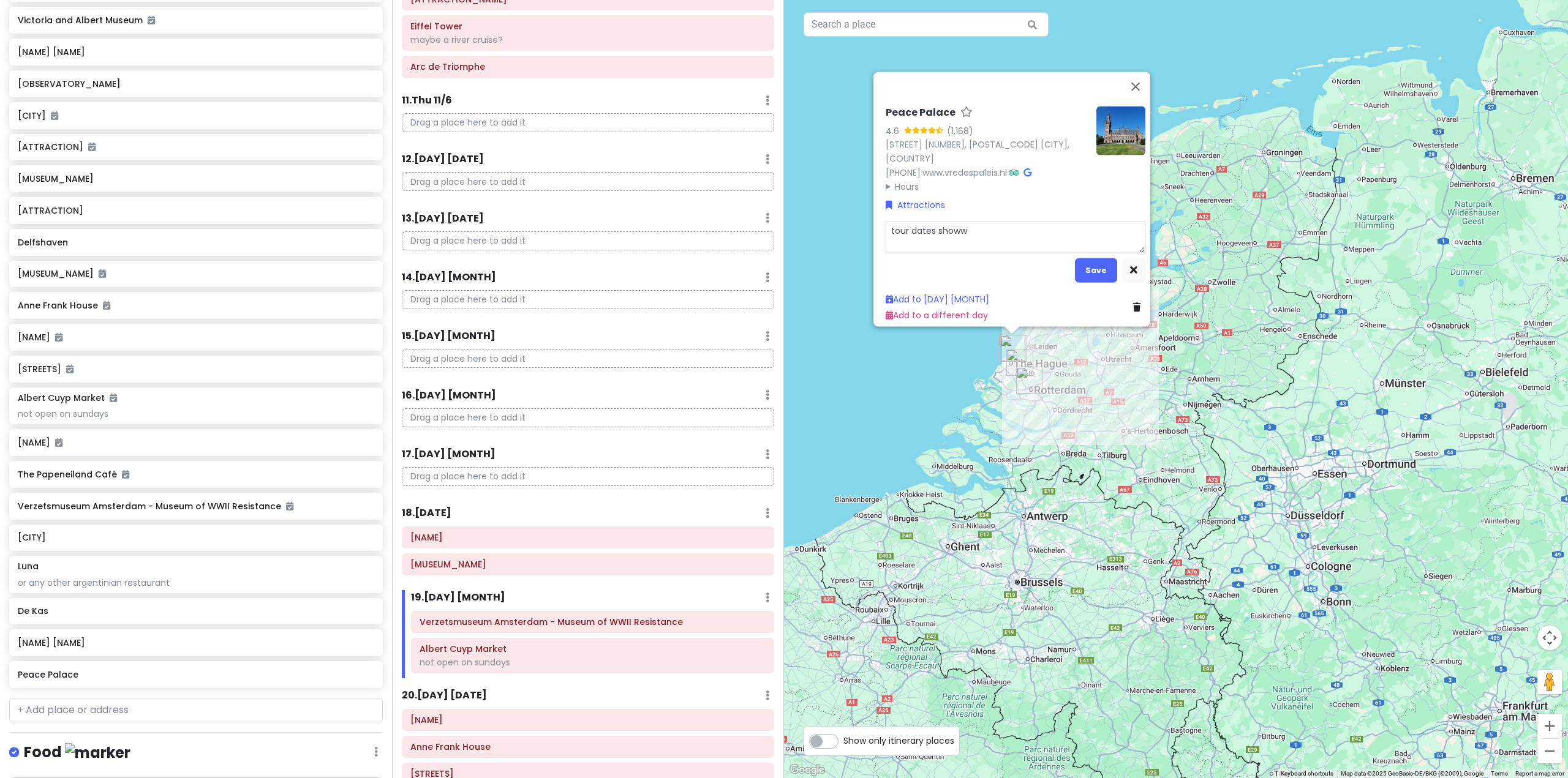 type on "x" 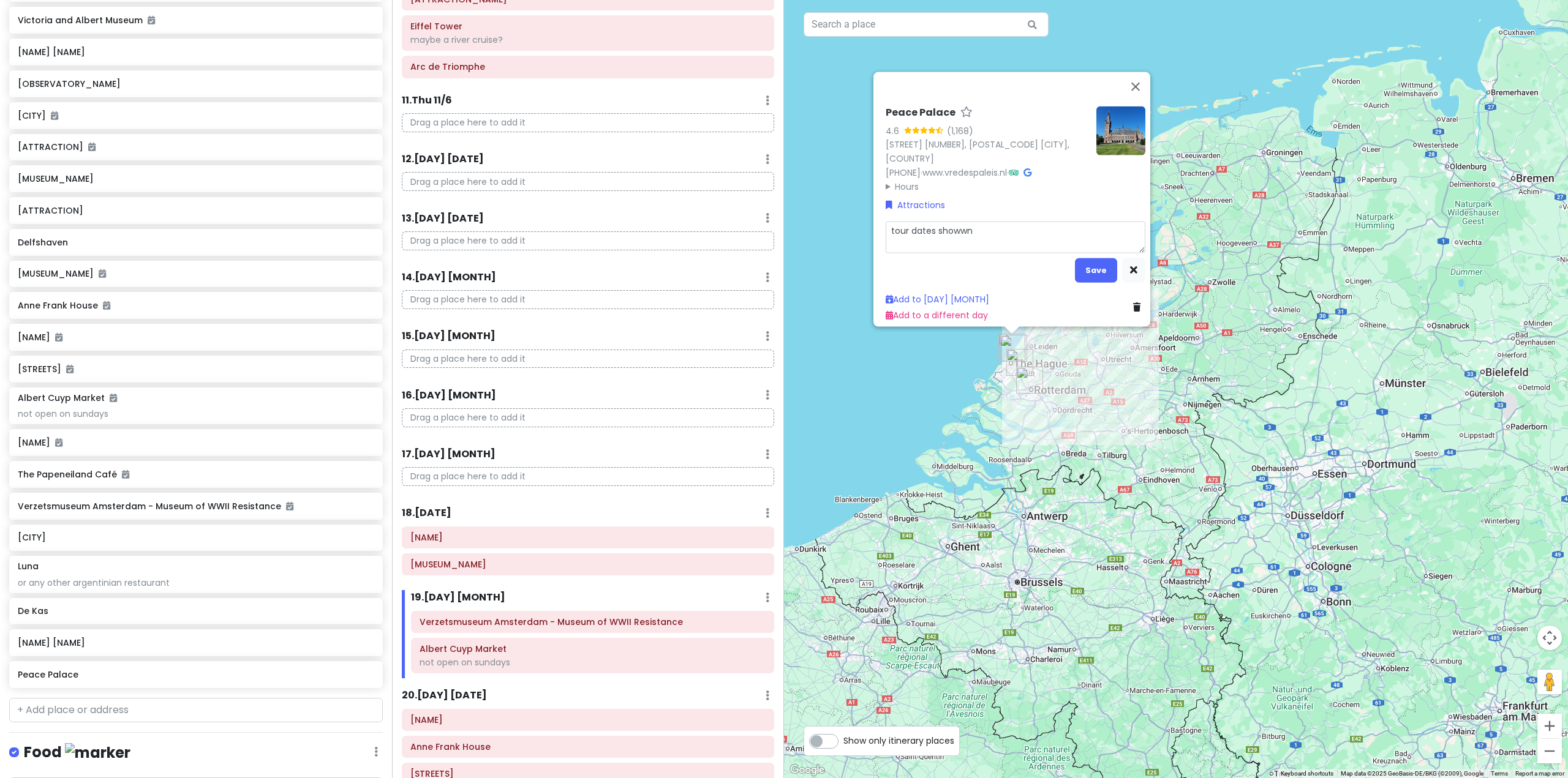 type on "x" 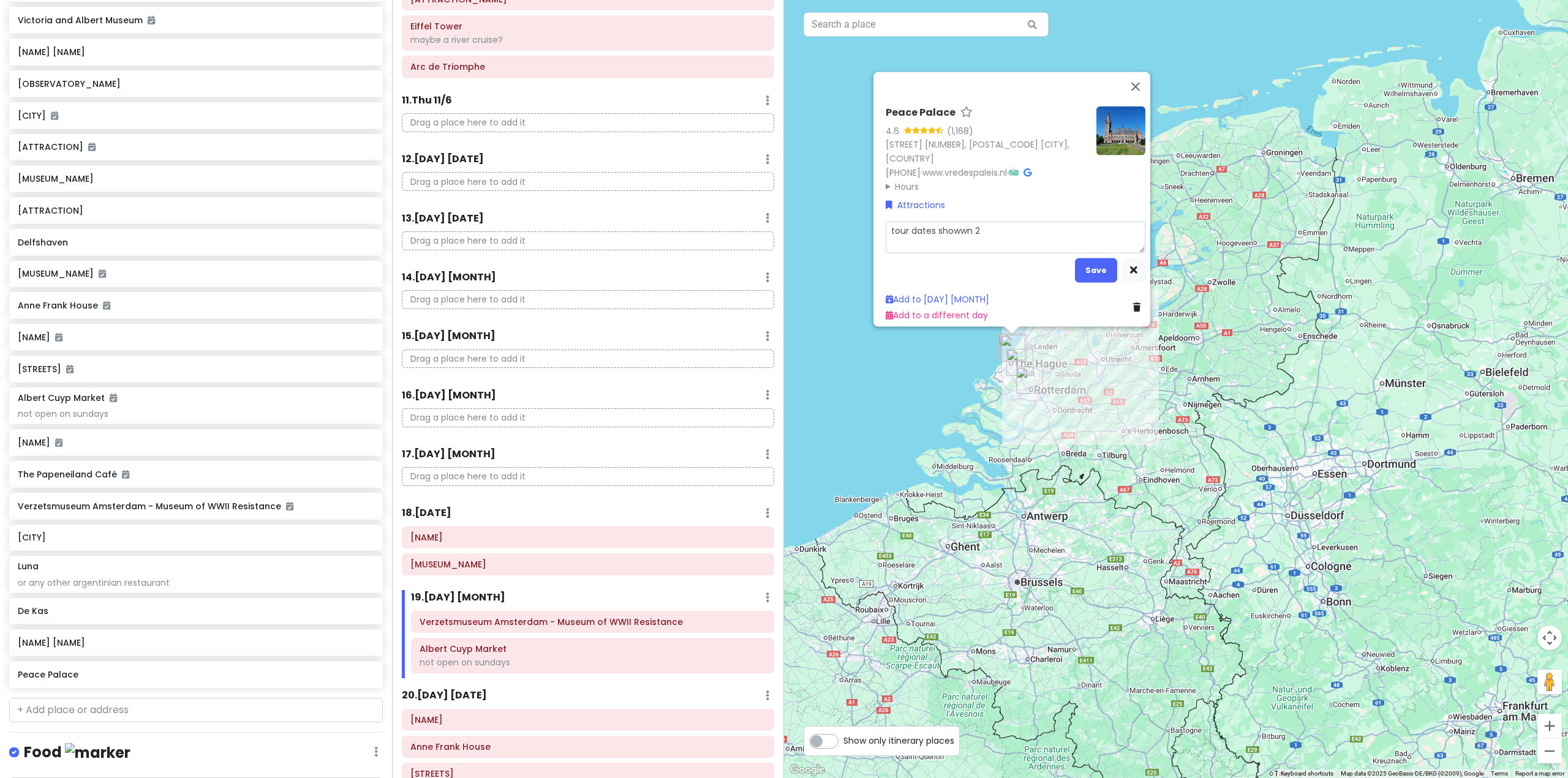 type on "x" 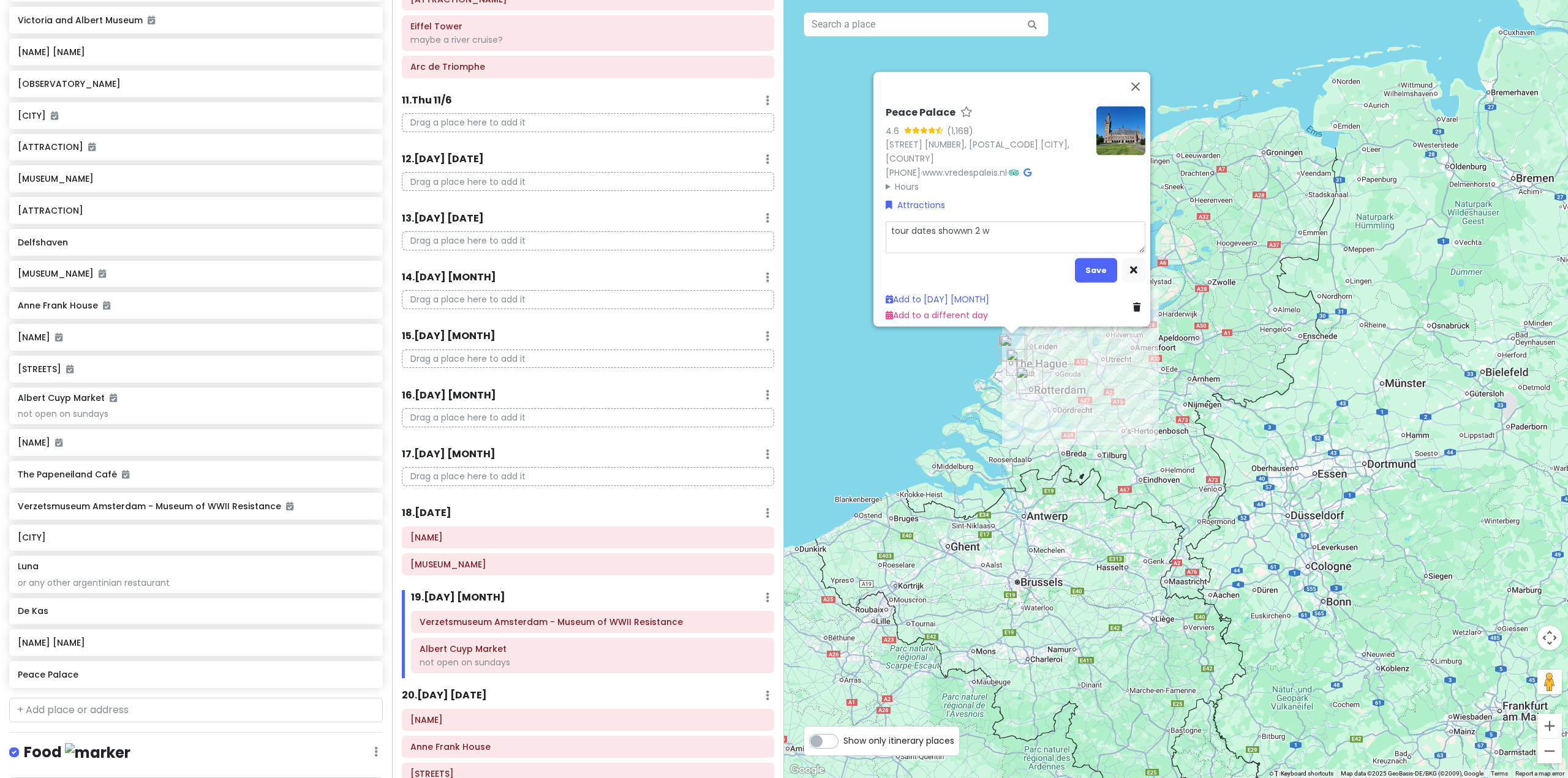 type on "x" 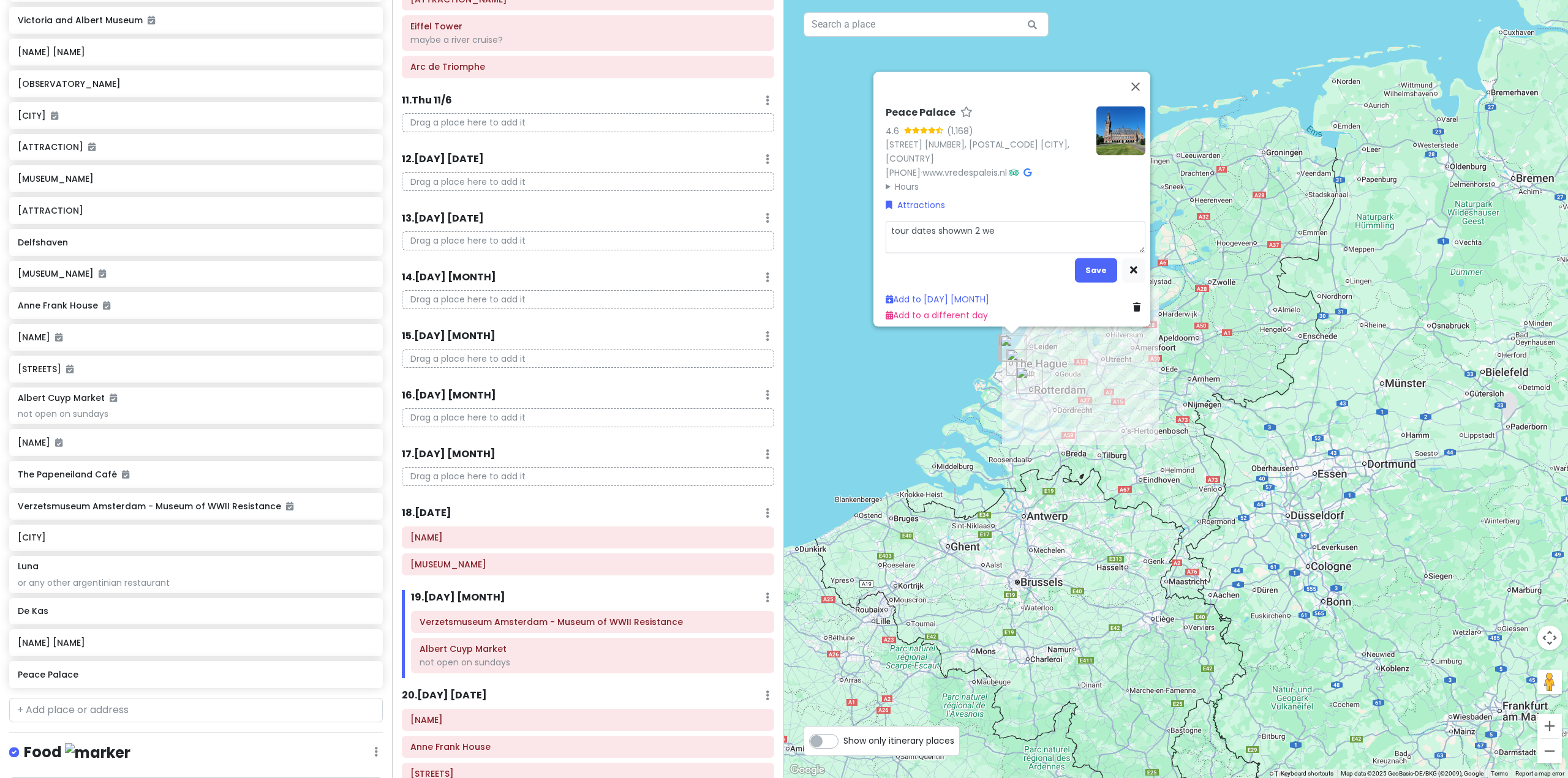 type on "x" 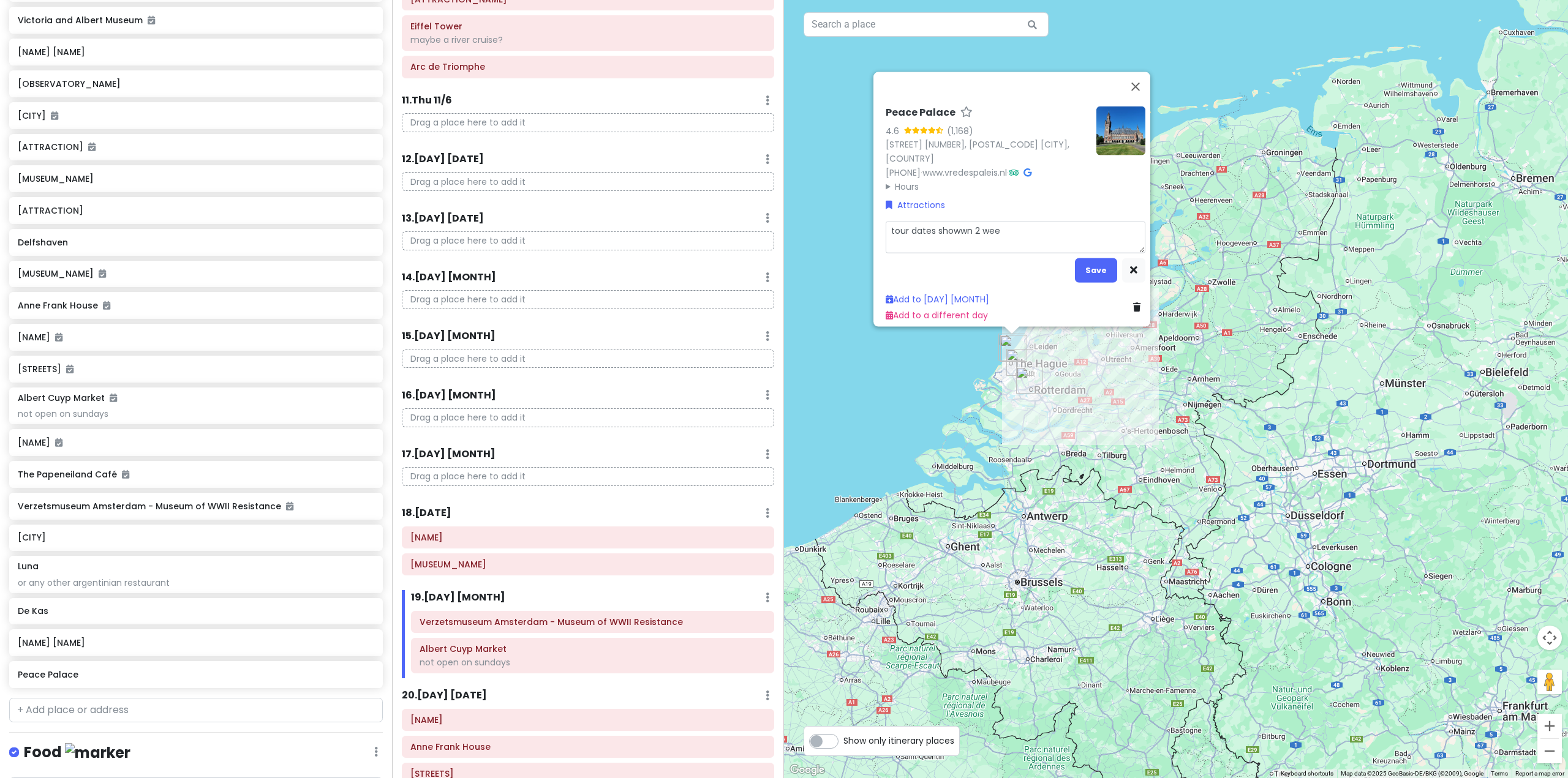type on "x" 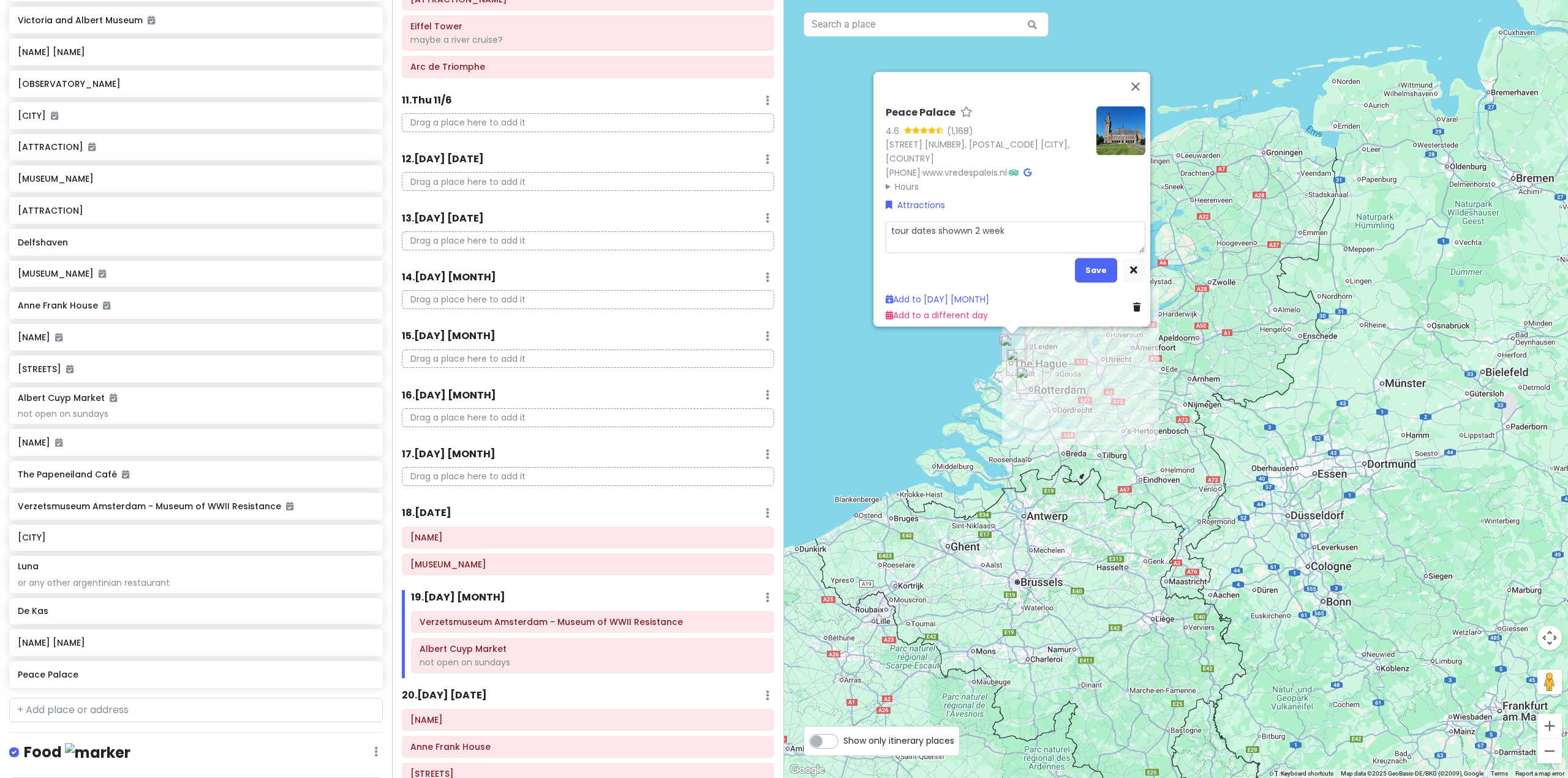 type on "x" 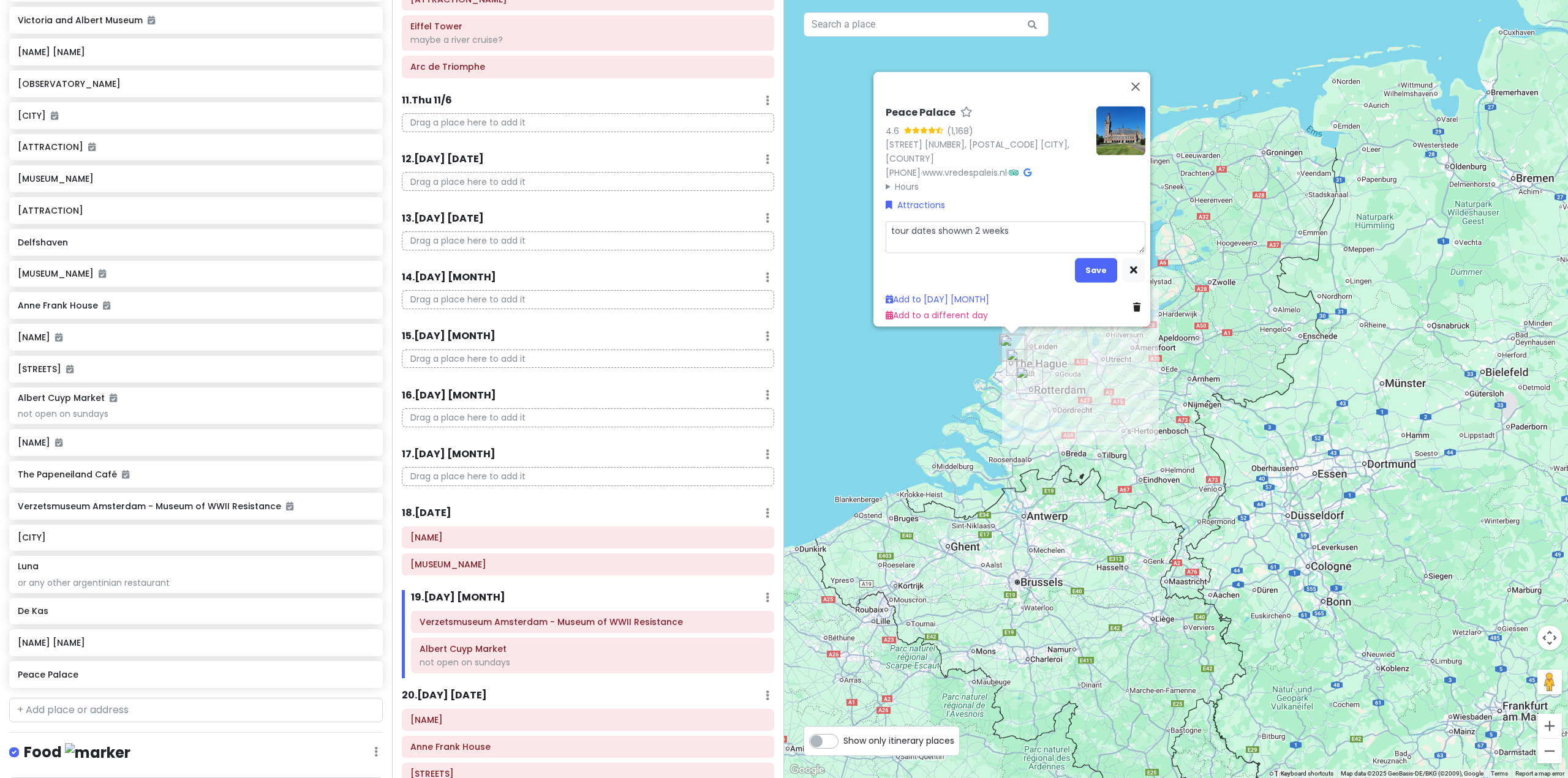 type on "x" 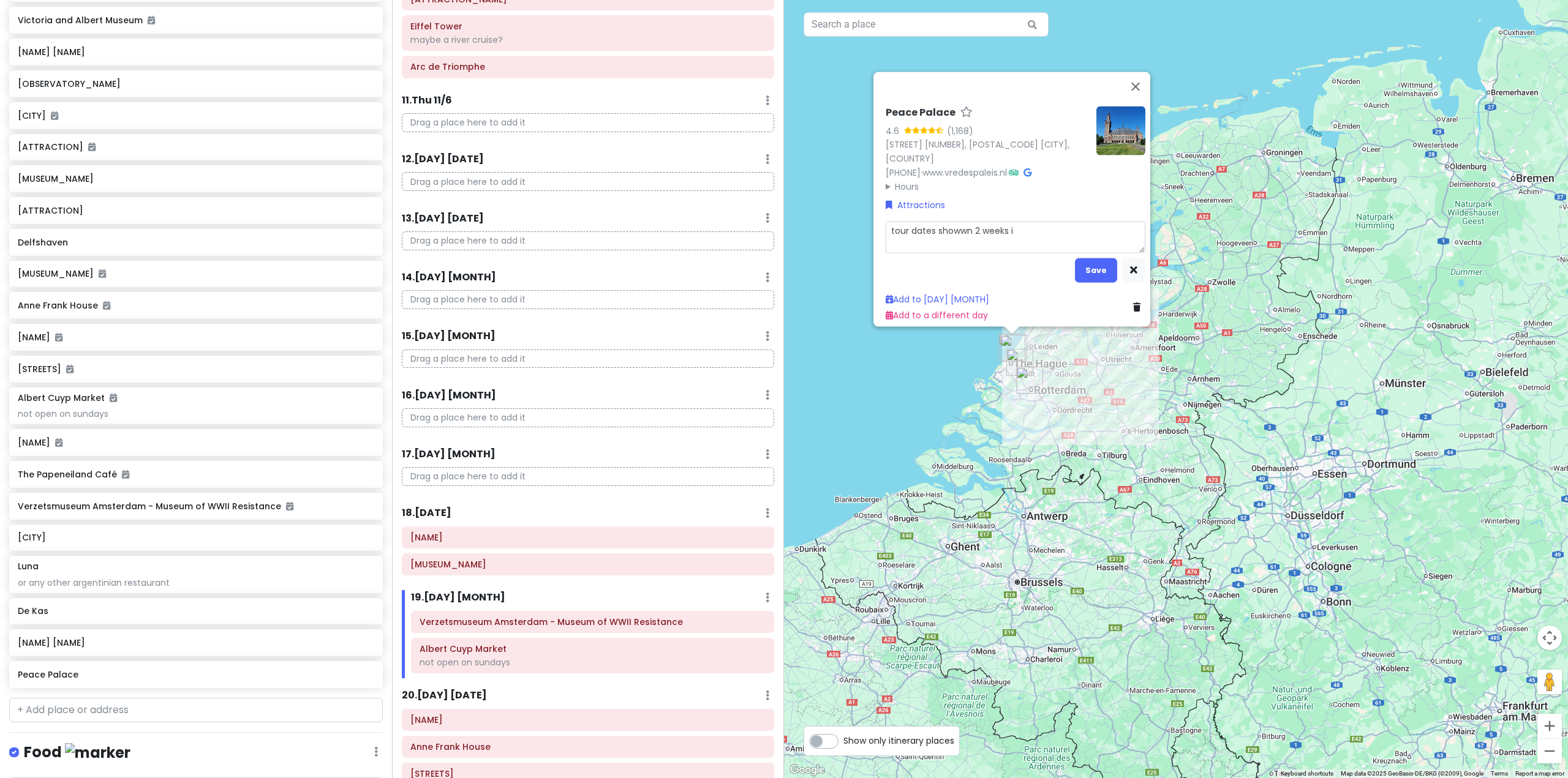 type on "x" 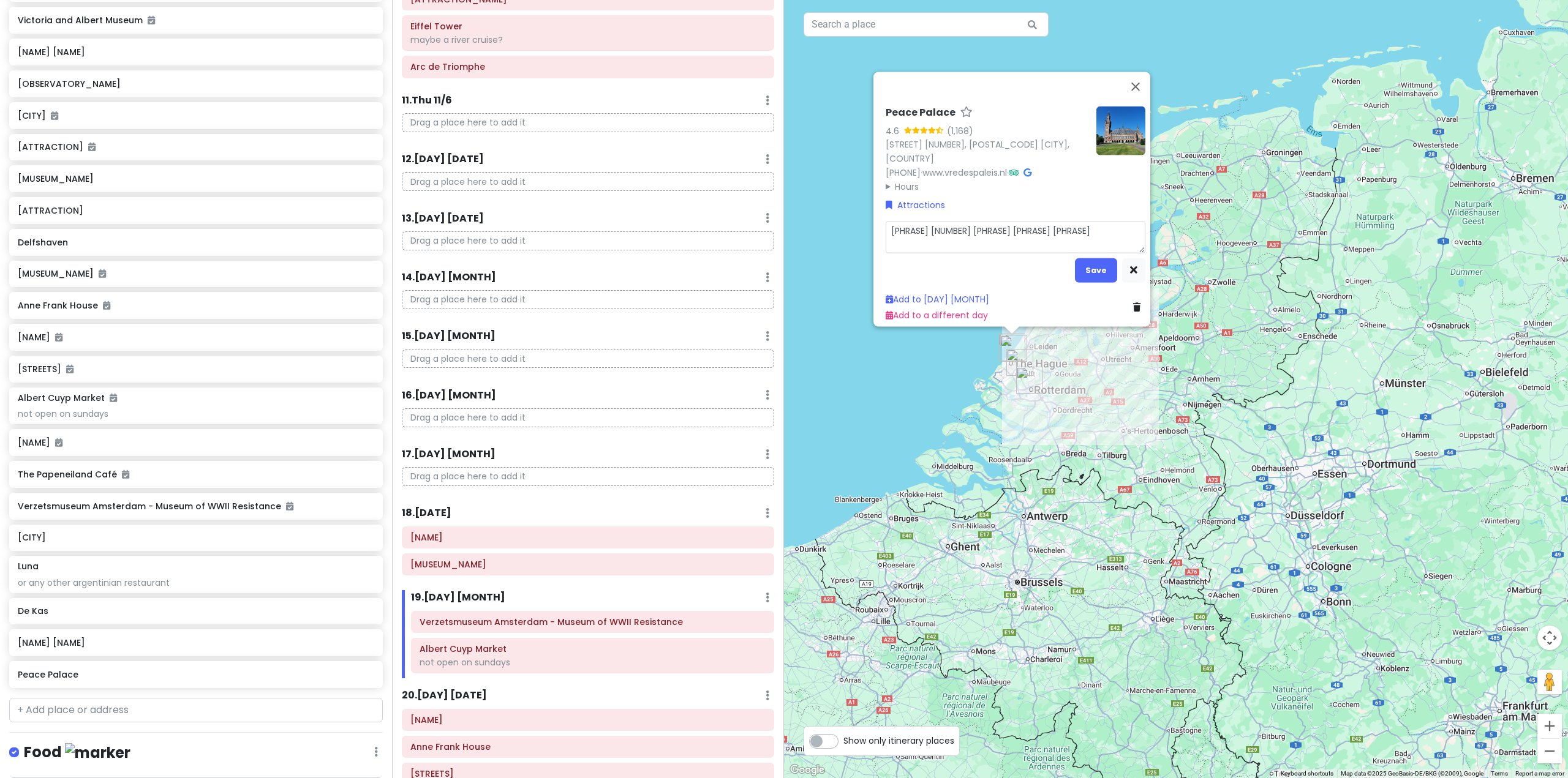 type on "x" 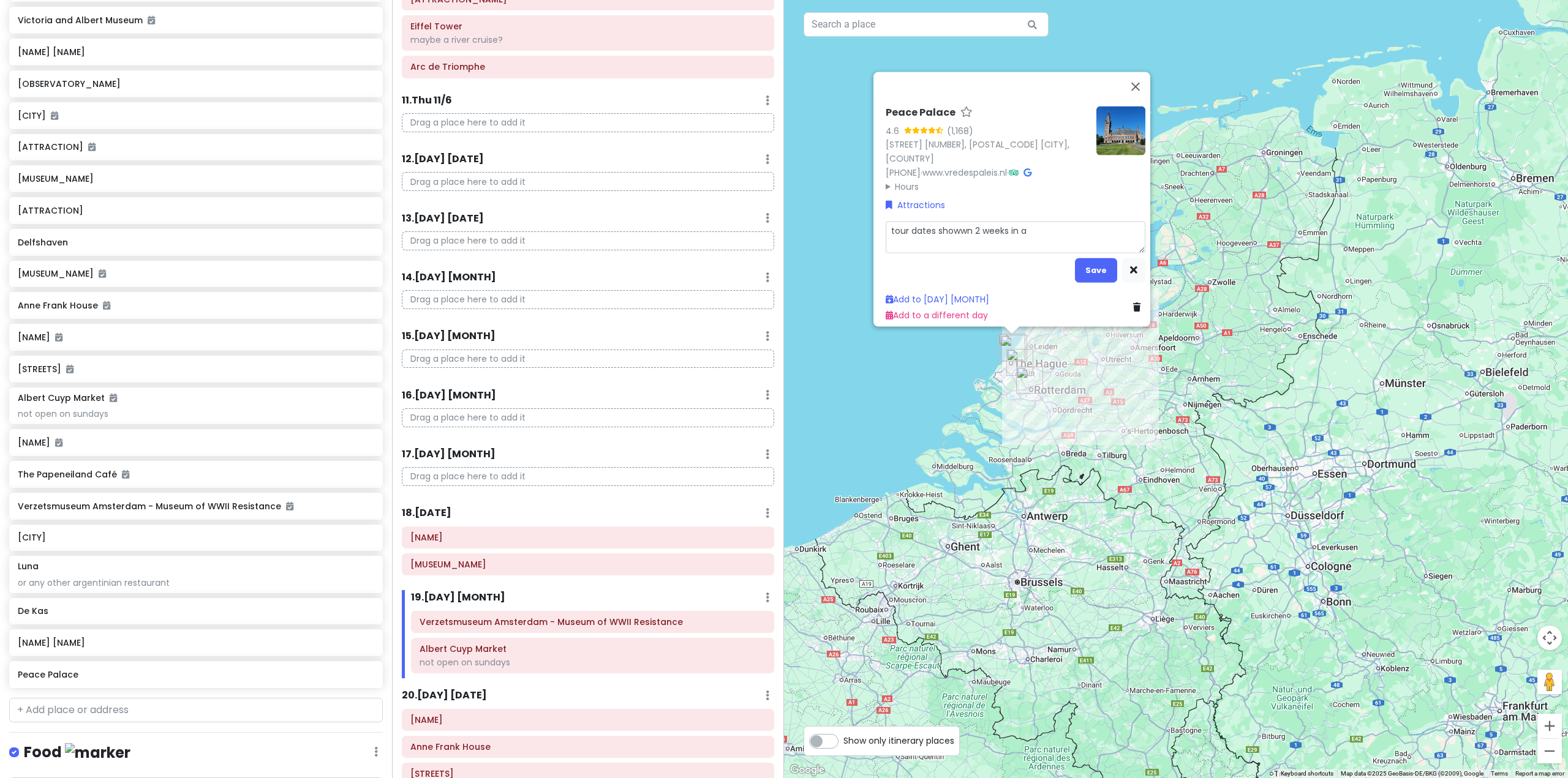 type on "x" 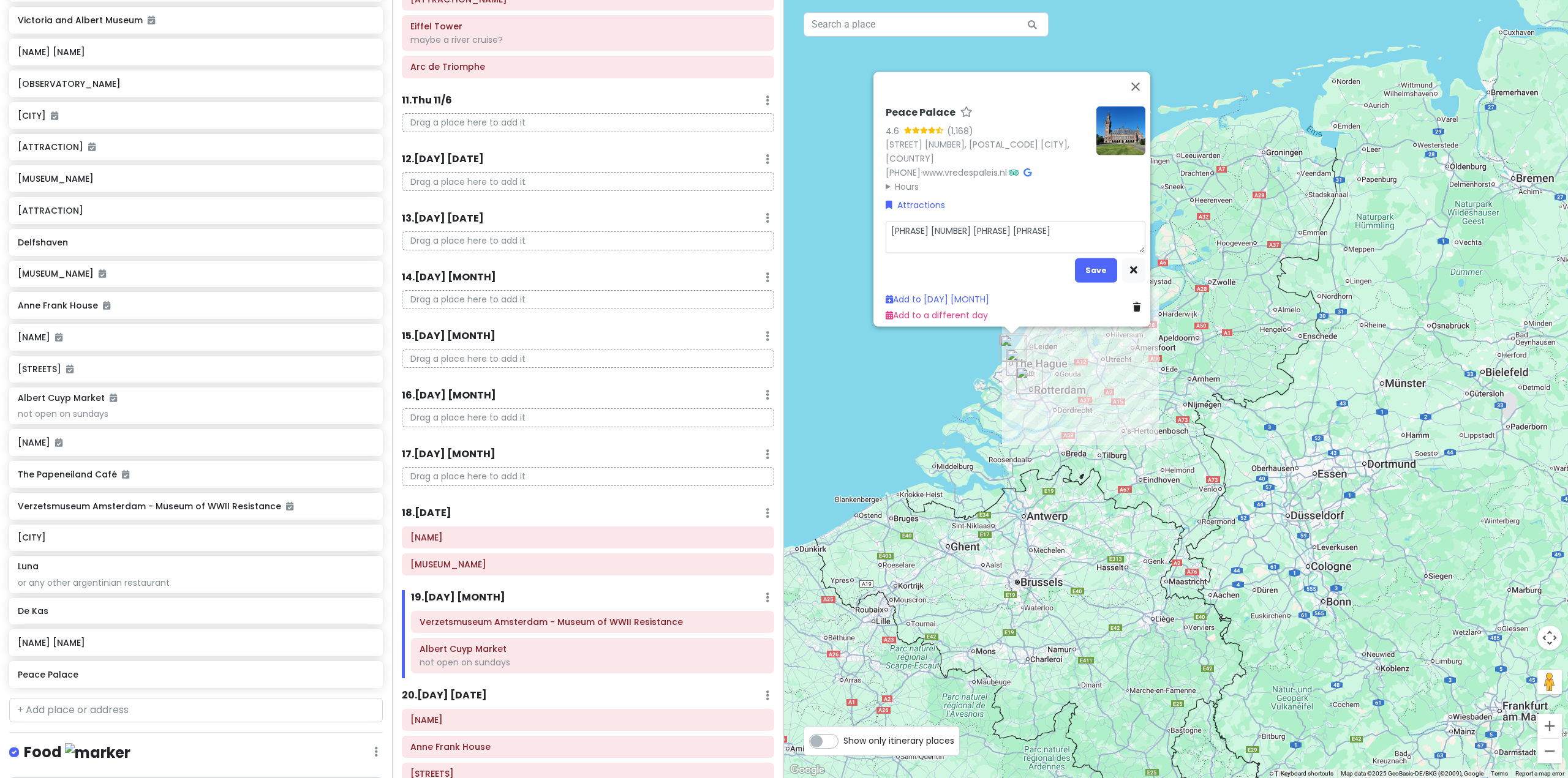 type on "x" 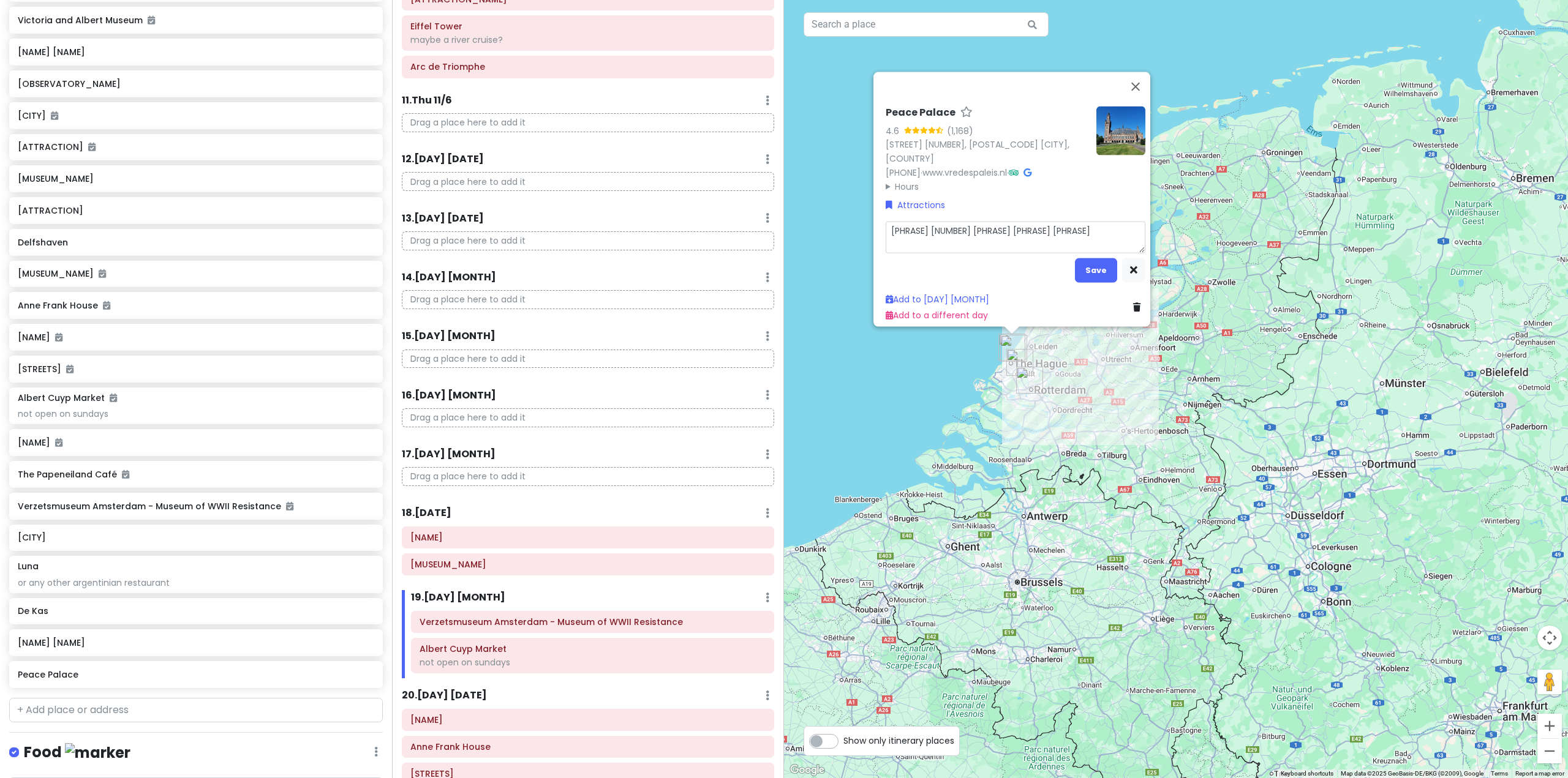 type on "x" 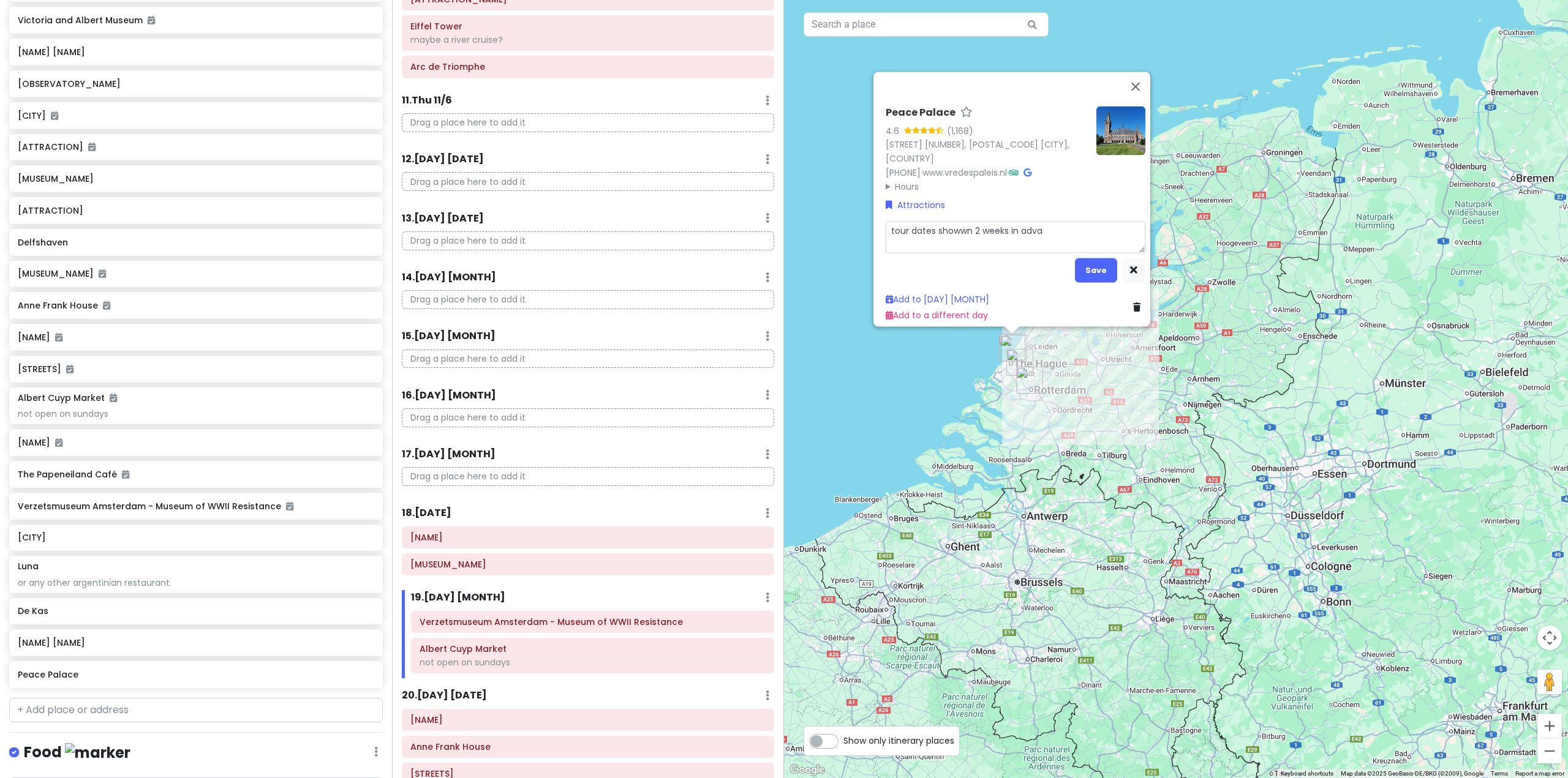 type on "x" 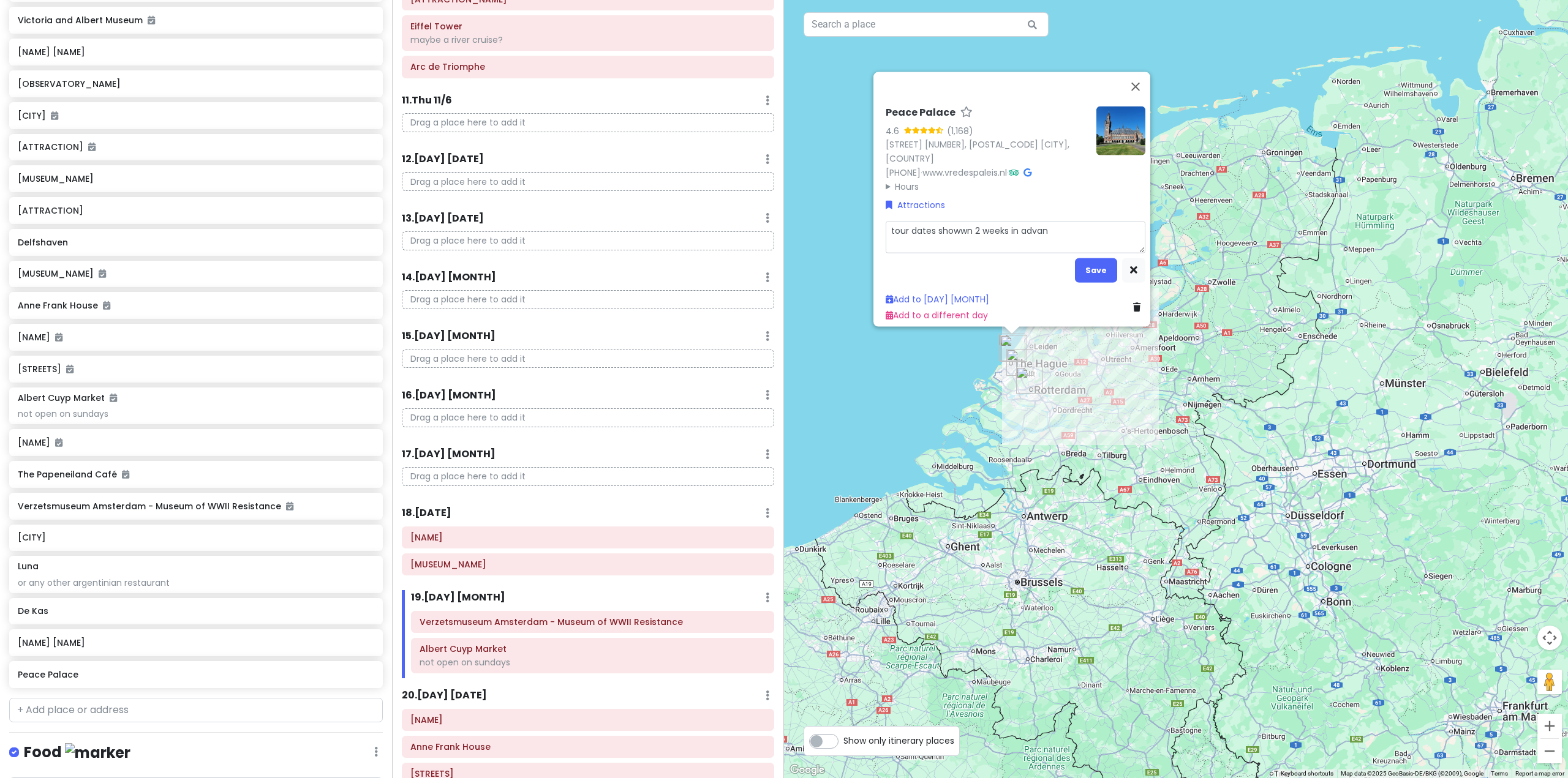 type on "x" 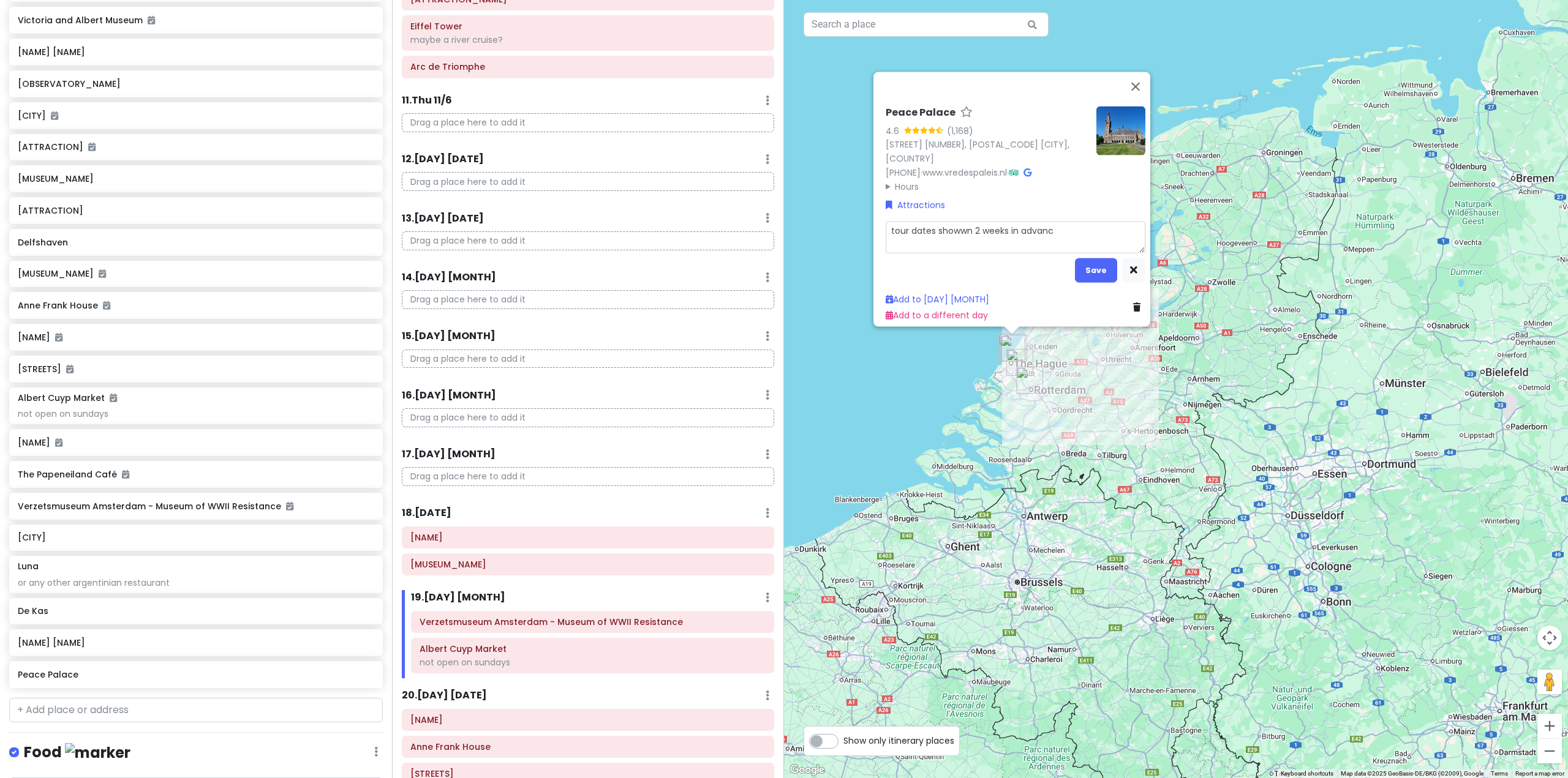 type on "x" 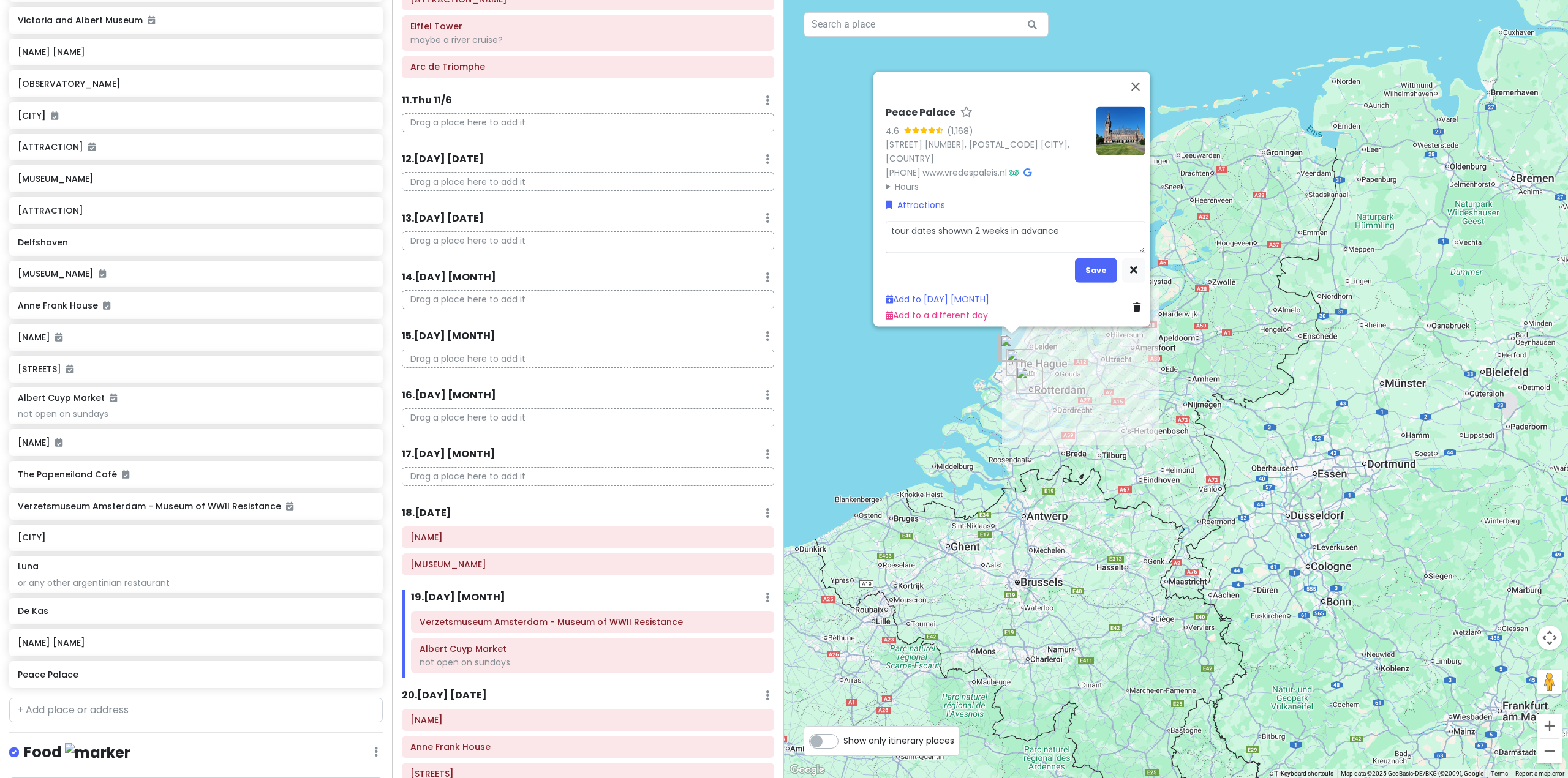 click on "tour dates showwn 2 weeks in advance" at bounding box center [1016, 237] 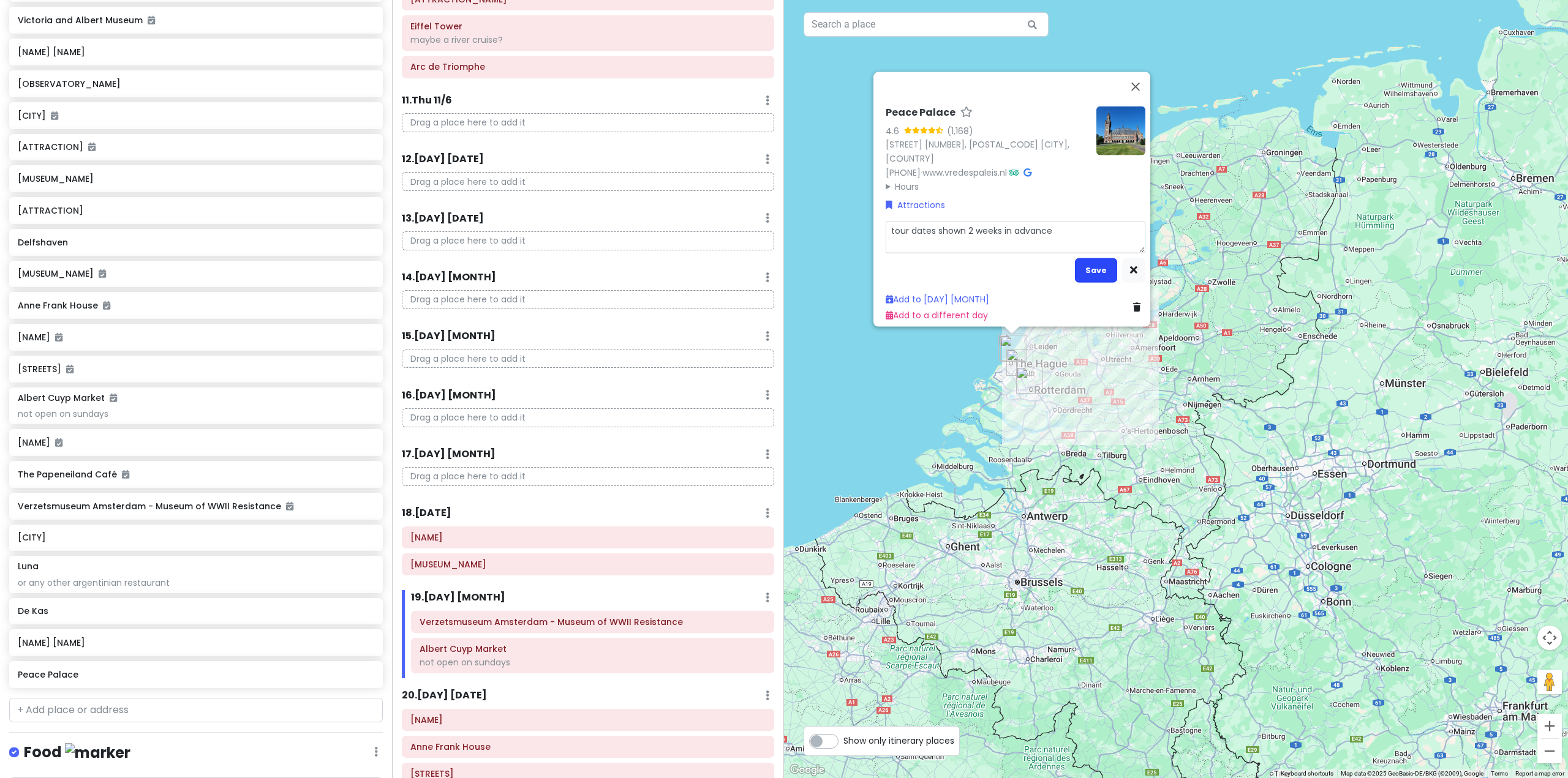type on "tour dates shown 2 weeks in advance" 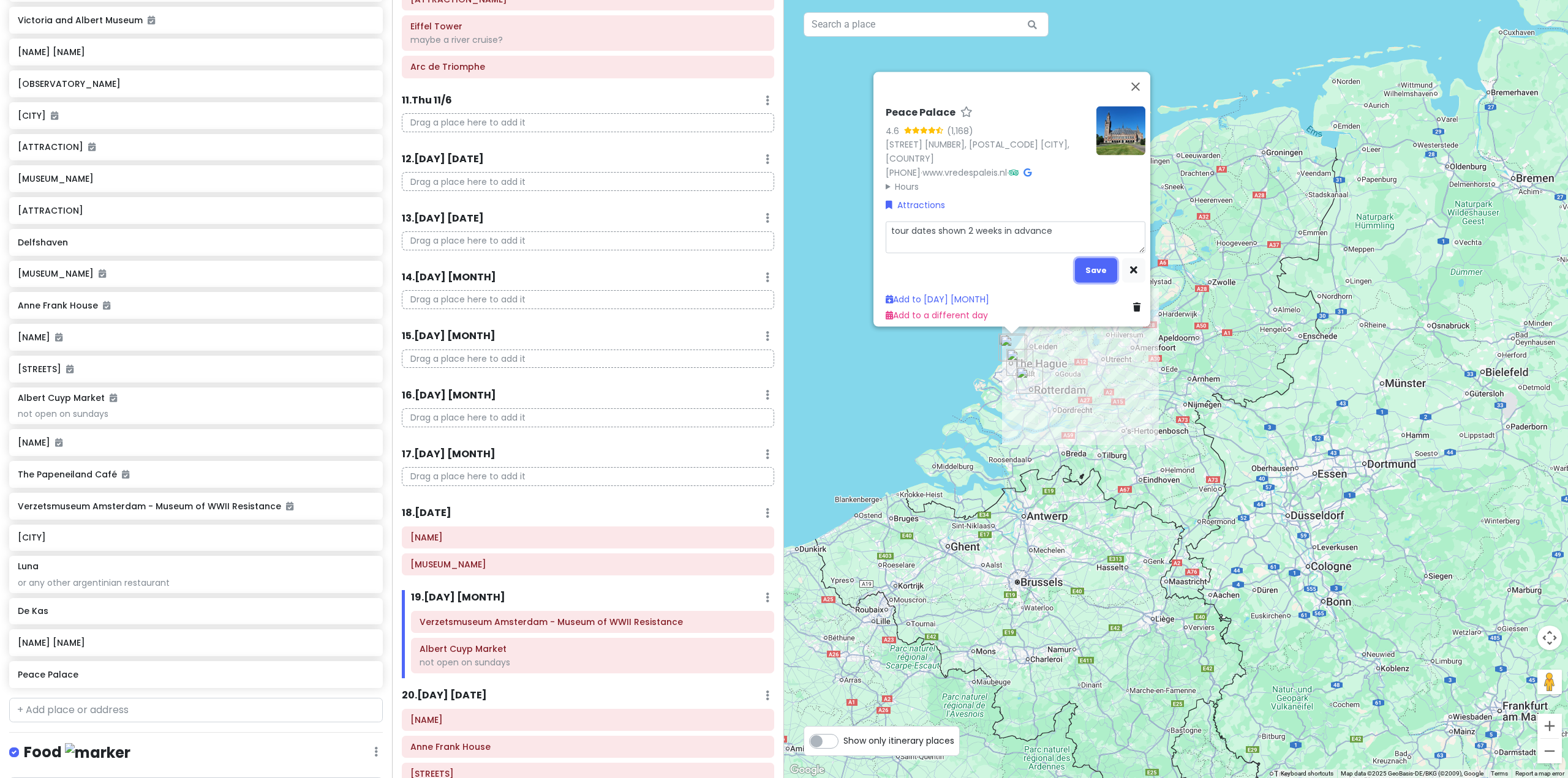 click on "Save" at bounding box center [1096, 269] 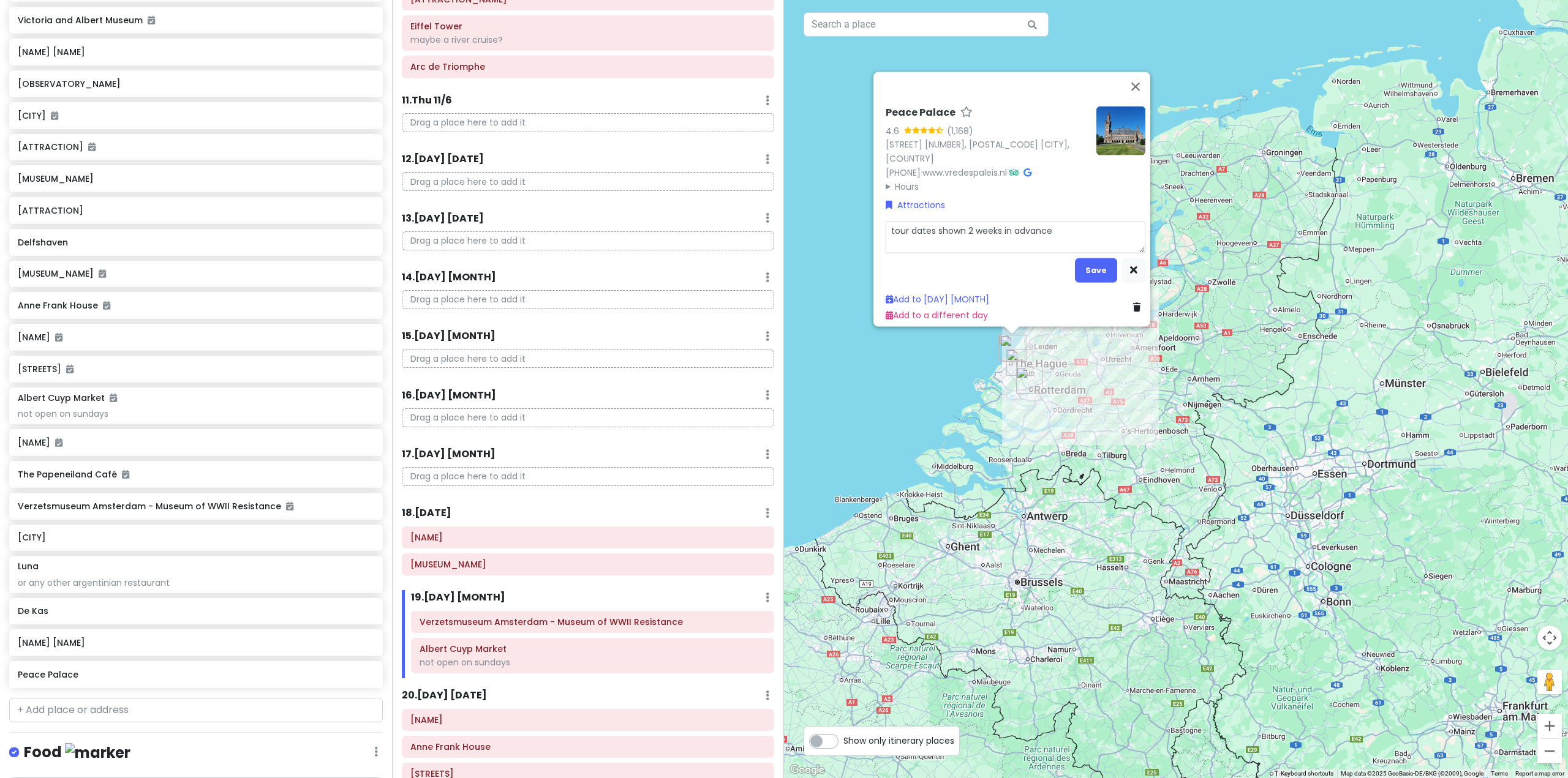 scroll, scrollTop: 1249, scrollLeft: 0, axis: vertical 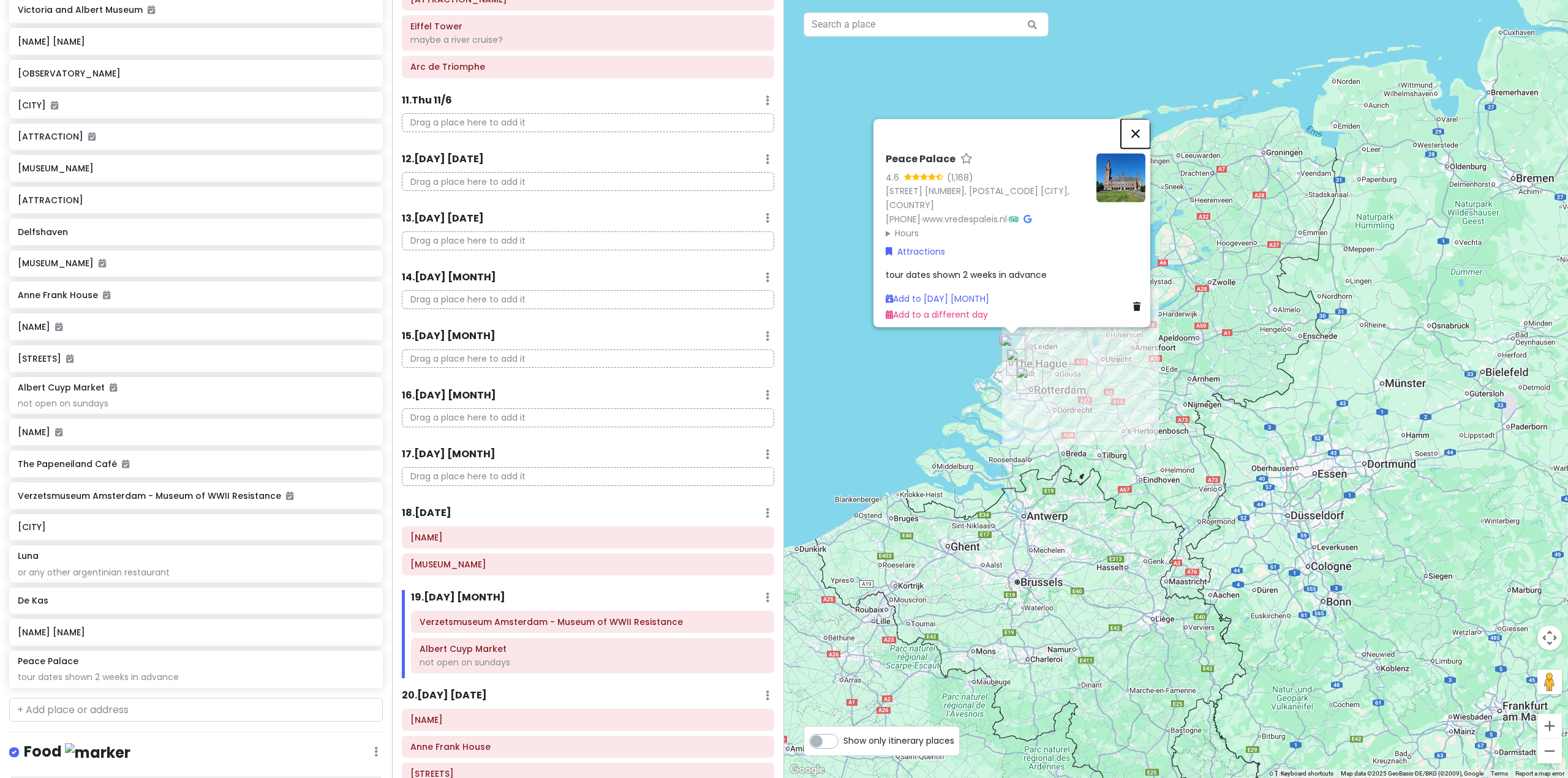 click at bounding box center [1136, 133] 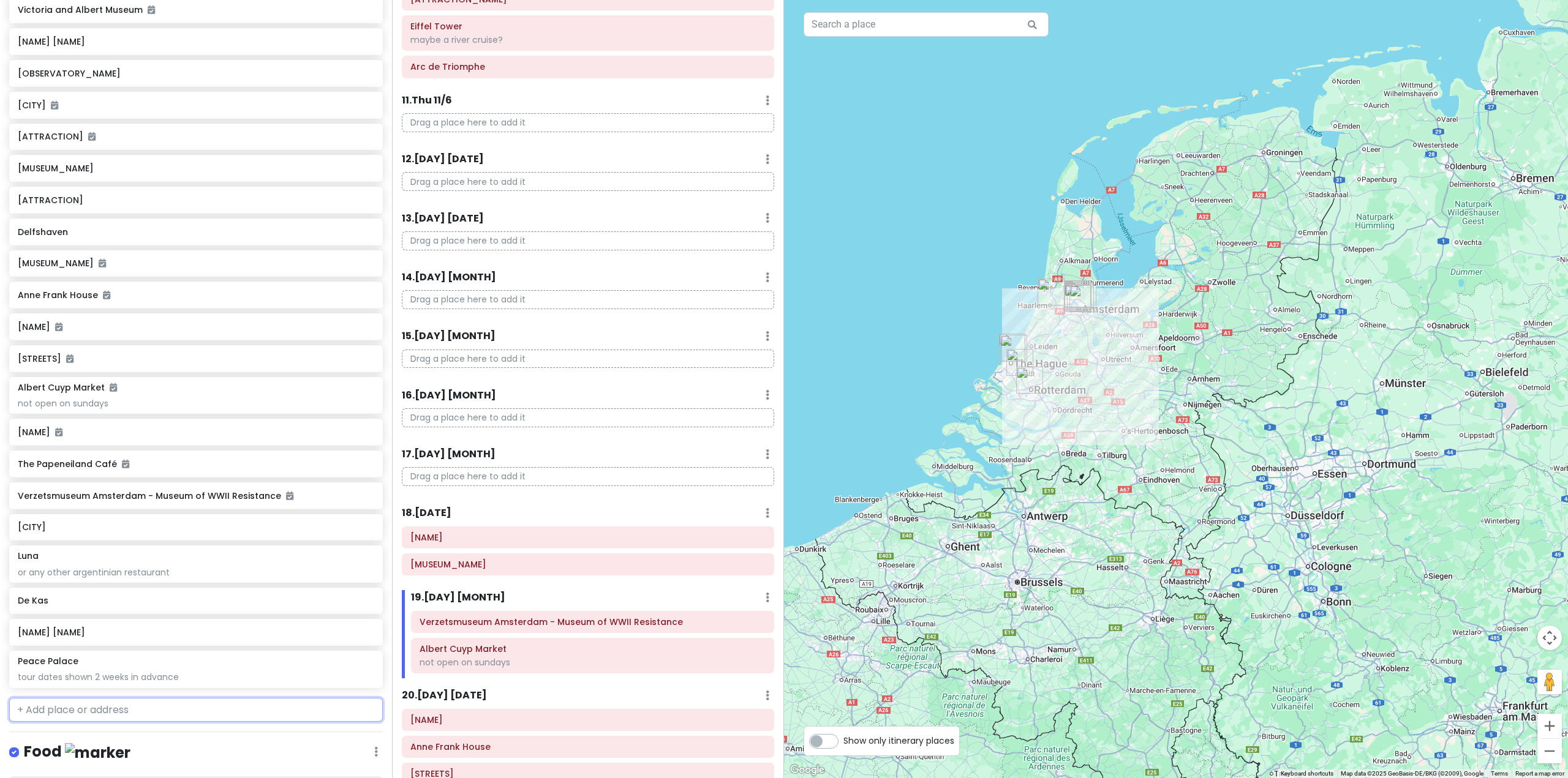 click at bounding box center (196, 710) 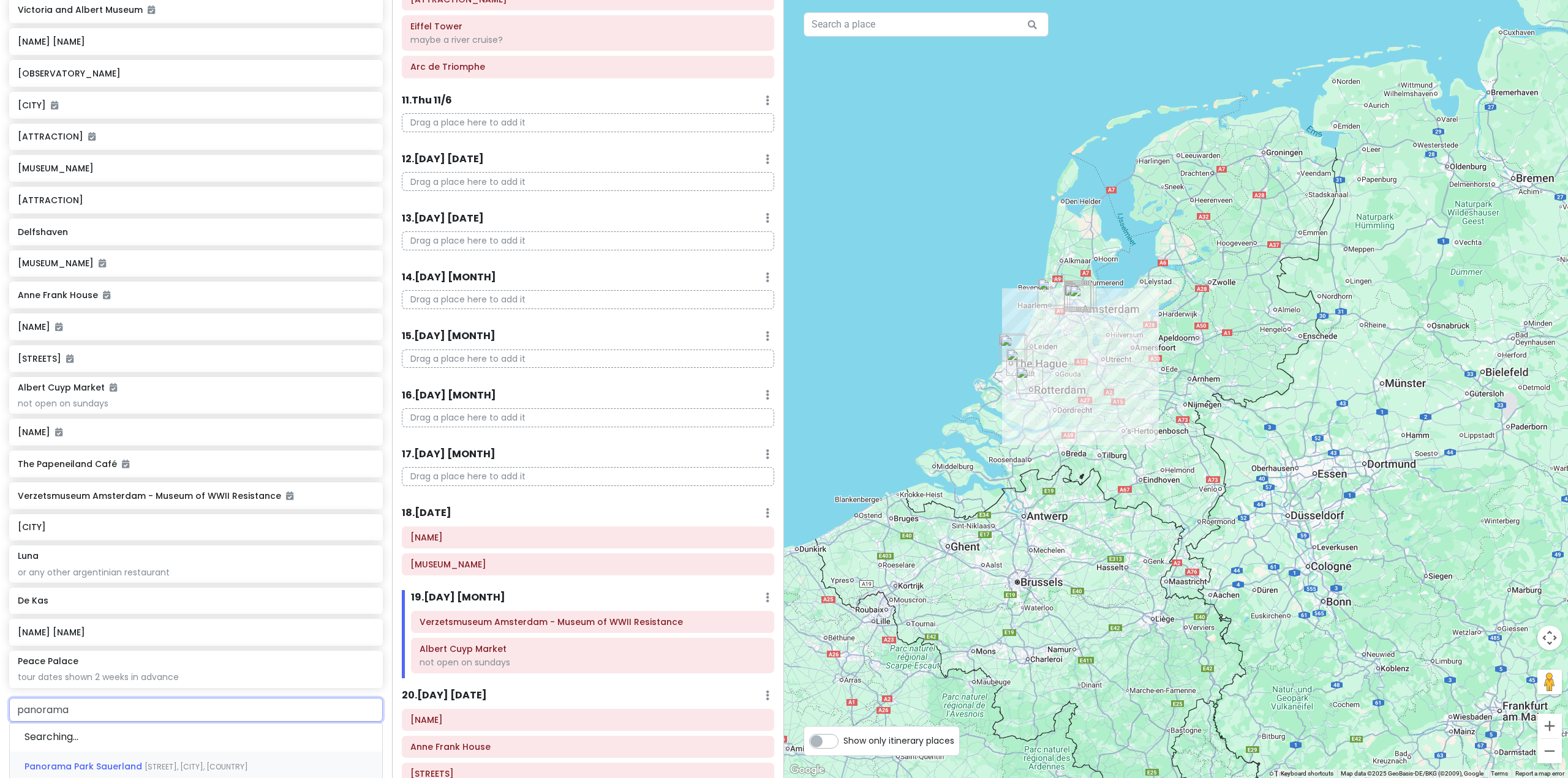 type on "panorama" 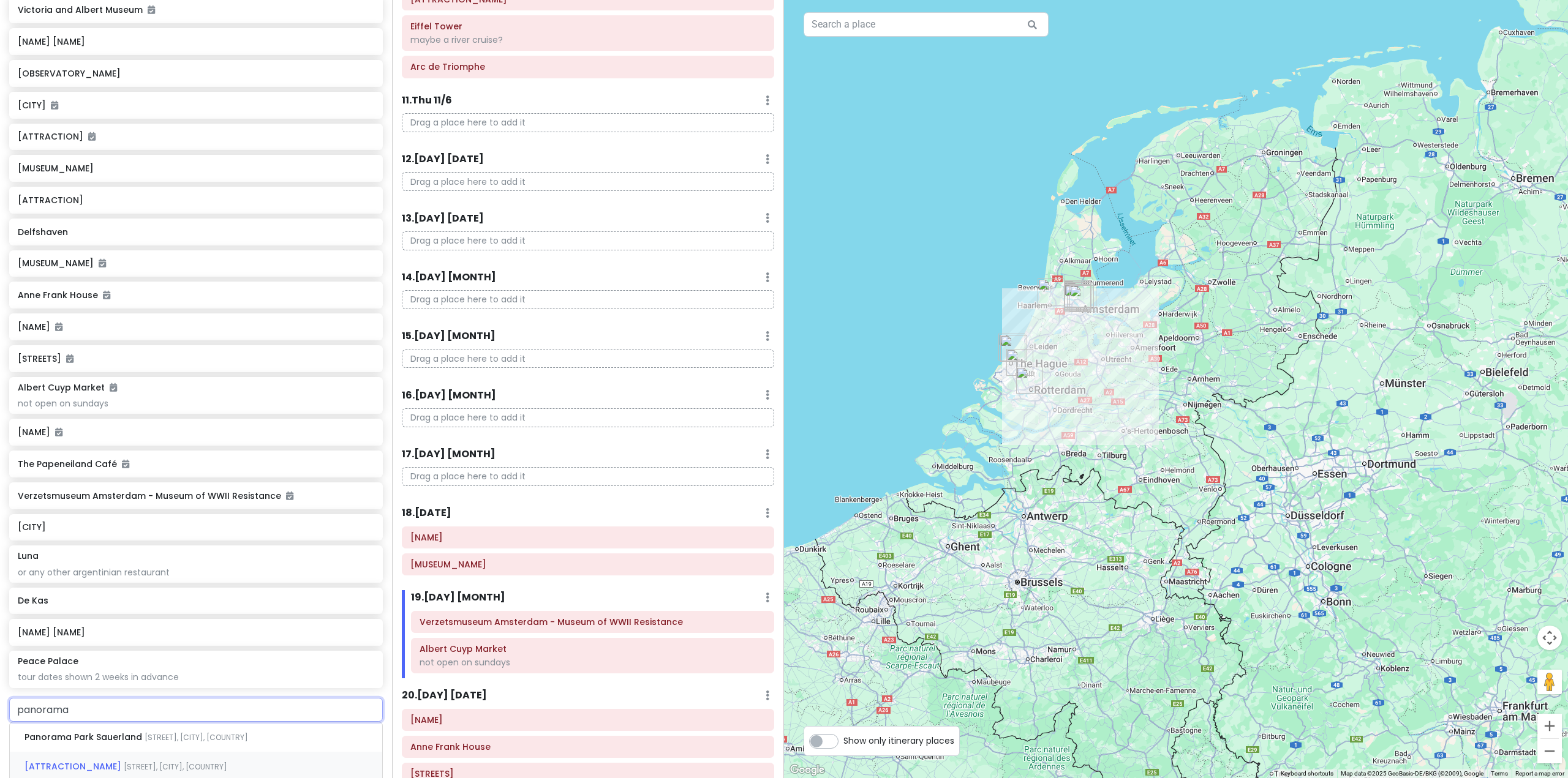 click on "[ATTRACTION_NAME] [STREET], [CITY], [COUNTRY]" at bounding box center [196, 766] 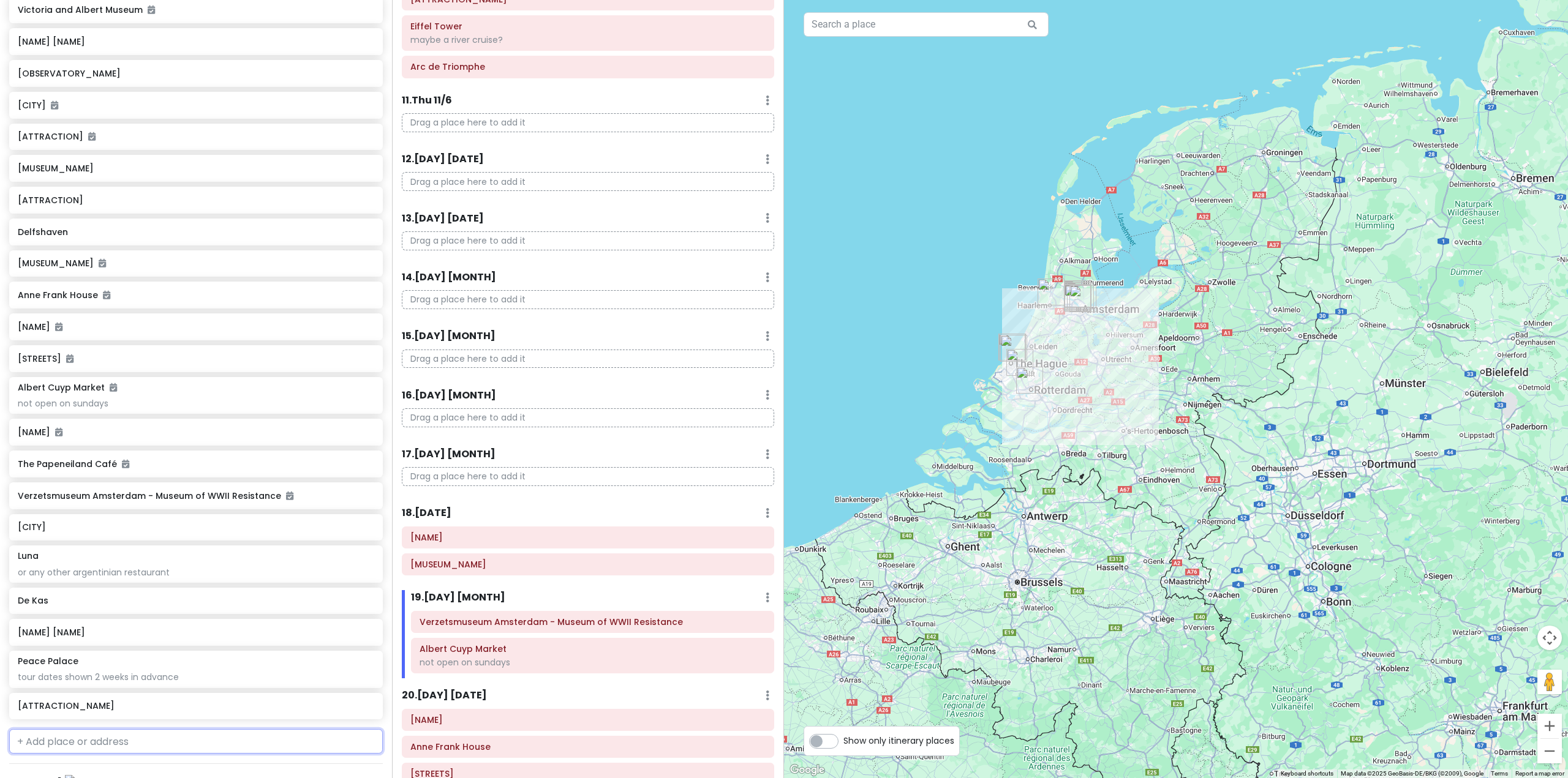 scroll, scrollTop: 1281, scrollLeft: 0, axis: vertical 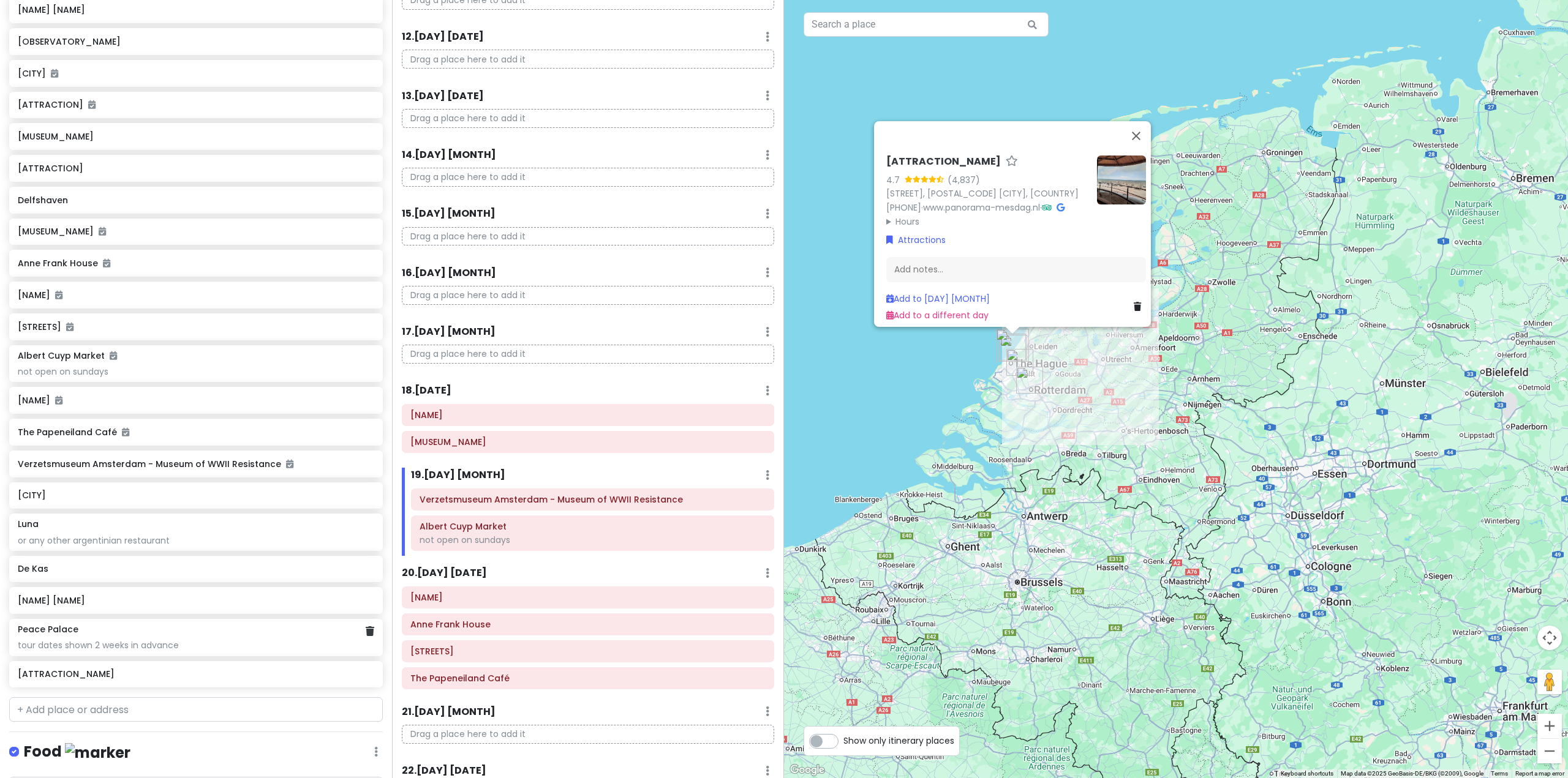 click on "tour dates shown 2 weeks in advance" at bounding box center [195, -1009] 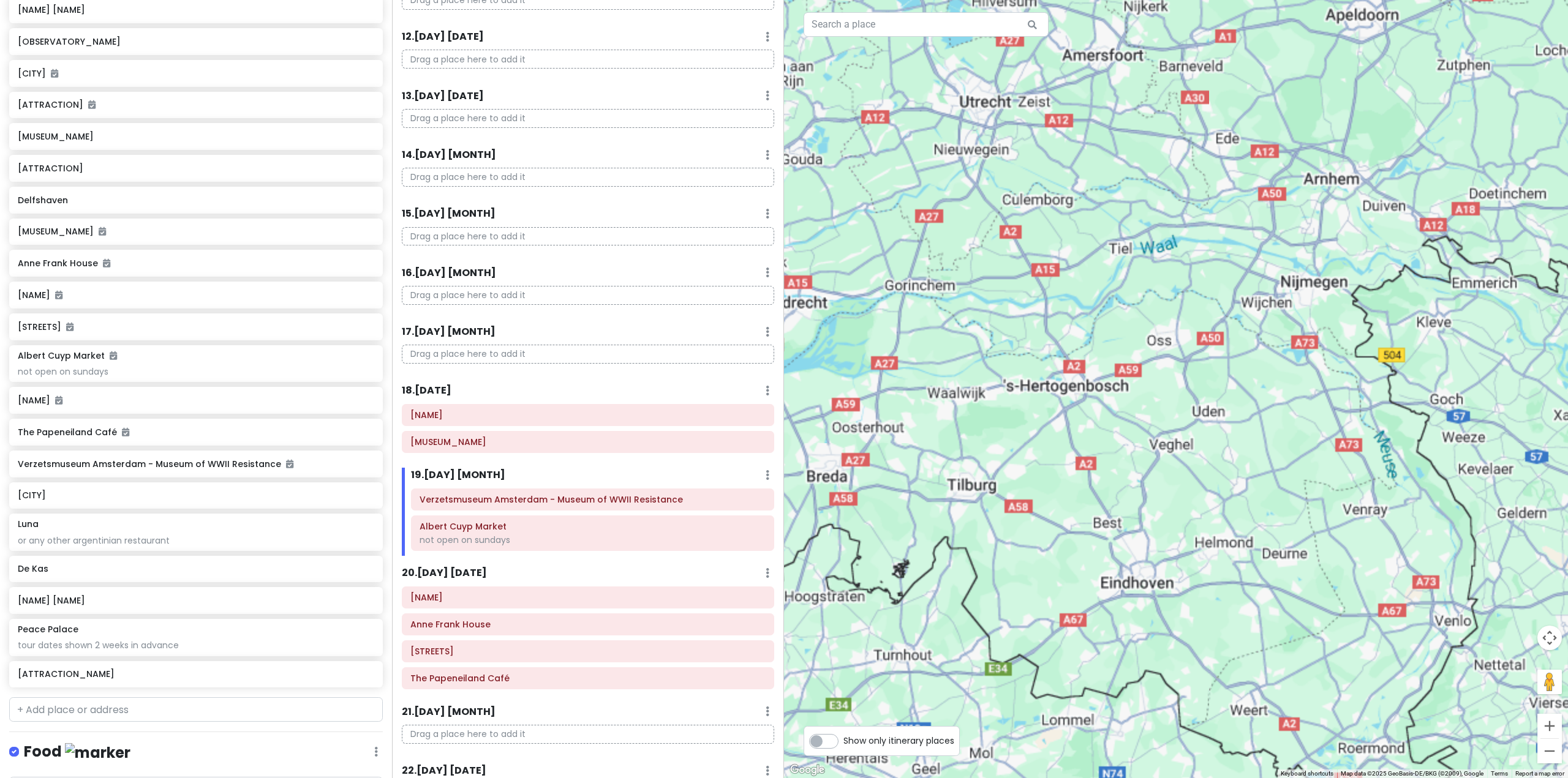 drag, startPoint x: 962, startPoint y: 355, endPoint x: 1220, endPoint y: 561, distance: 330.1515 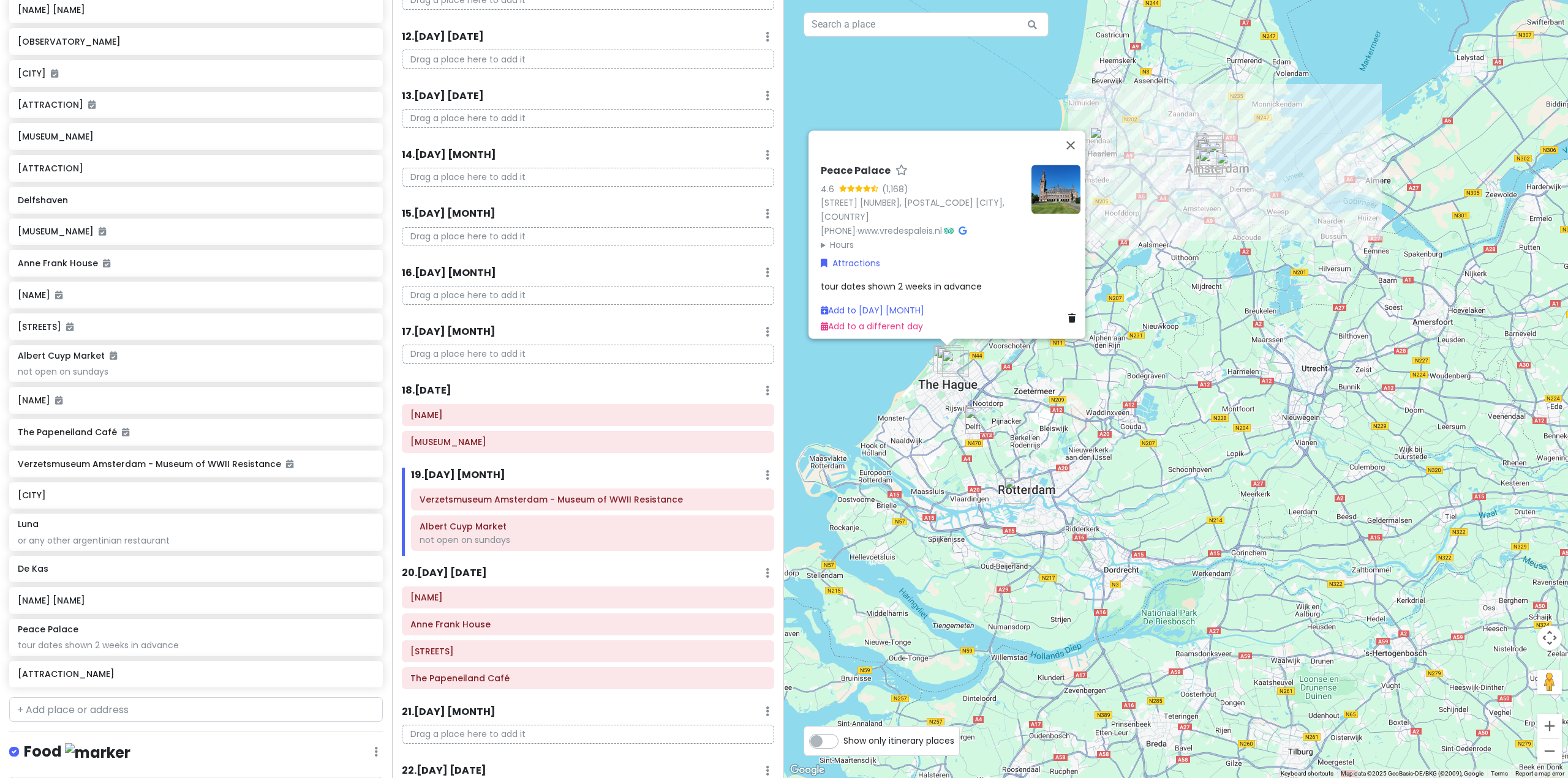drag, startPoint x: 919, startPoint y: 455, endPoint x: 980, endPoint y: 643, distance: 197.6487 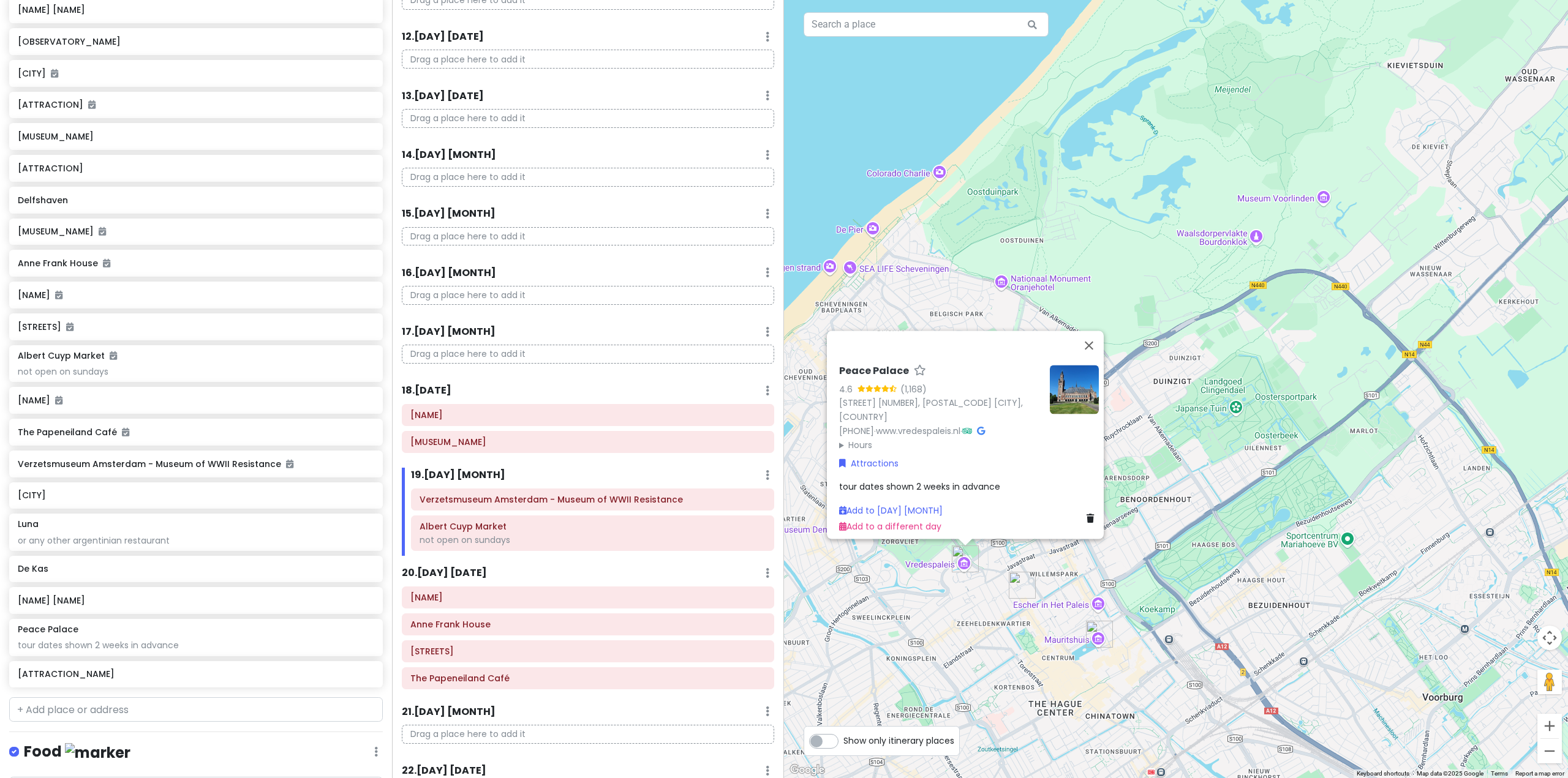 click at bounding box center [1099, 634] 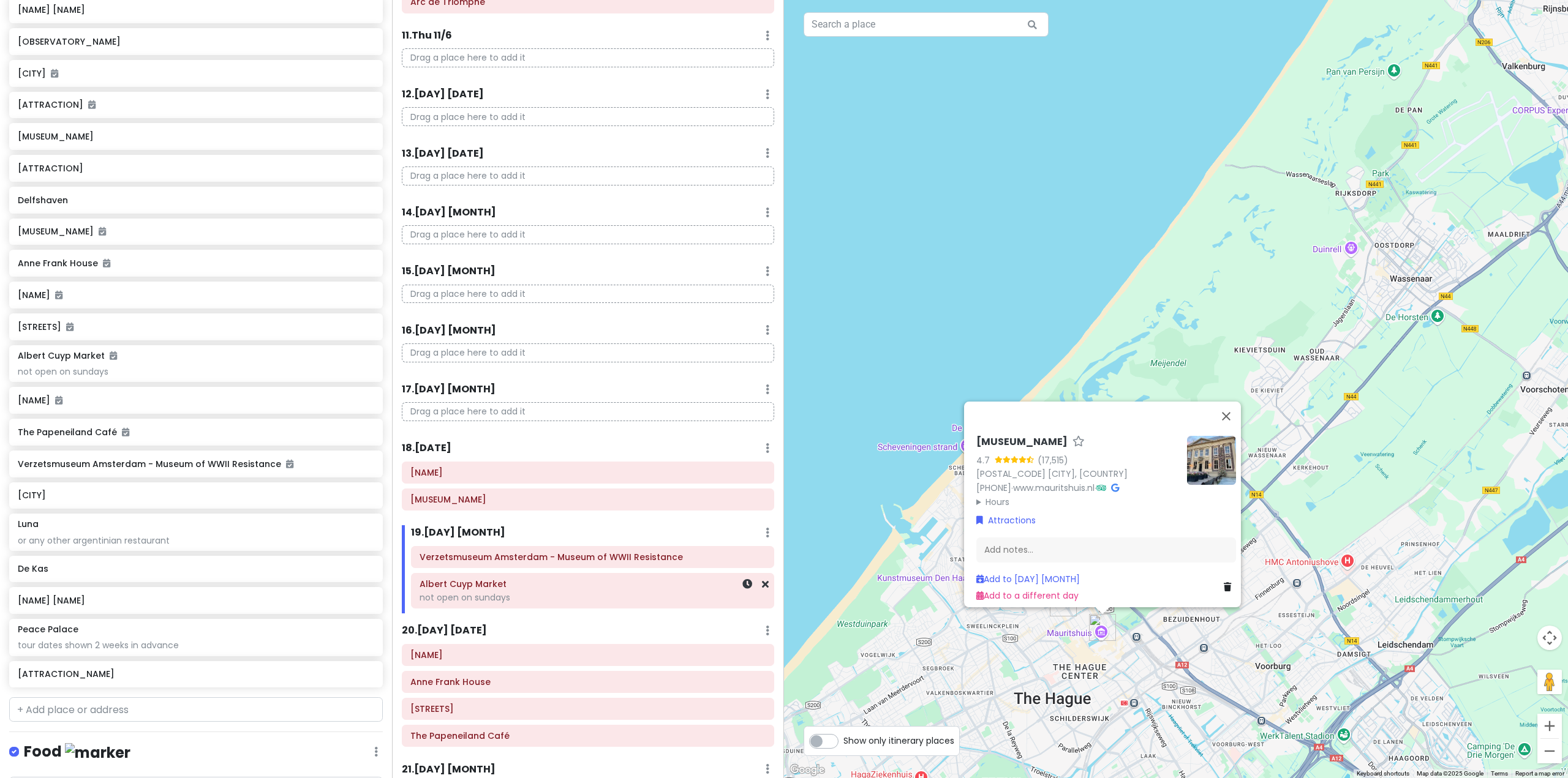 scroll, scrollTop: 1178, scrollLeft: 0, axis: vertical 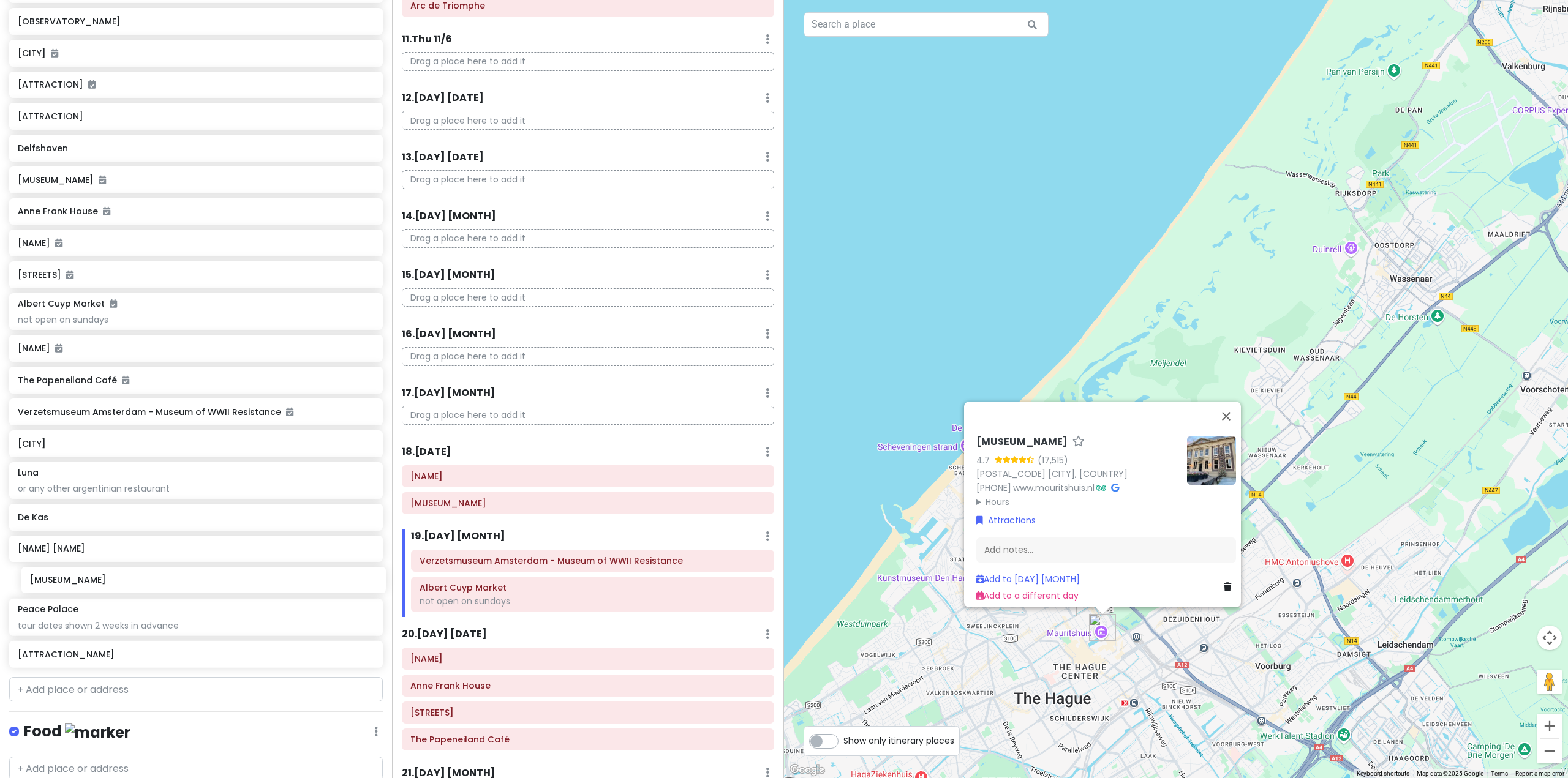 drag, startPoint x: 197, startPoint y: 138, endPoint x: 209, endPoint y: 582, distance: 444.16213 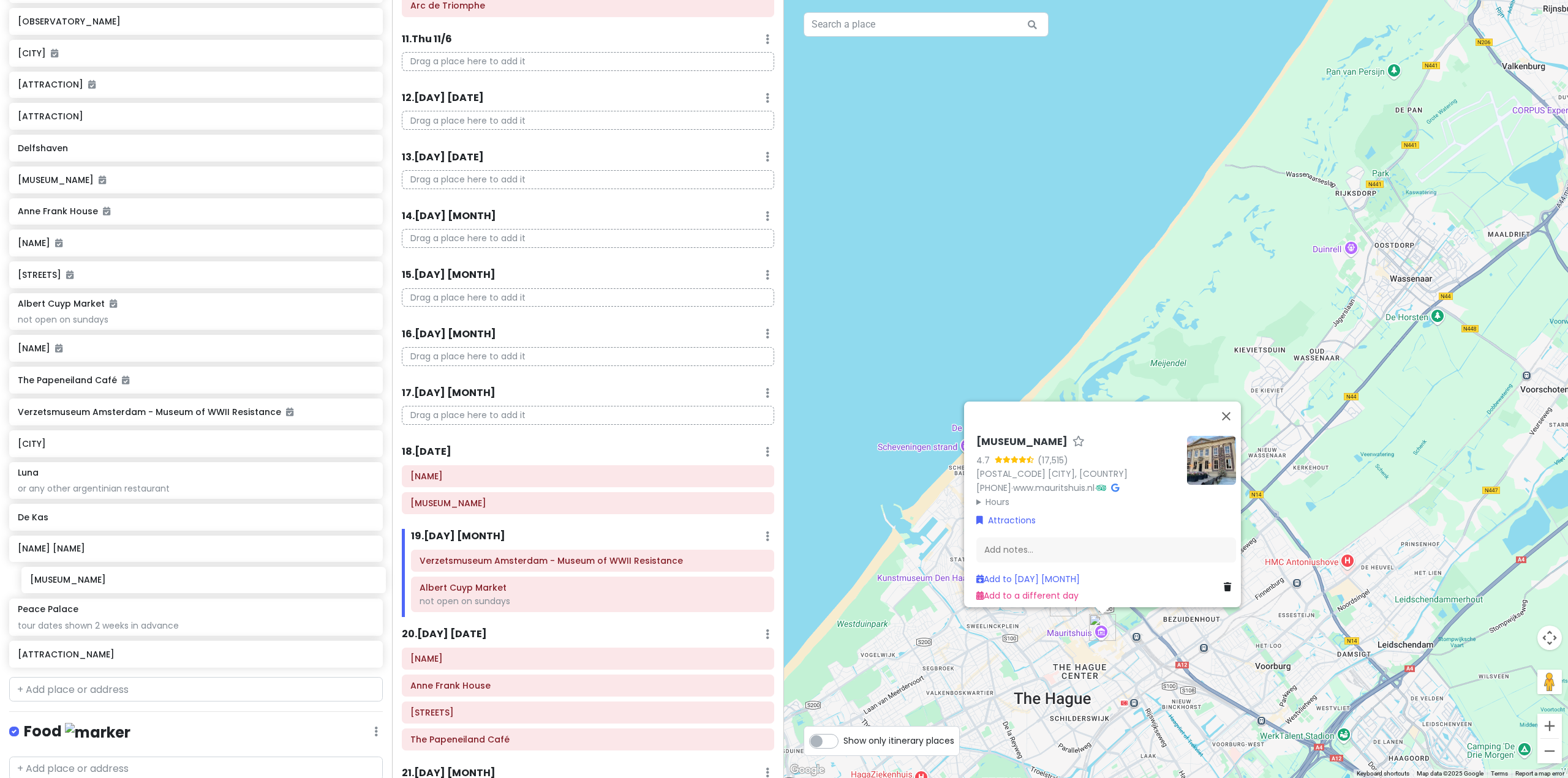click on "[ATTRACTION] [ATTRACTION] good to book tour [ATTRACTION] [ATTRACTION] [ATTRACTION] maybe a river cruise? [ATTRACTION] [RESTAURANT] or another french restaurant [RESTAURANT] [RESTAURANT] [ATTRACTION] setting for diagon alley and leaky cauldron [ATTRACTION] [ATTRACTION] old church destroyed in the blitz, now a public garden [PLACE] [PLACE] [PARK] [ABBEY] evensong [BIG BEN] [PARK] [COURT] [MARKET] [MUSEUM] [MUSEUM] [PALACE] [AUTOMATION] [TREE] [MARKET] [MARKET] [STREET] [MARKET] [STREET] shopping in richest postcode in london [MUSEUM] [LIBRARY] [OBSERVATORY] [DISTRICT] [HOUSE] [MUSEUM] [MUSEUM] [STREETS] [MARKET] not open on sundays [DISTRICT] [CAFE] [CITY] [ATTRACTION] [ATTRACTION]" at bounding box center [196, -208] 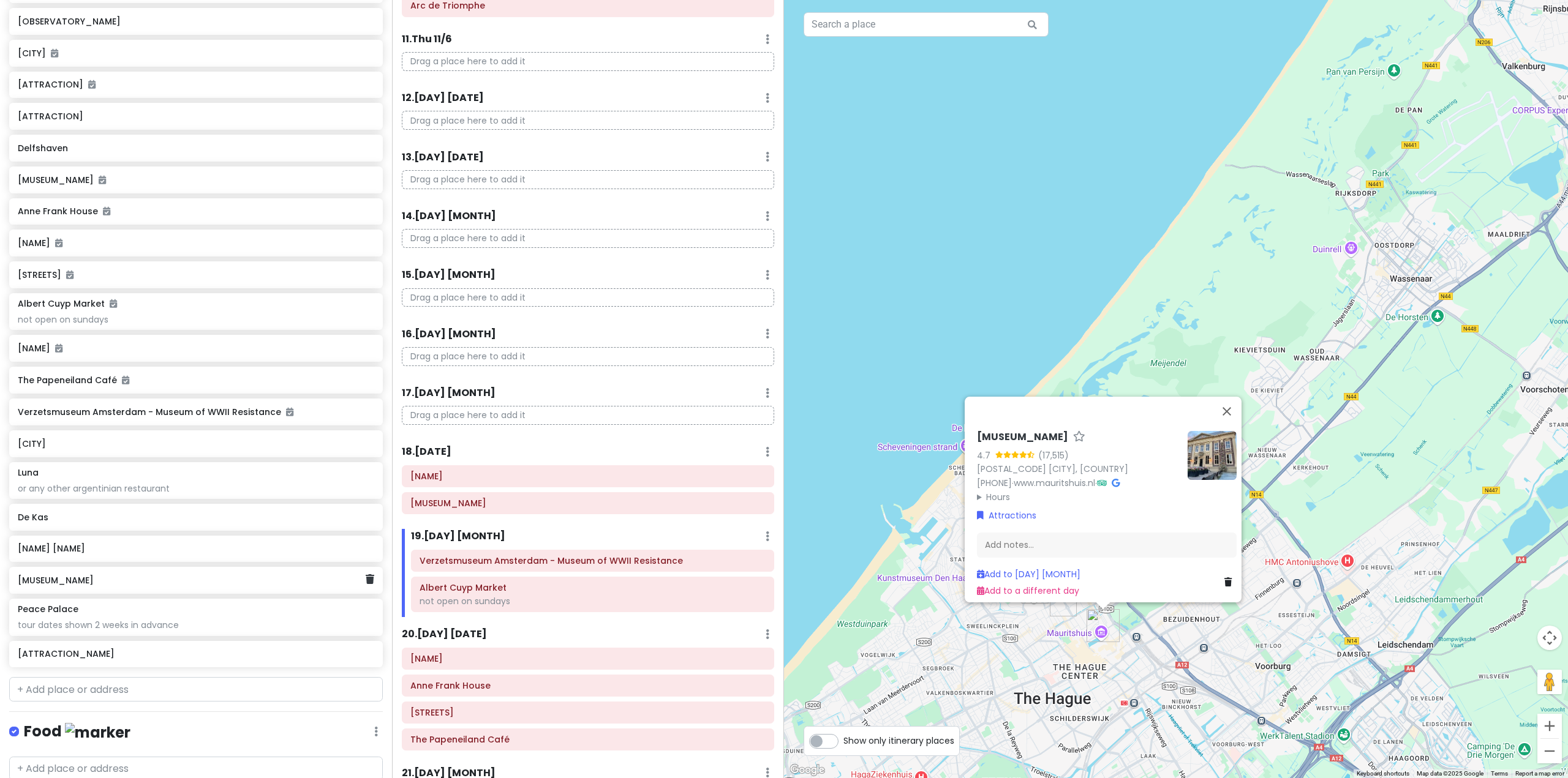 scroll, scrollTop: 1302, scrollLeft: 0, axis: vertical 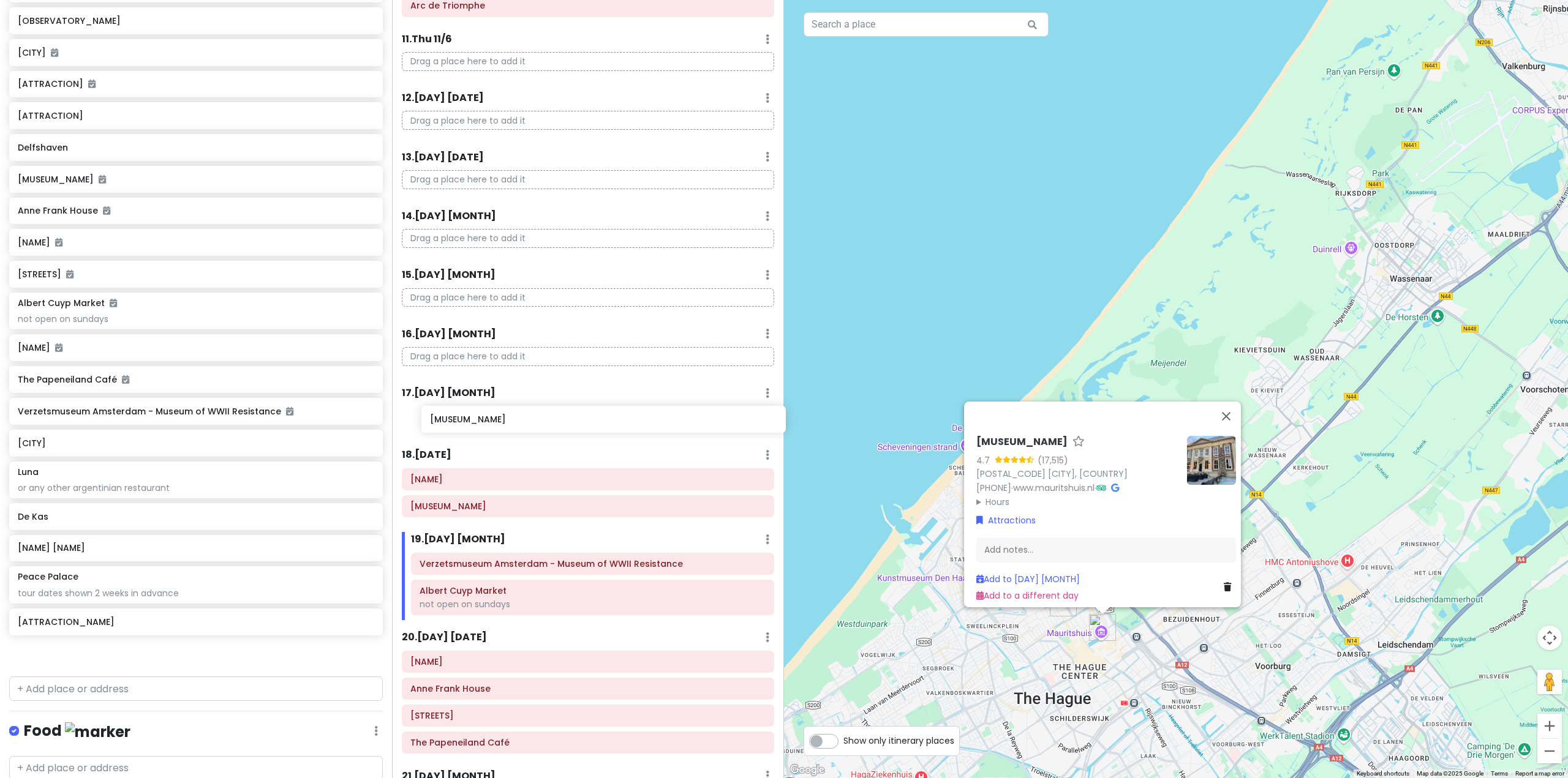 drag, startPoint x: 184, startPoint y: 585, endPoint x: 597, endPoint y: 425, distance: 442.9097 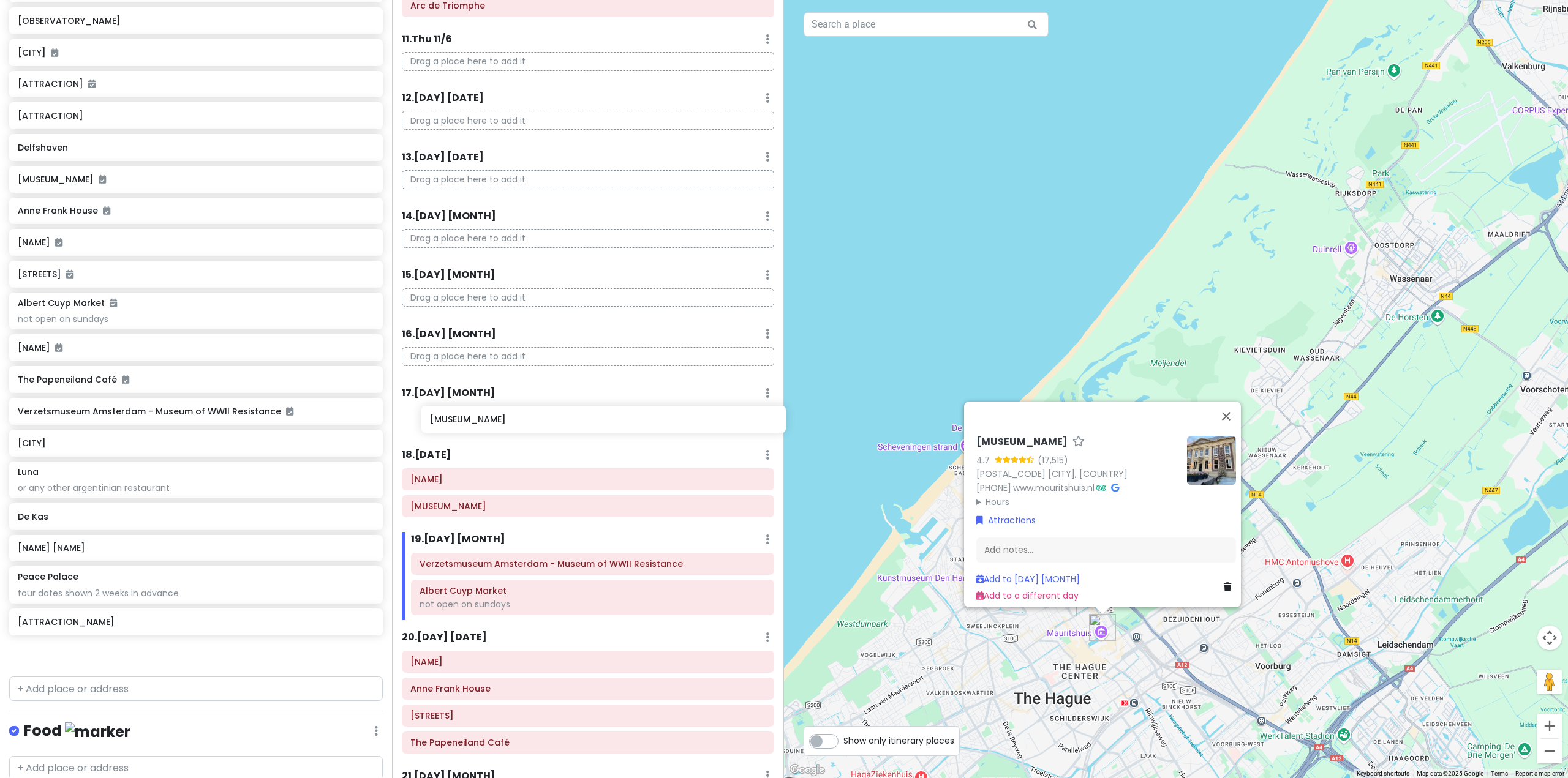 click on "[ATTRACTION_NAME] [ATTRACTION_NAME] [ATTRACTION_NAME] [ATTRACTION_NAME] [ATTRACTION_NAME] [ATTRACTION_NAME] [RESTAURANT_NAME] [RESTAURANT_NAME] [MARKET_NAME] [BUILDING_NAME] [CHURCH_NAME] [CHURCH_NAME] [BUILDING_NAME] [PARK_NAME] [ABBEY_NAME] [LANDMARK_NAME] [PARK_NAME] [COURTYARD_NAME] [MARKET_NAME] [MUSEUM_NAME] [LIBRARY_NAME] [OBSERVATORY_NAME] [DISTRICT_NAME]" at bounding box center [784, 389] 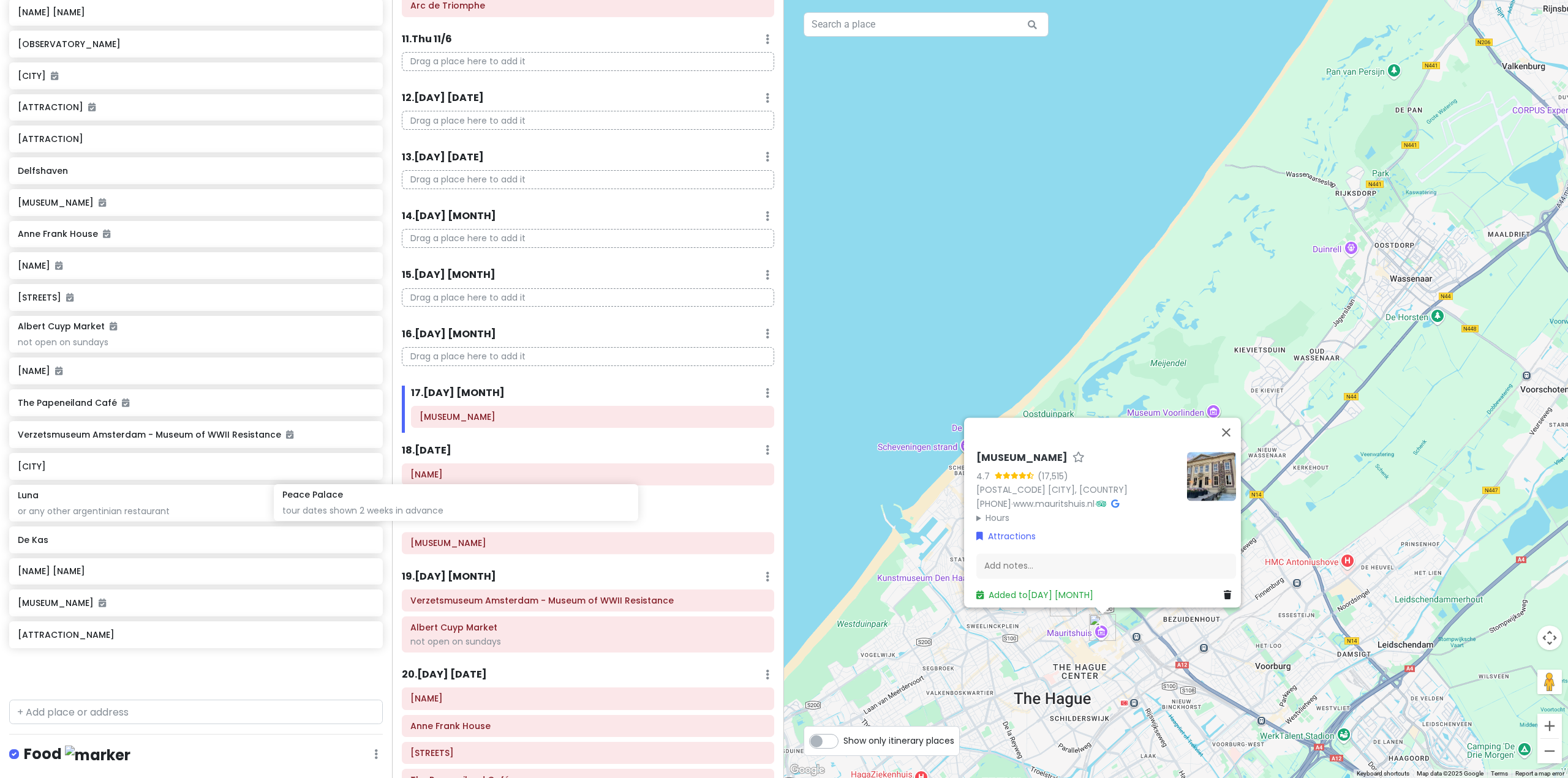 scroll, scrollTop: 1279, scrollLeft: 0, axis: vertical 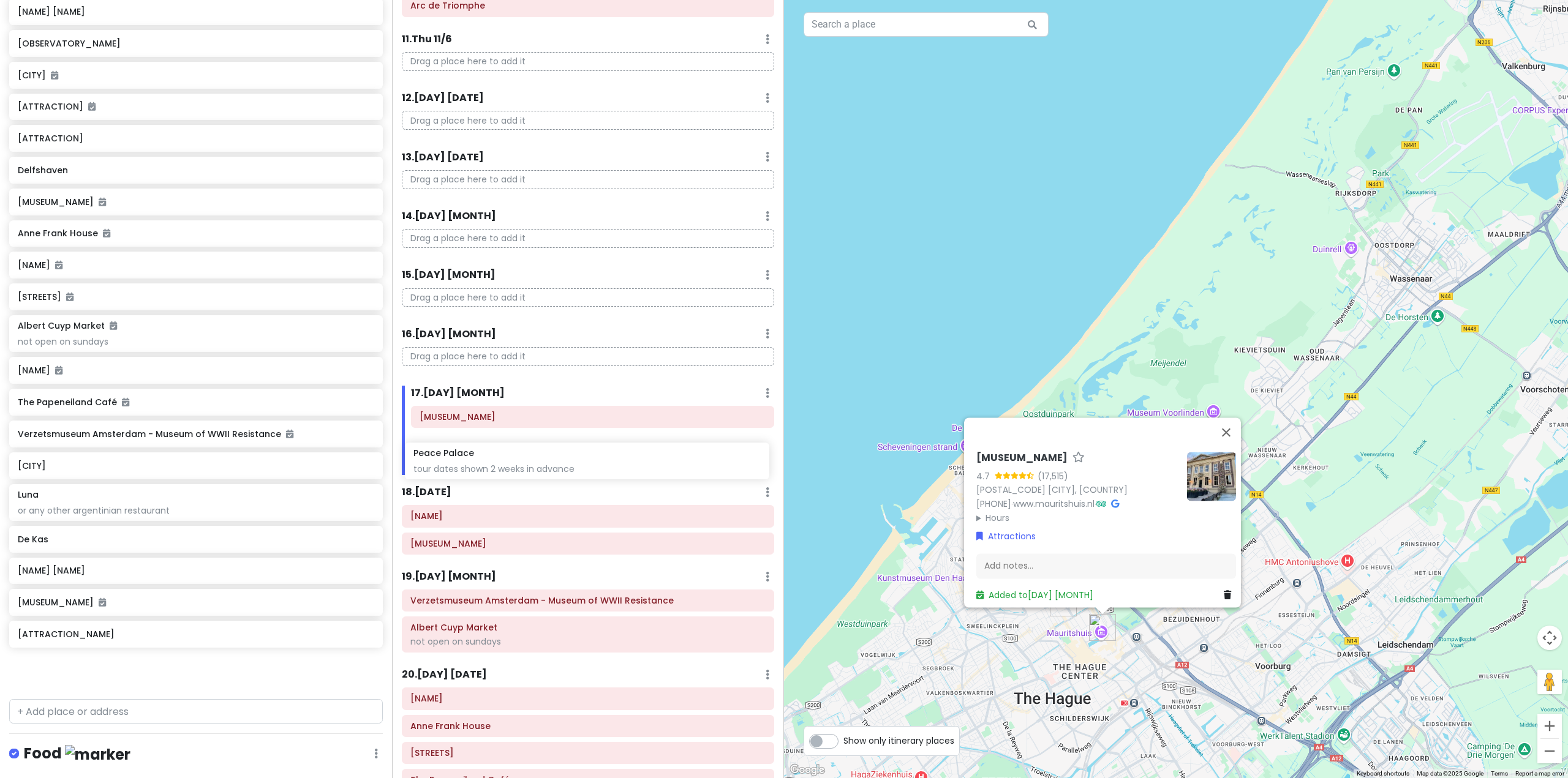 drag, startPoint x: 364, startPoint y: 542, endPoint x: 552, endPoint y: 463, distance: 203.92401 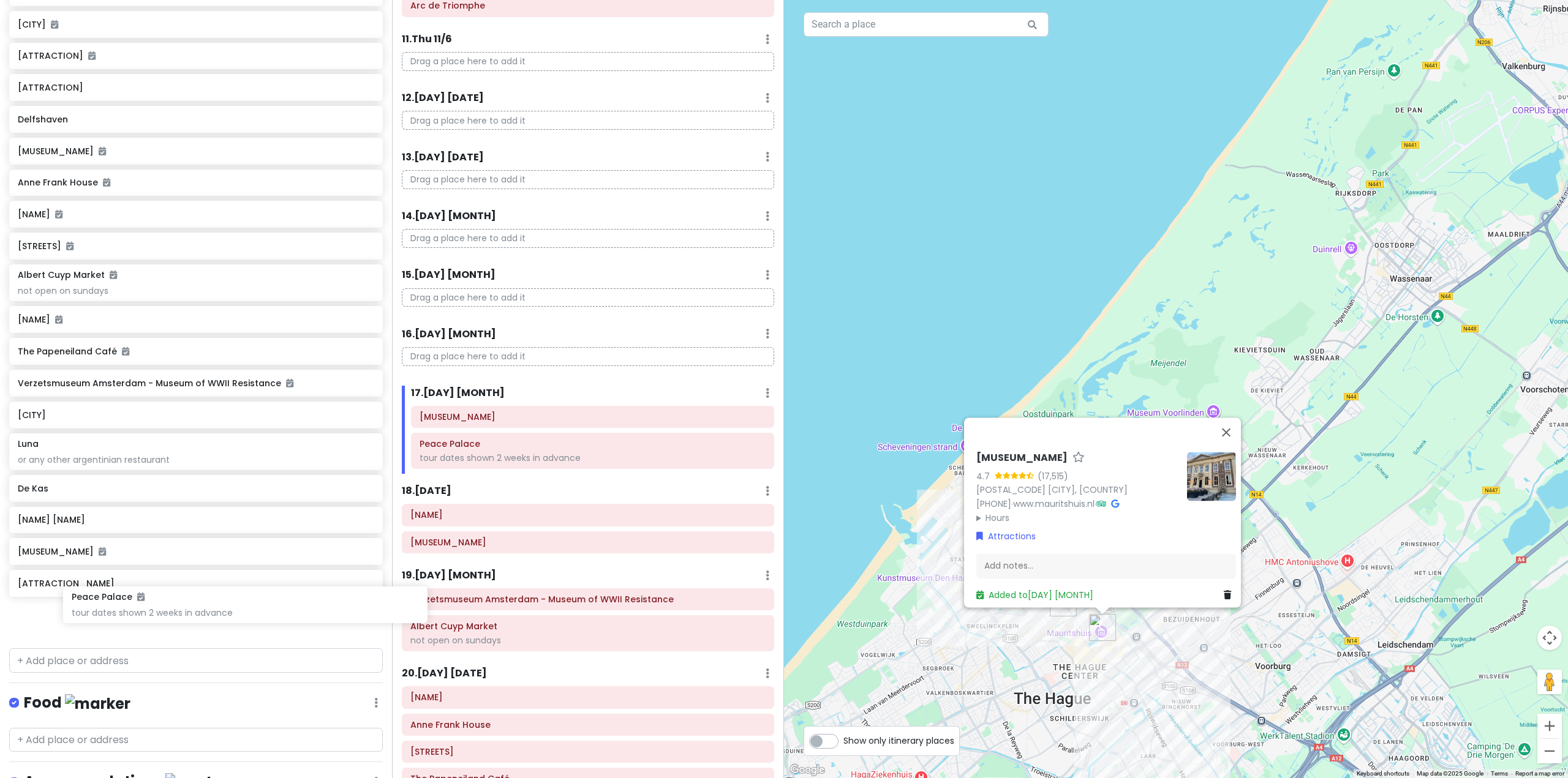 scroll, scrollTop: 1342, scrollLeft: 0, axis: vertical 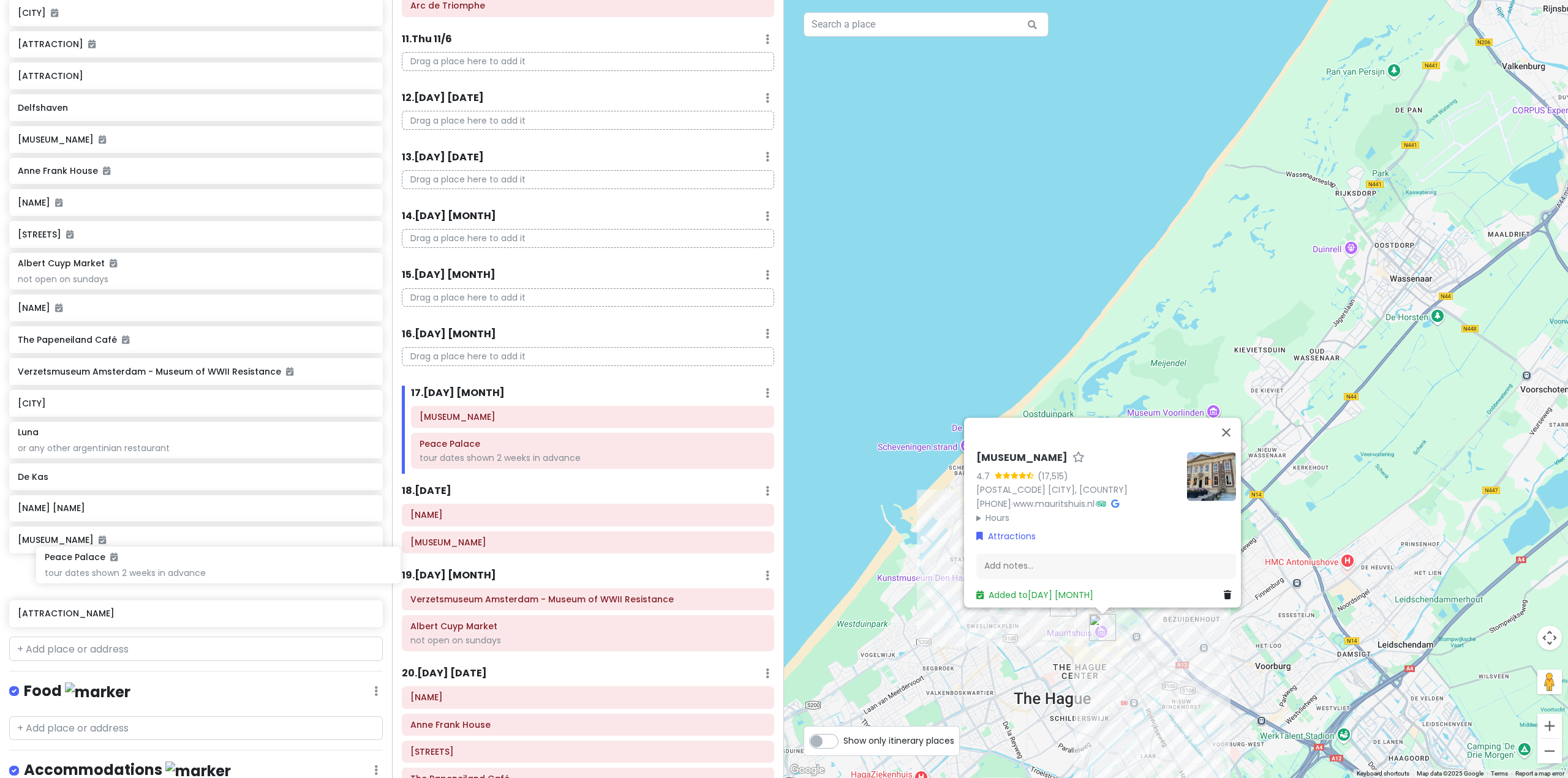 drag, startPoint x: 162, startPoint y: 695, endPoint x: 181, endPoint y: 580, distance: 116.559 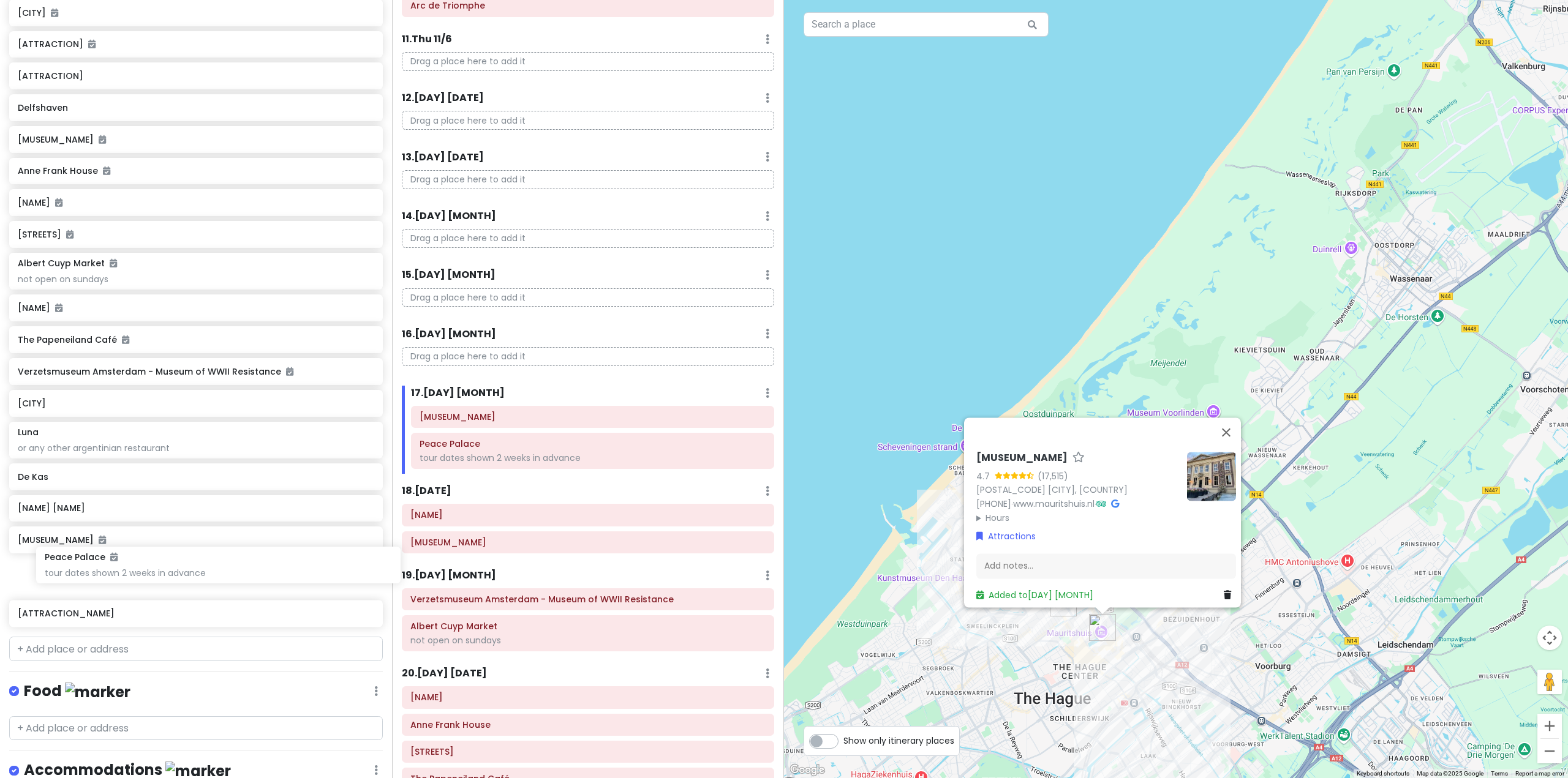 click on "[ATTRACTION] [ATTRACTION] good to book tour [ATTRACTION] [ATTRACTION] [ATTRACTION] maybe a river cruise? [ATTRACTION] [RESTAURANT] or another french restaurant [RESTAURANT] [RESTAURANT] [ATTRACTION] setting for diagon alley and leaky cauldron [ATTRACTION] [ATTRACTION] old church destroyed in the blitz, now a public garden [PLACE] [PLACE] [PARK] [ABBEY] evensong [BIG BEN] [PARK] [COURT] [MARKET] [MUSEUM] [MUSEUM] [PALACE] [AUTOMATION] [TREE] [MARKET] [MARKET] [STREET] [MARKET] [STREET] shopping in richest postcode in london [MUSEUM] [LIBRARY] [OBSERVATORY] [DISTRICT] [HOUSE] [MUSEUM] [MUSEUM] [STREETS] [MARKET] not open on sundays [DISTRICT] [CAFE] [CITY] [ATTRACTION] [ATTRACTION]" at bounding box center (196, -249) 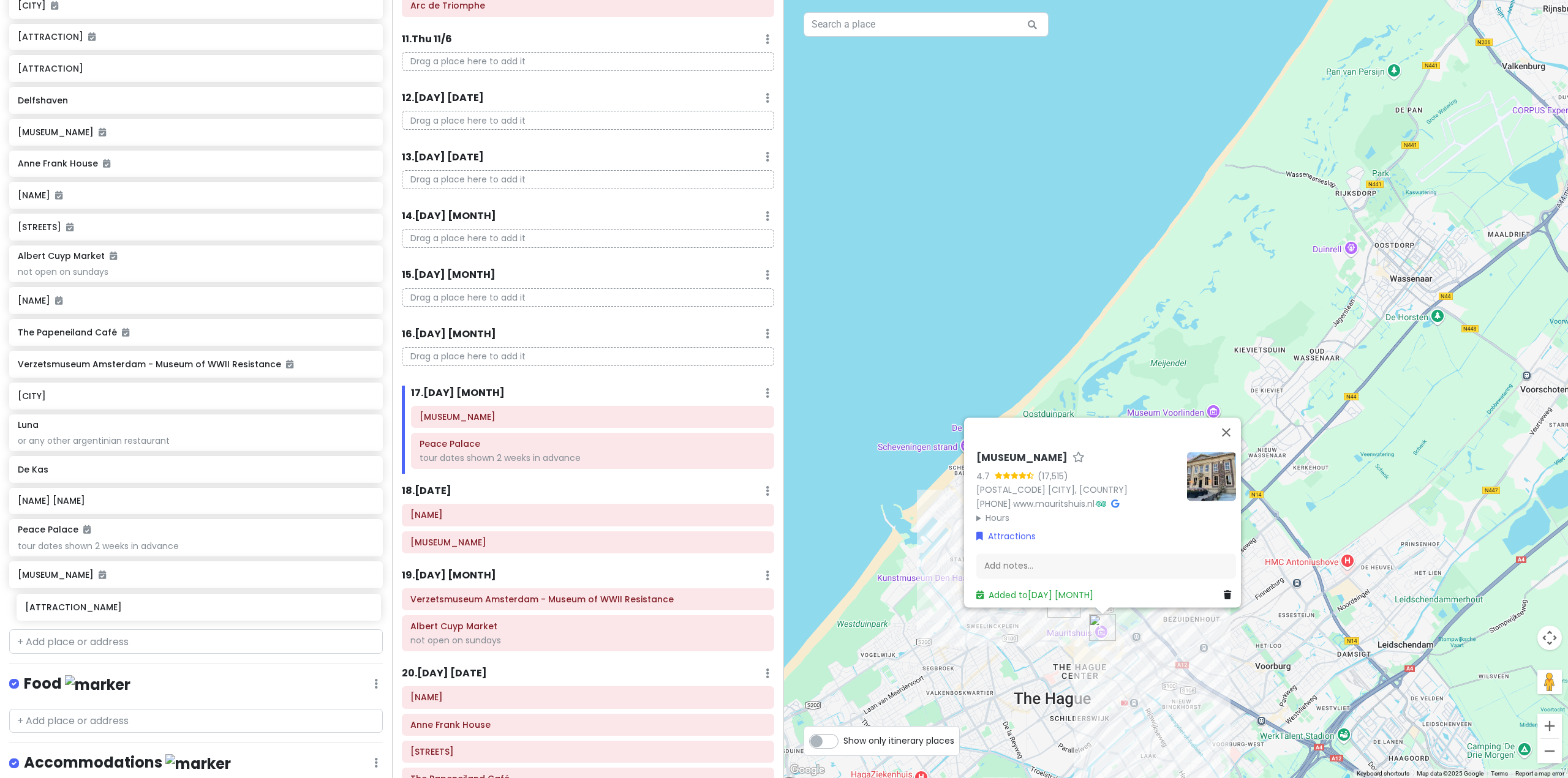 scroll, scrollTop: 1350, scrollLeft: 0, axis: vertical 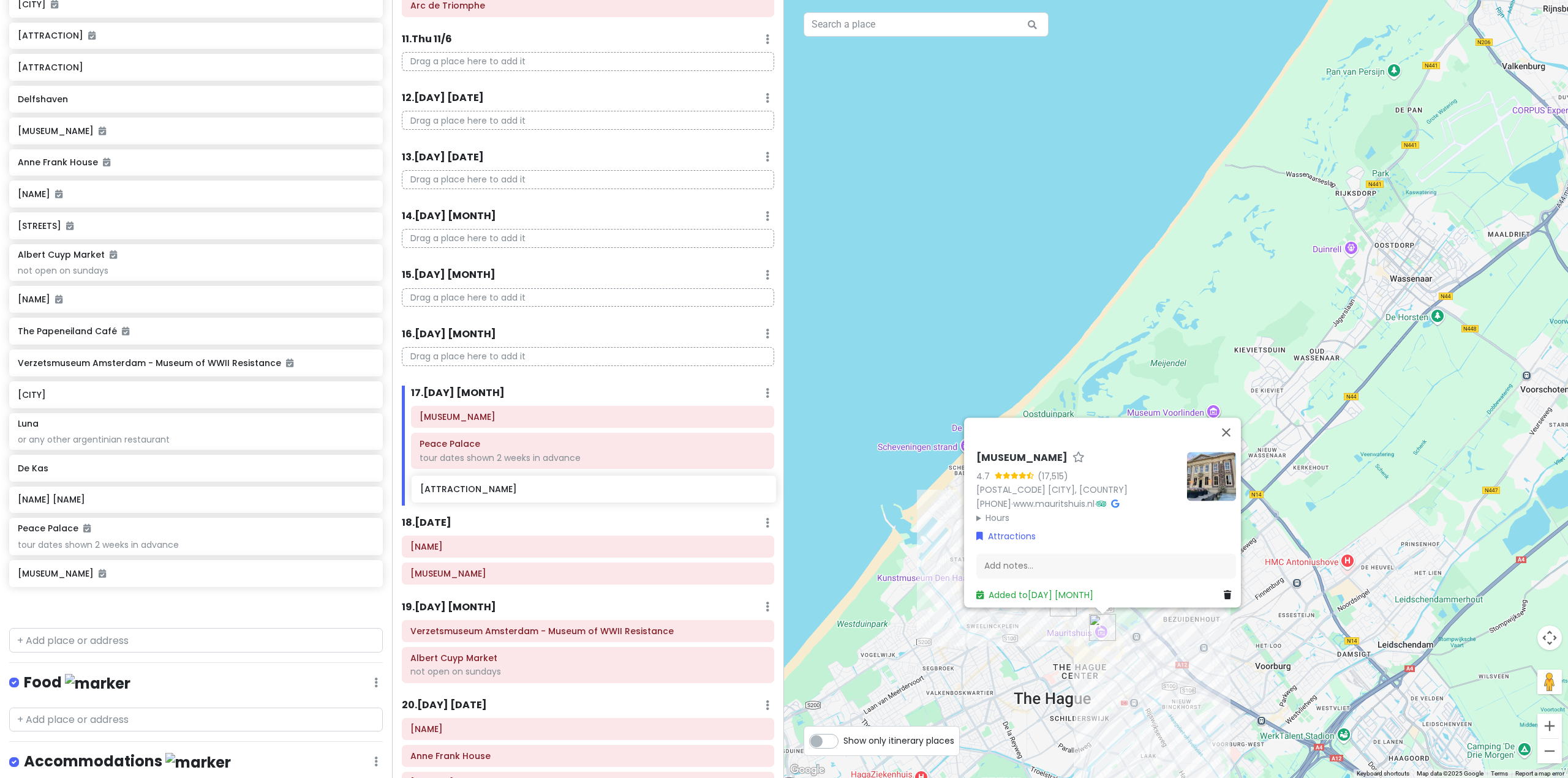 drag, startPoint x: 192, startPoint y: 623, endPoint x: 594, endPoint y: 499, distance: 420.68991 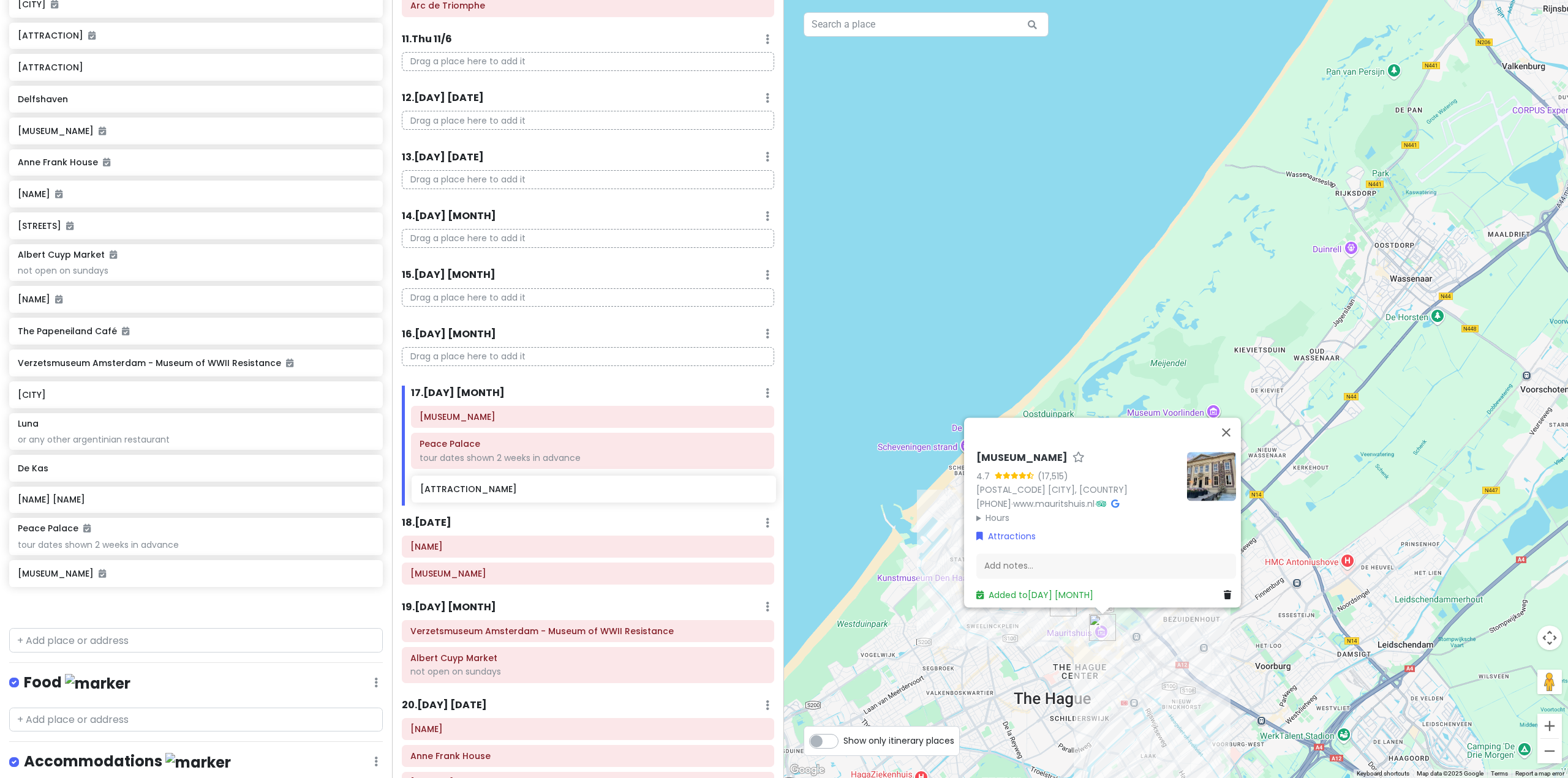 click on "[ATTRACTION_NAME] [ATTRACTION_NAME] [ATTRACTION_NAME] [ATTRACTION_NAME] [ATTRACTION_NAME] [ATTRACTION_NAME] [RESTAURANT_NAME] [RESTAURANT_NAME] [MARKET_NAME] [BUILDING_NAME] [CHURCH_NAME] [CHURCH_NAME] [BUILDING_NAME] [PARK_NAME] [ABBEY_NAME] [LANDMARK_NAME] [PARK_NAME] [COURTYARD_NAME] [MARKET_NAME] [MUSEUM_NAME] [LIBRARY_NAME] [OBSERVATORY_NAME] [DISTRICT_NAME]" at bounding box center [784, 389] 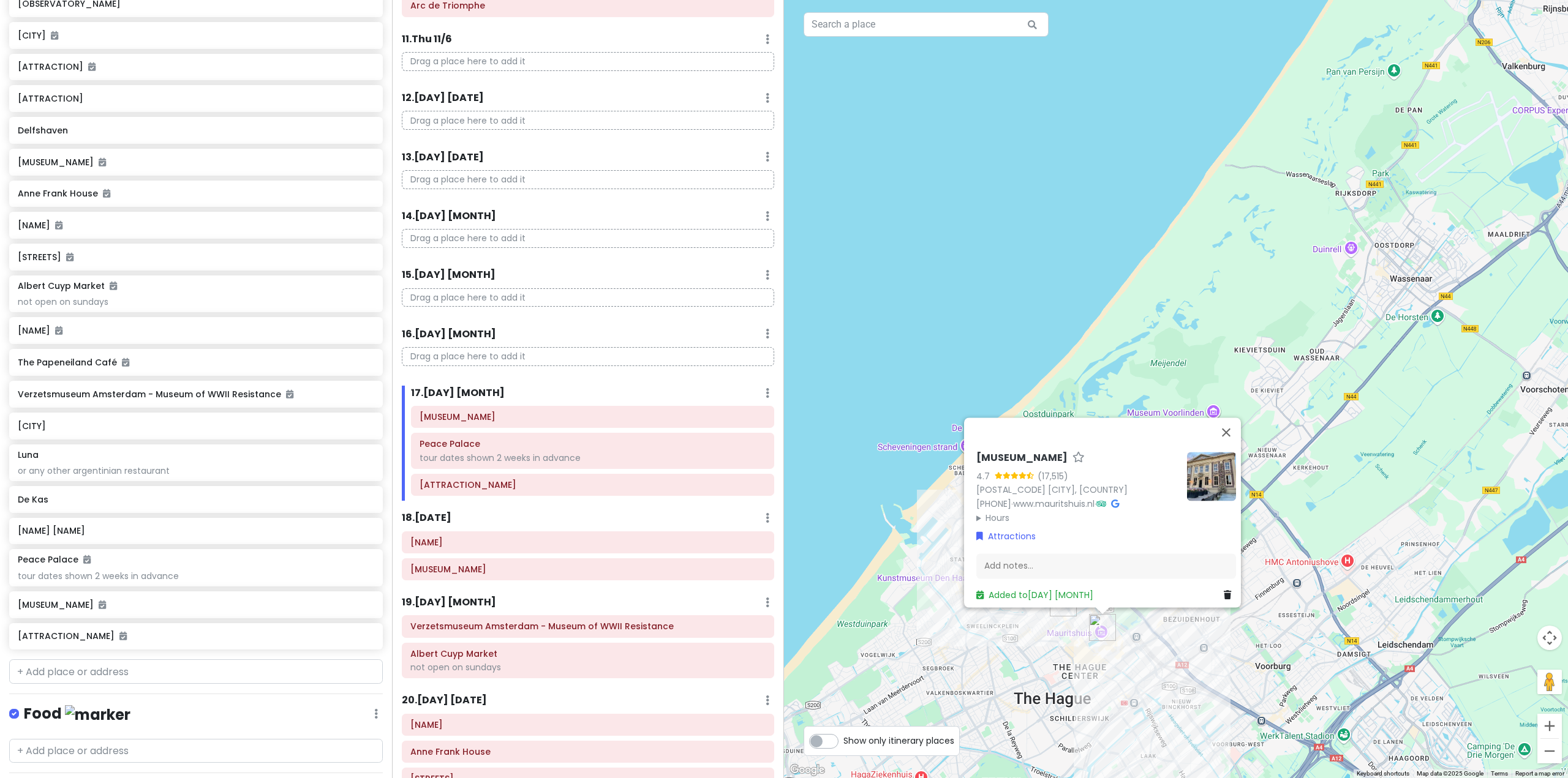 scroll, scrollTop: 1319, scrollLeft: 0, axis: vertical 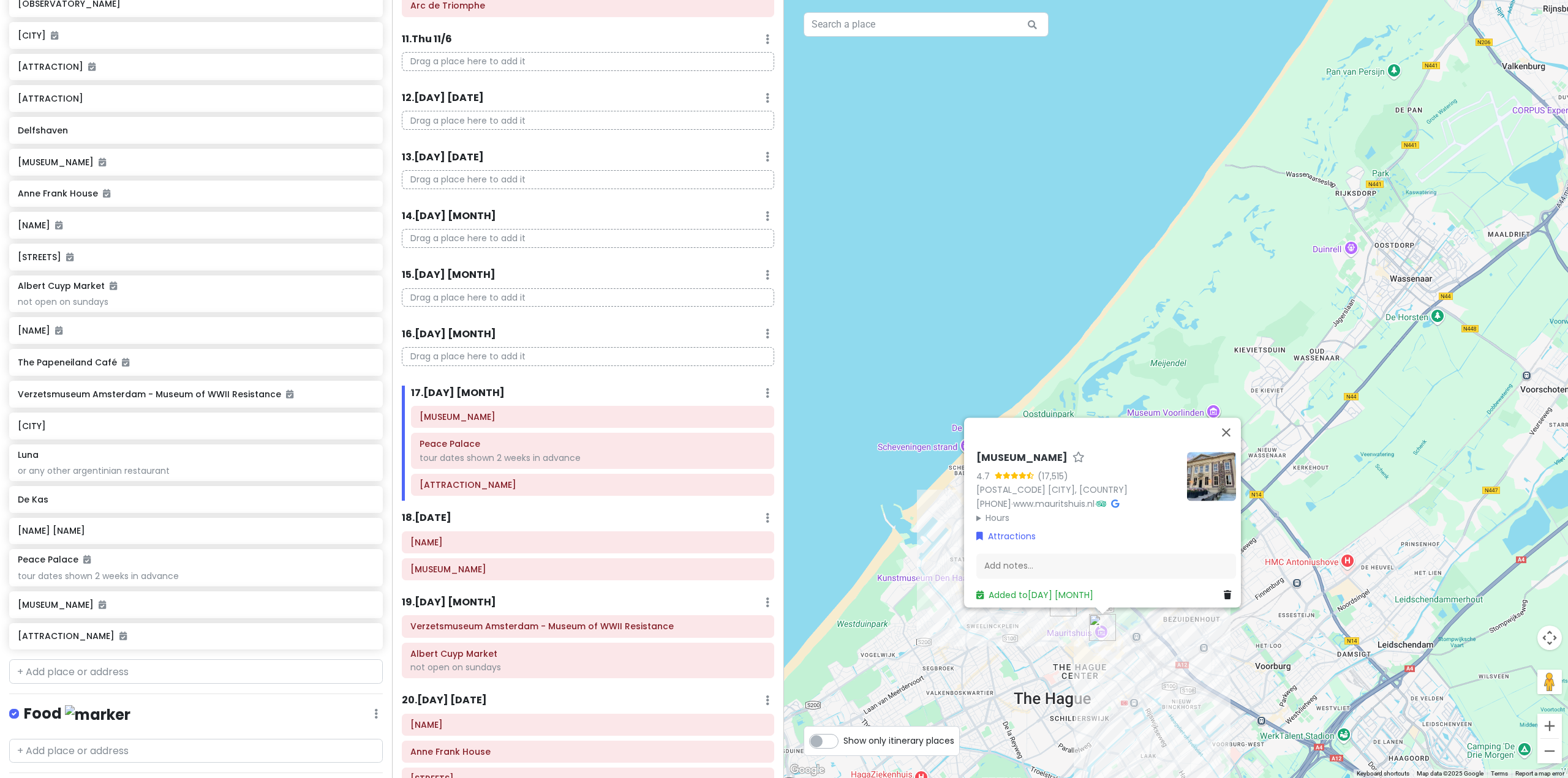 click on "[NAME] [RATING]       ([NUMBER]) [STREET], [POSTAL_CODE] [CITY], [COUNTRY] [PHONE]  ·  [URL]  ·  [HOURS] [DAY]  [TIME] [DAY]  [TIME] [DAY]  [TIME] [DAY]  [TIME] [DAY]  [TIME] [DAY]  [TIME] [DAY]  [TIME] [CATEGORY] [ACTION] [PHRASE] [DAY] [MONTH]" at bounding box center [1176, 389] 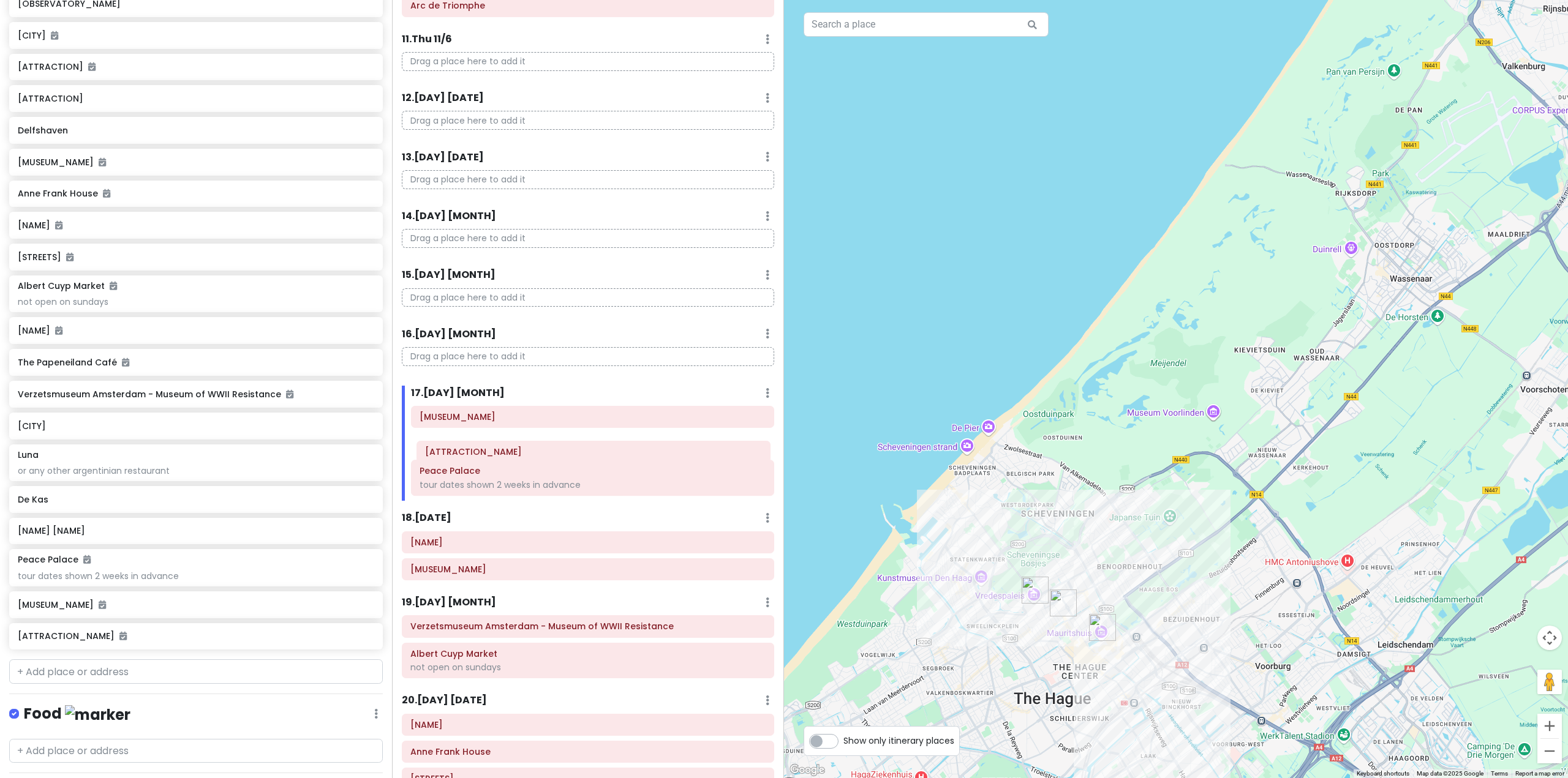drag, startPoint x: 600, startPoint y: 488, endPoint x: 606, endPoint y: 449, distance: 39.45884 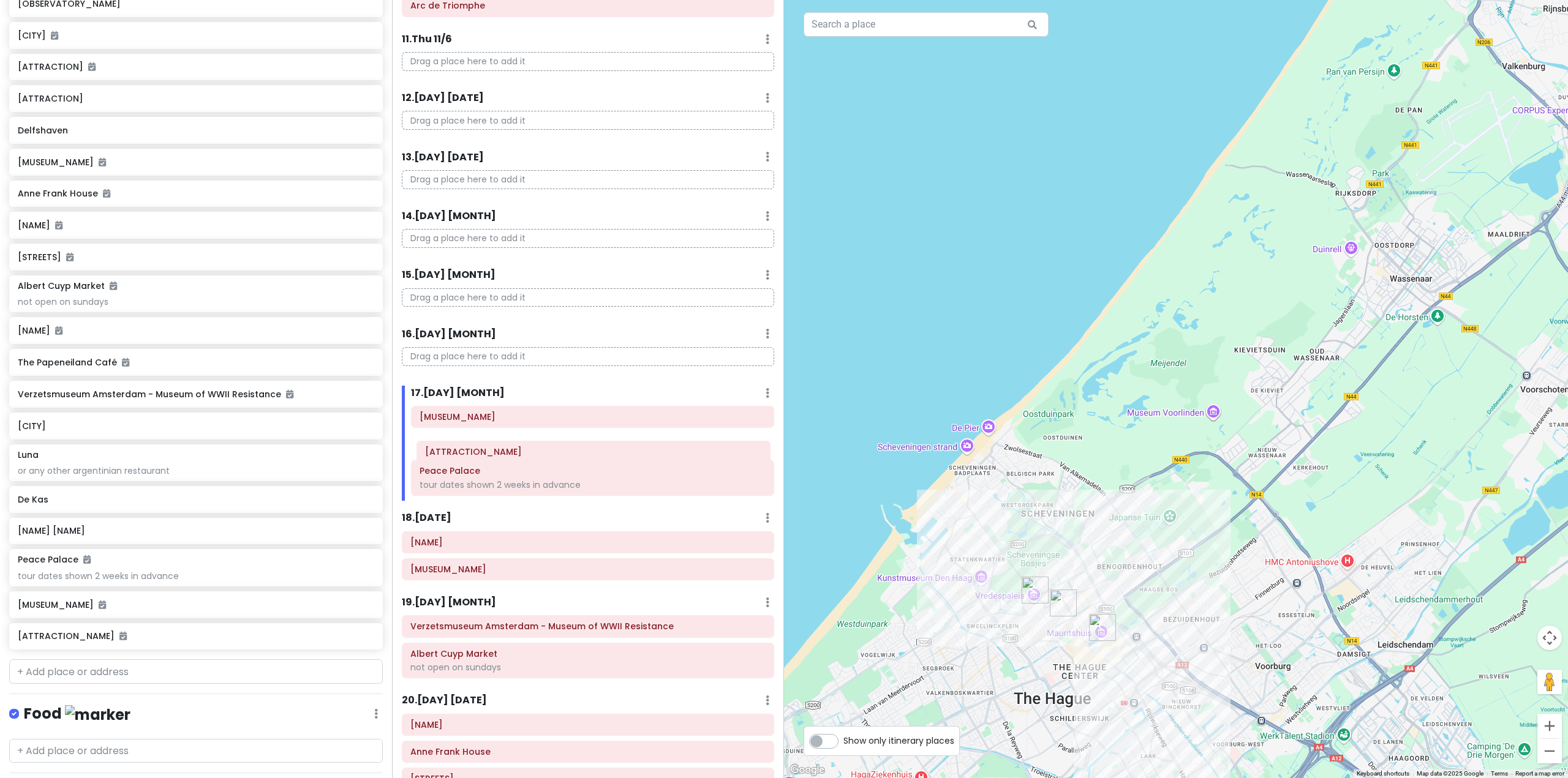 click on "[MUSEUM_NAME] Peace Palace tour dates shown [NUMBER] weeks in advance [ATTRACTION_NAME]" 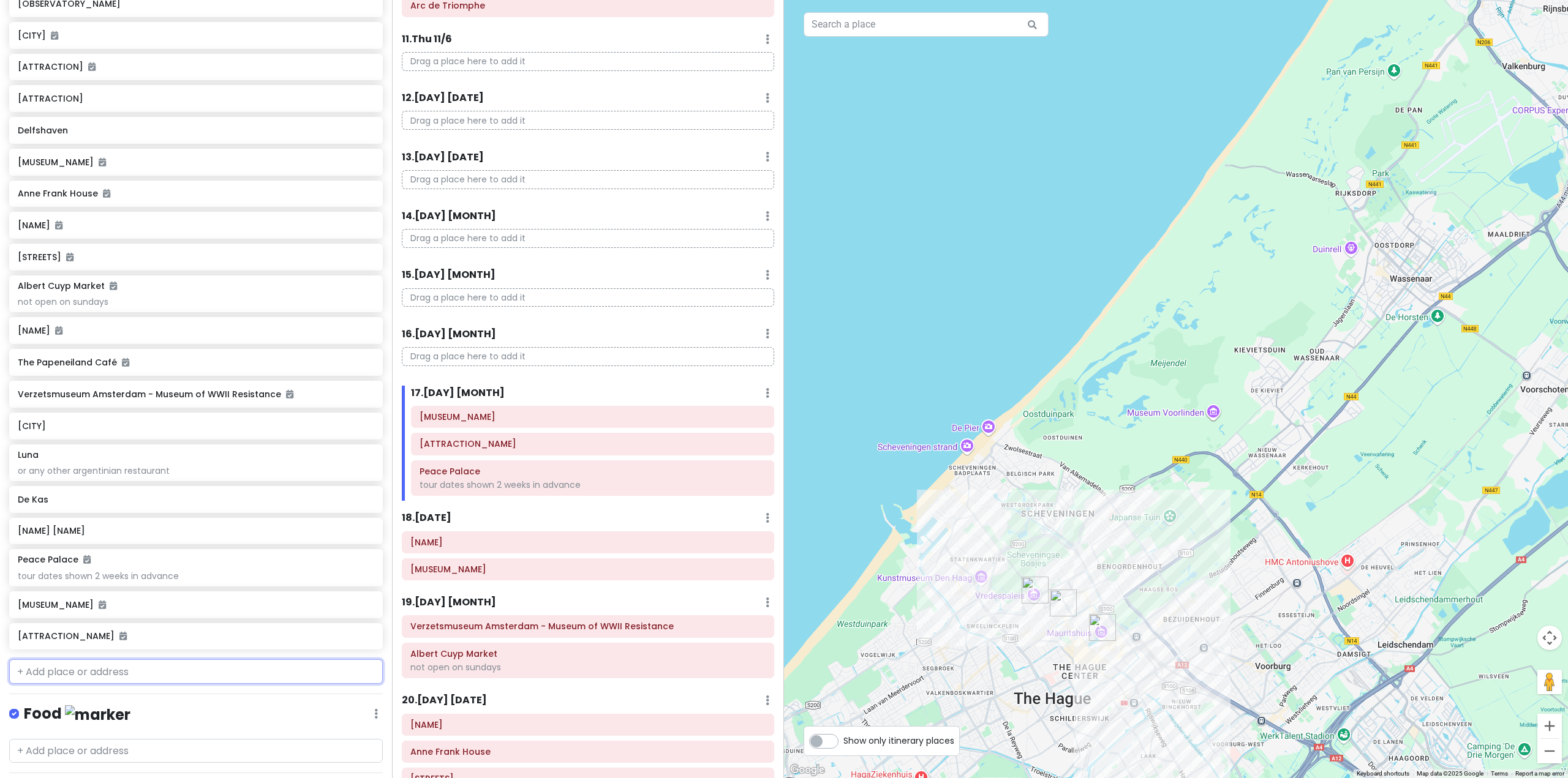 click at bounding box center [196, 671] 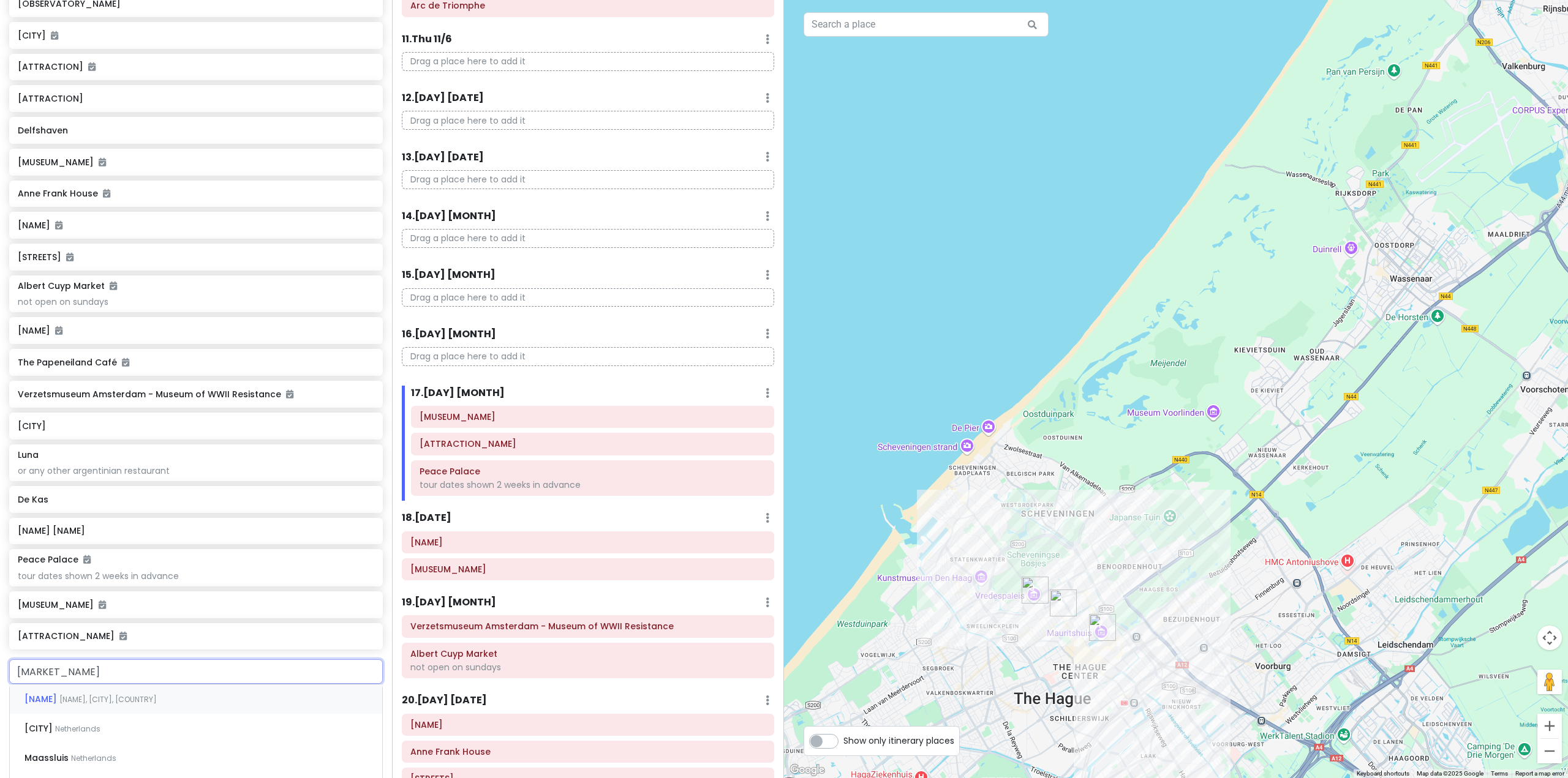 type on "markth" 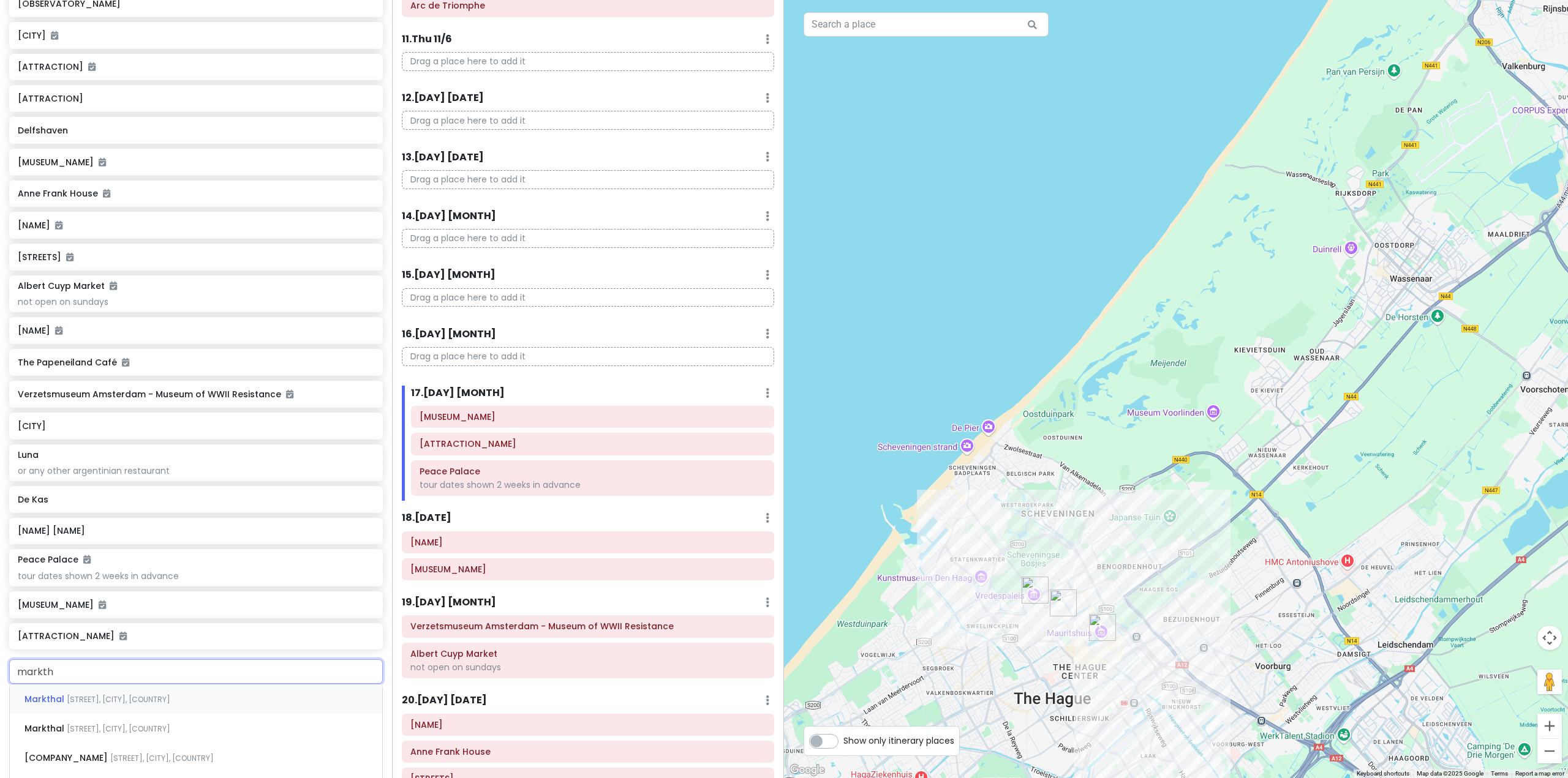 click on "[STREET], [CITY], [COUNTRY]" at bounding box center (118, 699) 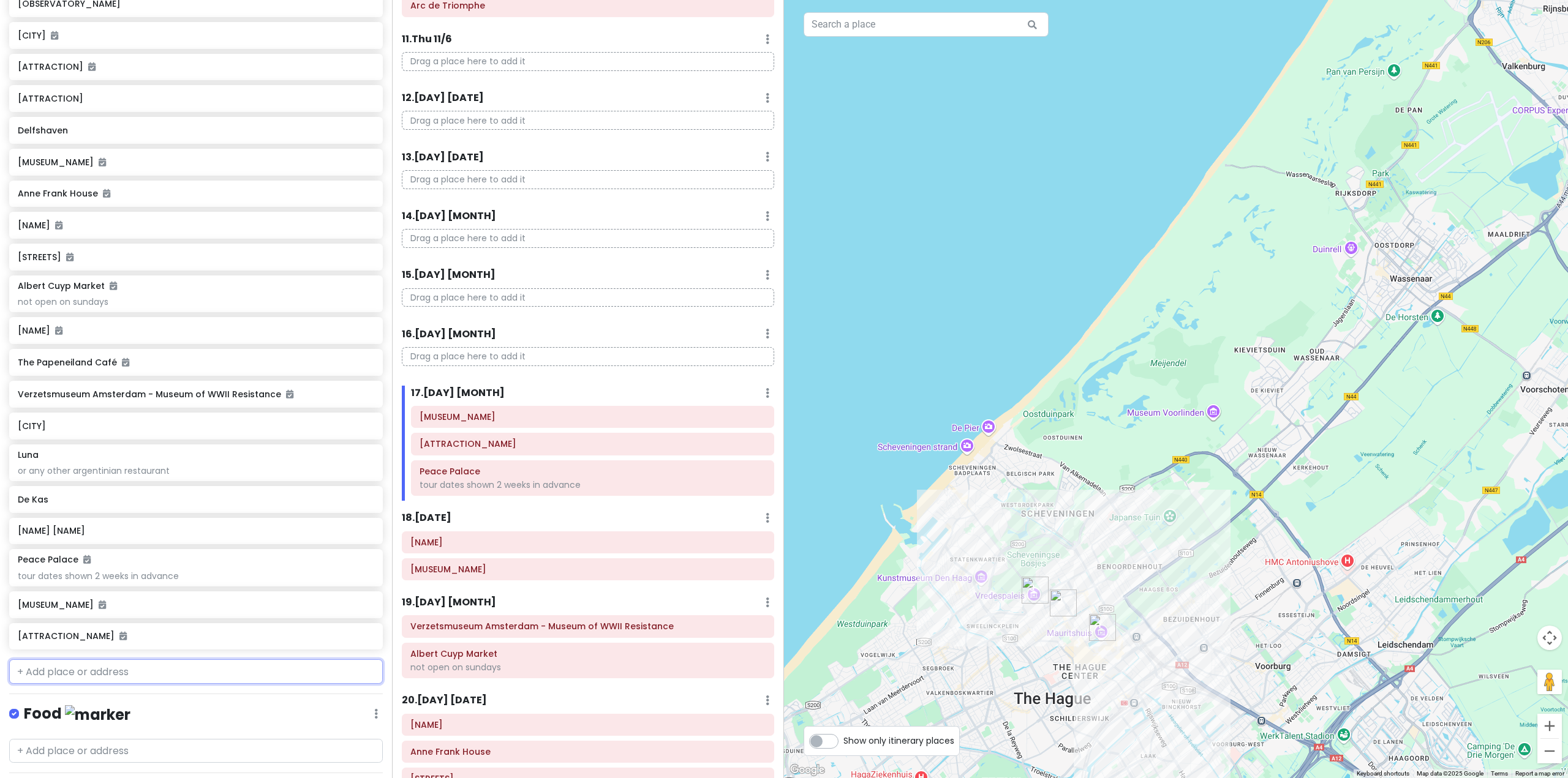 scroll, scrollTop: 1350, scrollLeft: 0, axis: vertical 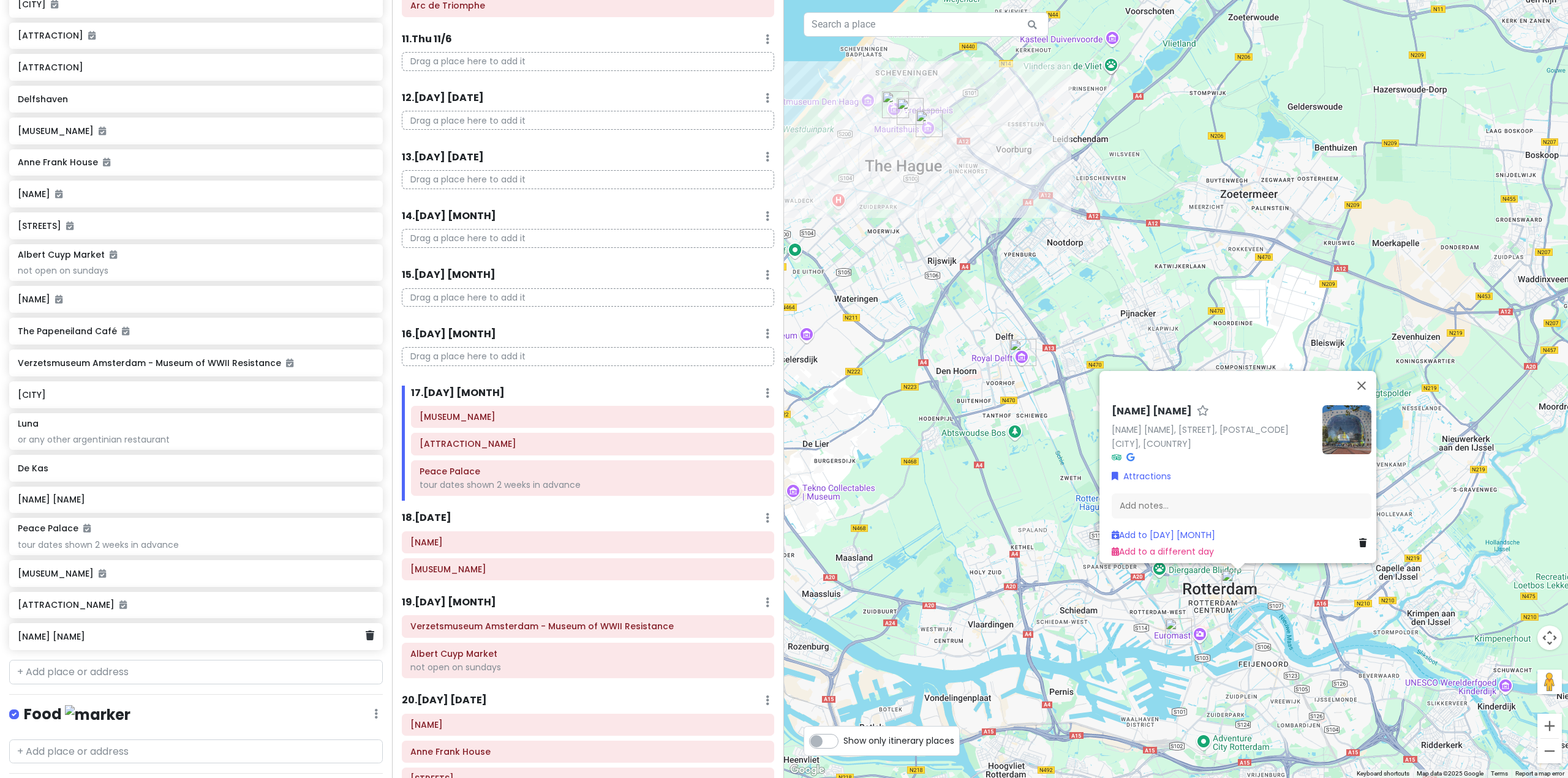 click on "[NAME] [NAME]" at bounding box center [191, 637] 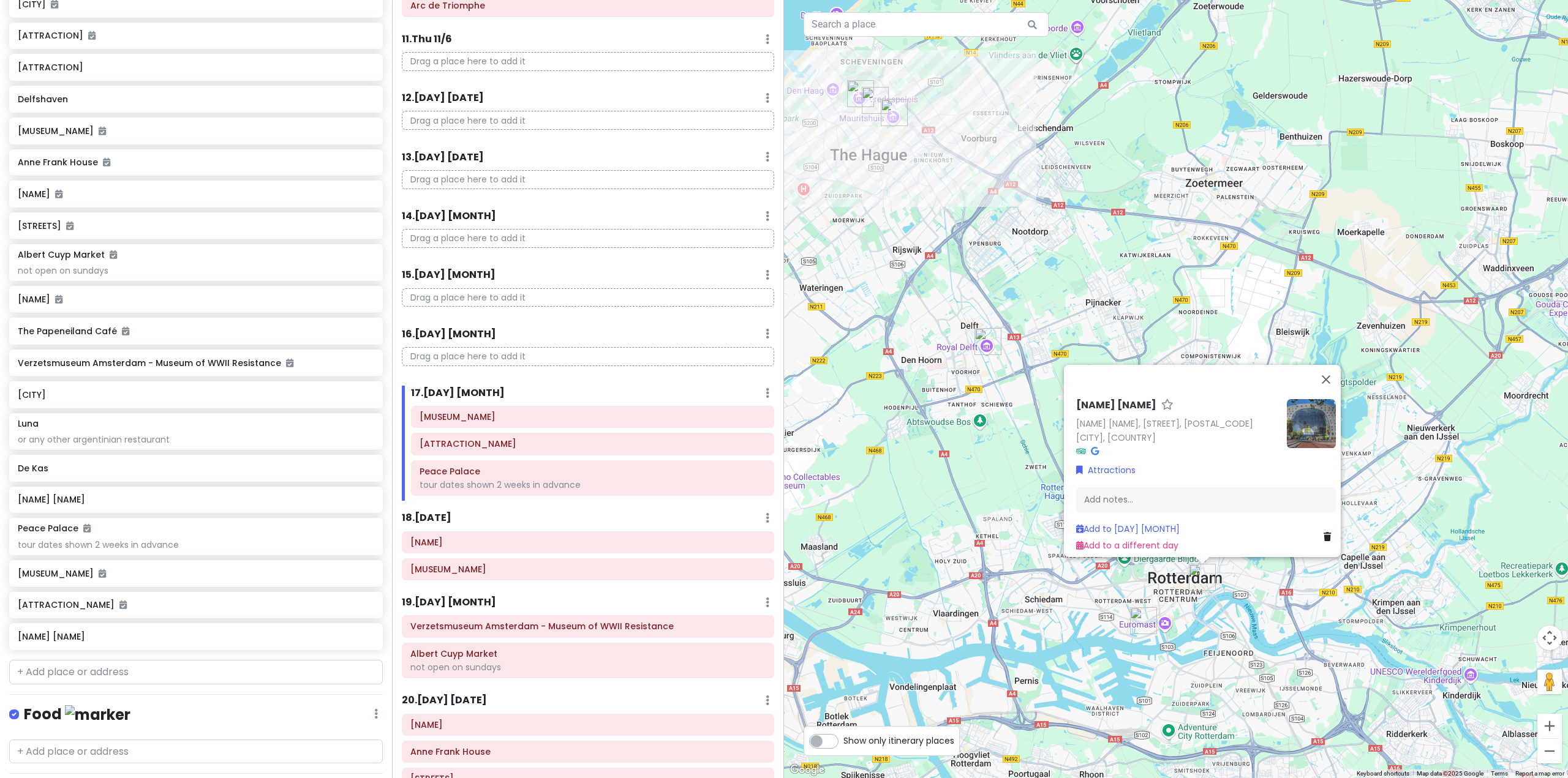 drag, startPoint x: 1292, startPoint y: 629, endPoint x: 1227, endPoint y: 593, distance: 74.30343 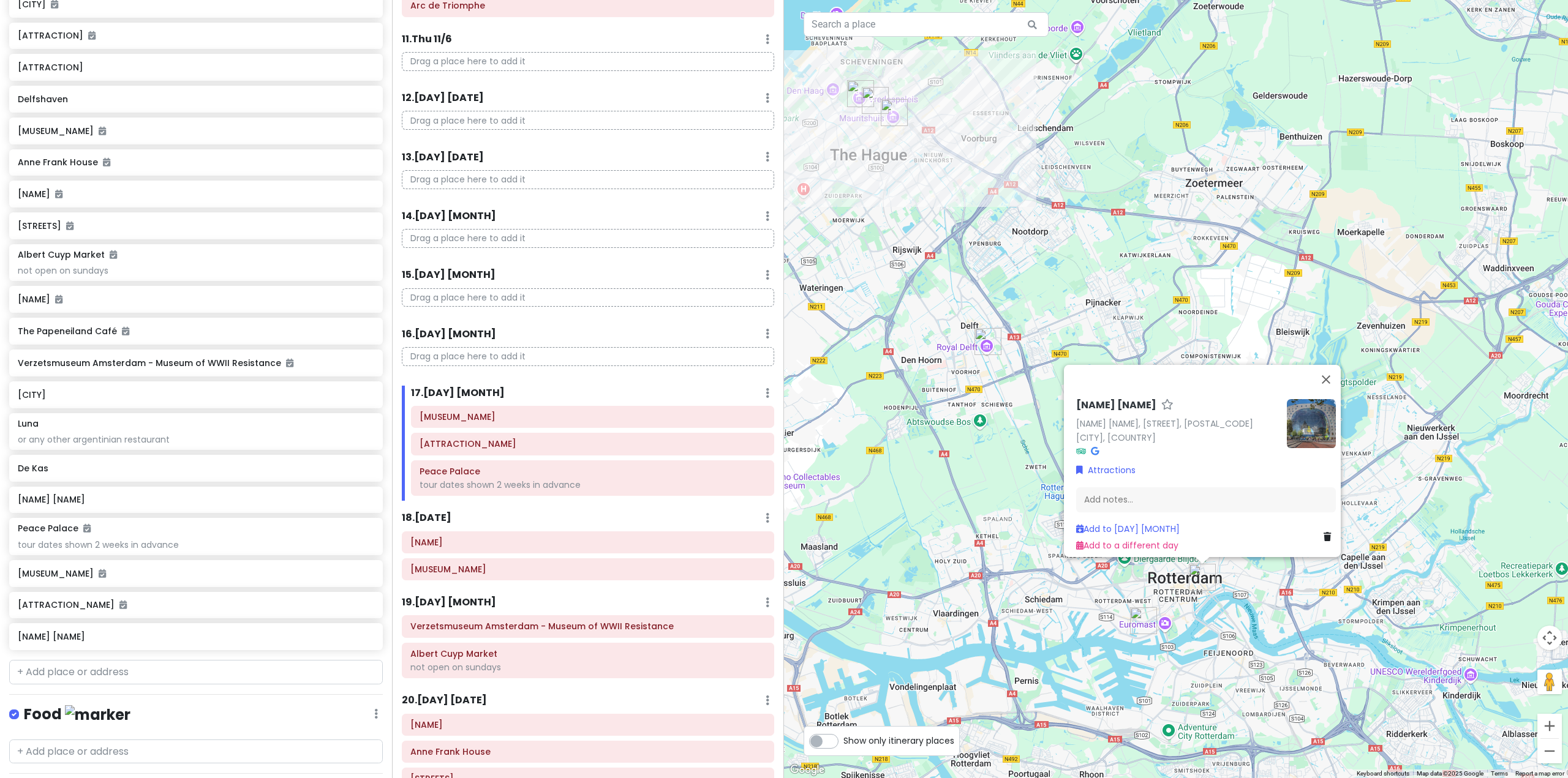 click on "[NAME] [NAME], [STREET], [POSTAL_CODE] [CITY], [COUNTRY] [CATEGORY] [ACTION] [DAY] [MONTH]  [ACTION] [PHRASE] [DAY]" at bounding box center (1176, 389) 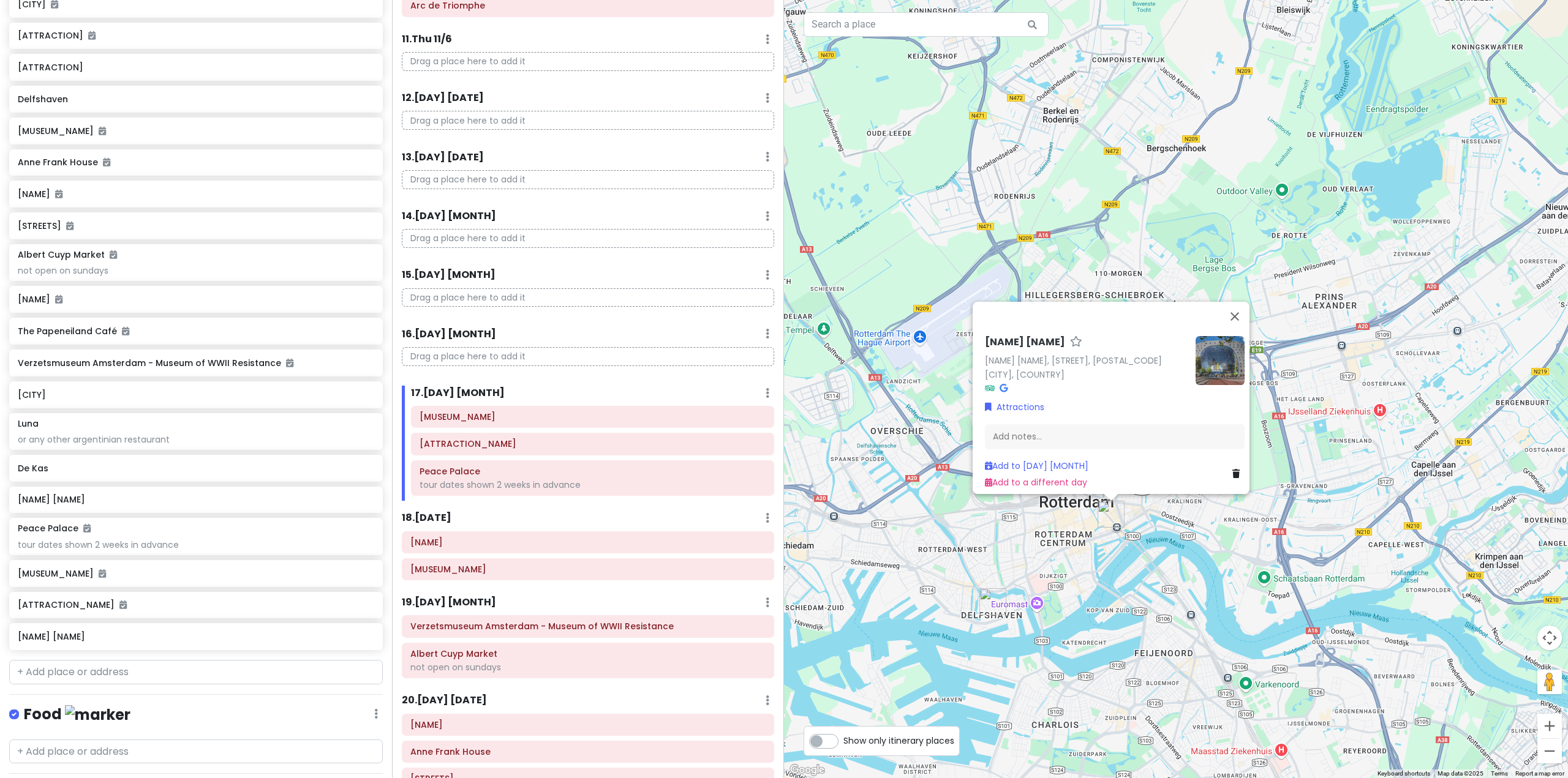click at bounding box center [993, 602] 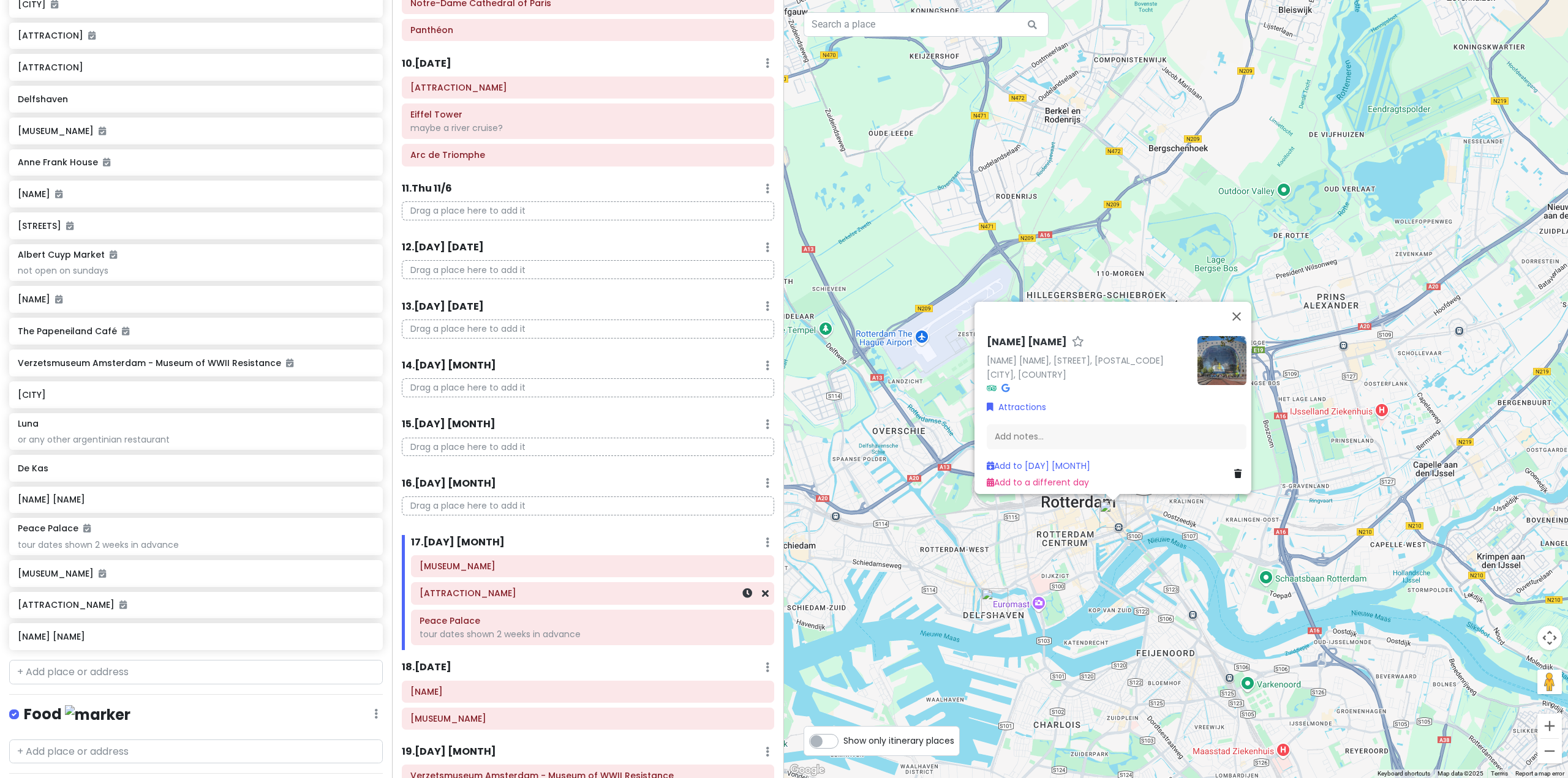 scroll, scrollTop: 1010, scrollLeft: 0, axis: vertical 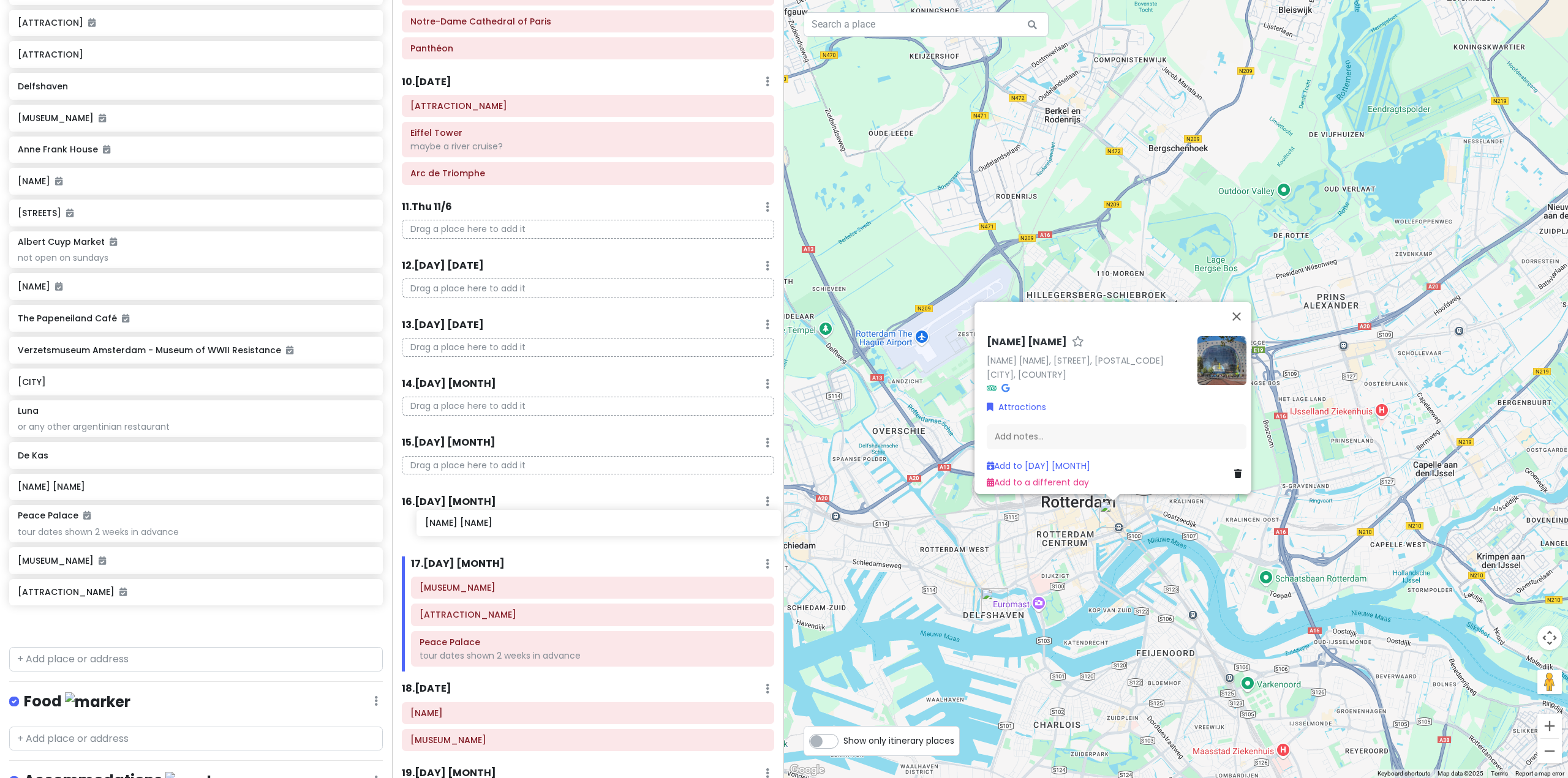 drag, startPoint x: 96, startPoint y: 640, endPoint x: 502, endPoint y: 528, distance: 421.1651 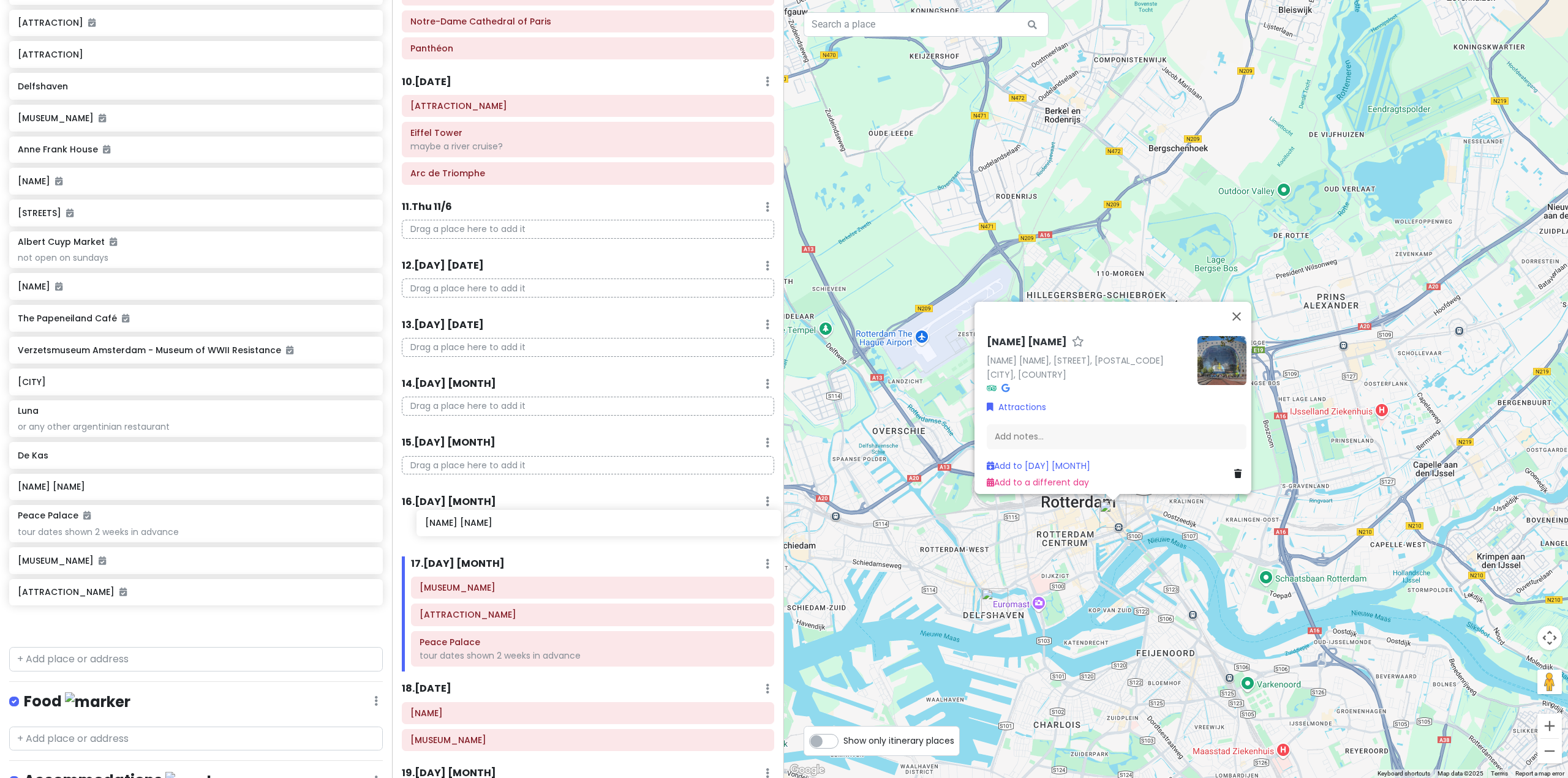 click on "[ATTRACTION_NAME] [ATTRACTION_NAME] [ATTRACTION_NAME] [ATTRACTION_NAME] [ATTRACTION_NAME] [ATTRACTION_NAME] [RESTAURANT_NAME] [RESTAURANT_NAME] [MARKET_NAME] [BUILDING_NAME] [CHURCH_NAME] [CHURCH_NAME] [BUILDING_NAME] [PARK_NAME] [ABBEY_NAME] [LANDMARK_NAME] [PARK_NAME] [COURTYARD_NAME] [MARKET_NAME] [MUSEUM_NAME] [LIBRARY_NAME] [OBSERVATORY_NAME] [DISTRICT_NAME]" at bounding box center [784, 389] 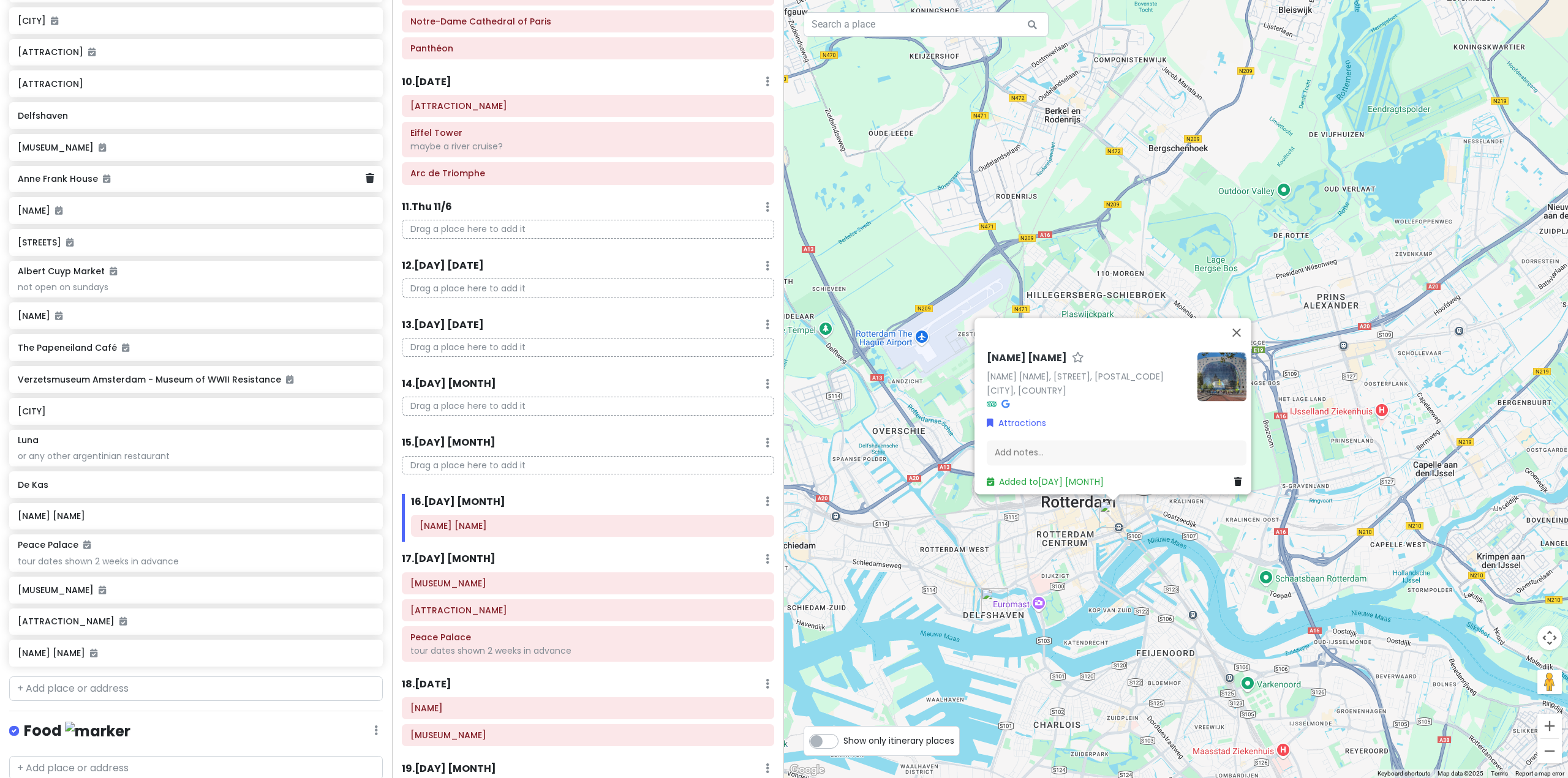 scroll, scrollTop: 1331, scrollLeft: 0, axis: vertical 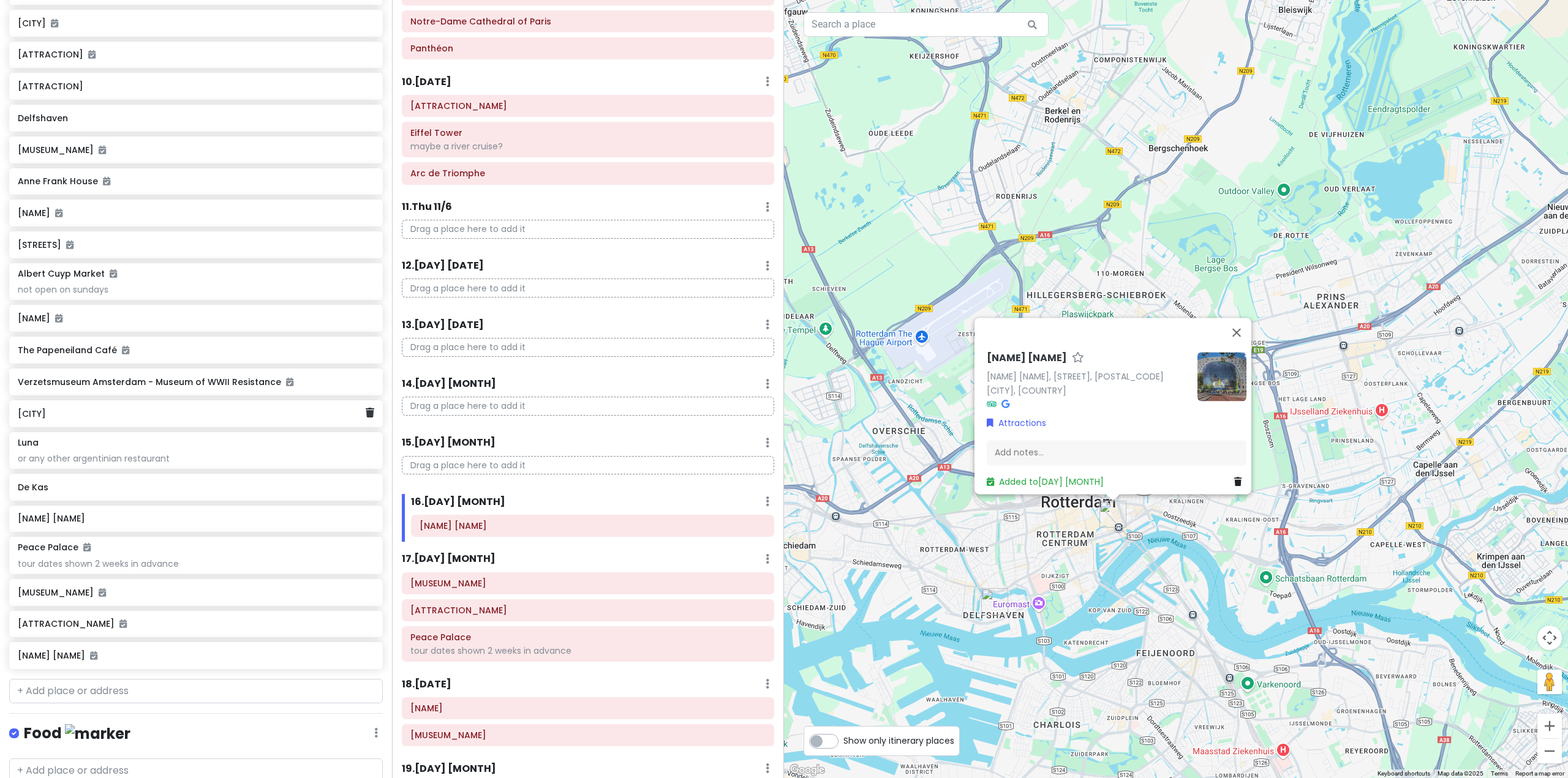 click on "[CITY]" at bounding box center (191, 414) 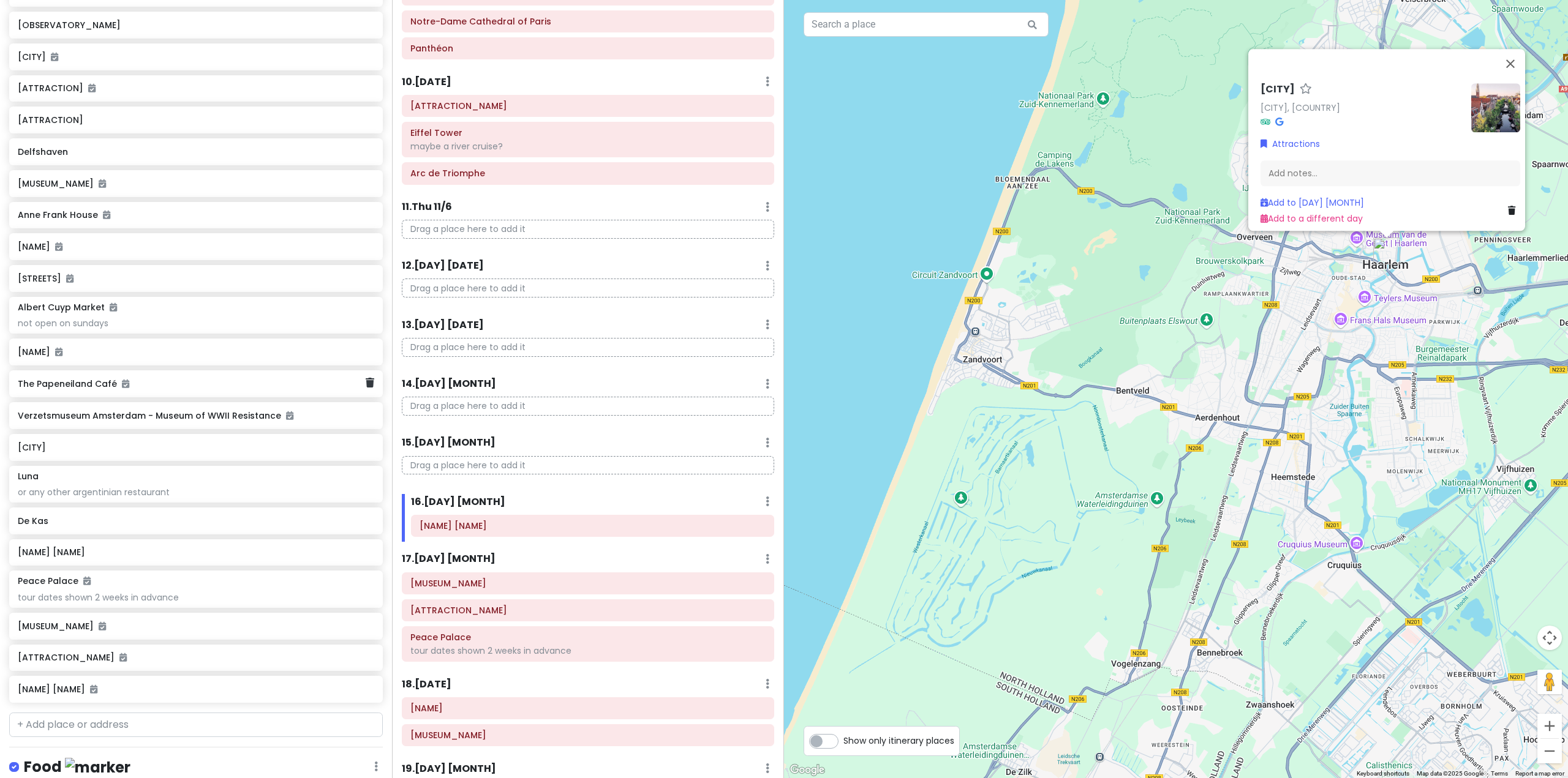 scroll, scrollTop: 1270, scrollLeft: 0, axis: vertical 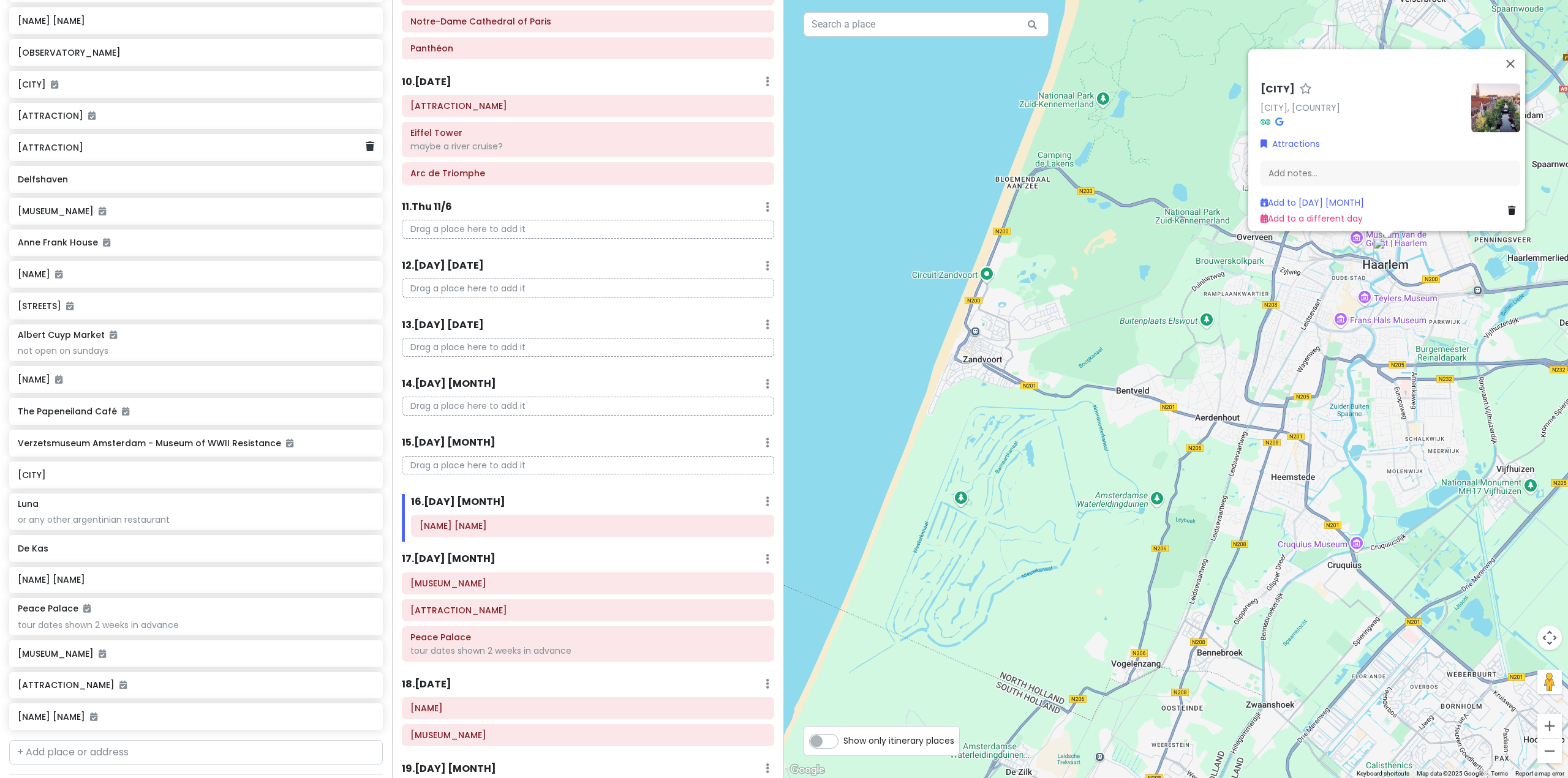 click on "[ATTRACTION]" at bounding box center (191, 148) 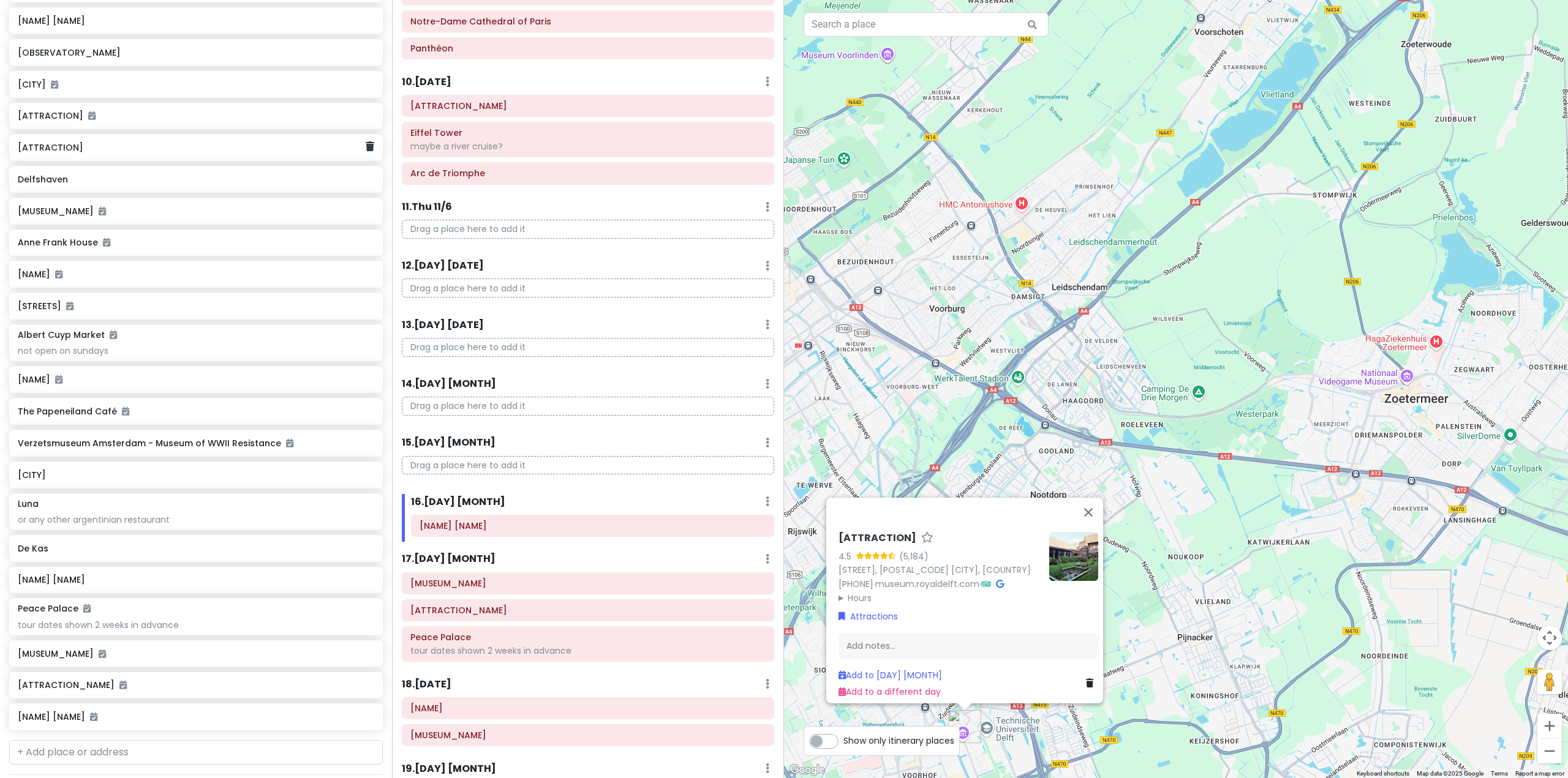 scroll, scrollTop: 1265, scrollLeft: 0, axis: vertical 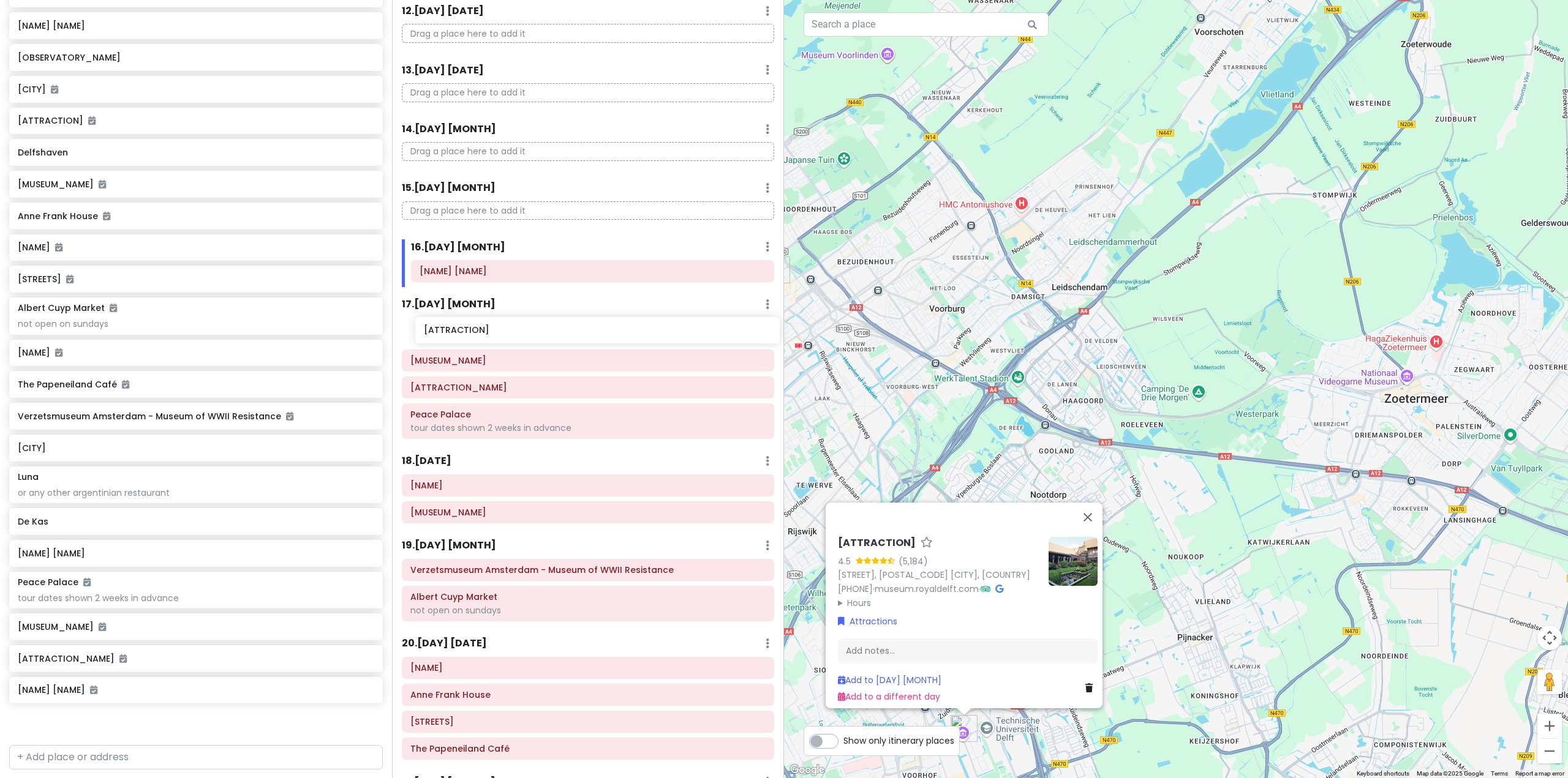 drag, startPoint x: 136, startPoint y: 153, endPoint x: 541, endPoint y: 330, distance: 441.9887 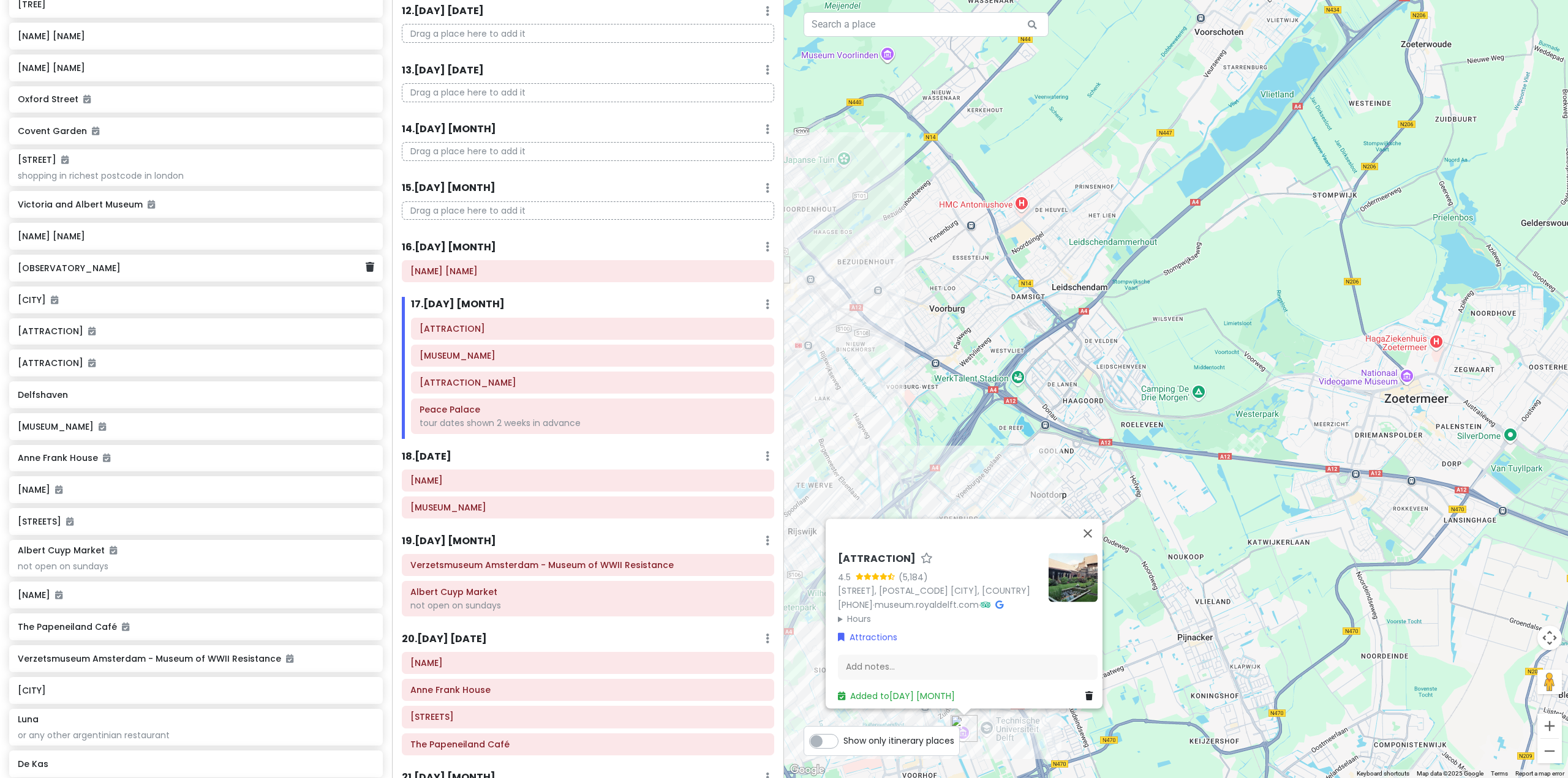 scroll, scrollTop: 1050, scrollLeft: 0, axis: vertical 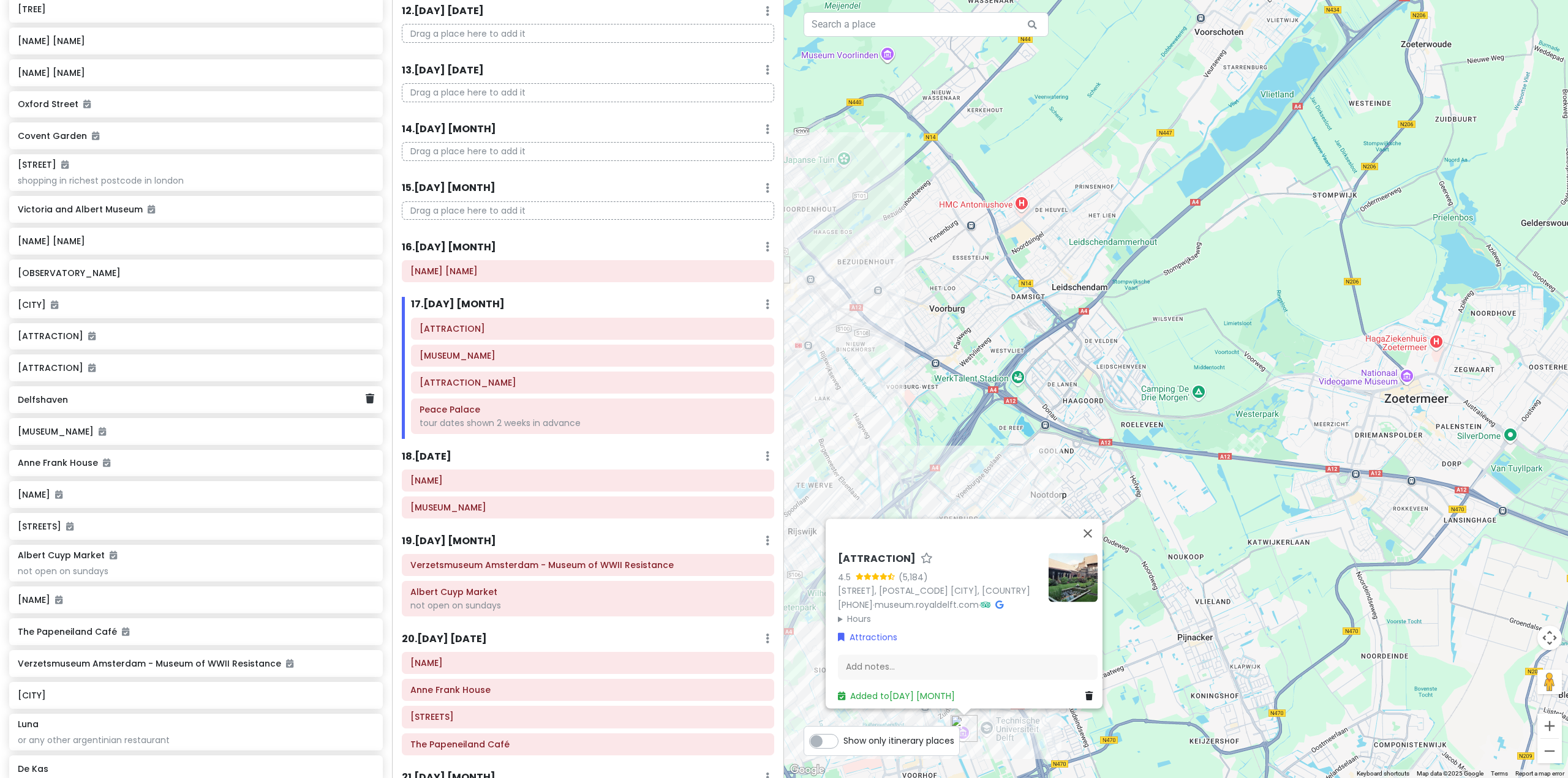 click on "Delfshaven" at bounding box center [191, 400] 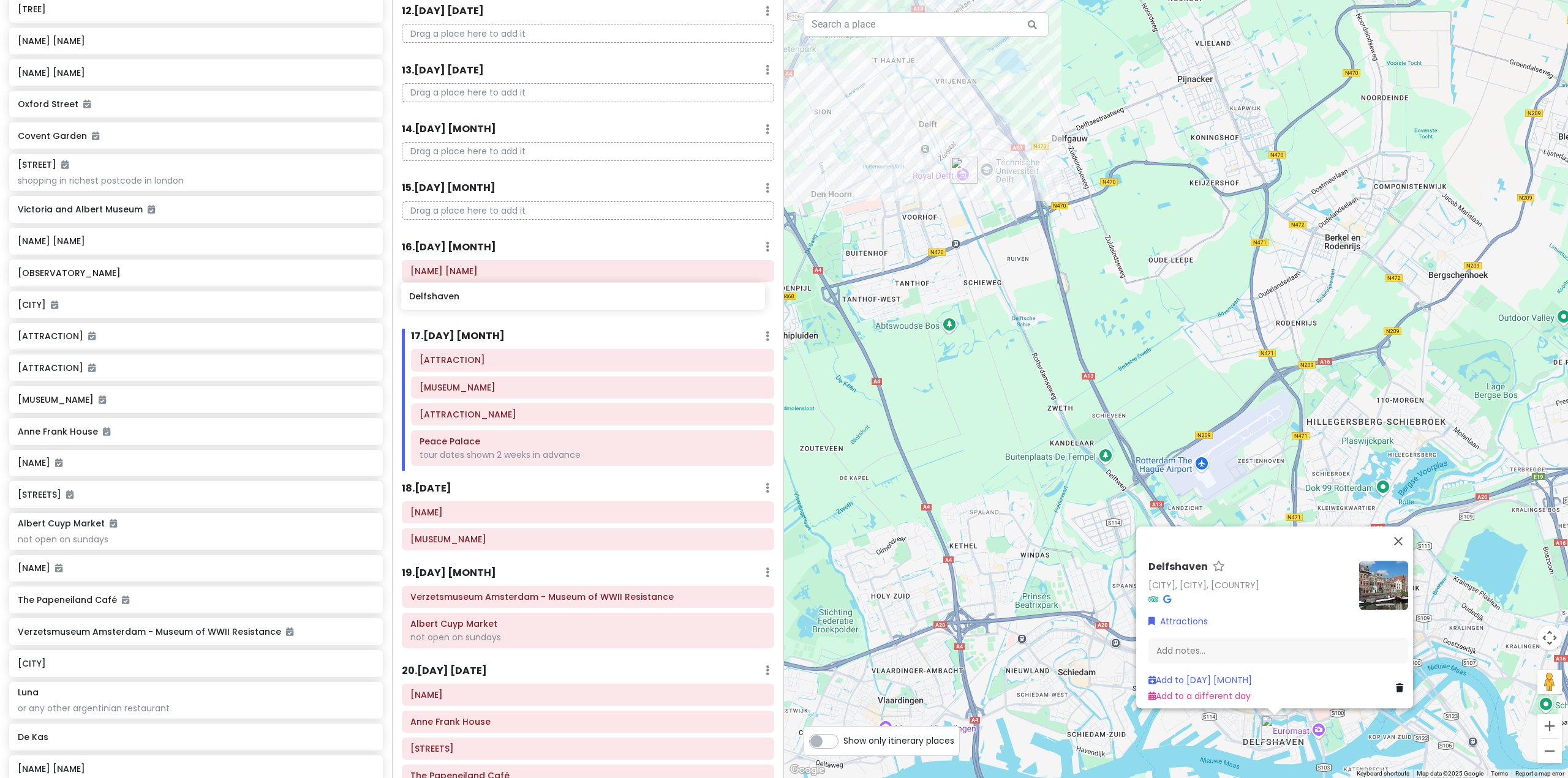 drag, startPoint x: 184, startPoint y: 404, endPoint x: 568, endPoint y: 301, distance: 397.57389 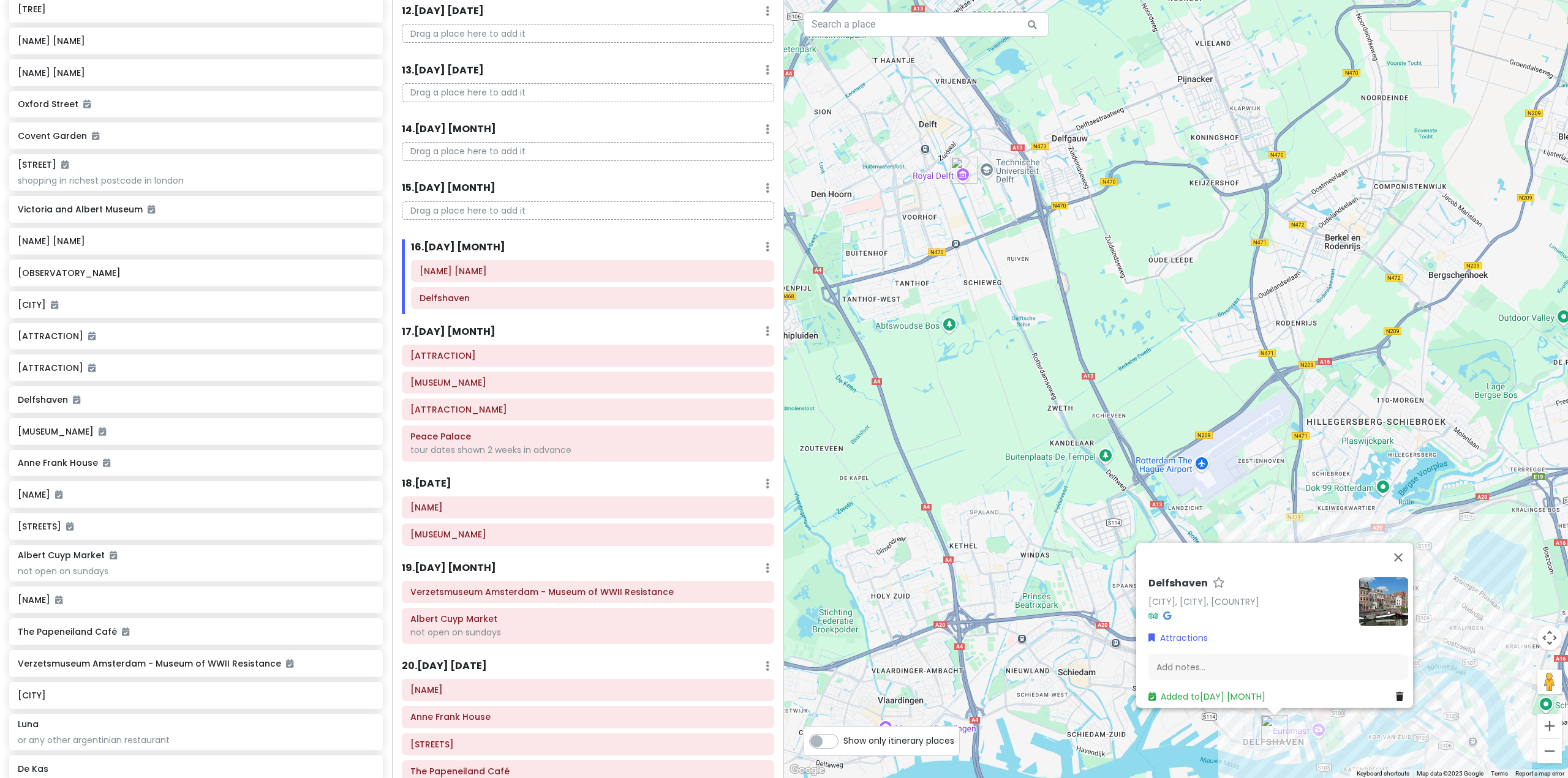 click on "[CITY] [CITY], [CITY], [COUNTRY] Attractions Add notes... Added to  [DATE]" at bounding box center (1176, 389) 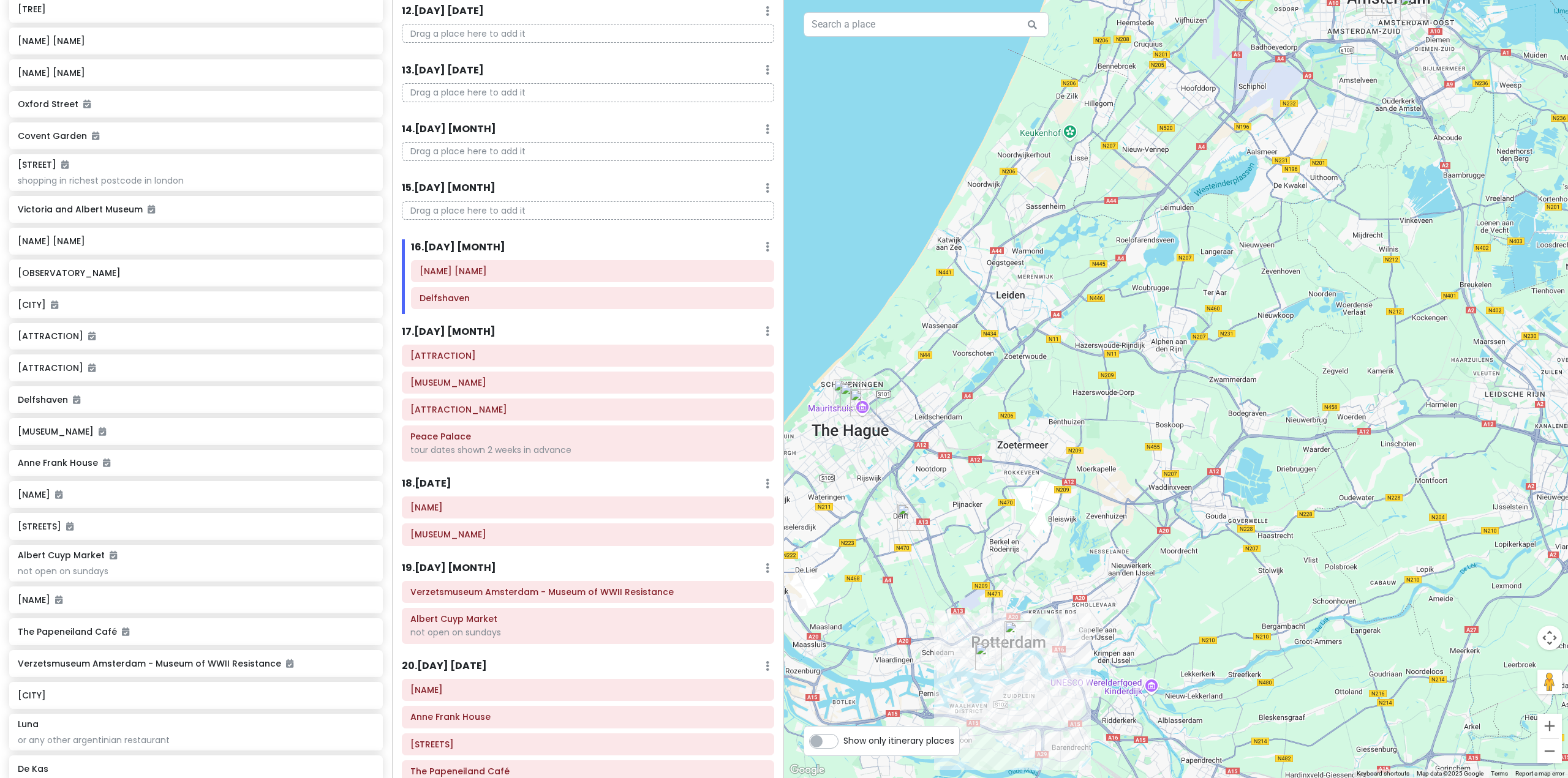 drag, startPoint x: 1216, startPoint y: 305, endPoint x: 1182, endPoint y: 309, distance: 34.23449 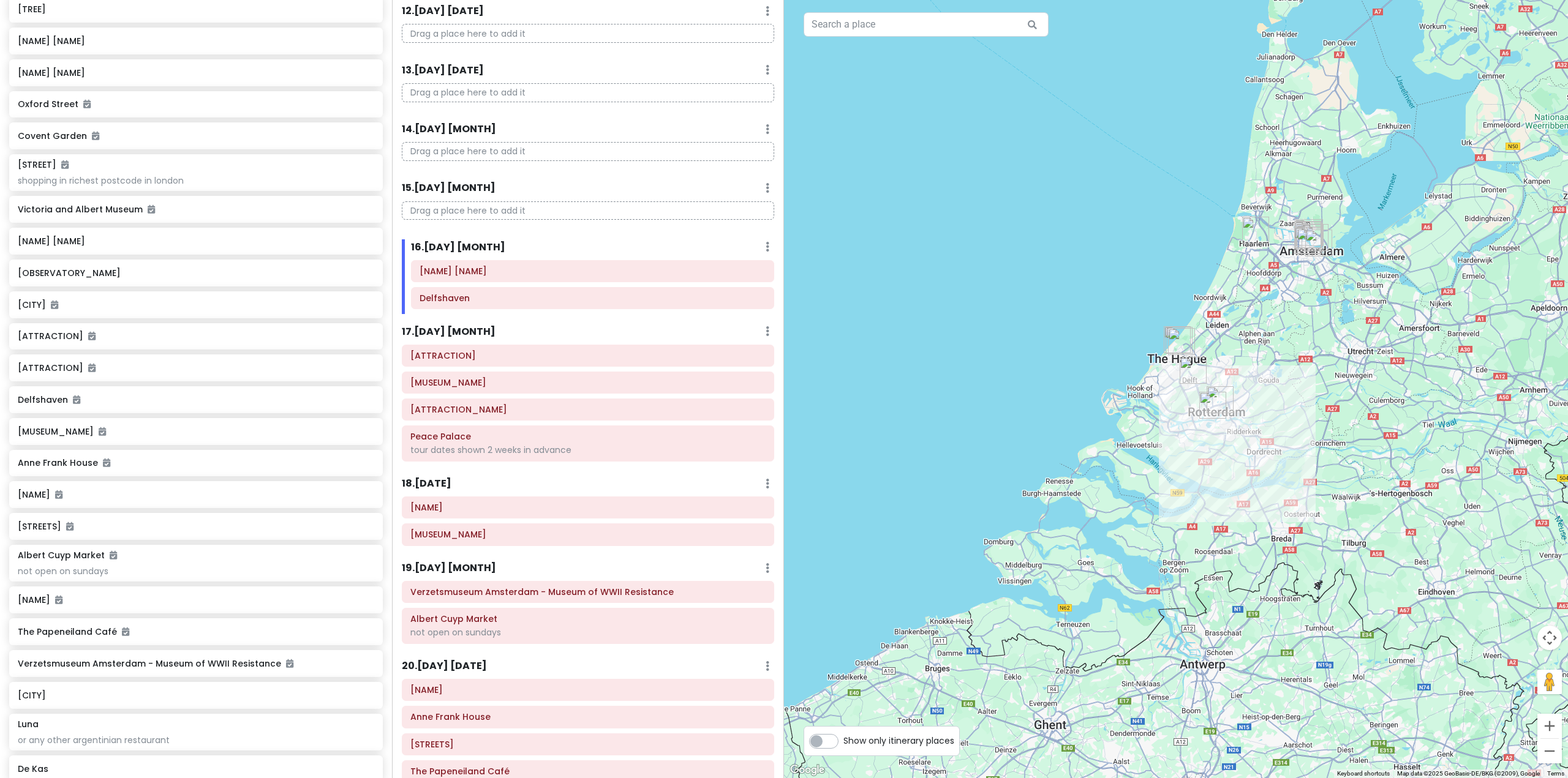 drag, startPoint x: 1097, startPoint y: 503, endPoint x: 1165, endPoint y: 282, distance: 231.225 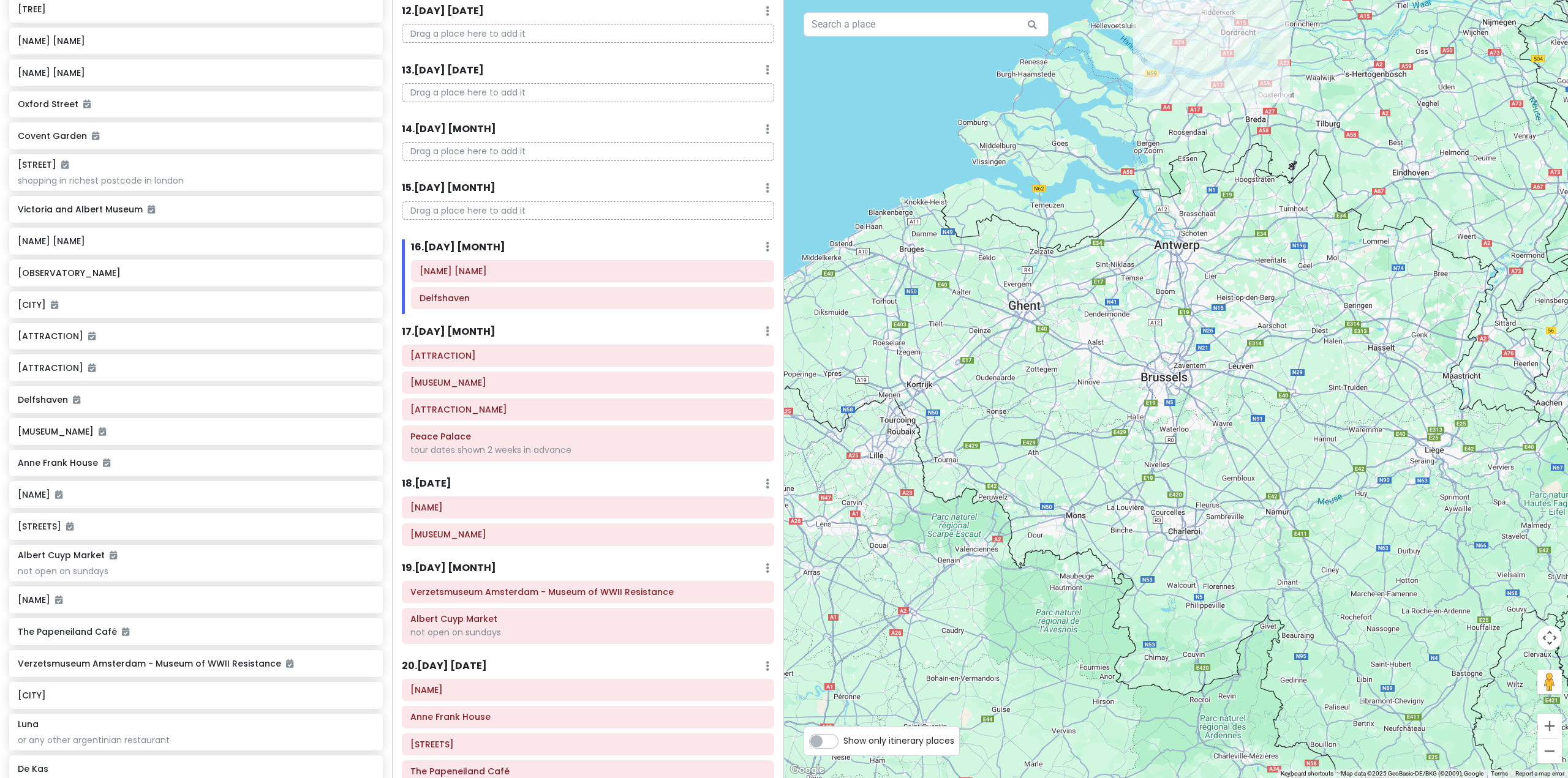 drag, startPoint x: 1129, startPoint y: 385, endPoint x: 1129, endPoint y: 602, distance: 217 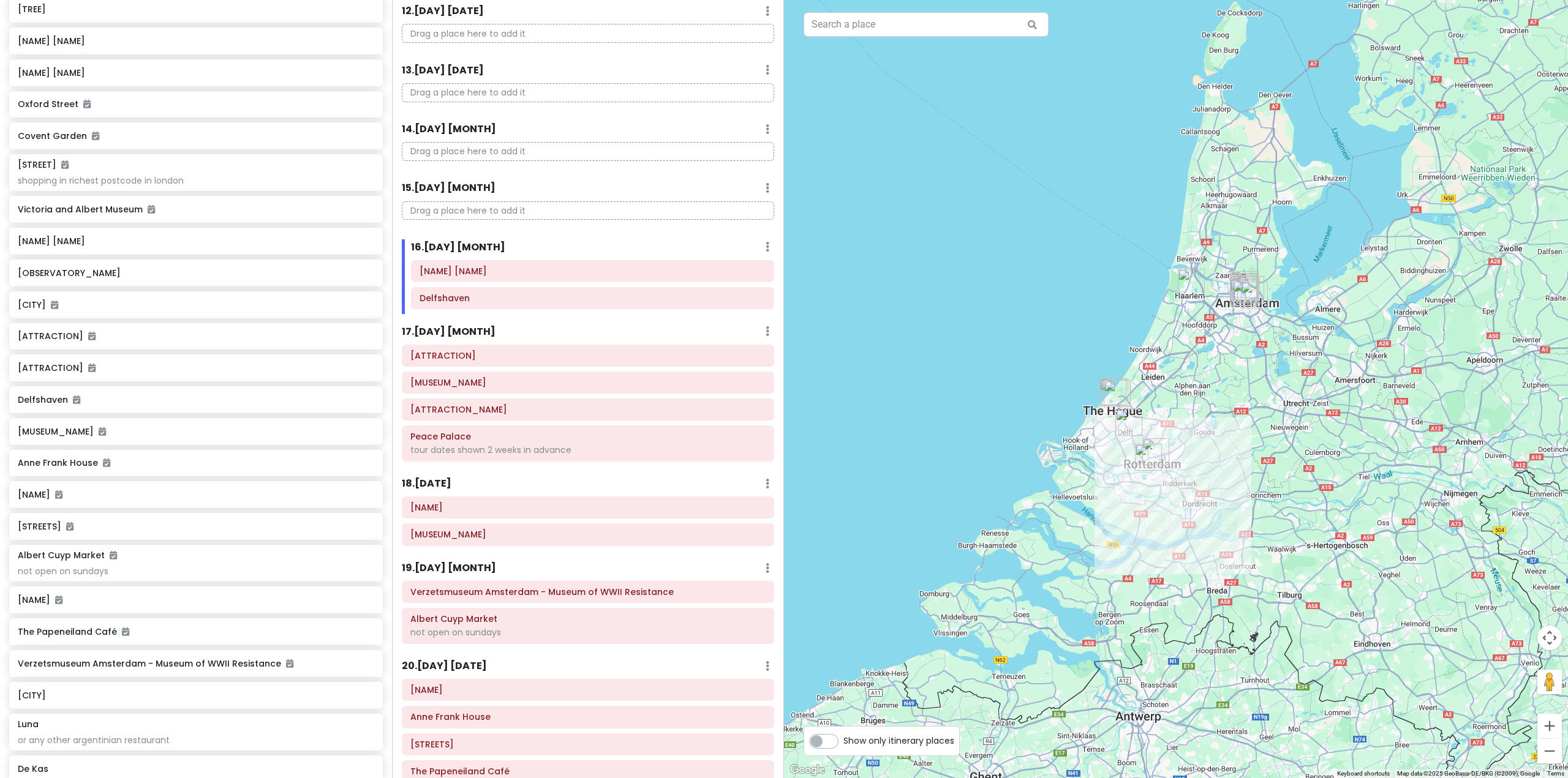 drag, startPoint x: 1168, startPoint y: 406, endPoint x: 1118, endPoint y: 470, distance: 81.21576 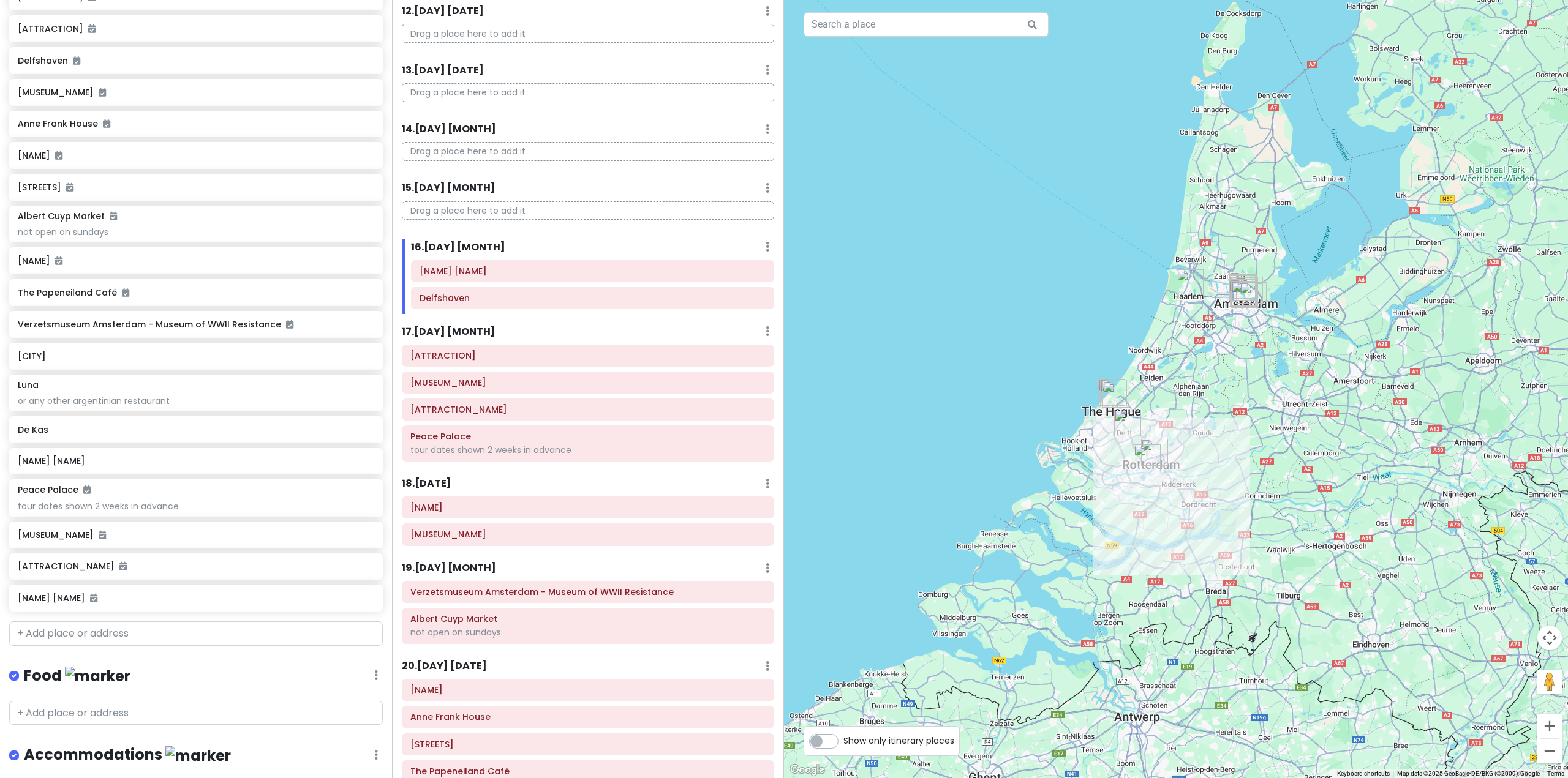 scroll, scrollTop: 1417, scrollLeft: 0, axis: vertical 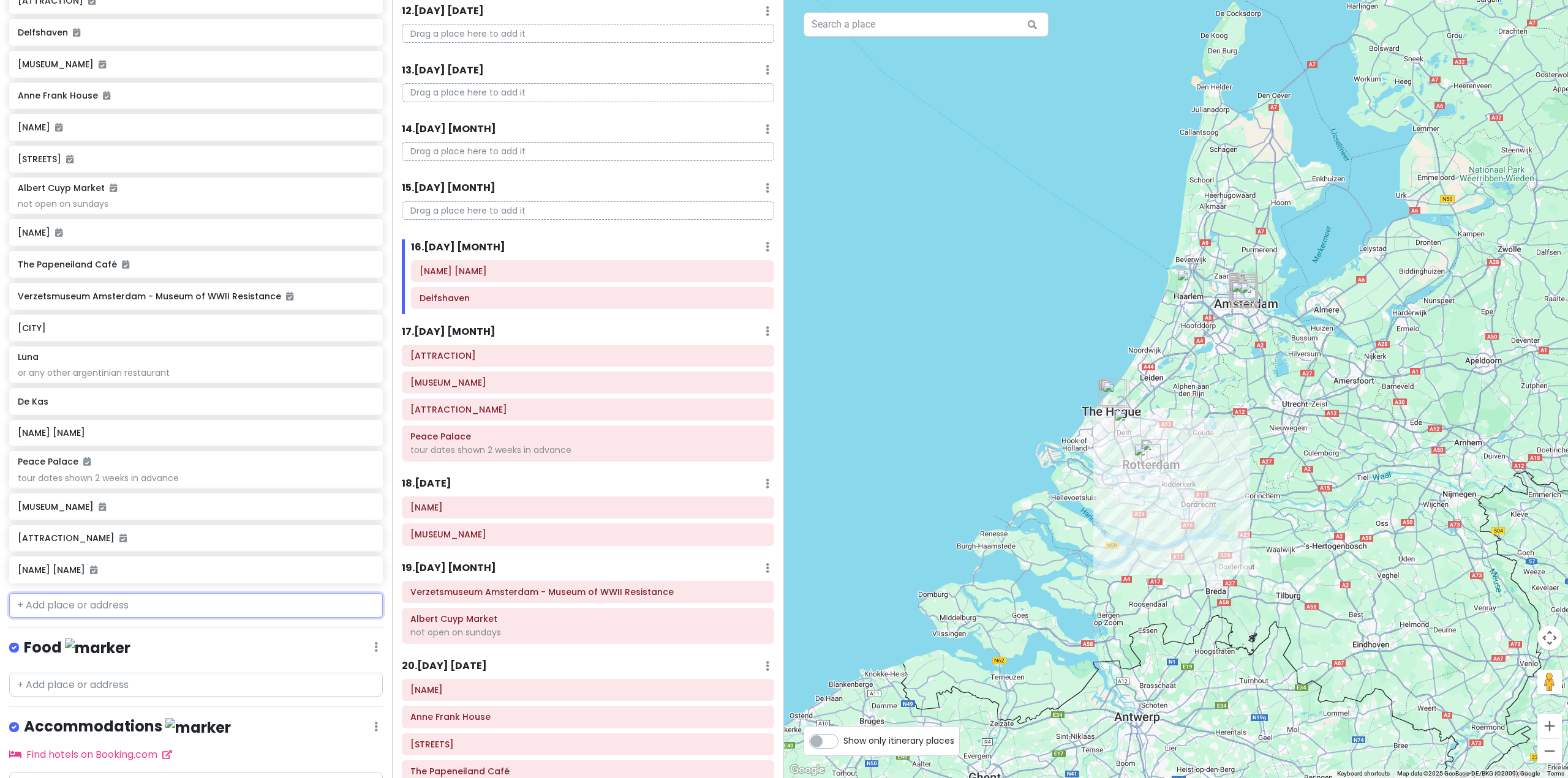 click at bounding box center [196, 605] 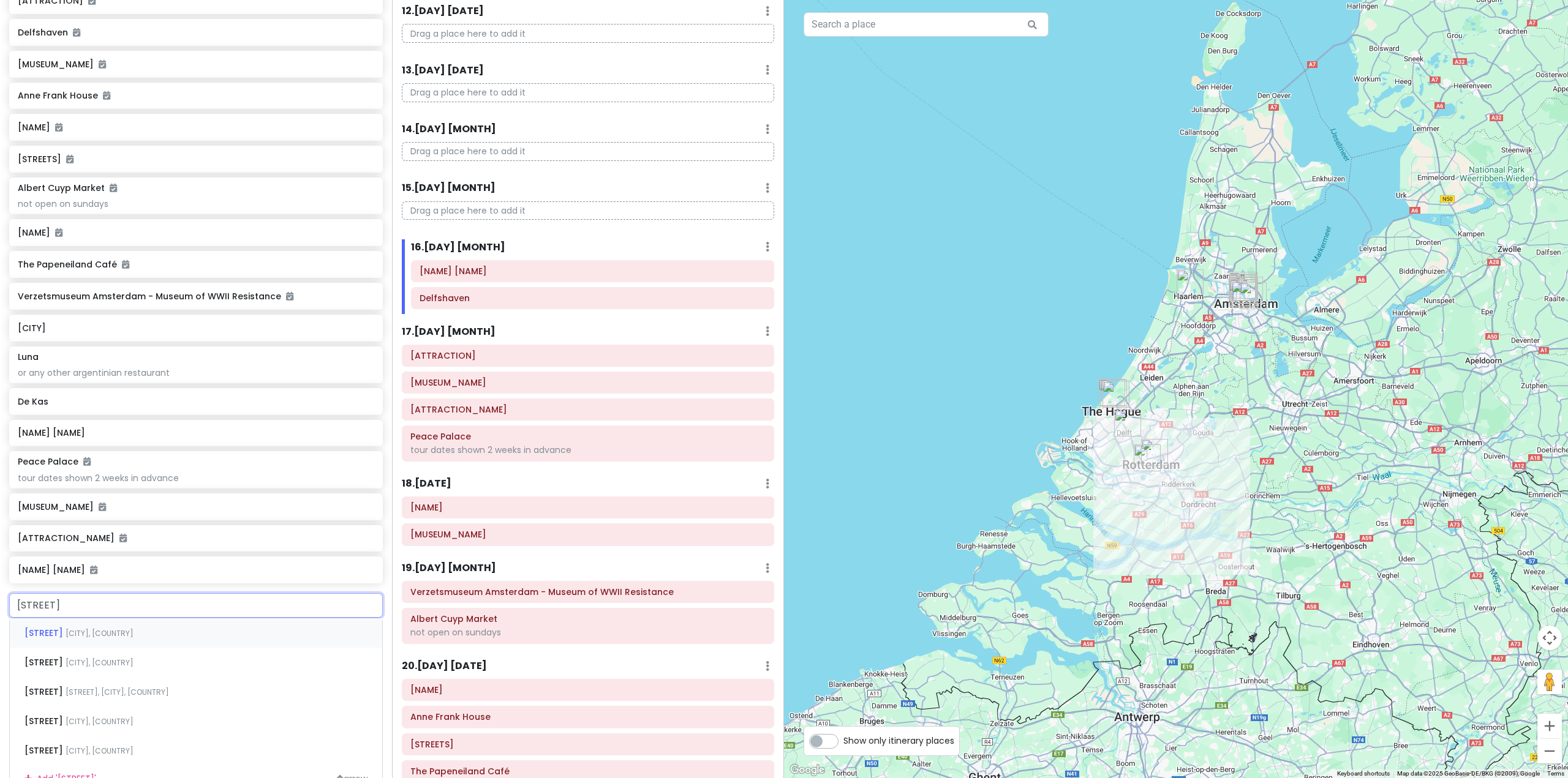 click on "[STREET] [CITY], [COUNTRY]" at bounding box center (196, 633) 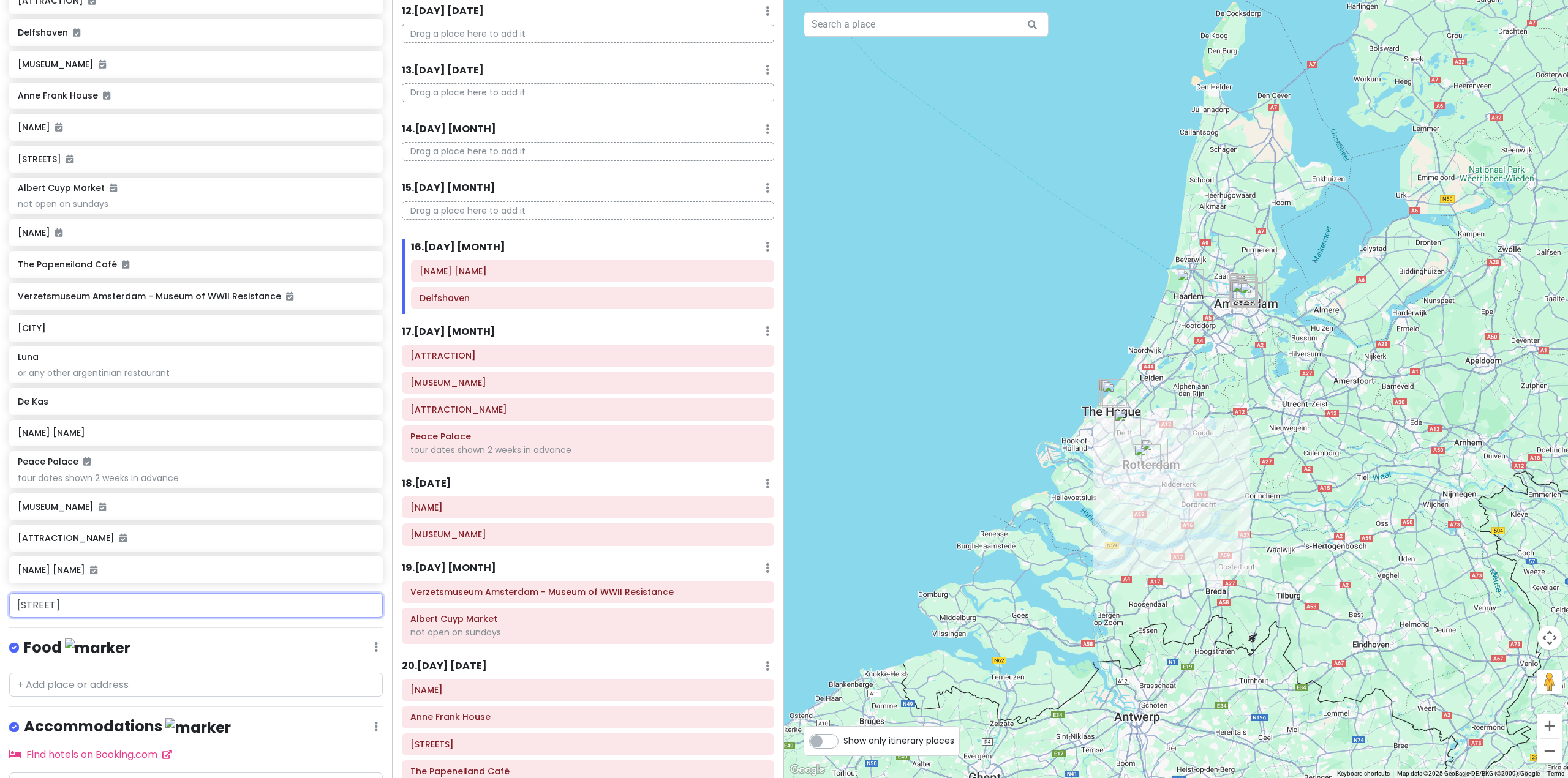 type 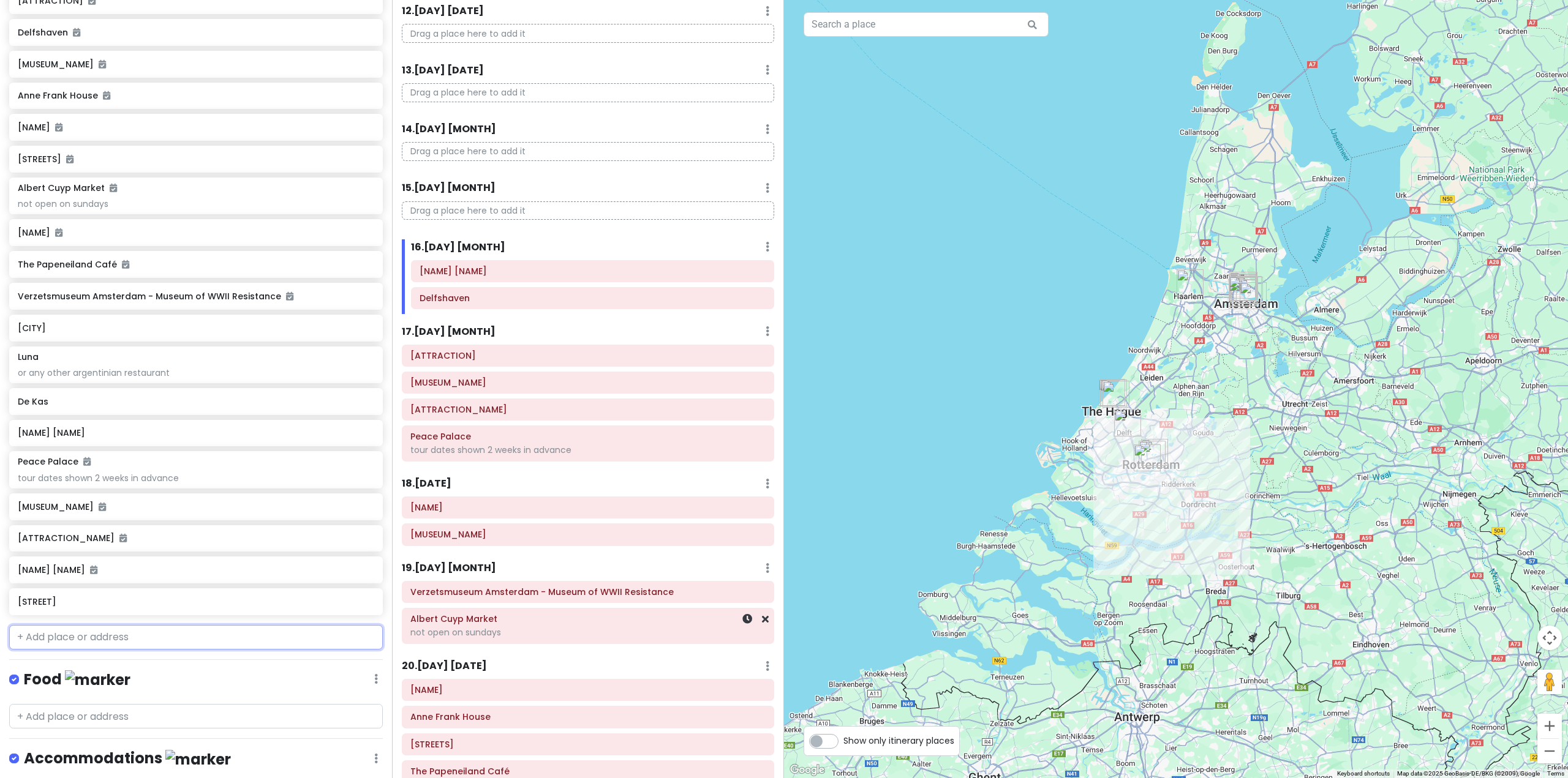 scroll, scrollTop: 1449, scrollLeft: 0, axis: vertical 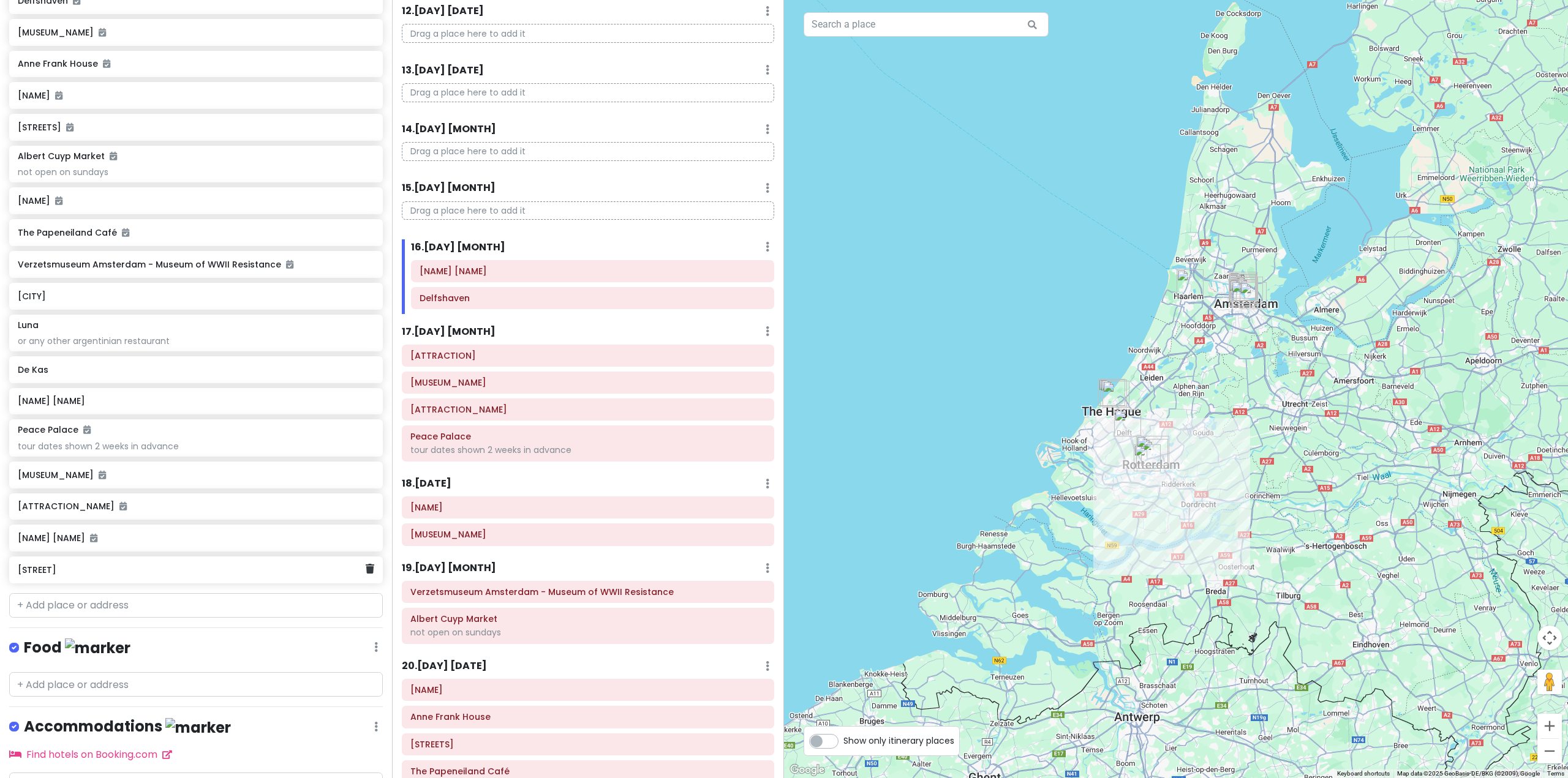 click on "[STREET]" at bounding box center [191, 570] 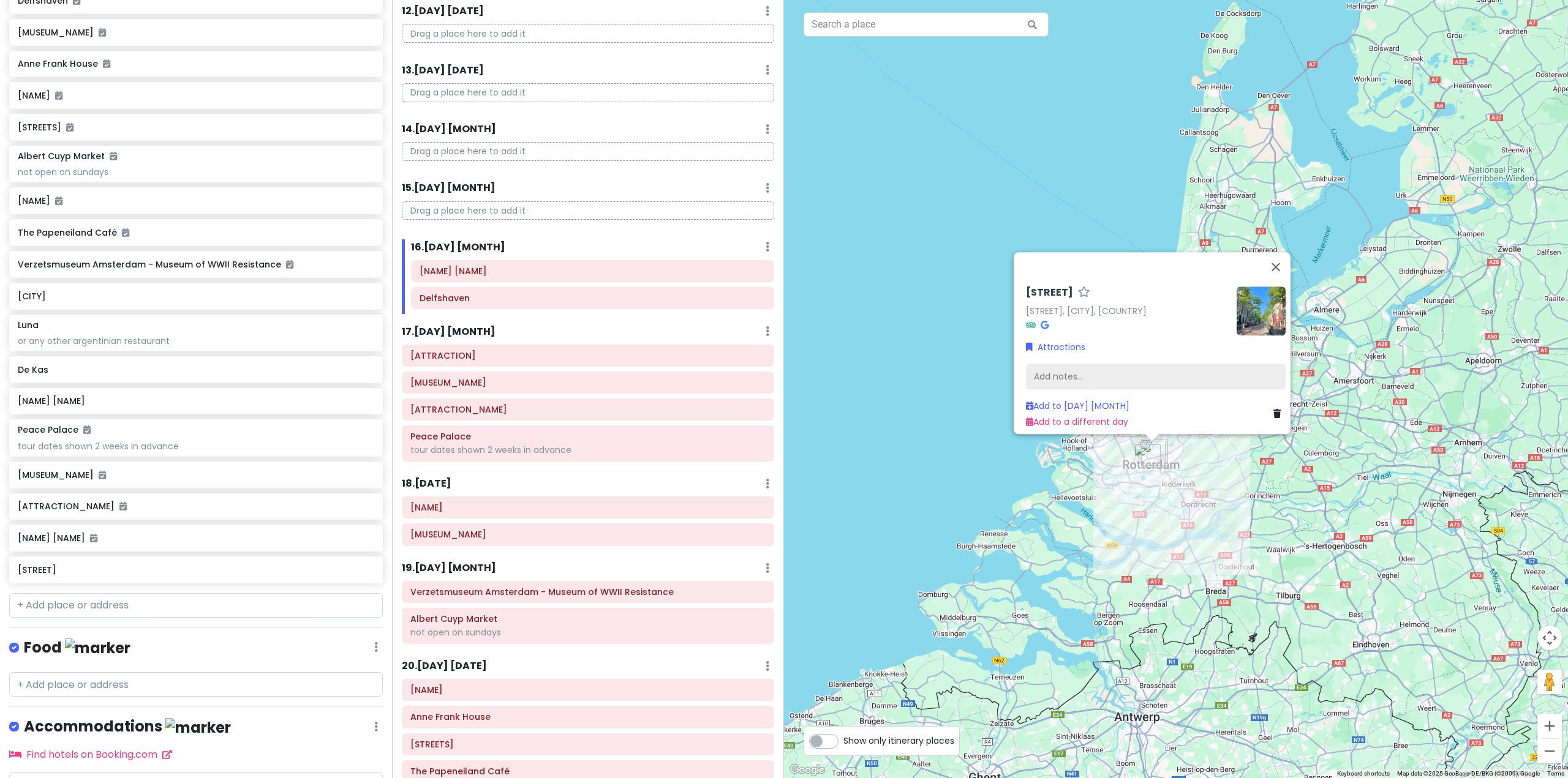 click on "Add notes..." at bounding box center [1156, 376] 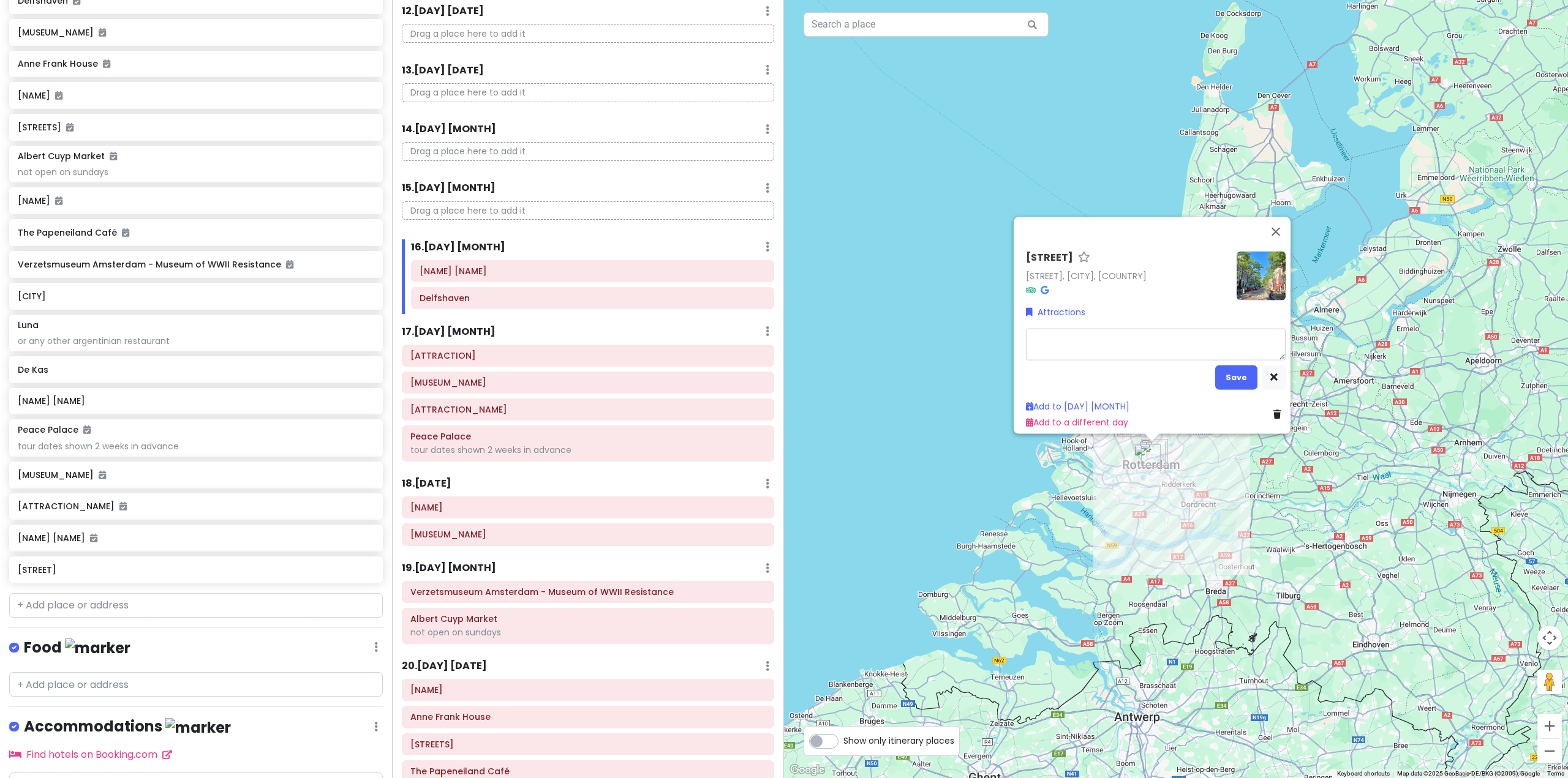 type on "x" 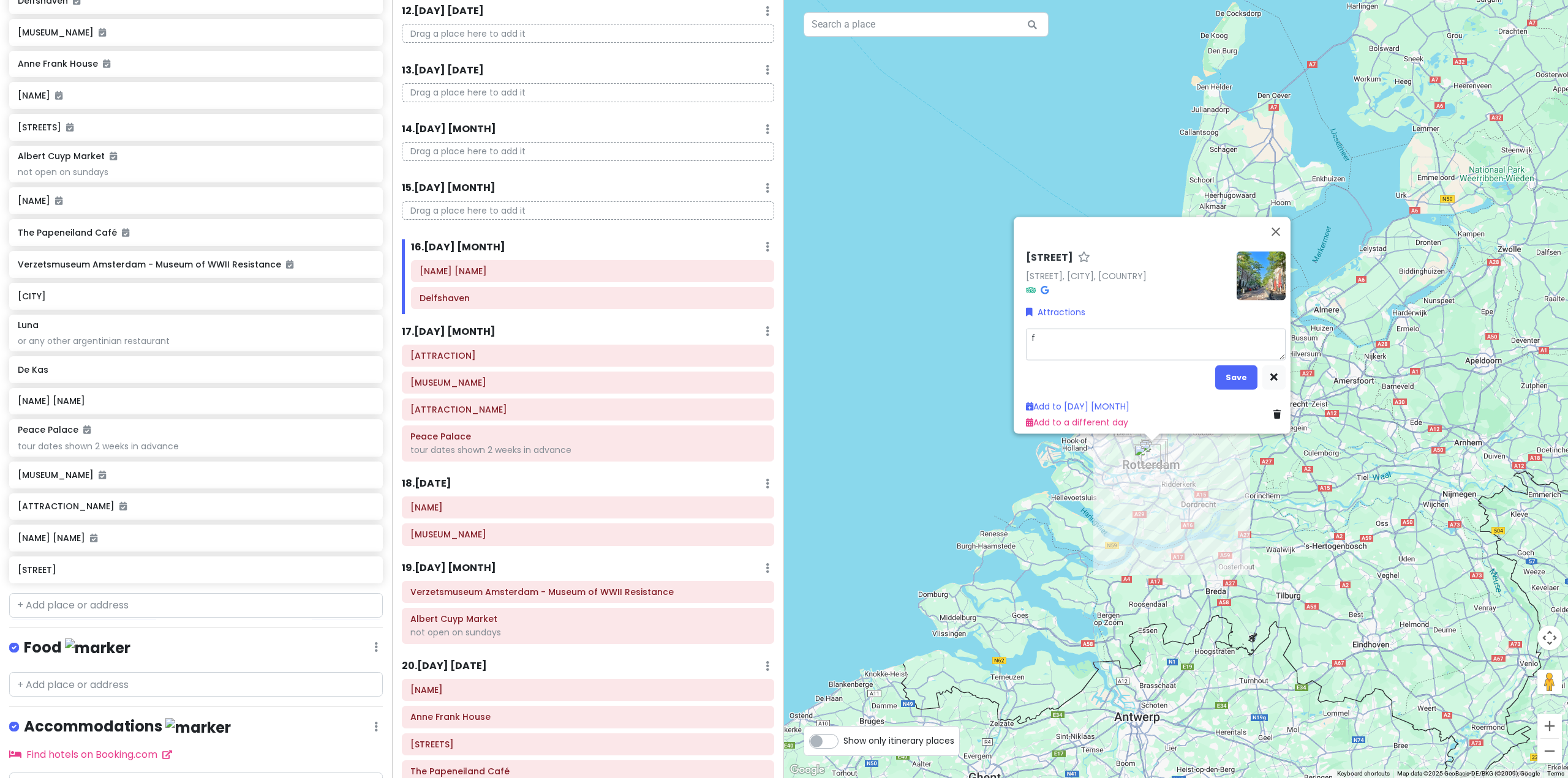 type on "x" 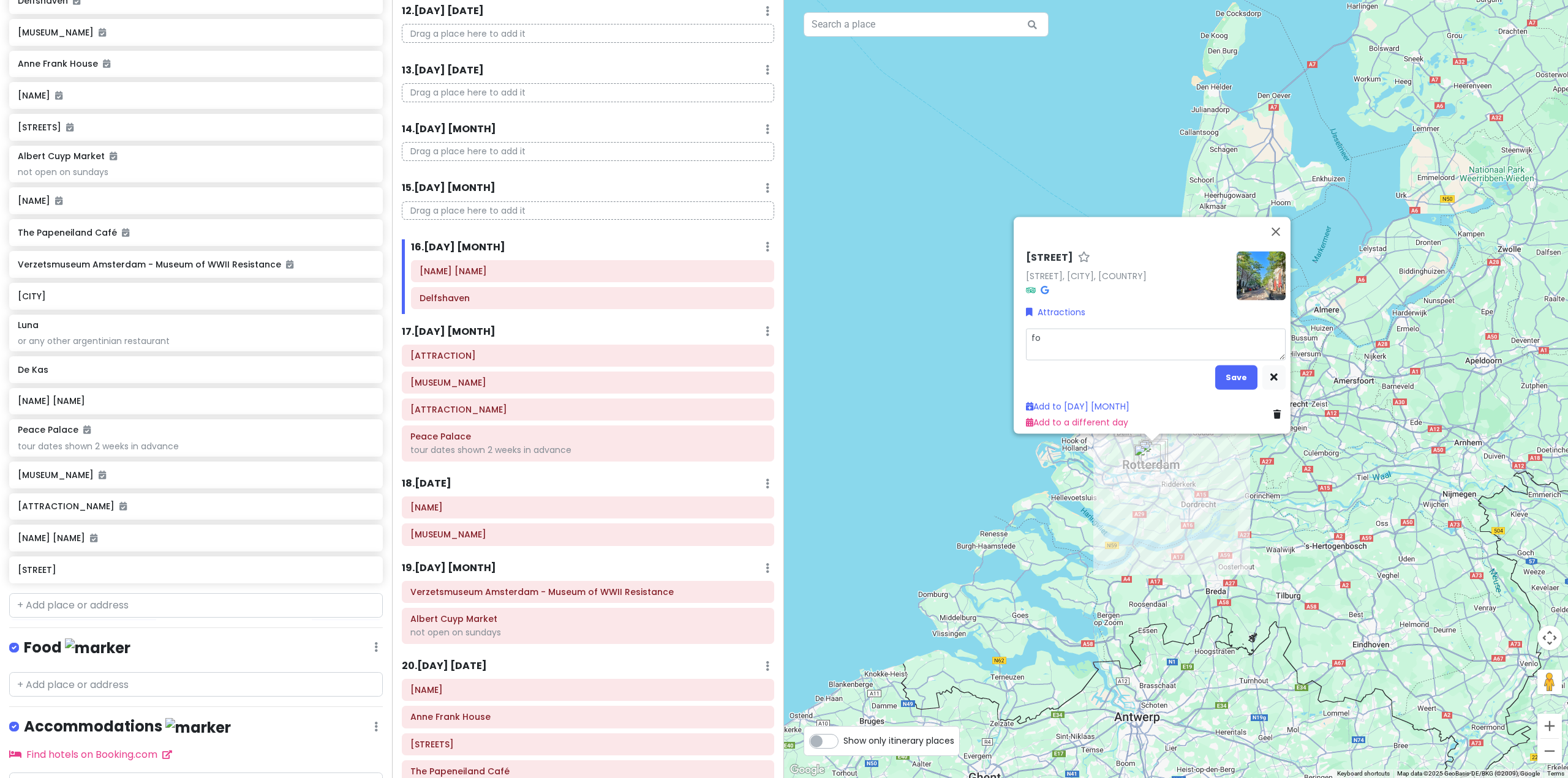 type on "x" 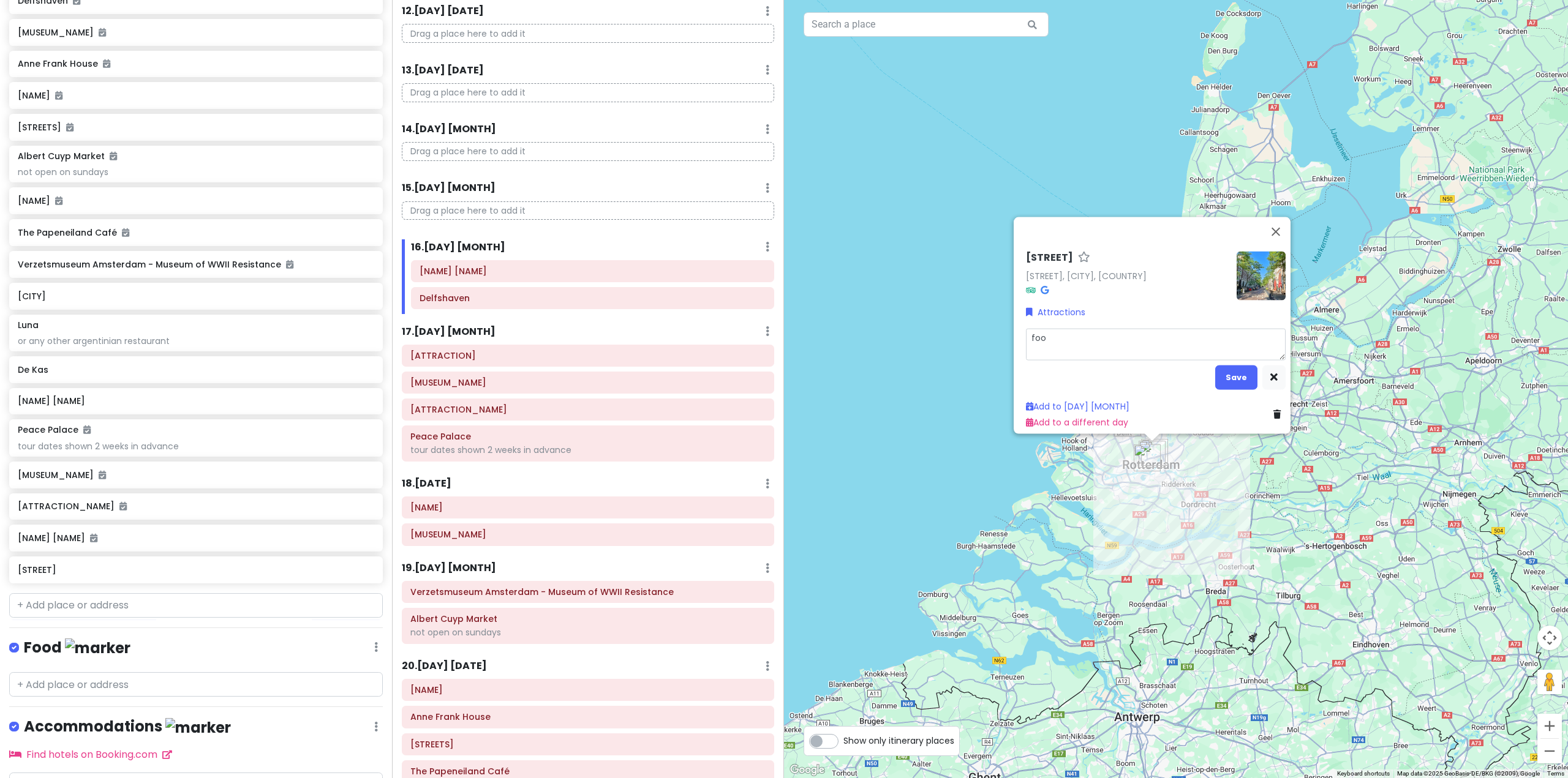 type on "x" 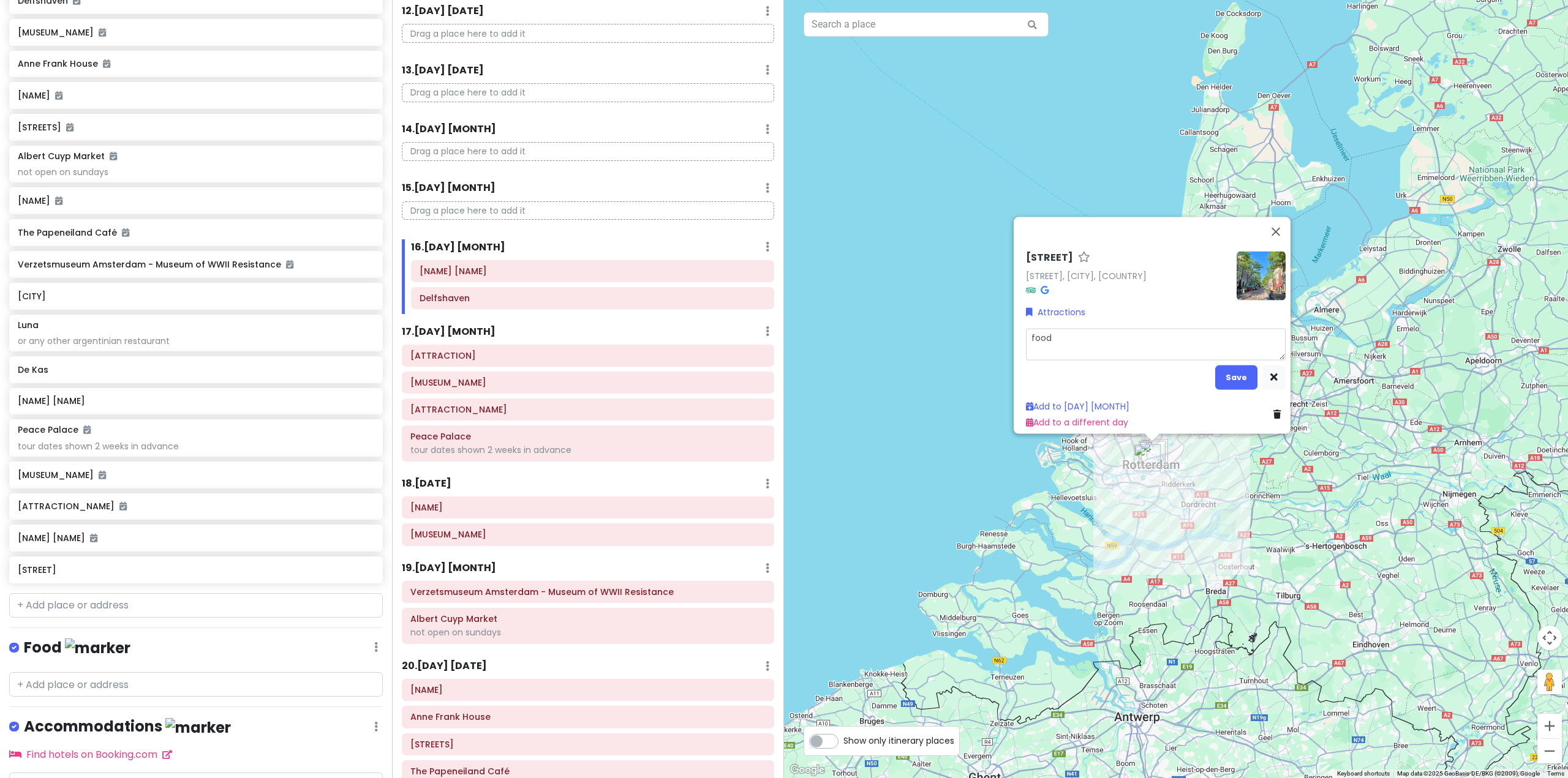 scroll, scrollTop: 1459, scrollLeft: 0, axis: vertical 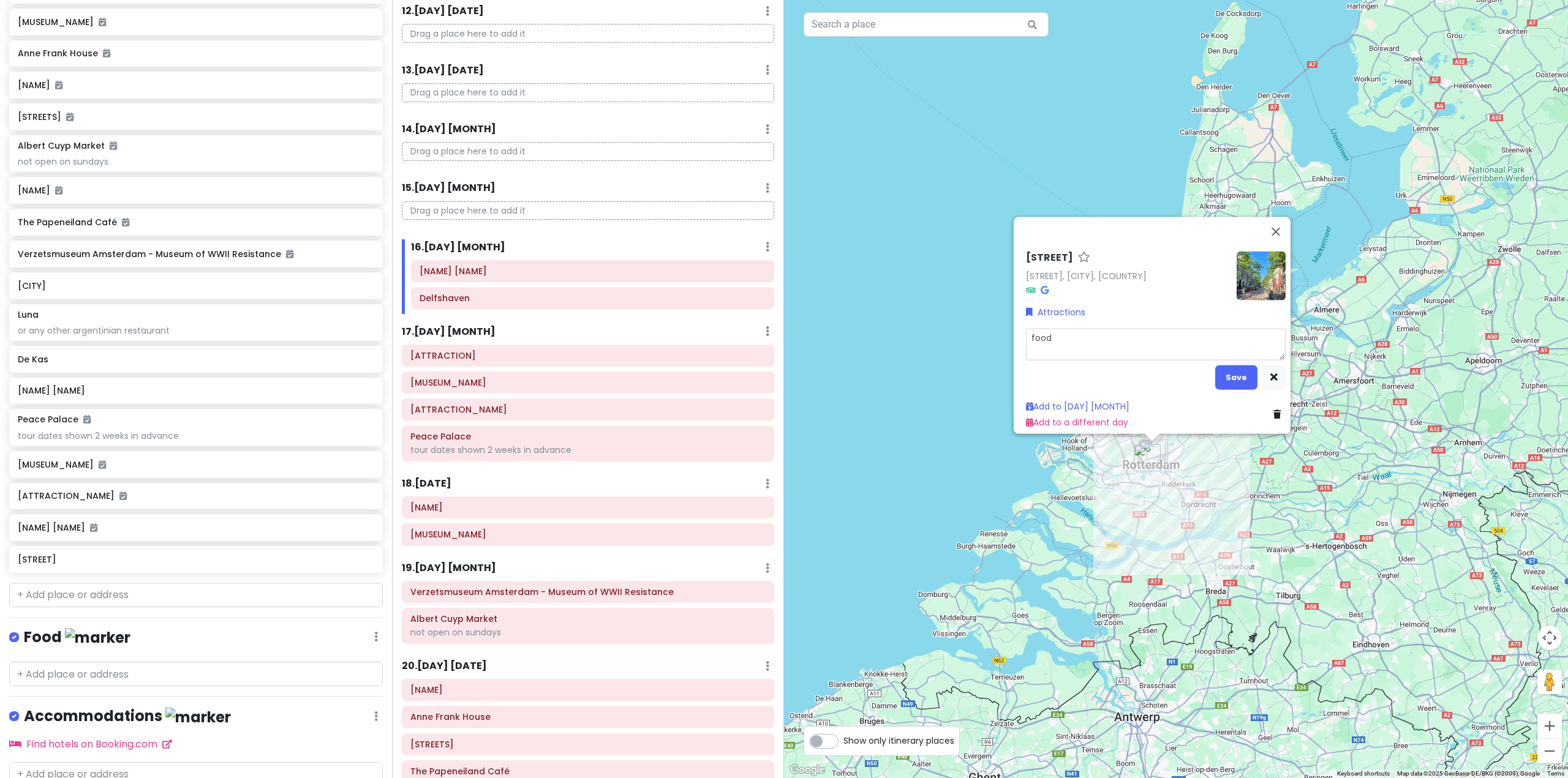 click on "[STREET] [STREET], [POSTAL_CODE] [CITY], [COUNTRY] Attractions food Save  Add to   [DATE]  Add to a different day" at bounding box center (1176, 389) 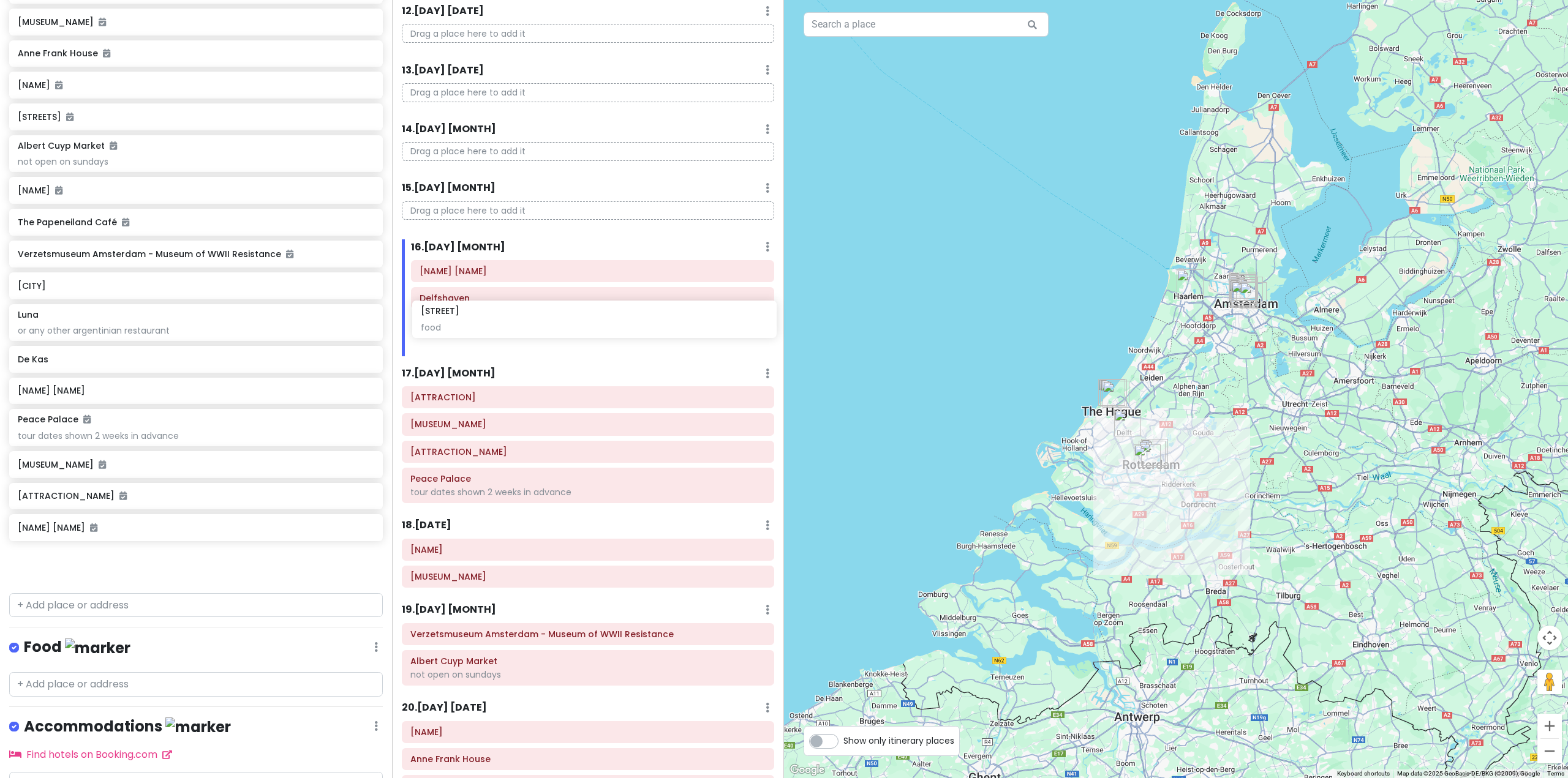 drag, startPoint x: 171, startPoint y: 569, endPoint x: 574, endPoint y: 324, distance: 471.6291 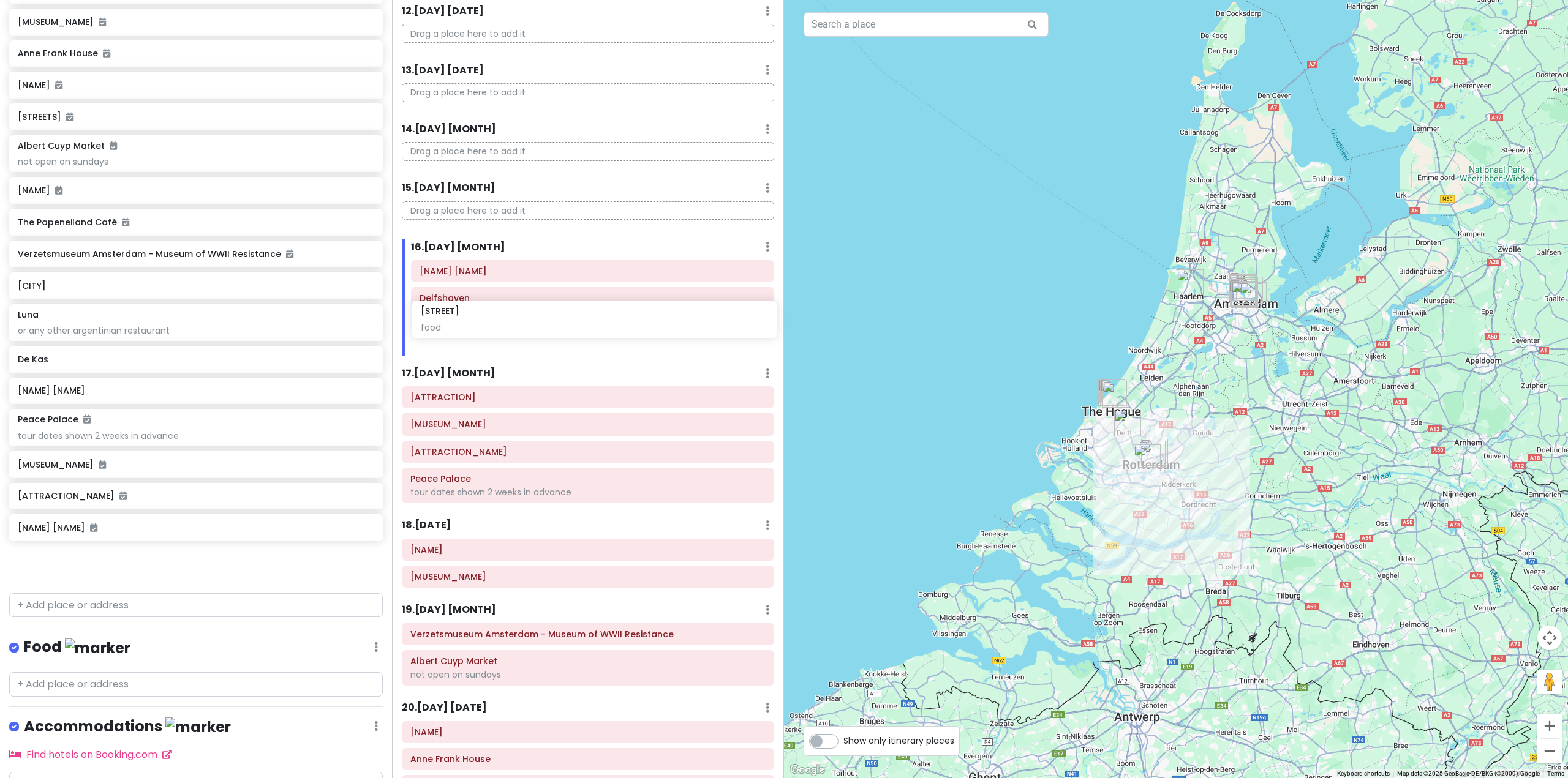 click on "[ATTRACTION_NAME] [ATTRACTION_NAME] [ATTRACTION_NAME] [ATTRACTION_NAME] [ATTRACTION_NAME] [ATTRACTION_NAME] [RESTAURANT_NAME] [RESTAURANT_NAME] [MARKET_NAME] [BUILDING_NAME] [CHURCH_NAME] [CHURCH_NAME] [BUILDING_NAME] [PARK_NAME] [ABBEY_NAME] [LANDMARK_NAME] [PARK_NAME] [COURTYARD_NAME] [MARKET_NAME] [MUSEUM_NAME] [LIBRARY_NAME] [OBSERVATORY_NAME] [DISTRICT_NAME]" at bounding box center (784, 389) 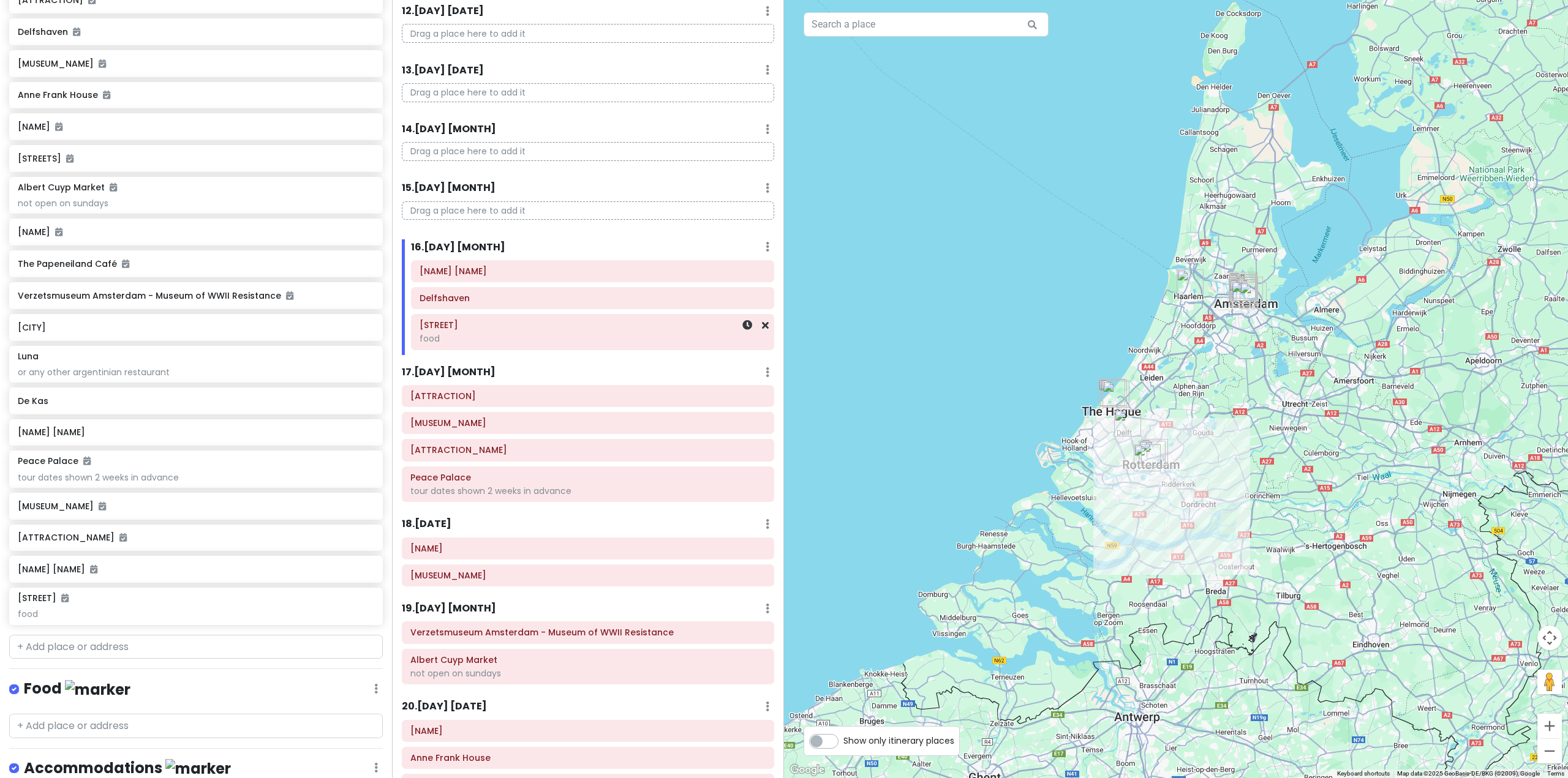 scroll, scrollTop: 1418, scrollLeft: 0, axis: vertical 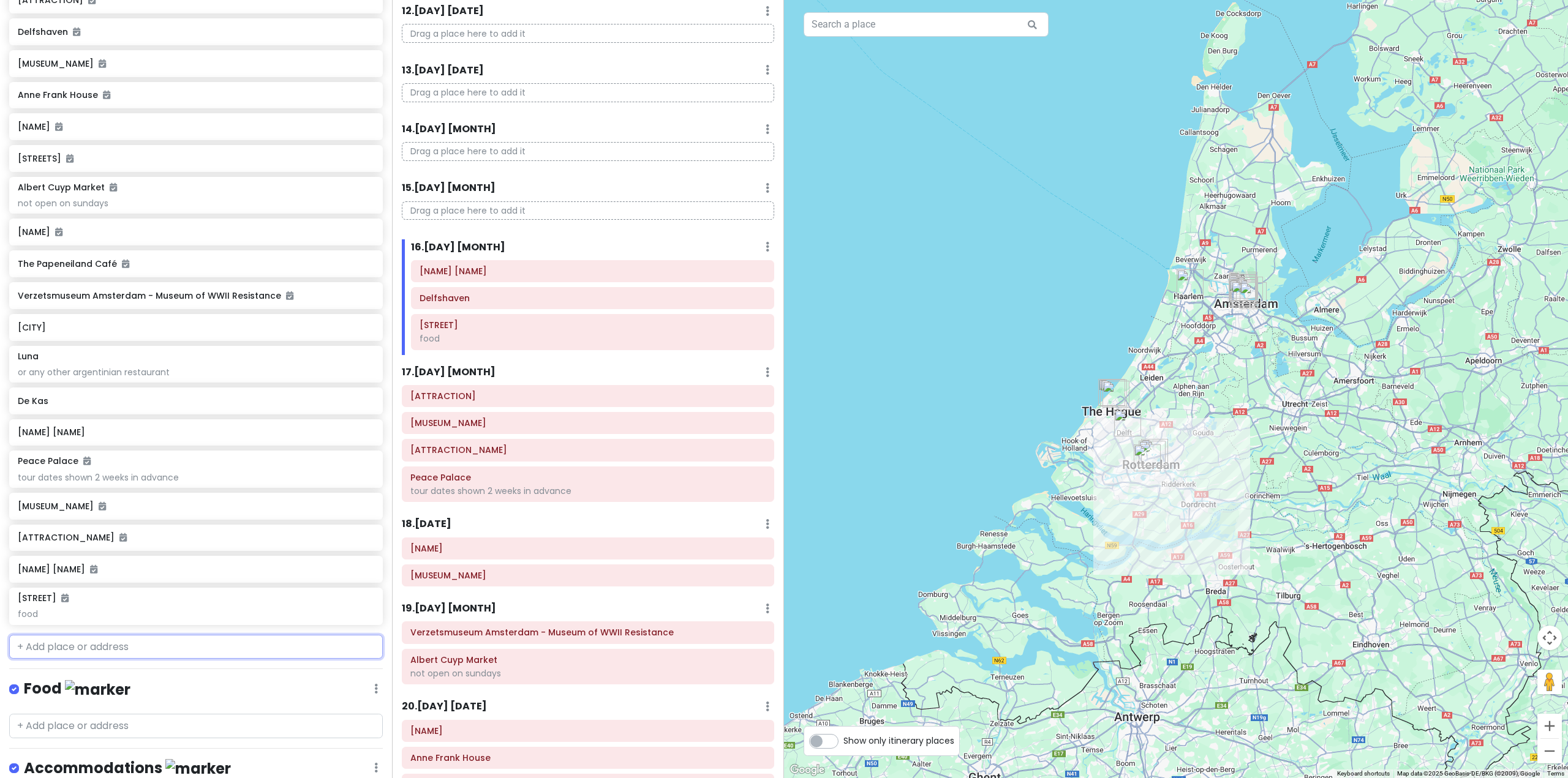 click at bounding box center [196, 647] 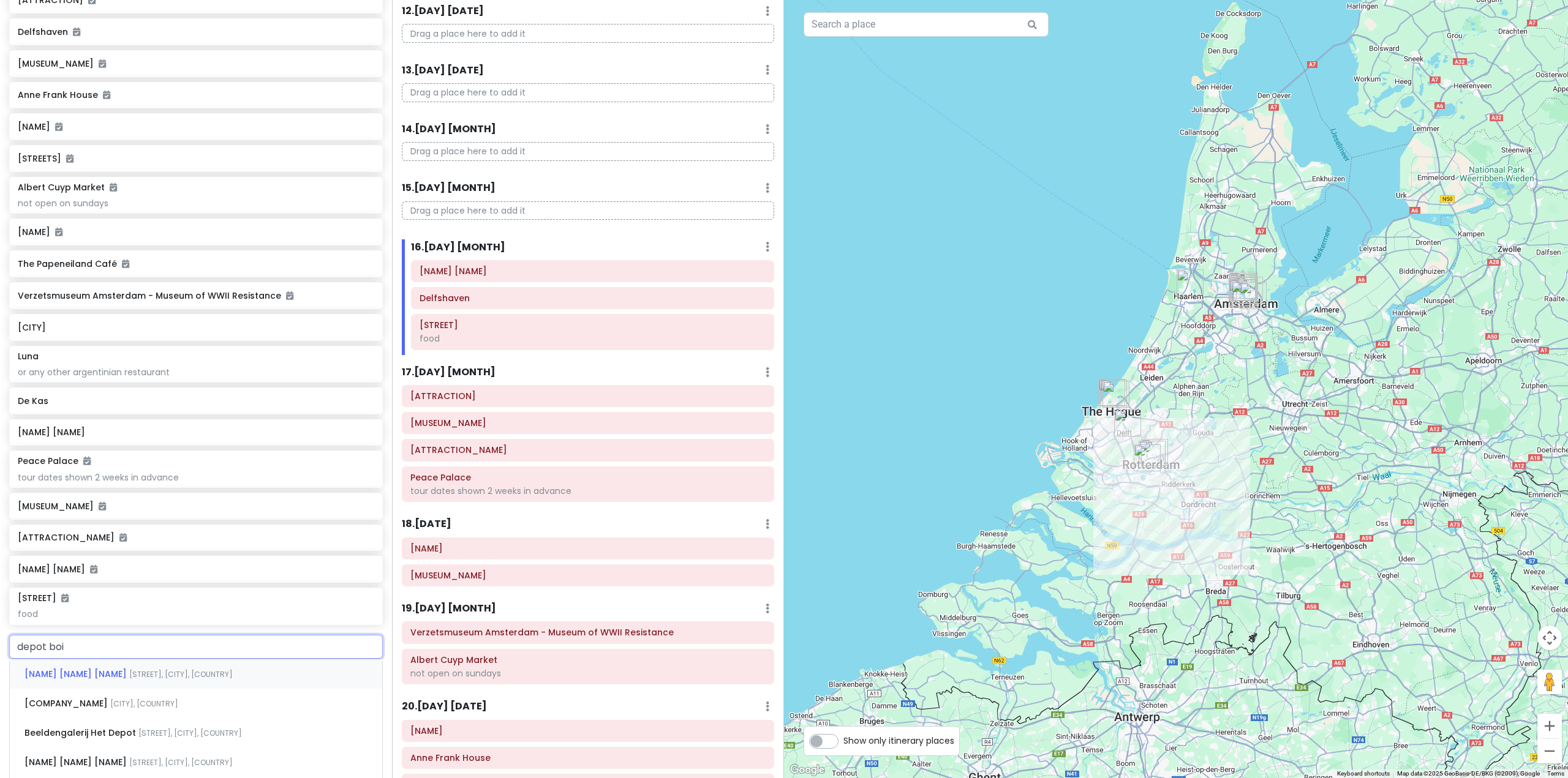type on "depot boij" 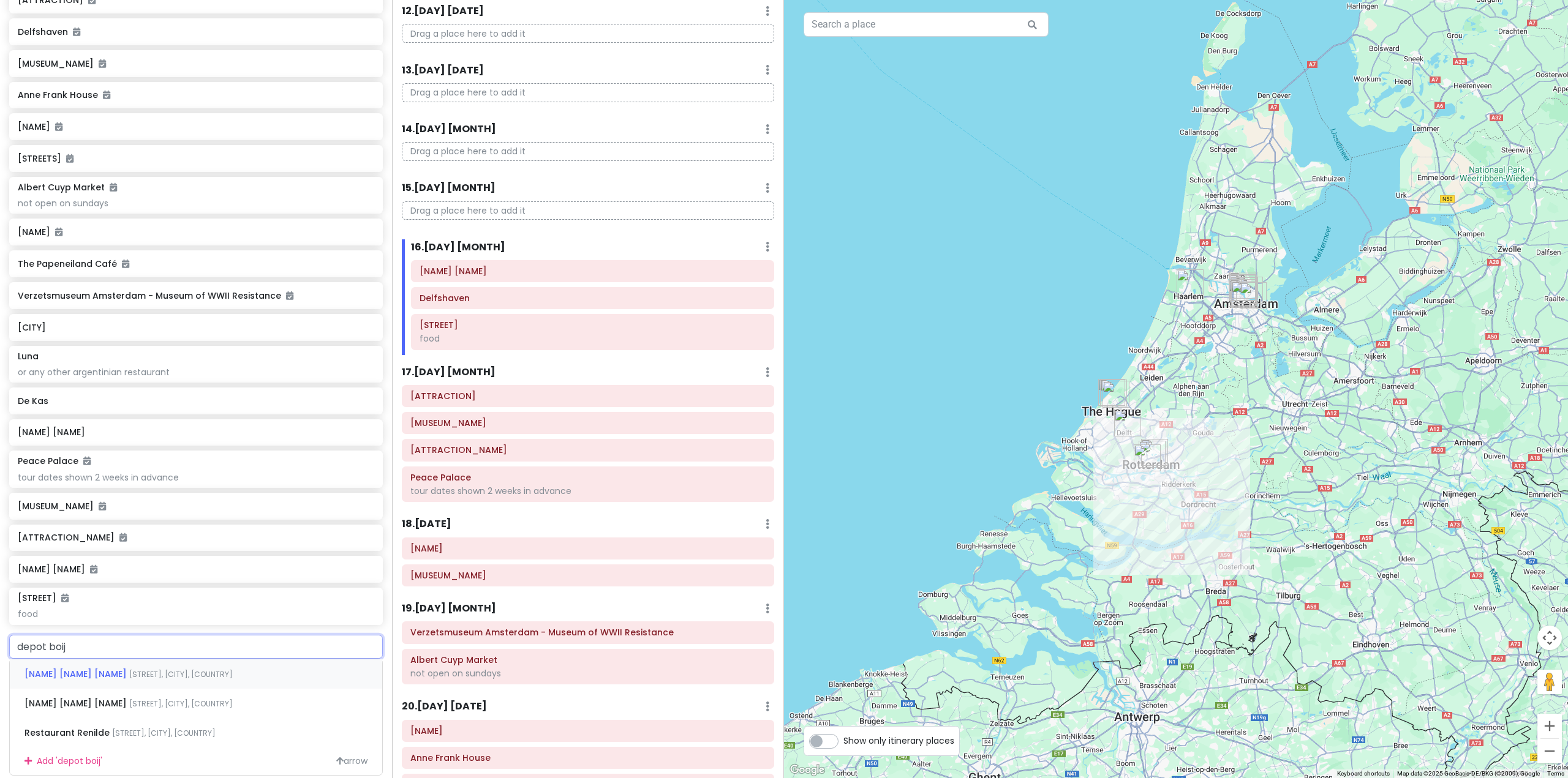 click on "[NAME] [NAME] [NAME]" at bounding box center [77, 674] 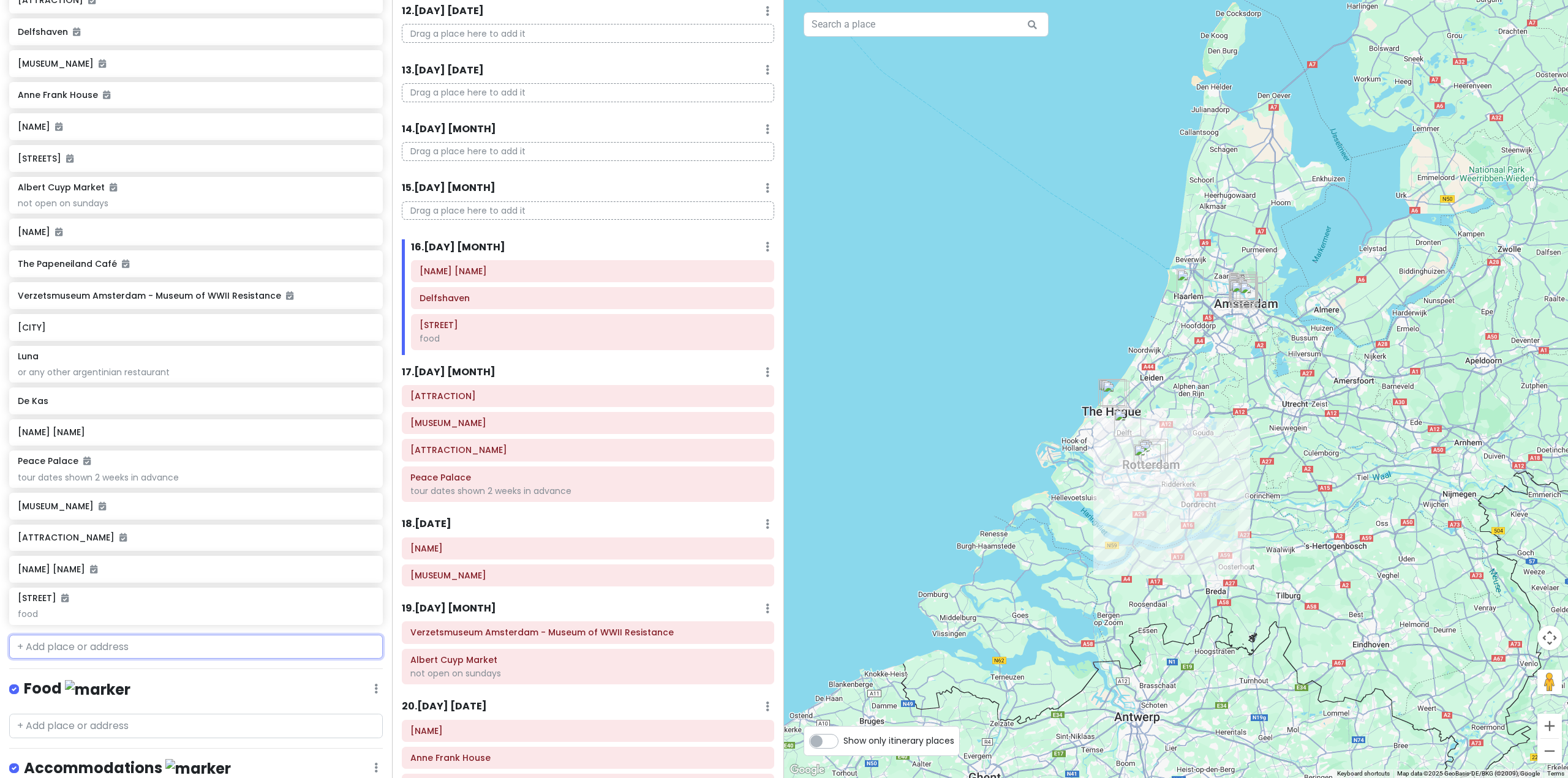 scroll, scrollTop: 1449, scrollLeft: 0, axis: vertical 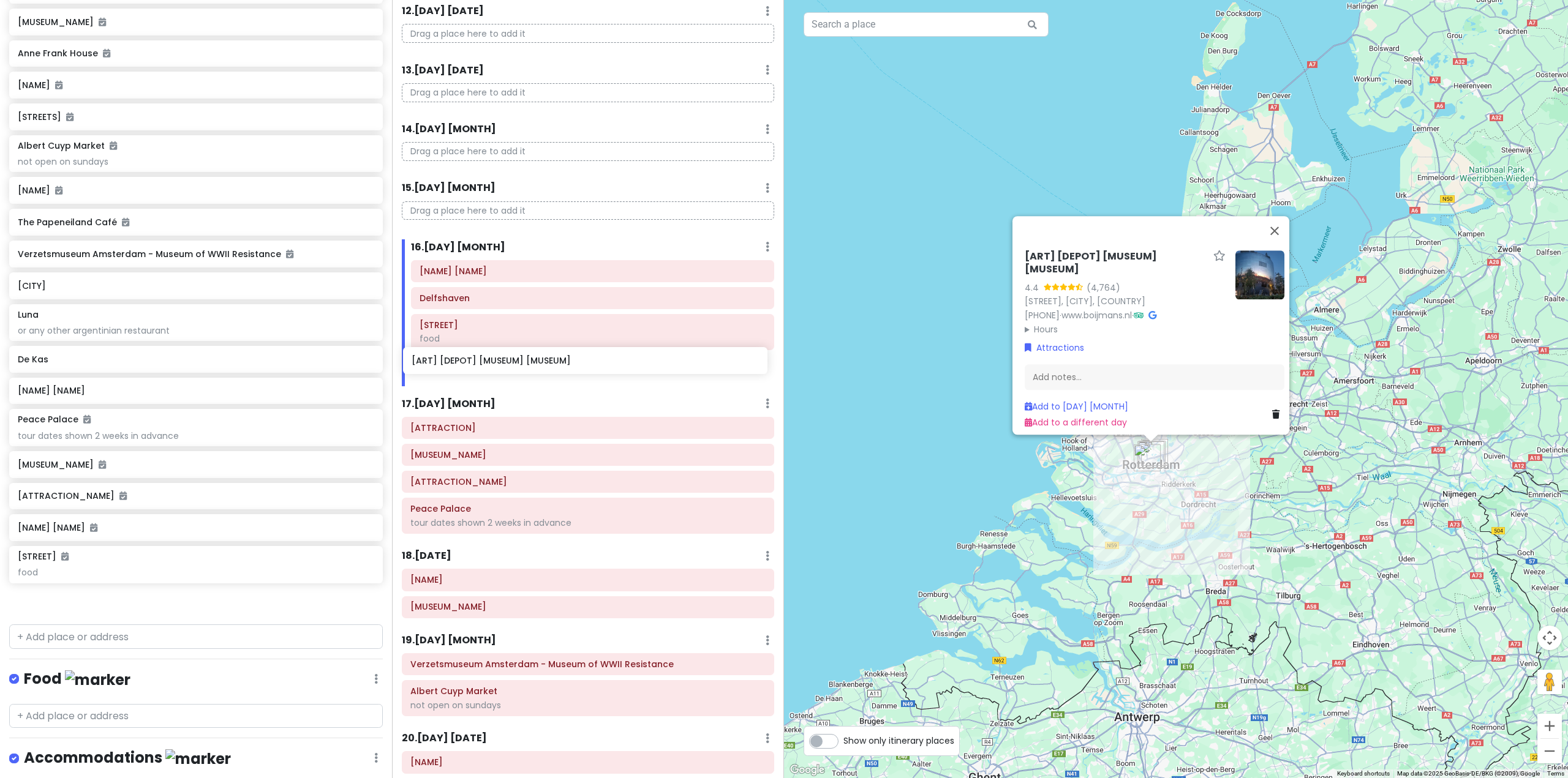 drag, startPoint x: 183, startPoint y: 617, endPoint x: 580, endPoint y: 368, distance: 468.62565 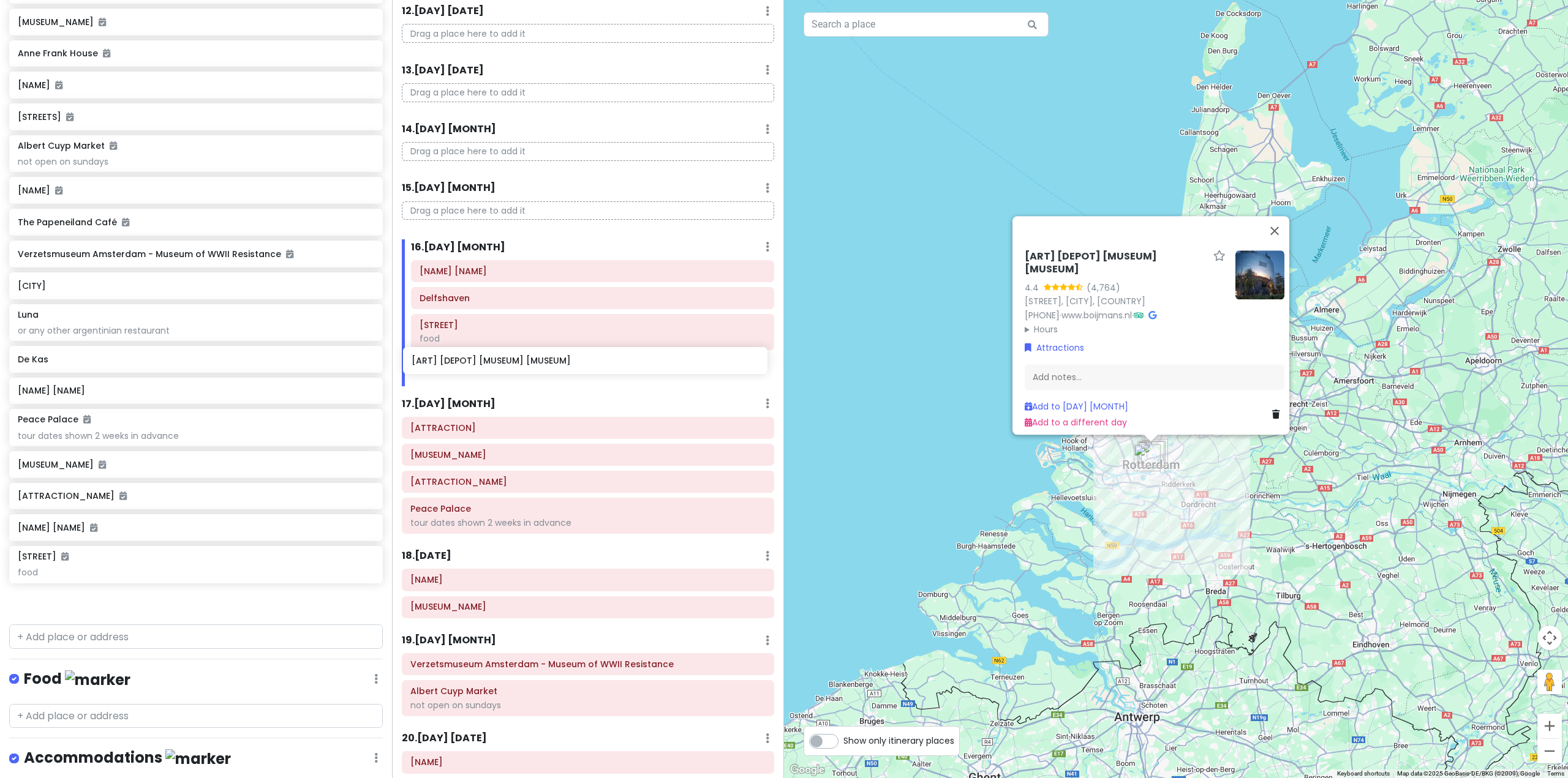 click on "[ATTRACTION_NAME] [ATTRACTION_NAME] [ATTRACTION_NAME] [ATTRACTION_NAME] [ATTRACTION_NAME] [ATTRACTION_NAME] [RESTAURANT_NAME] [RESTAURANT_NAME] [MARKET_NAME] [BUILDING_NAME] [CHURCH_NAME] [CHURCH_NAME] [BUILDING_NAME] [PARK_NAME] [ABBEY_NAME] [LANDMARK_NAME] [PARK_NAME] [COURTYARD_NAME] [MARKET_NAME] [MUSEUM_NAME] [LIBRARY_NAME] [OBSERVATORY_NAME] [DISTRICT_NAME]" at bounding box center [784, 389] 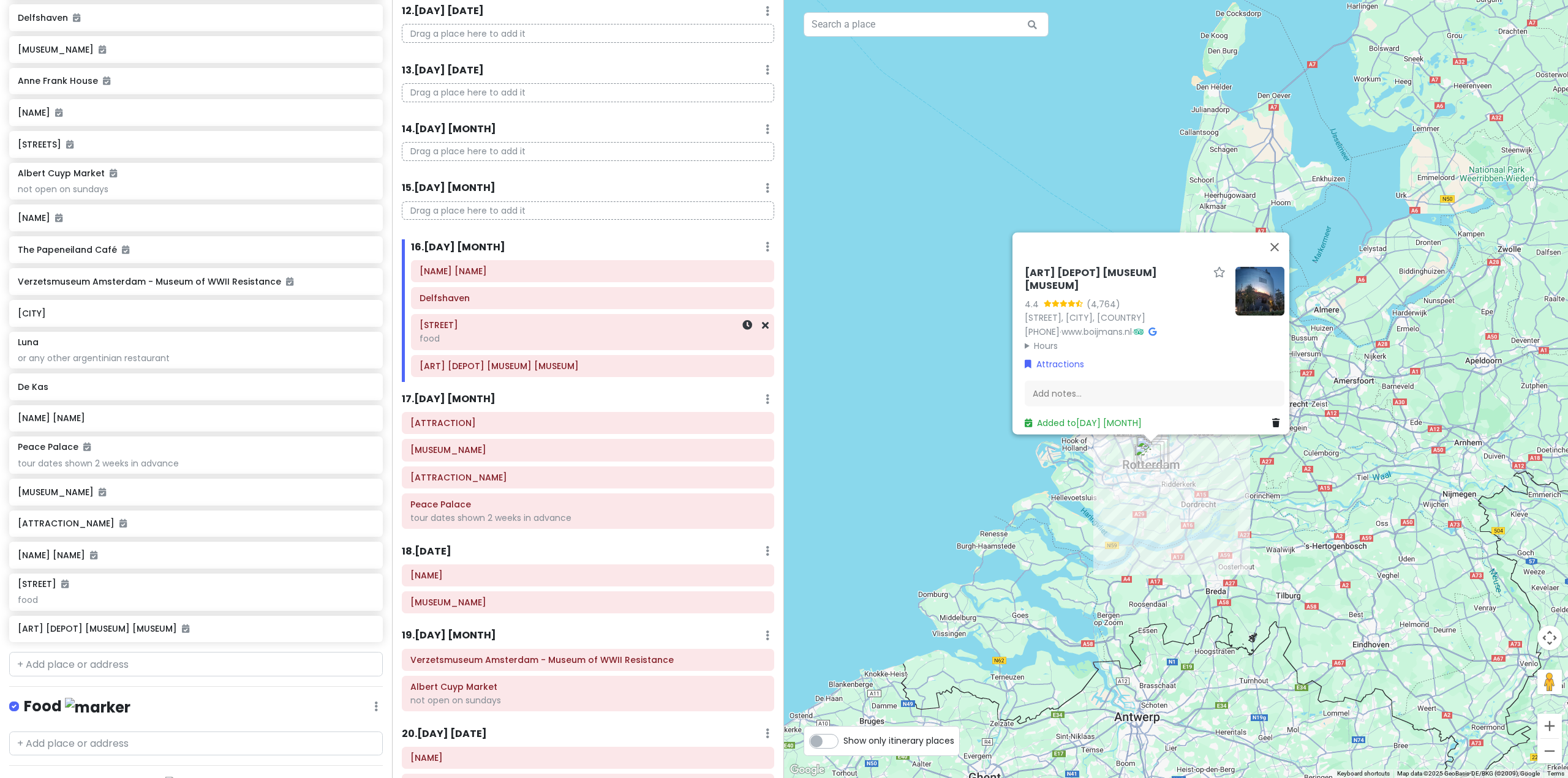 scroll, scrollTop: 1428, scrollLeft: 0, axis: vertical 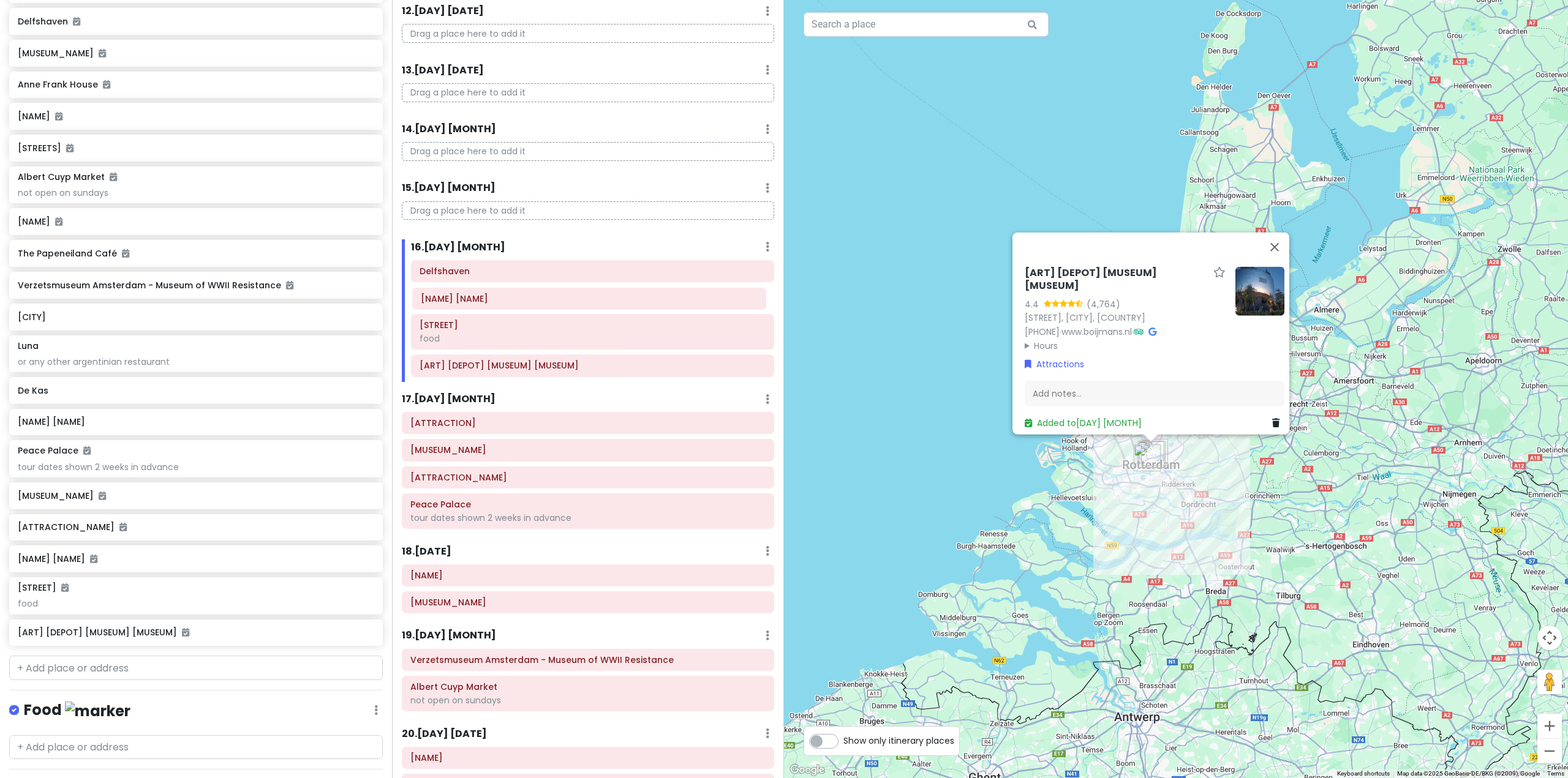 drag, startPoint x: 548, startPoint y: 278, endPoint x: 549, endPoint y: 305, distance: 27.018512 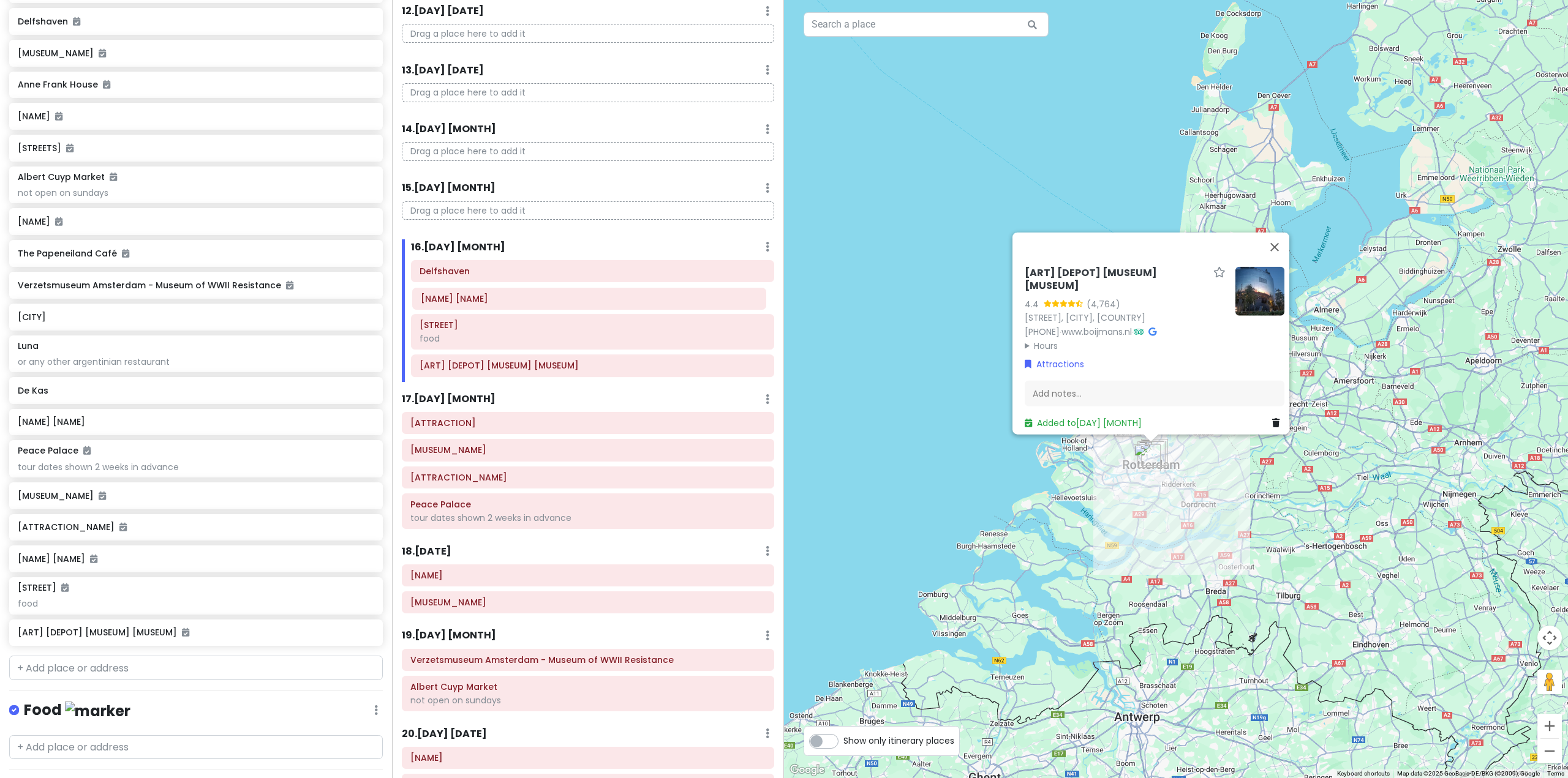 click on "Market Hall Delfshaven Witte de Withstraat food Art Depot Museum Boijmans Van Beuningen" 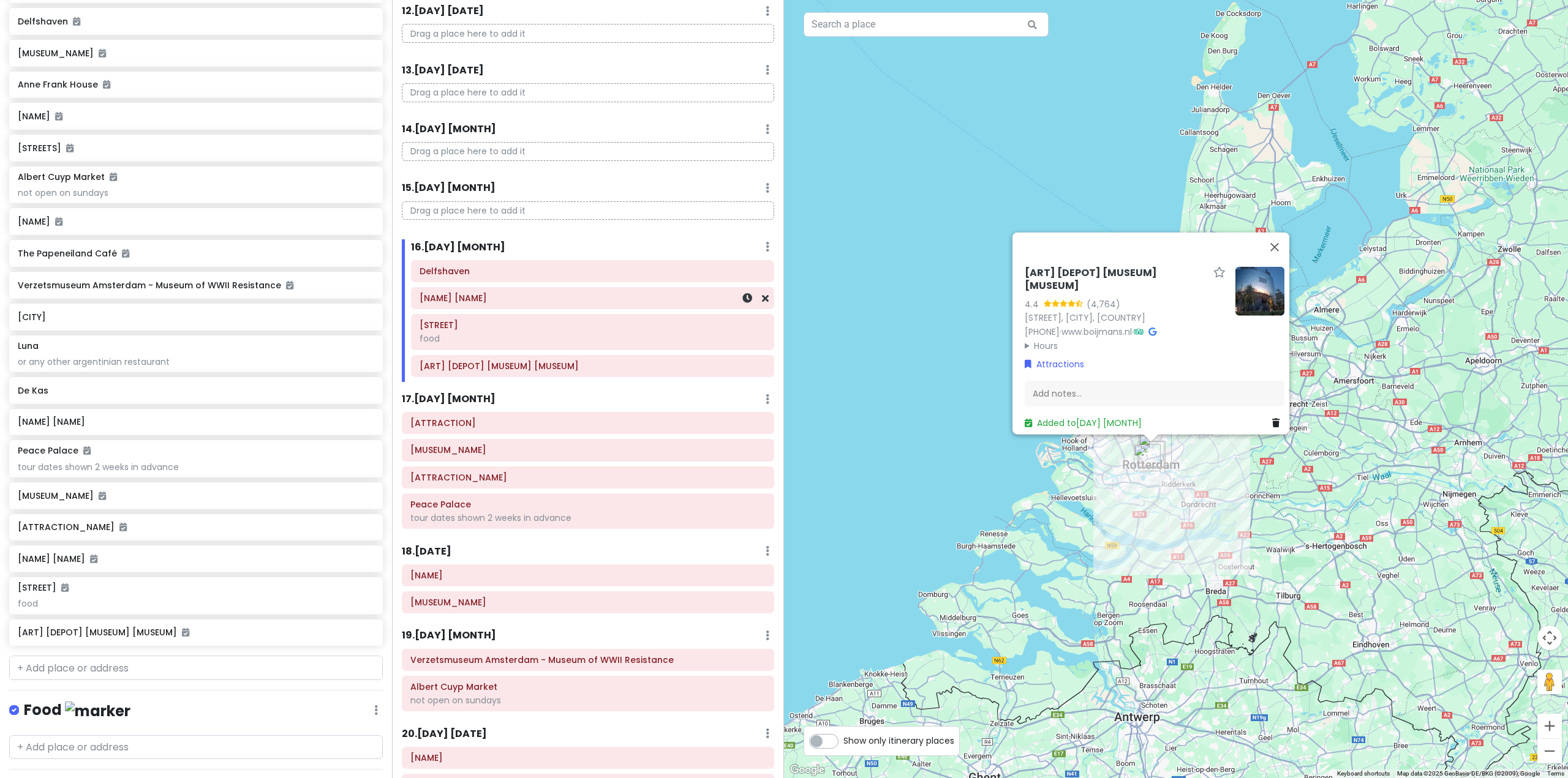 click on "[NAME] [NAME]" at bounding box center [592, 298] 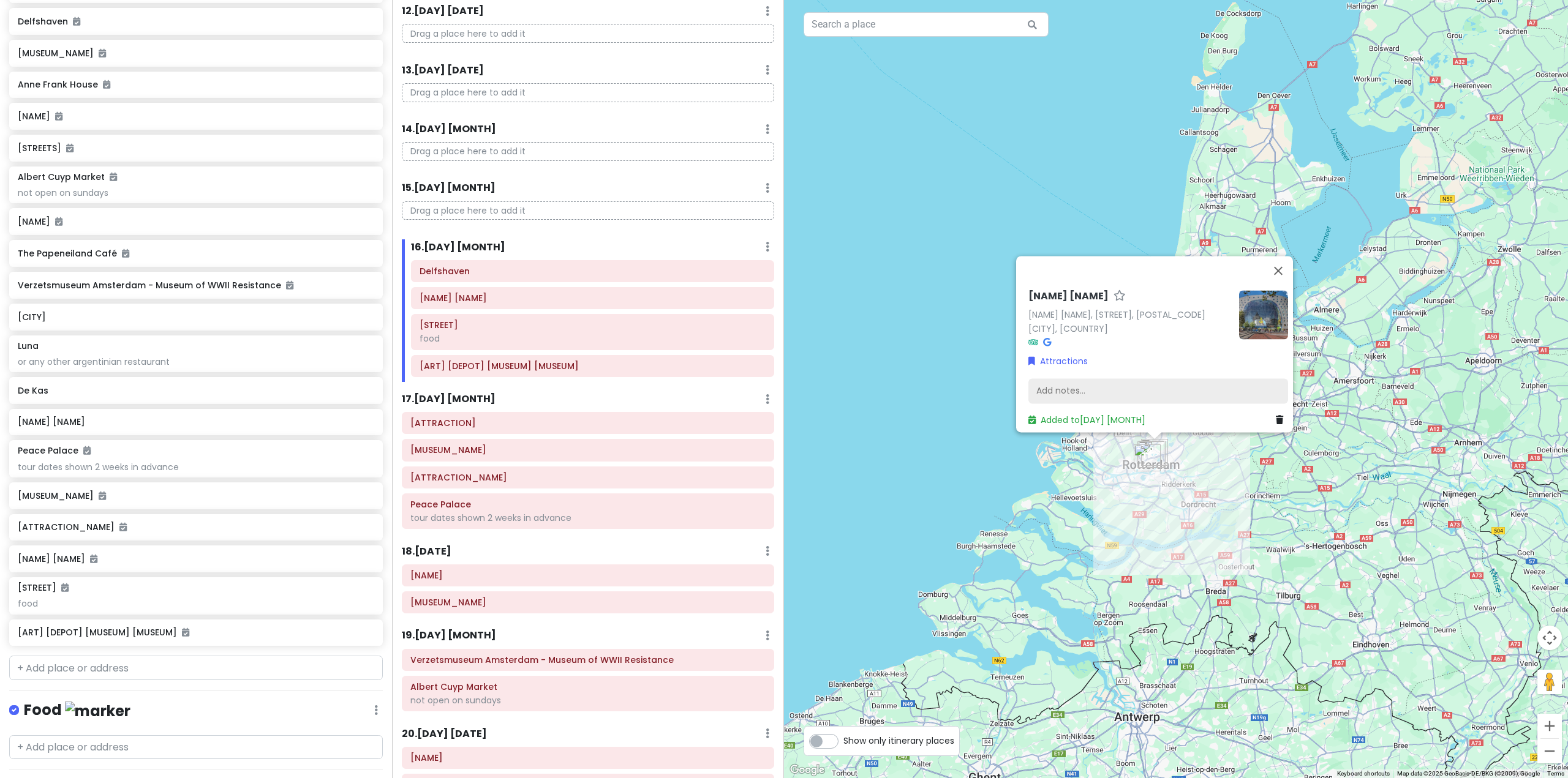 click on "Add notes..." at bounding box center (1158, 391) 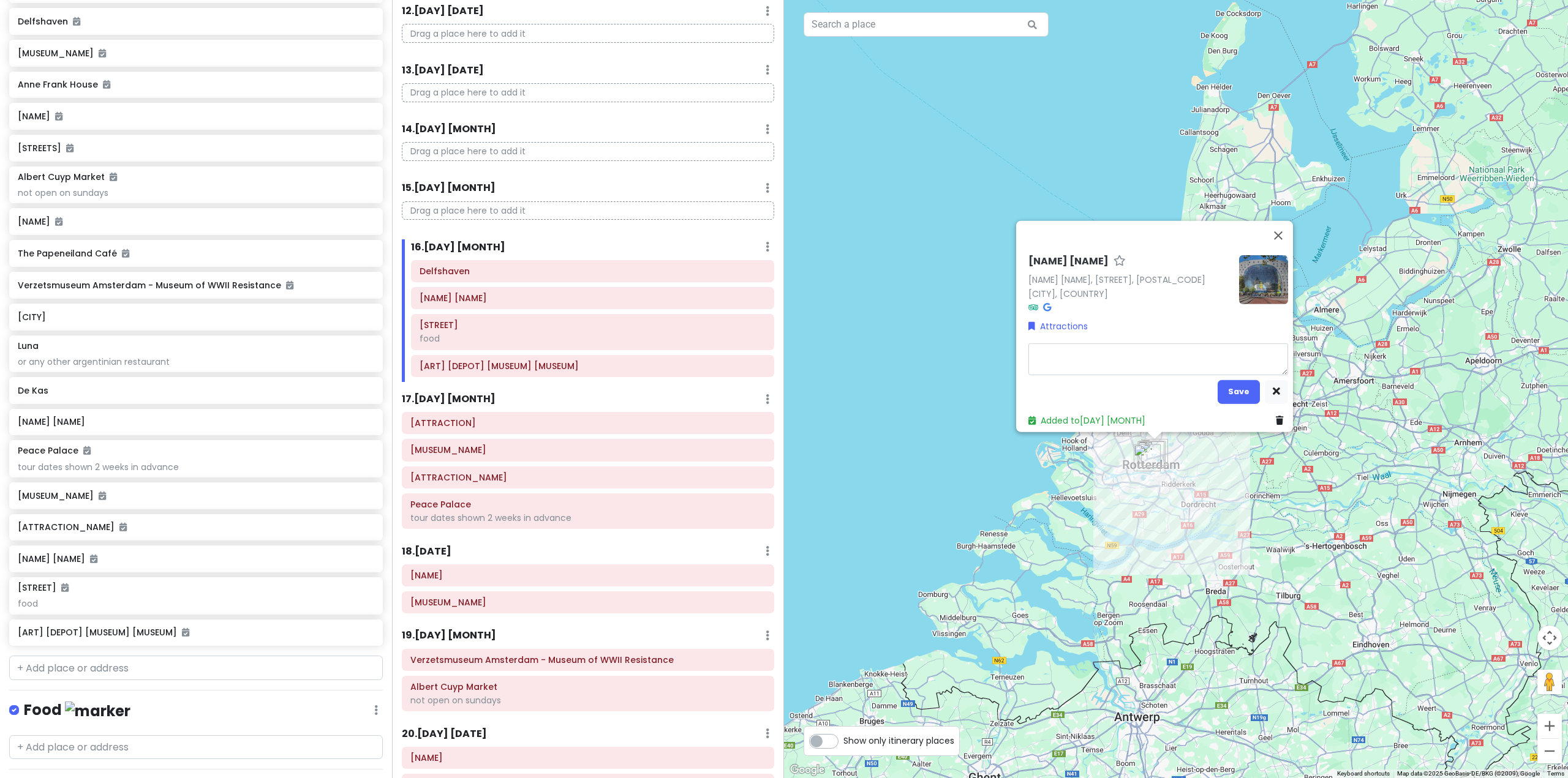type on "x" 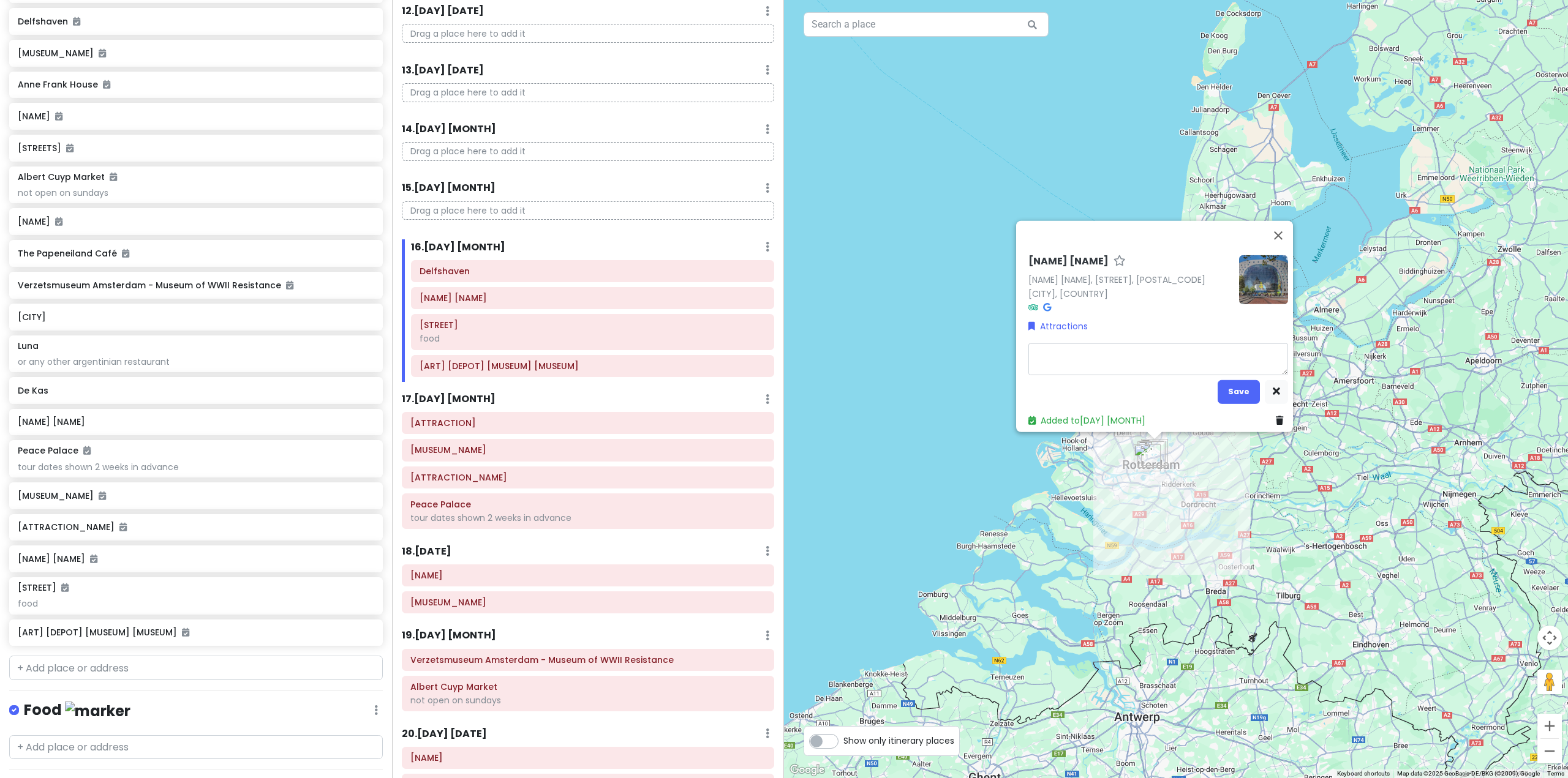 type on "F" 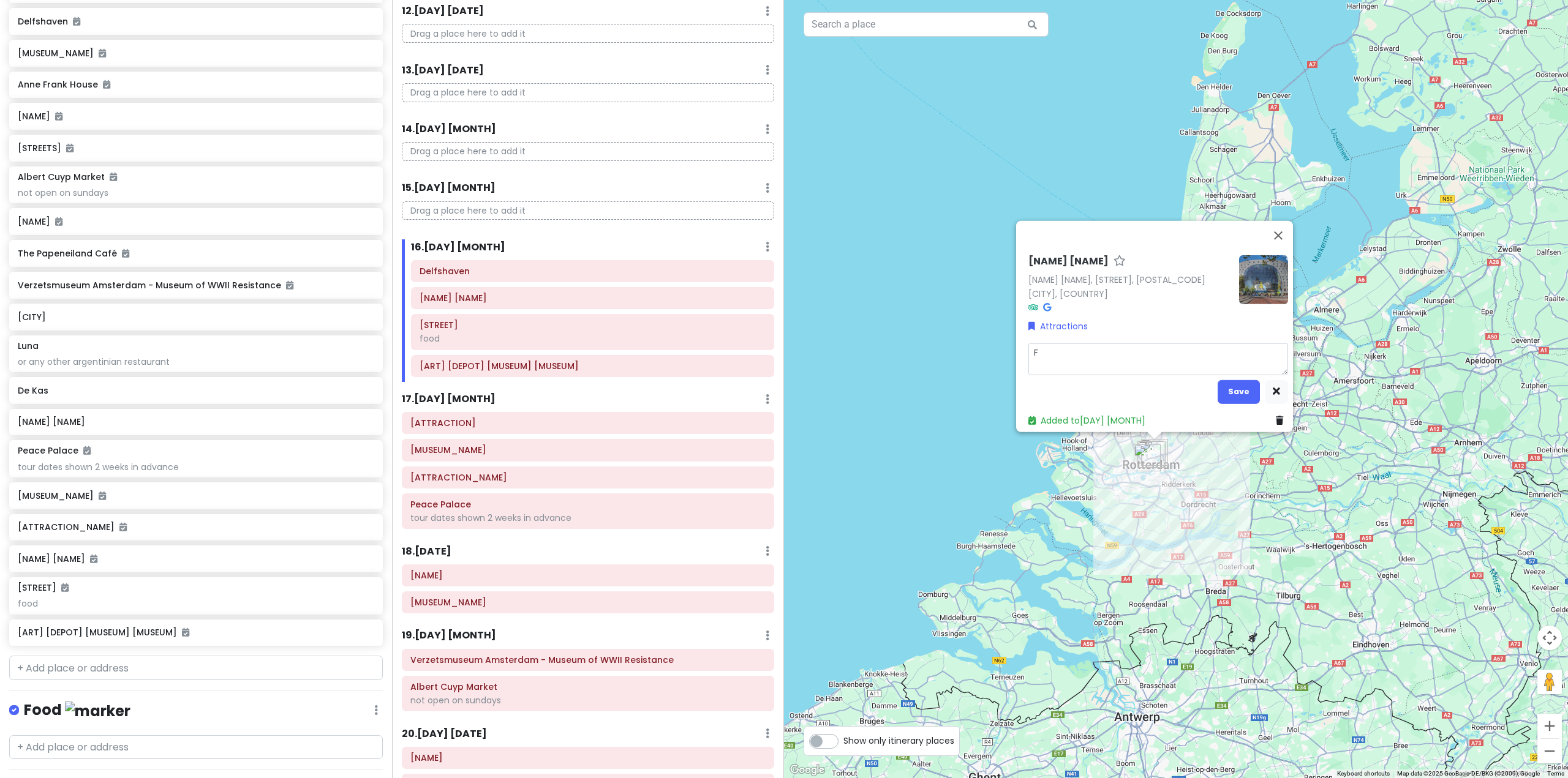 type on "x" 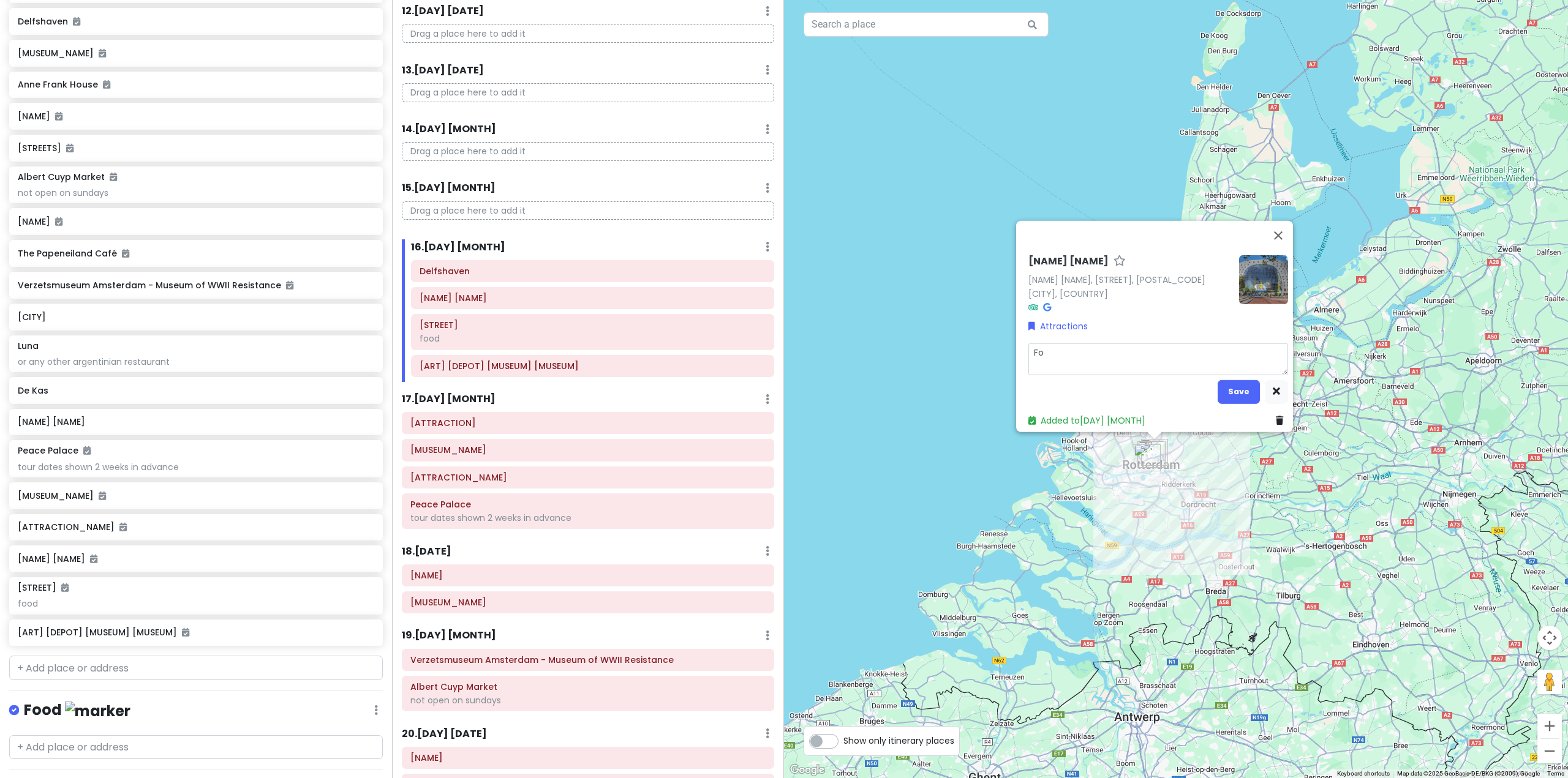 type on "x" 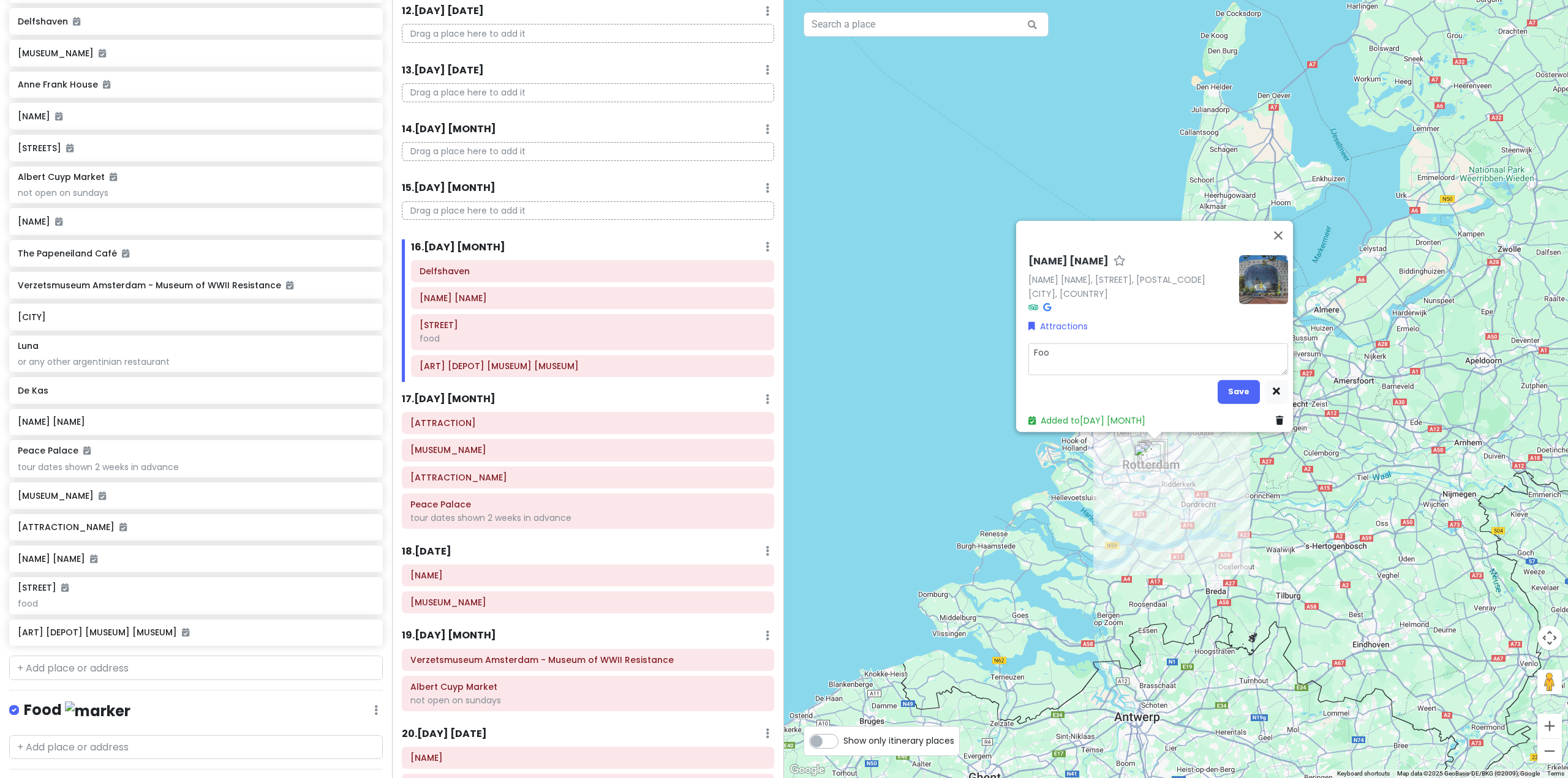 type on "x" 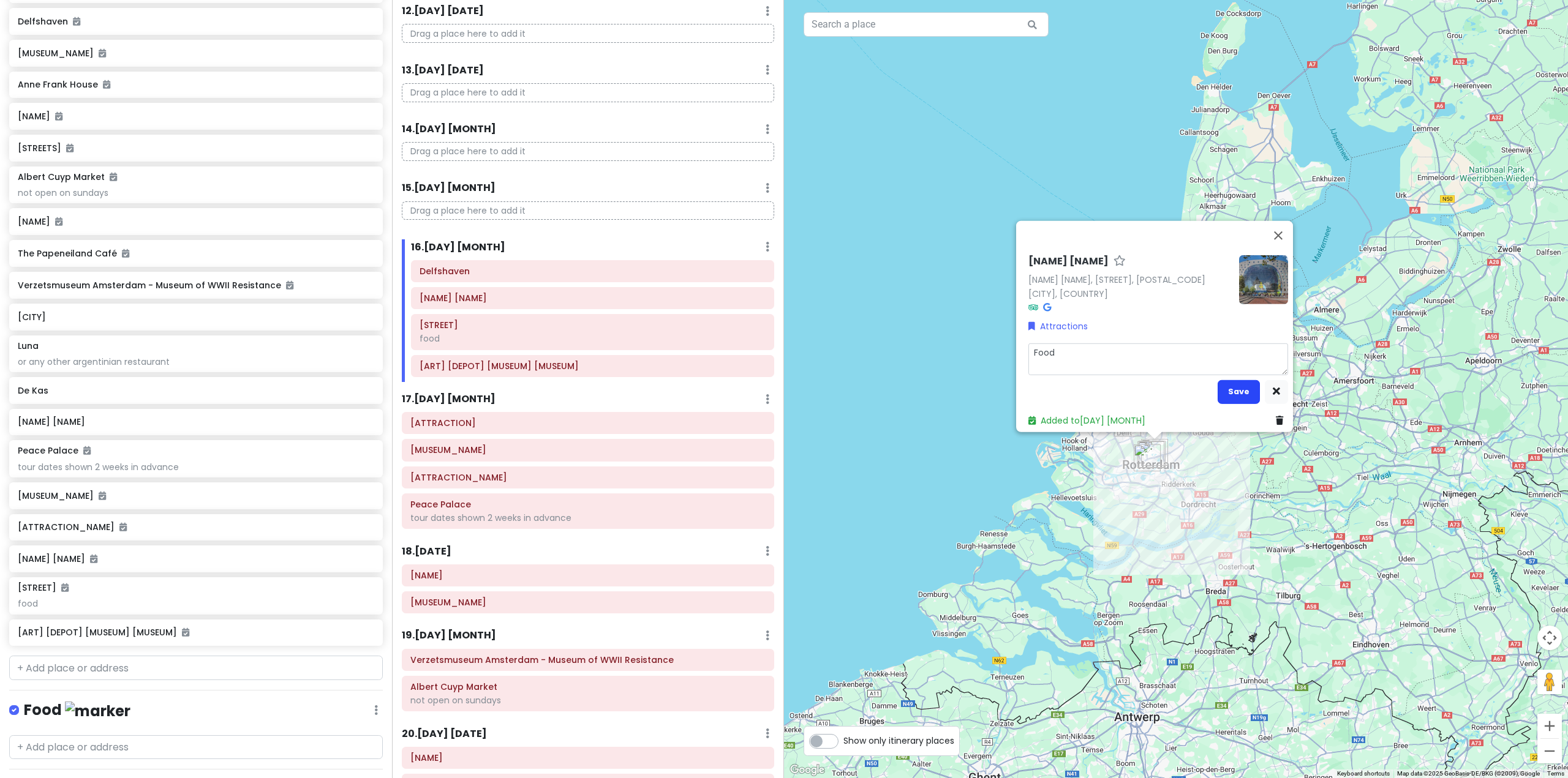 type on "Food" 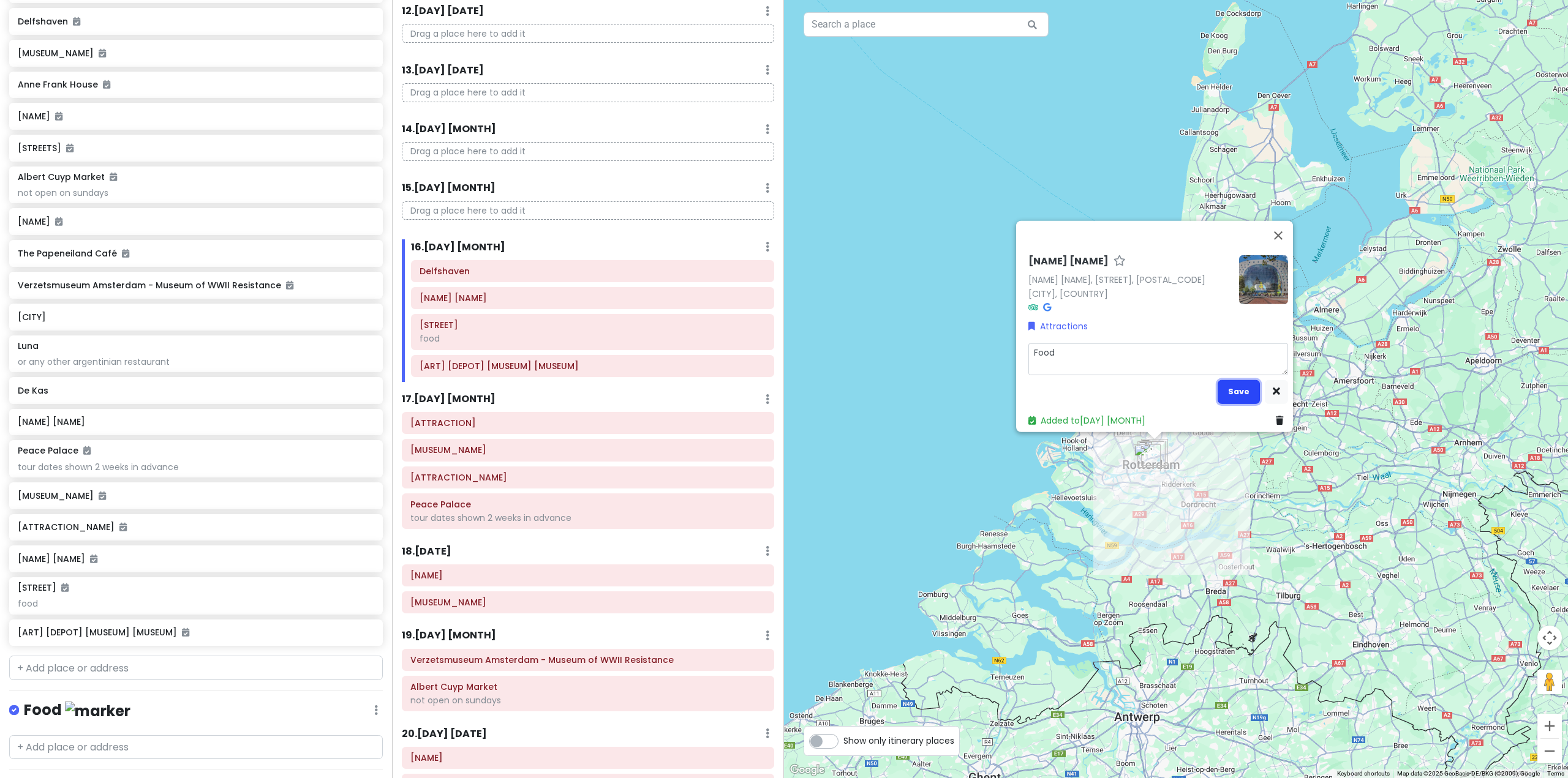 click on "Save" at bounding box center (1238, 391) 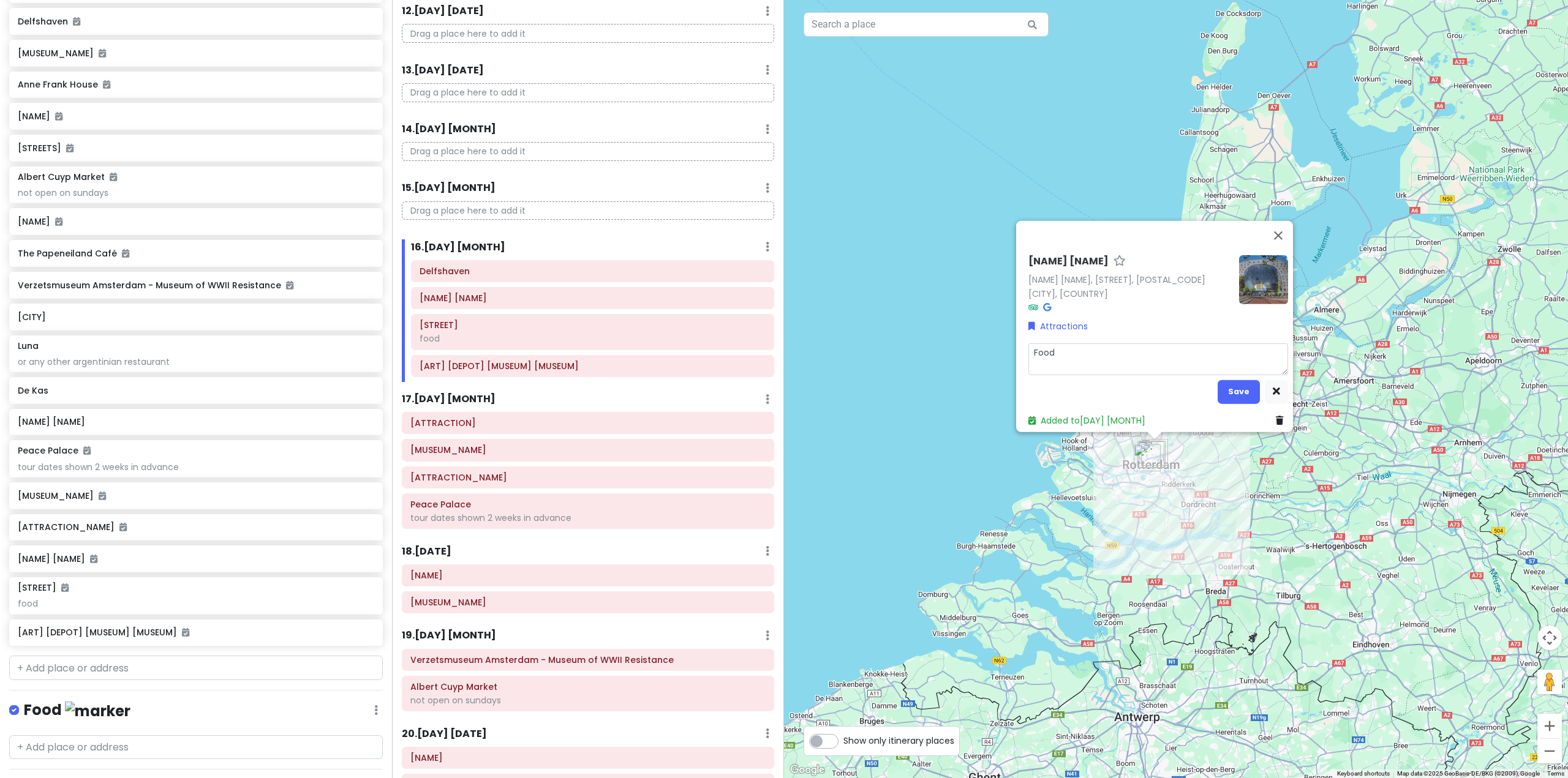scroll, scrollTop: 1438, scrollLeft: 0, axis: vertical 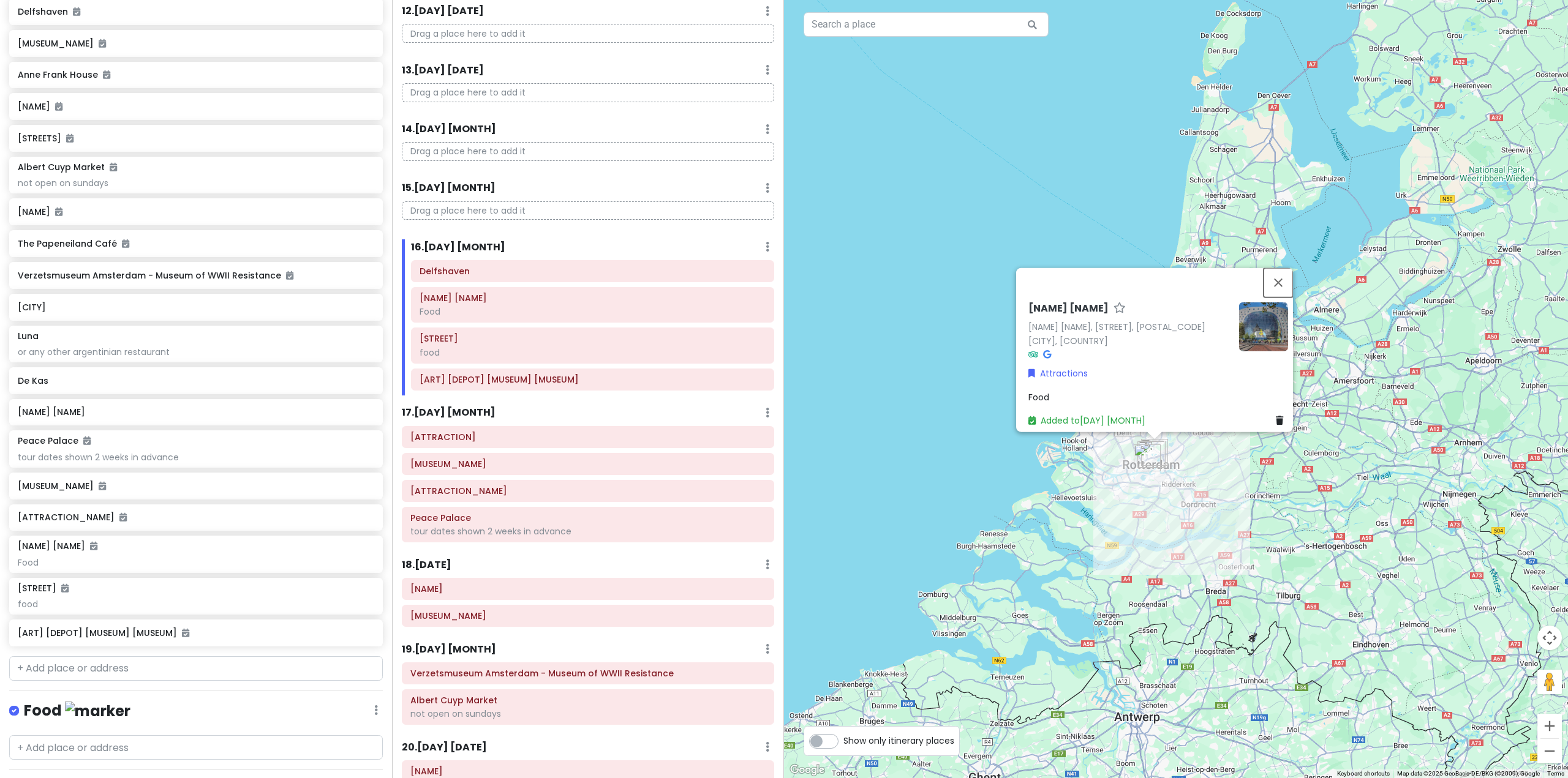 click at bounding box center (1278, 282) 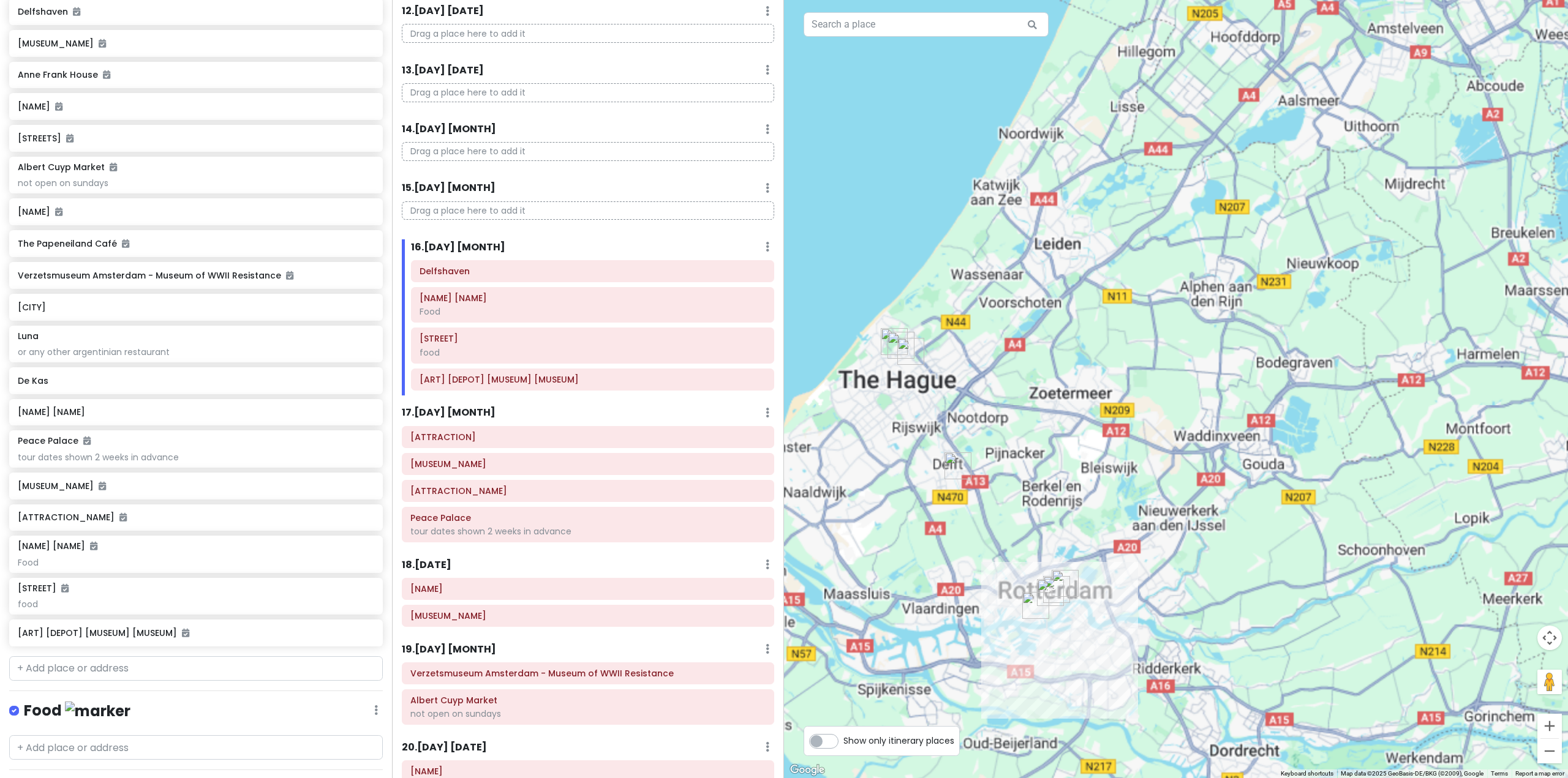 drag, startPoint x: 1080, startPoint y: 591, endPoint x: 1155, endPoint y: 509, distance: 111.12605 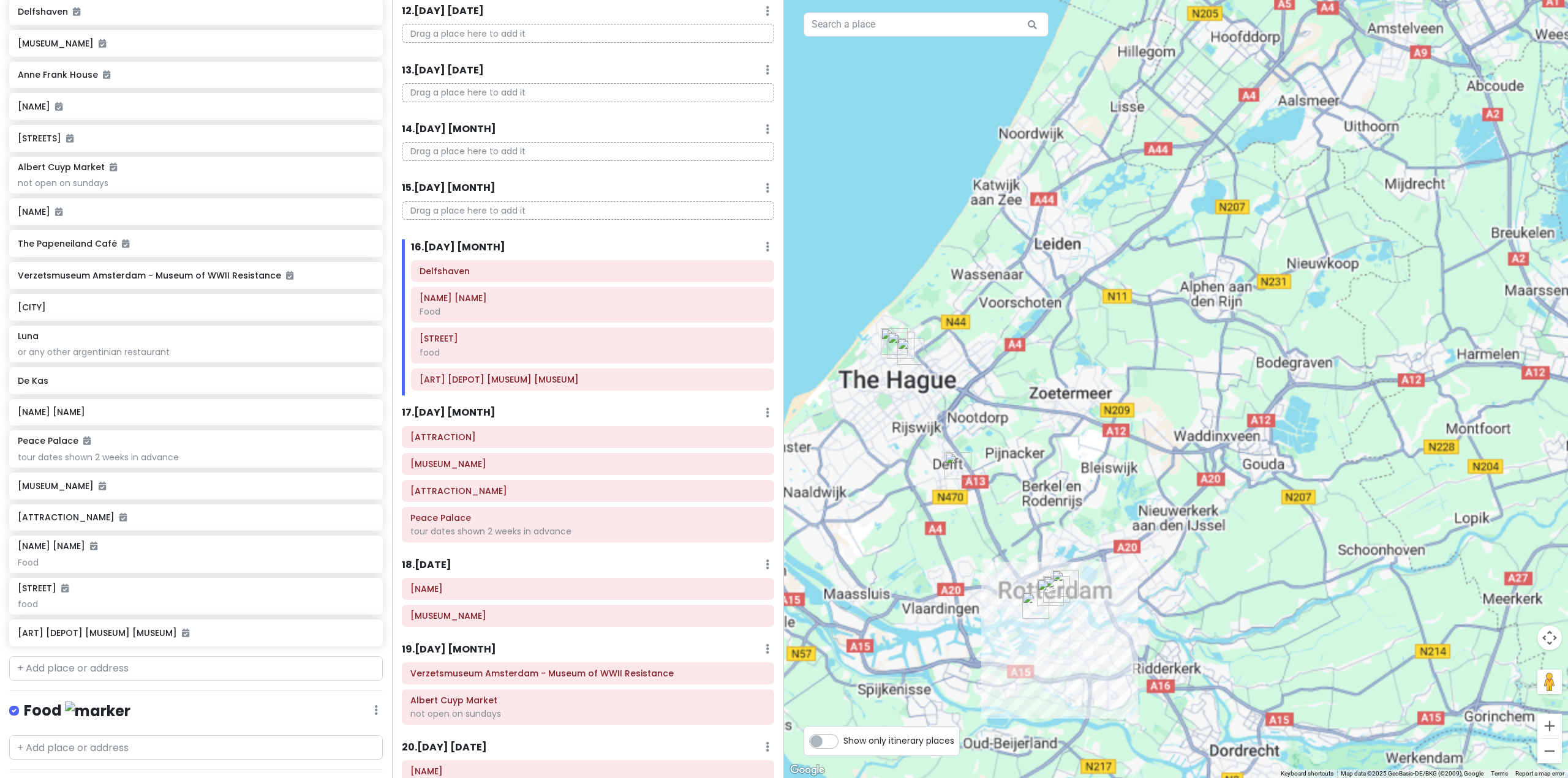 click at bounding box center (1176, 389) 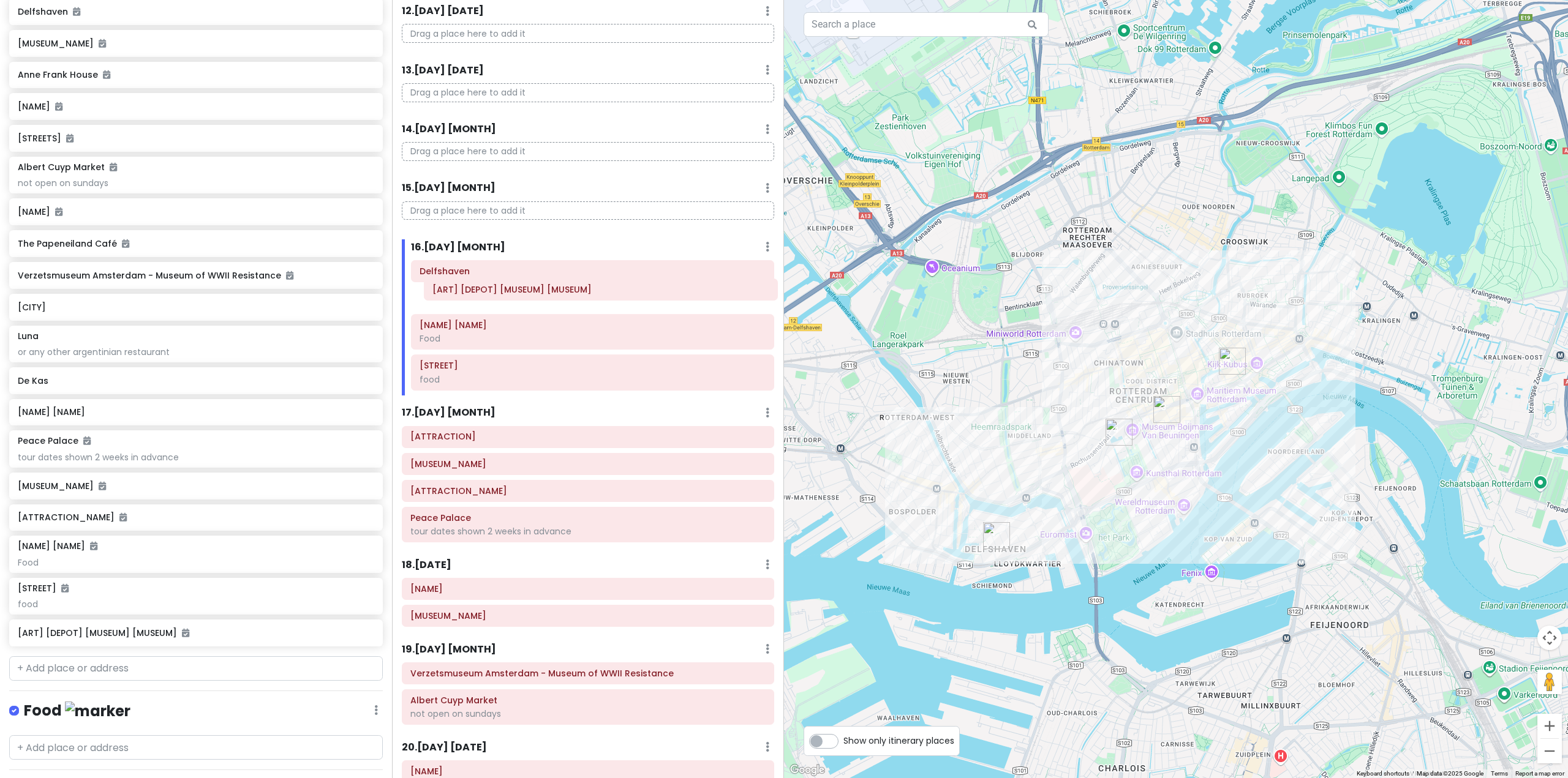 drag, startPoint x: 554, startPoint y: 389, endPoint x: 566, endPoint y: 299, distance: 90.79648 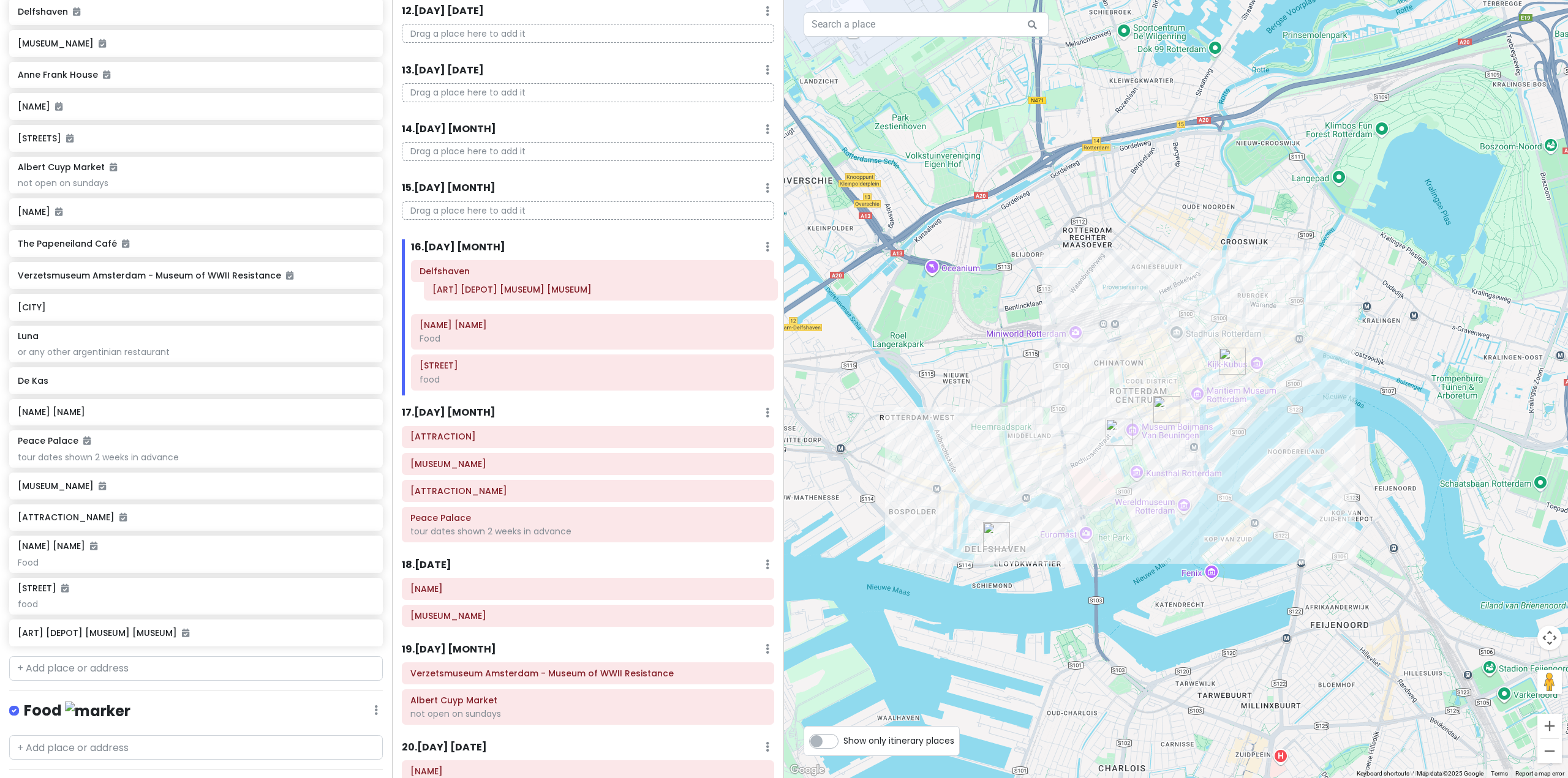 click on "[MARKET] [FOOD] [STREET] [FOOD] [ART] [MUSEUM] [MUSEUM]" 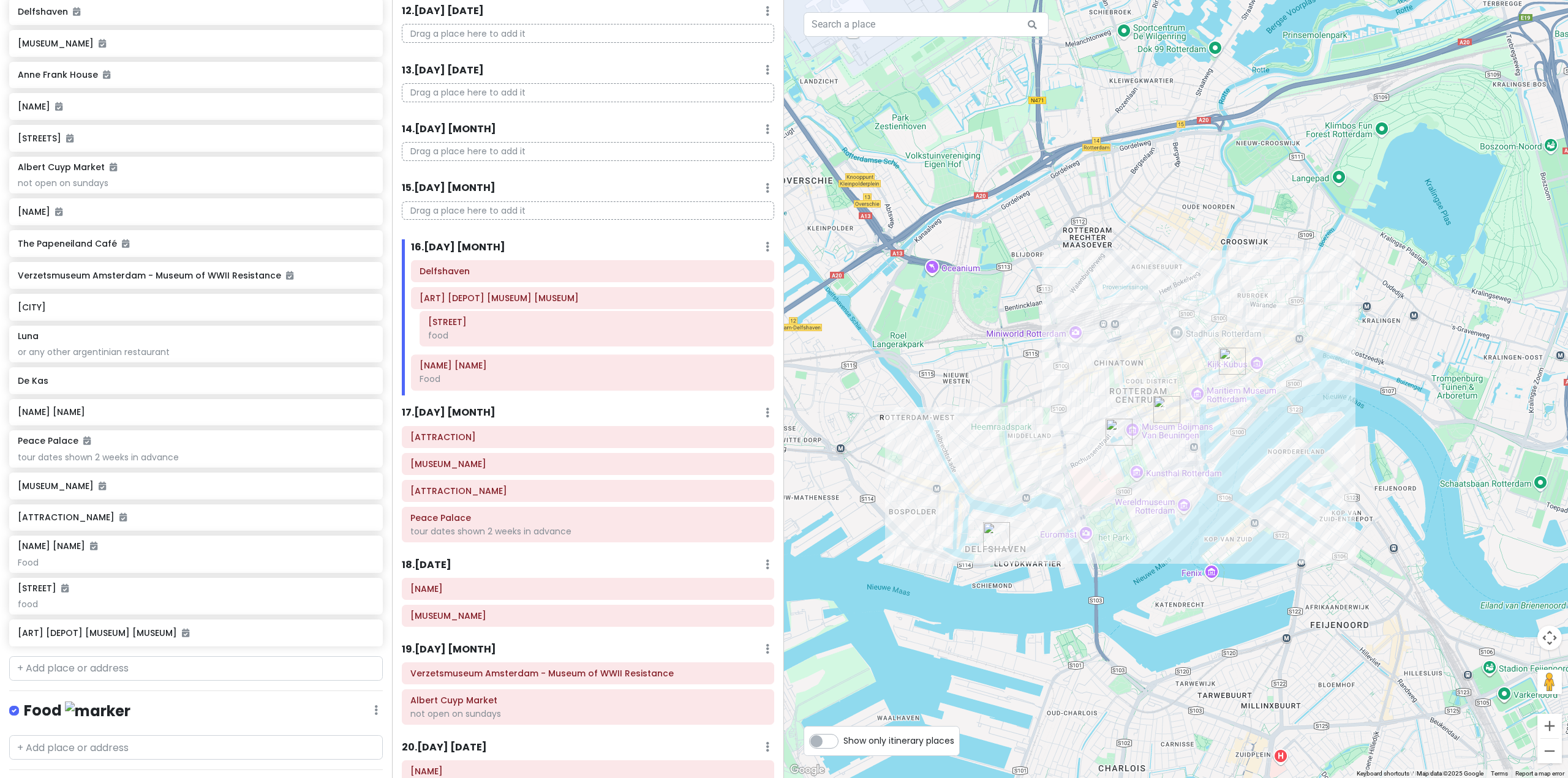 drag, startPoint x: 554, startPoint y: 369, endPoint x: 563, endPoint y: 325, distance: 44.91102 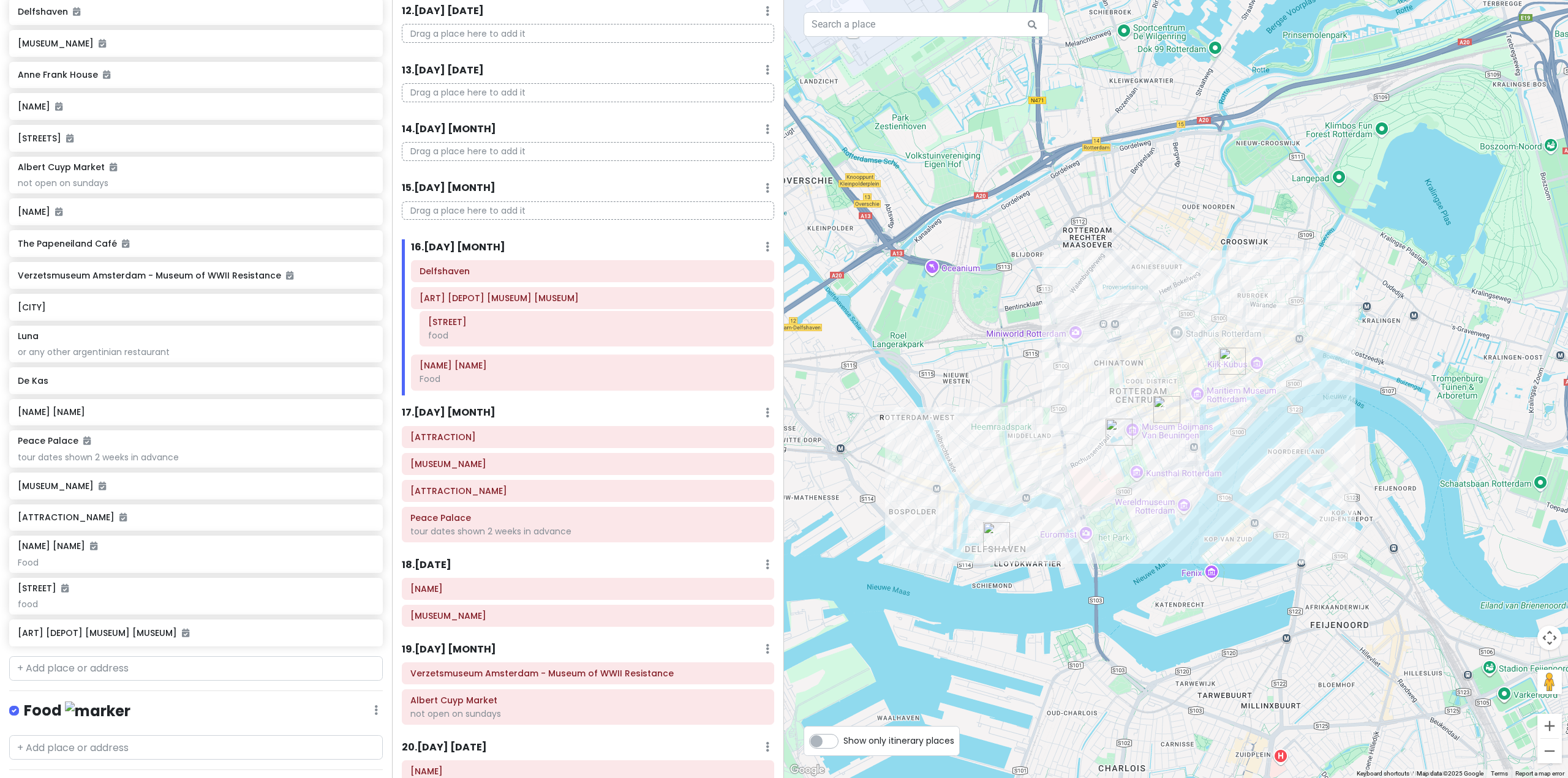 click on "[NAME] [NAME] [NAME] [NAME] [NAME] [NAME] [NAME] [NAME]" 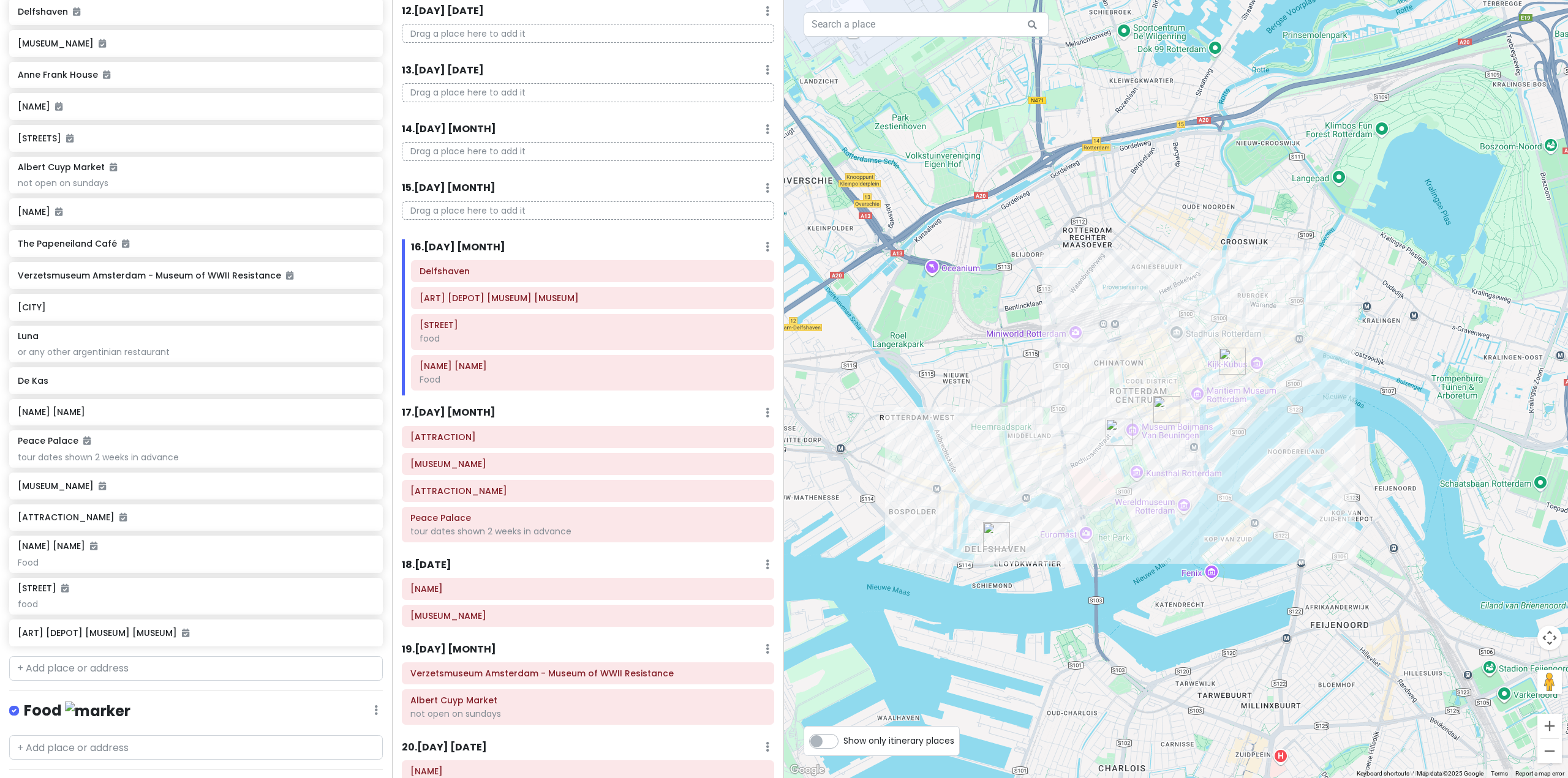 click at bounding box center [1176, 389] 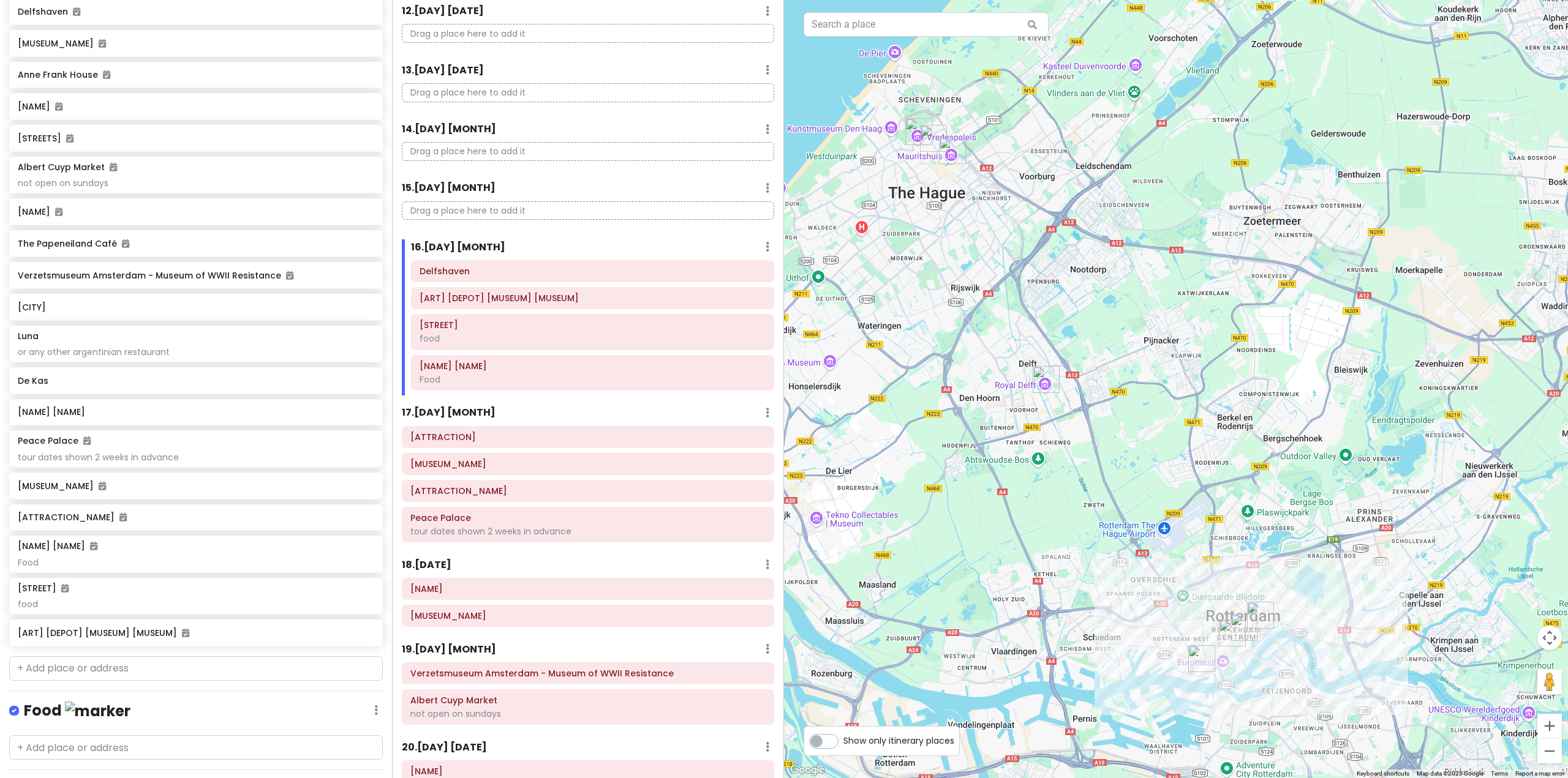 drag, startPoint x: 1227, startPoint y: 504, endPoint x: 1235, endPoint y: 526, distance: 23.4094 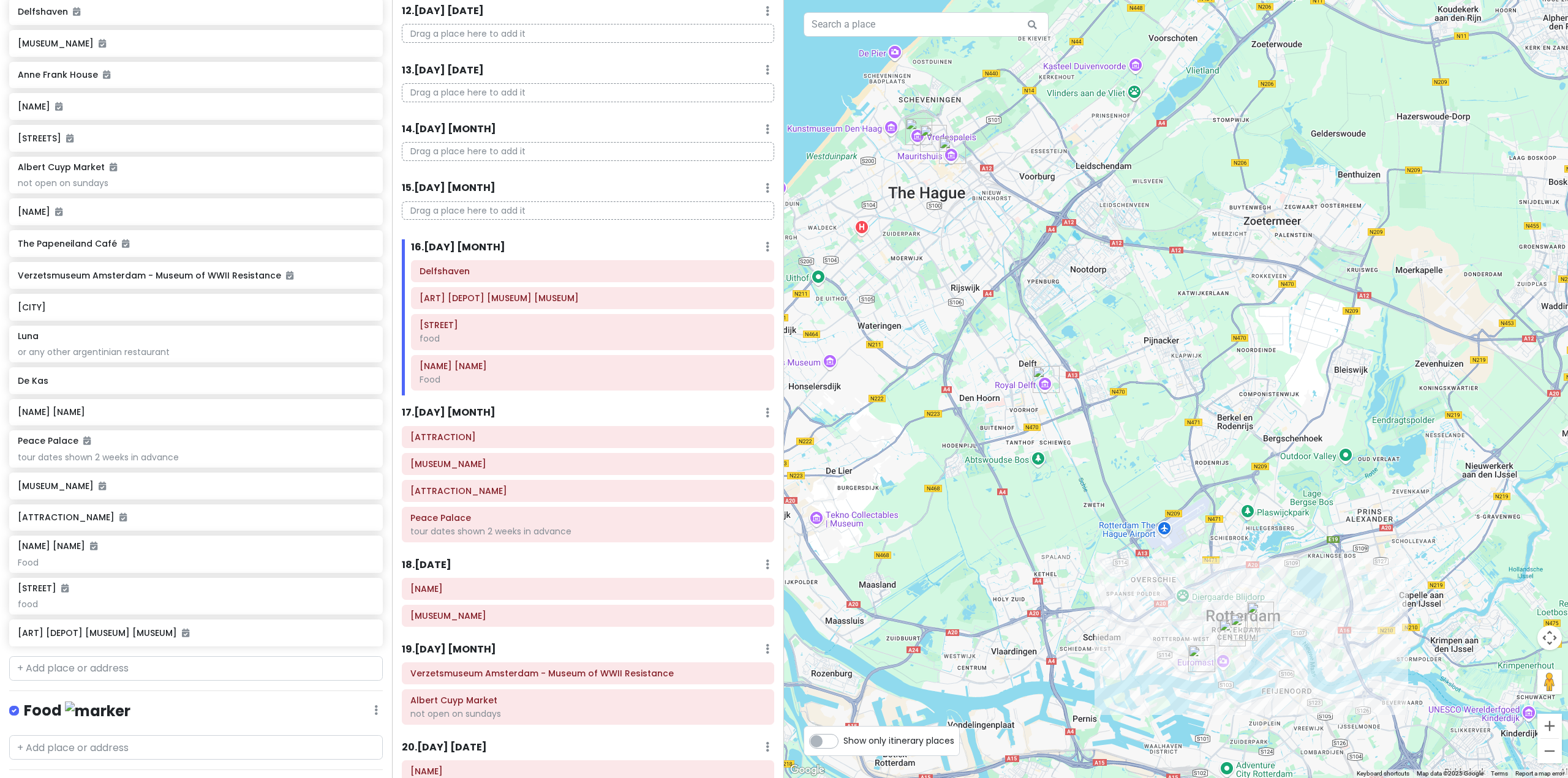 click at bounding box center (1176, 389) 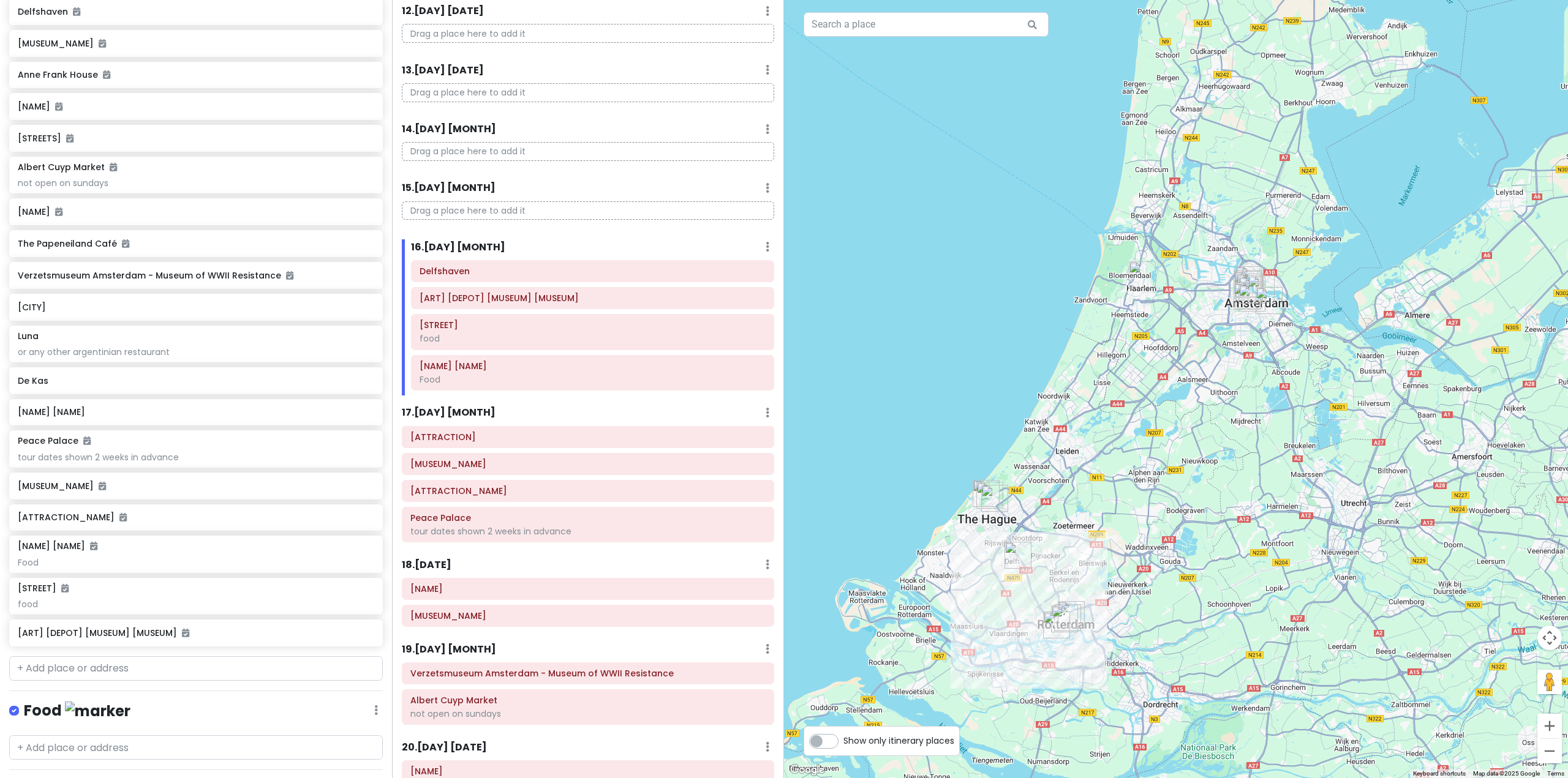 drag, startPoint x: 1401, startPoint y: 360, endPoint x: 1156, endPoint y: 537, distance: 302.24824 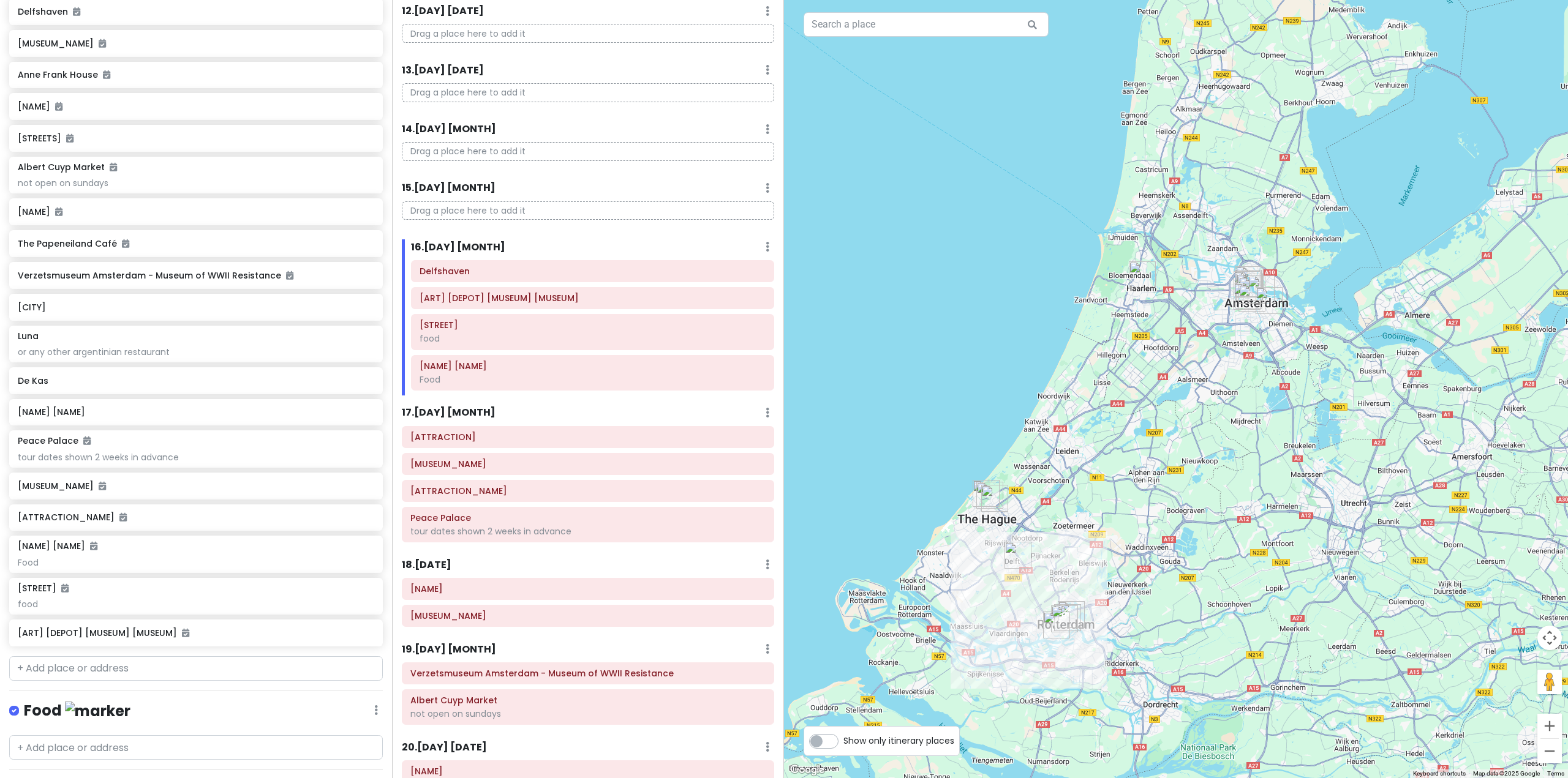 click at bounding box center [1176, 389] 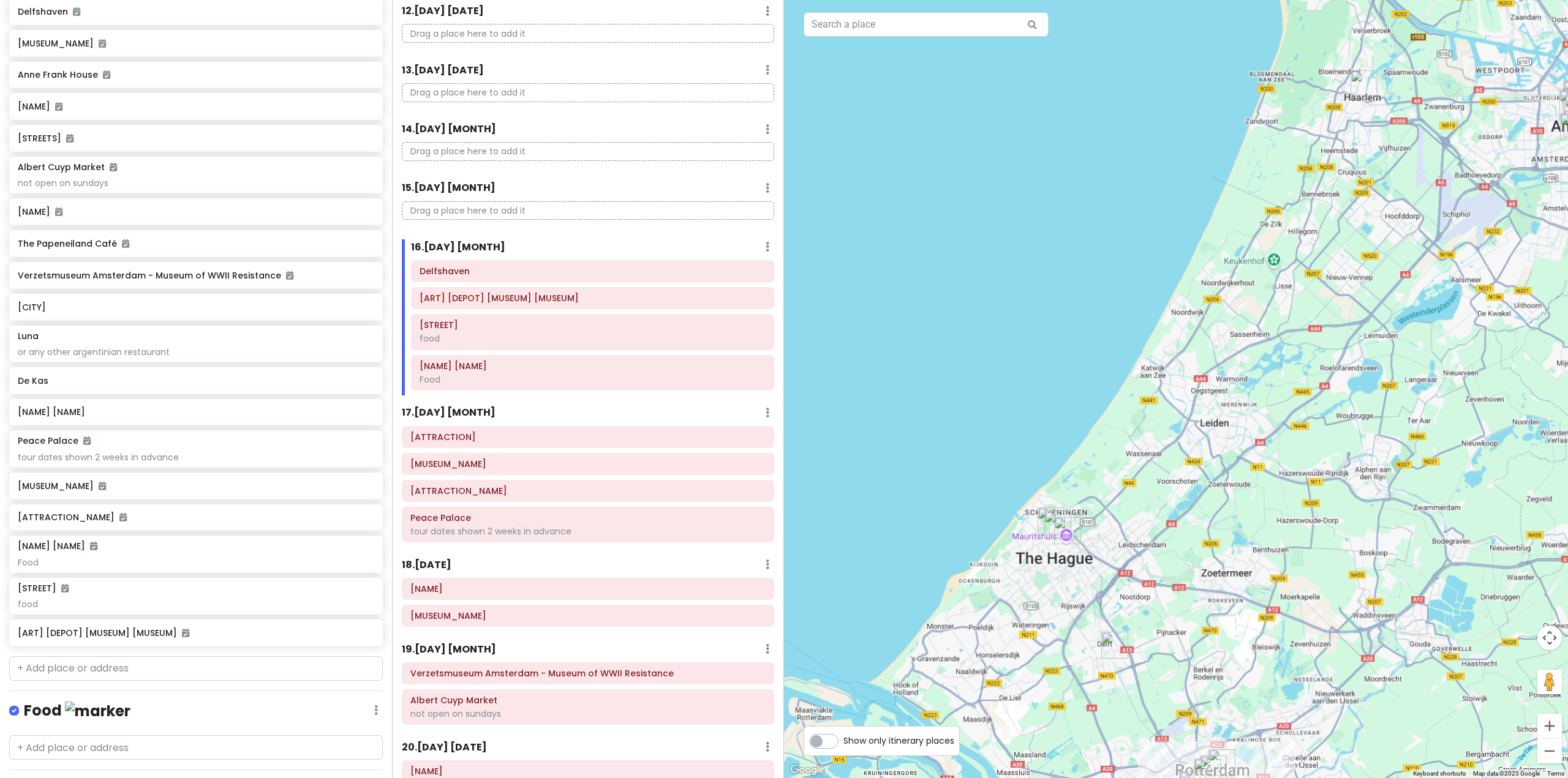 drag, startPoint x: 1164, startPoint y: 649, endPoint x: 1080, endPoint y: 502, distance: 169.30741 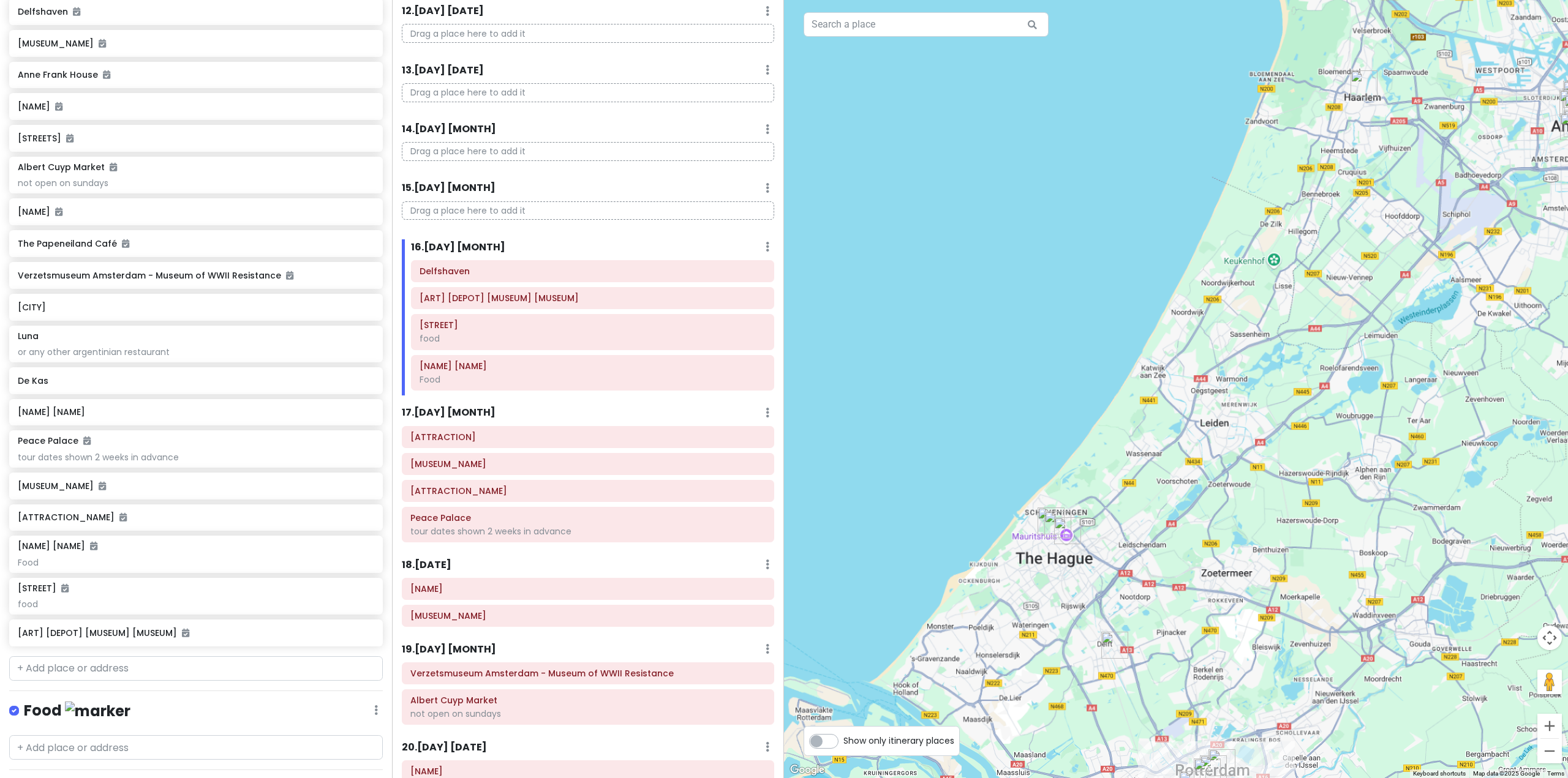 click at bounding box center (1176, 389) 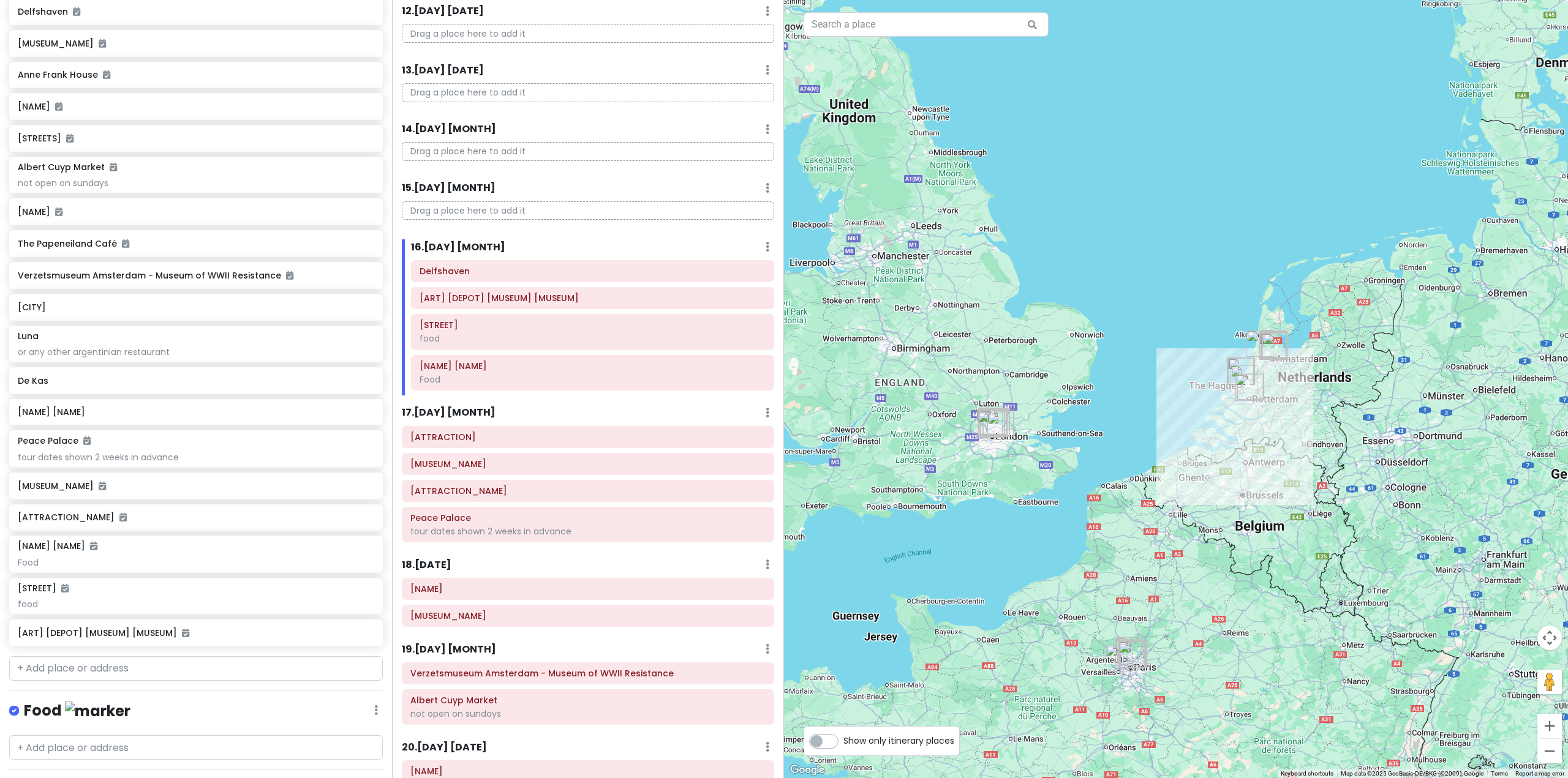 drag, startPoint x: 1201, startPoint y: 524, endPoint x: 1262, endPoint y: 404, distance: 134.61426 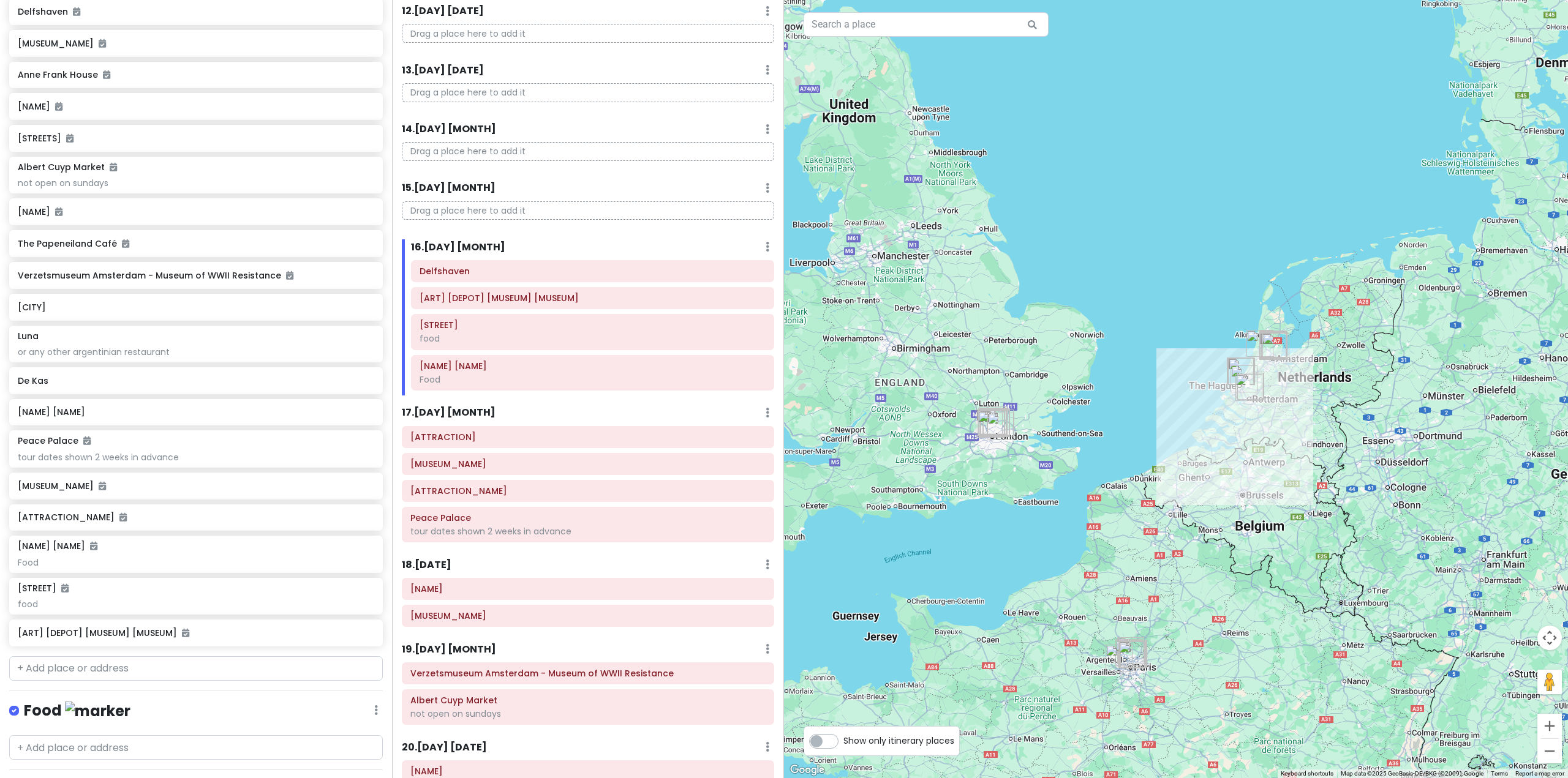 click at bounding box center (1176, 389) 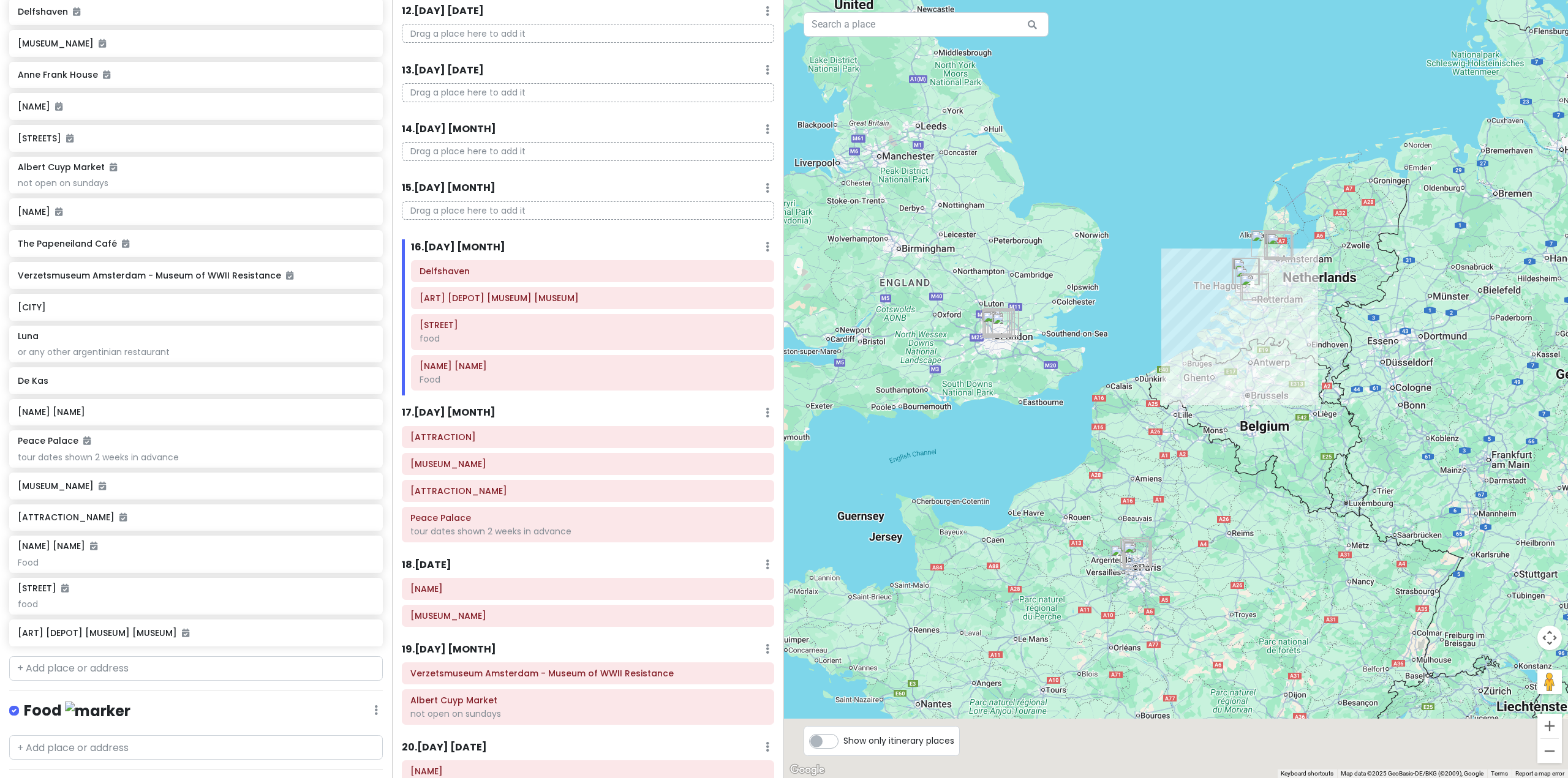 drag, startPoint x: 1281, startPoint y: 469, endPoint x: 1283, endPoint y: 418, distance: 51.0392 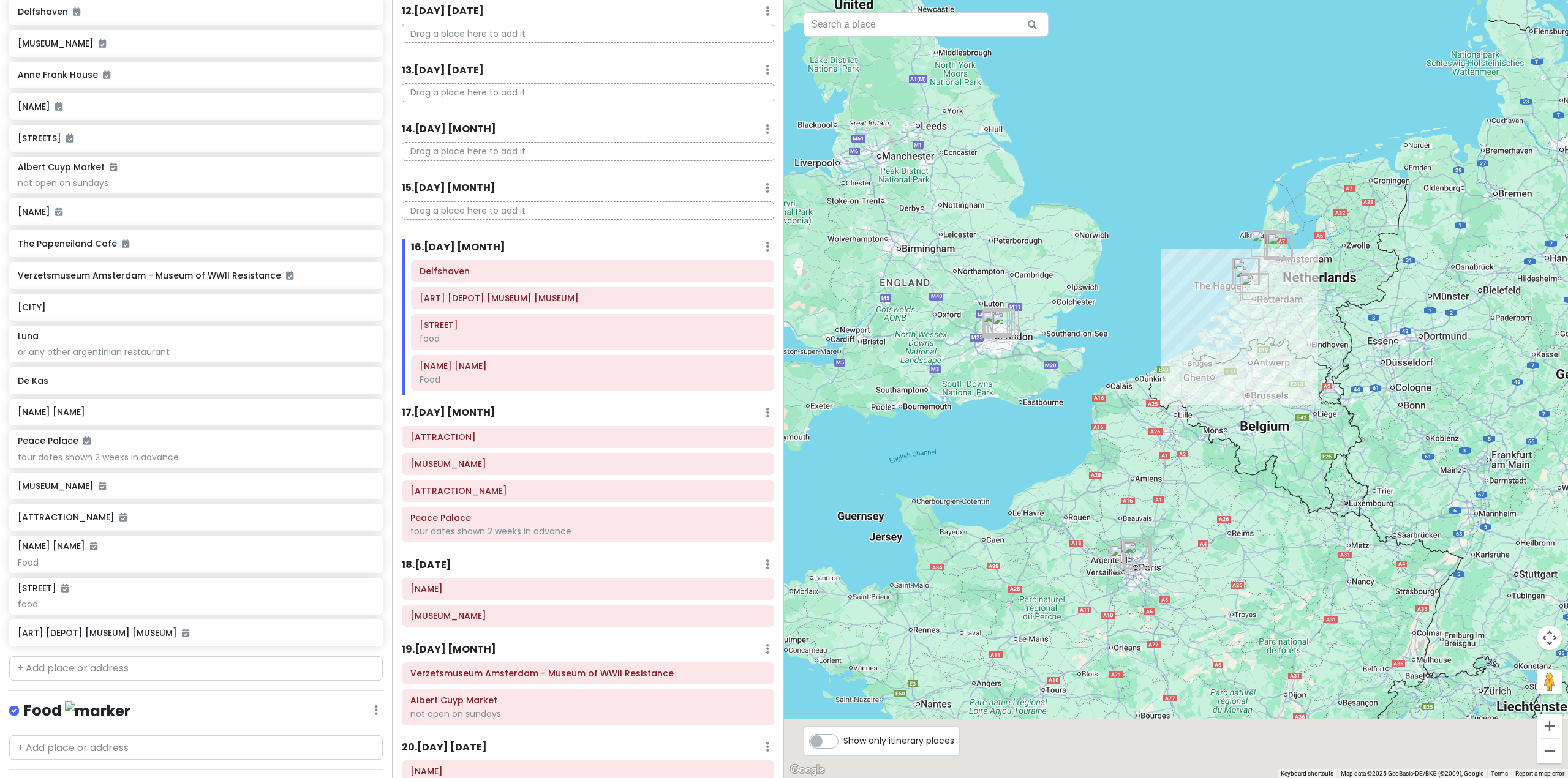 click at bounding box center [1176, 389] 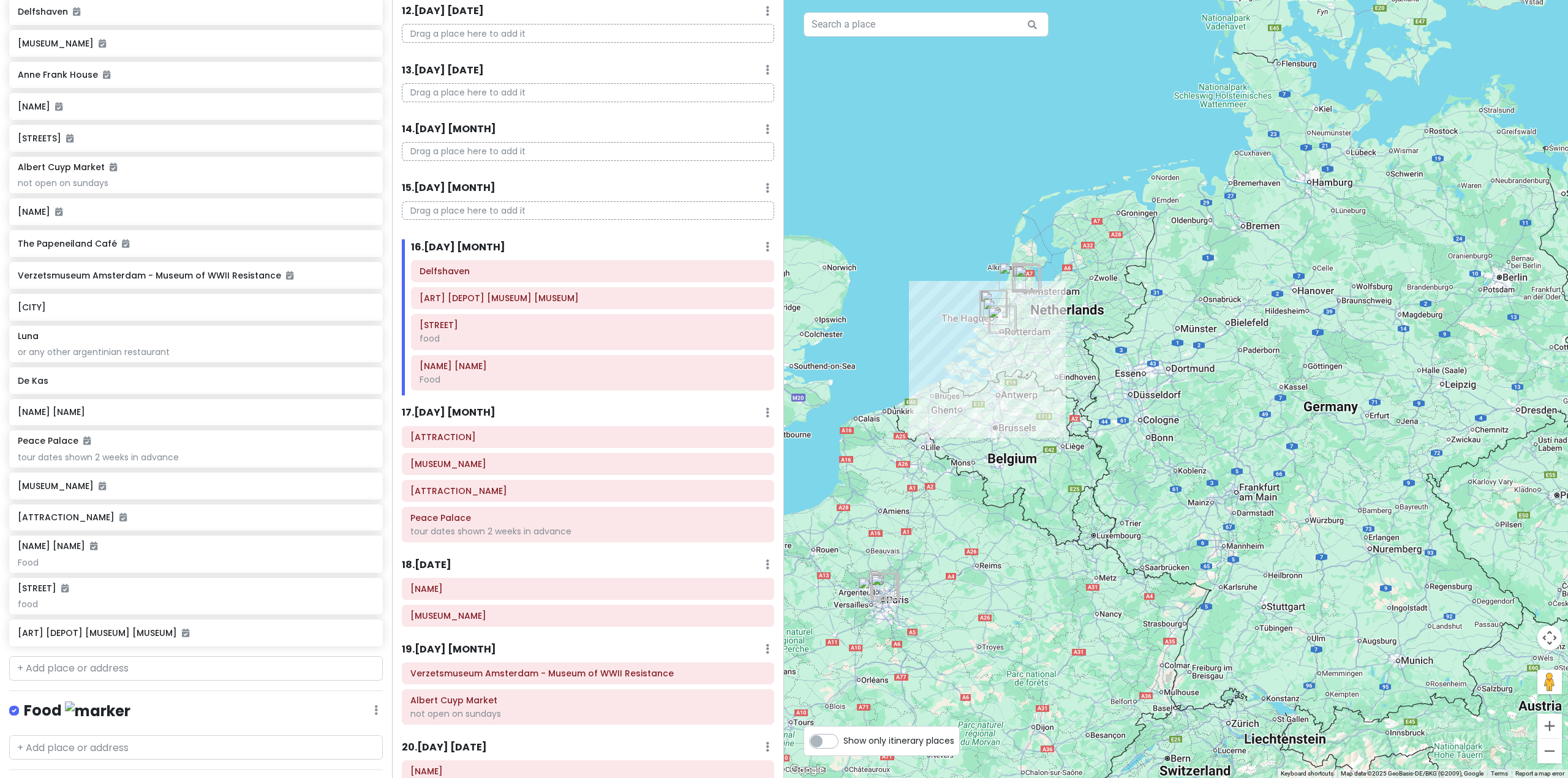 drag, startPoint x: 1445, startPoint y: 483, endPoint x: 1213, endPoint y: 512, distance: 233.80547 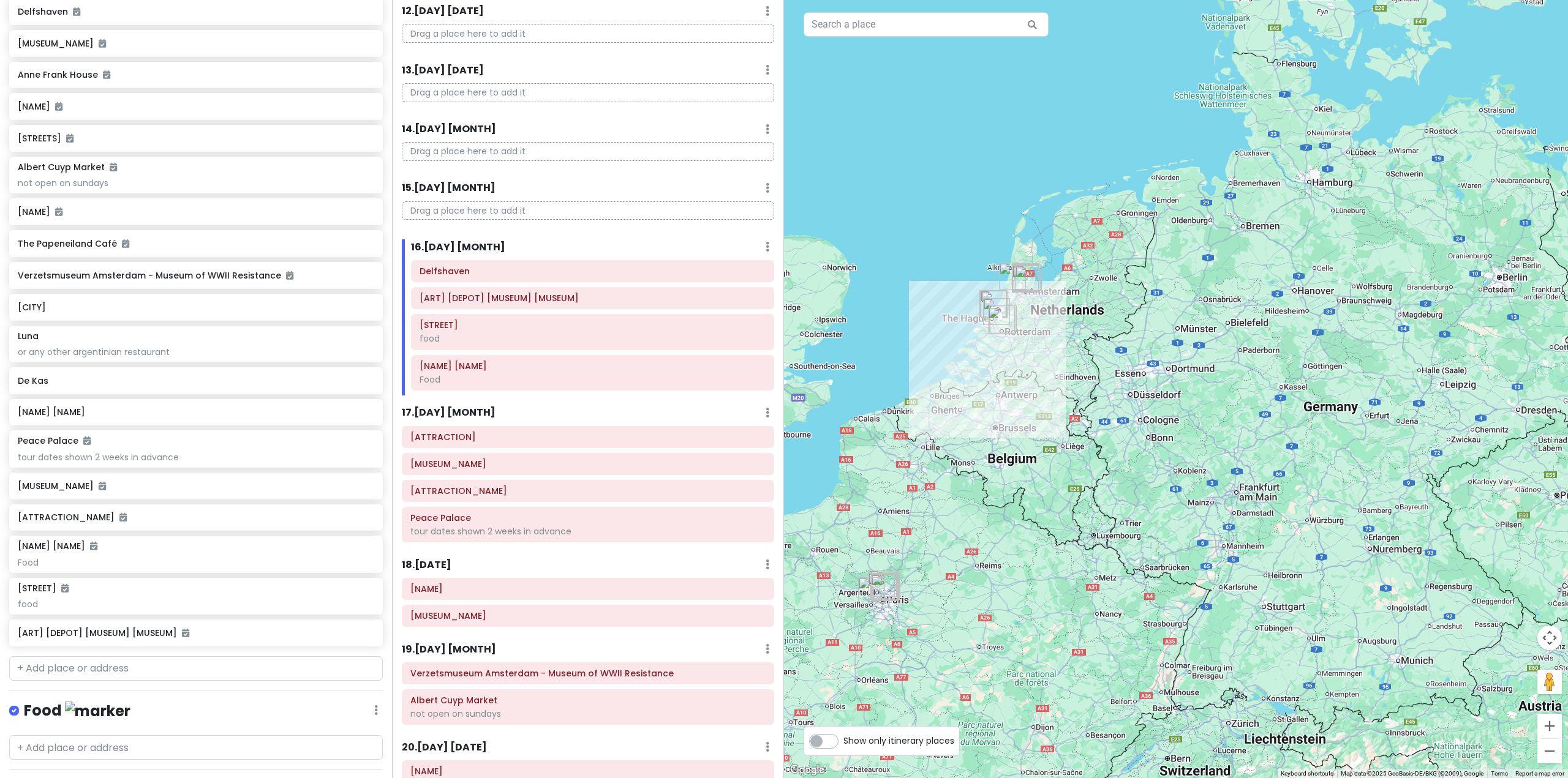 click at bounding box center (1176, 389) 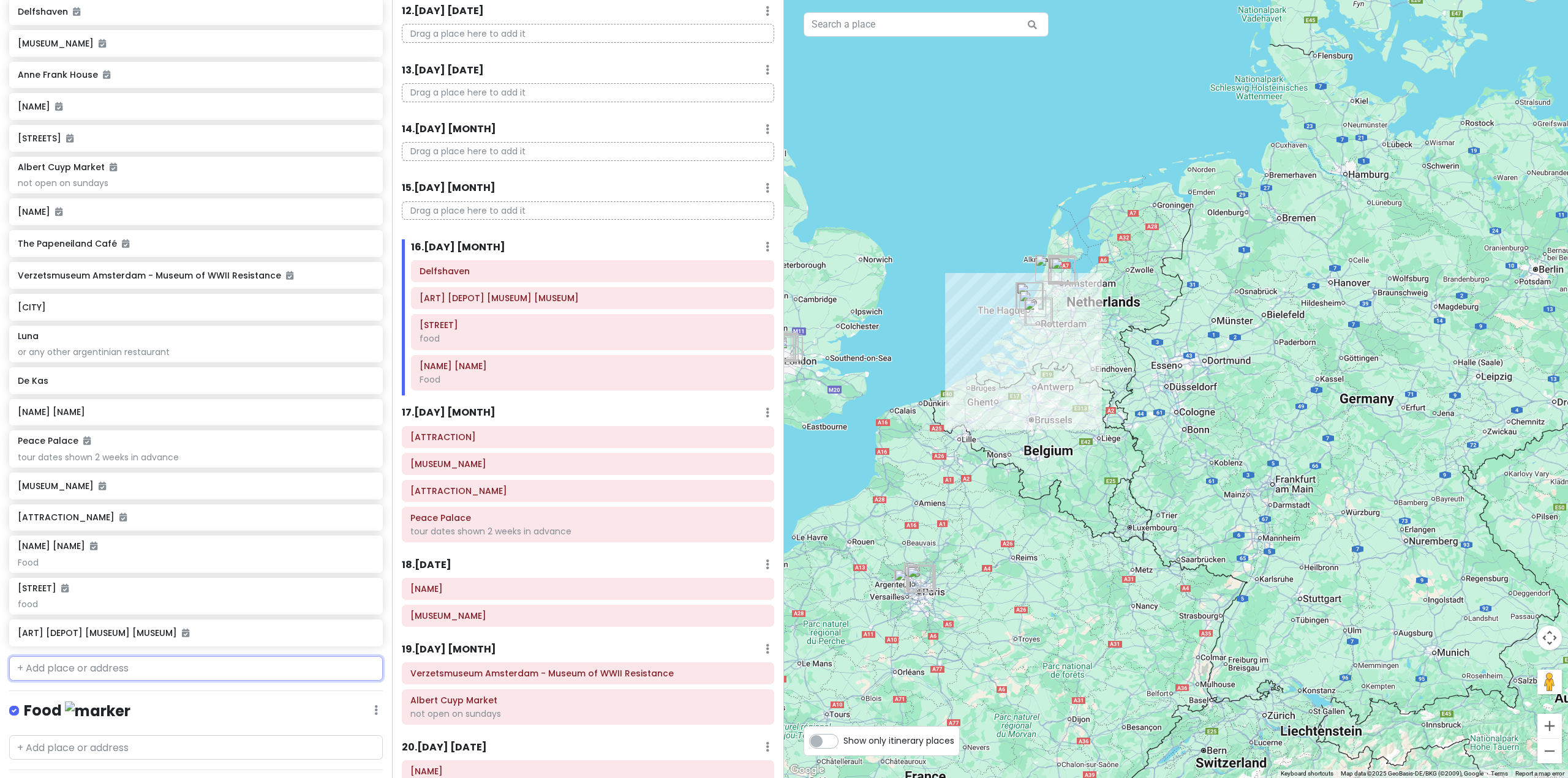 click at bounding box center (196, 668) 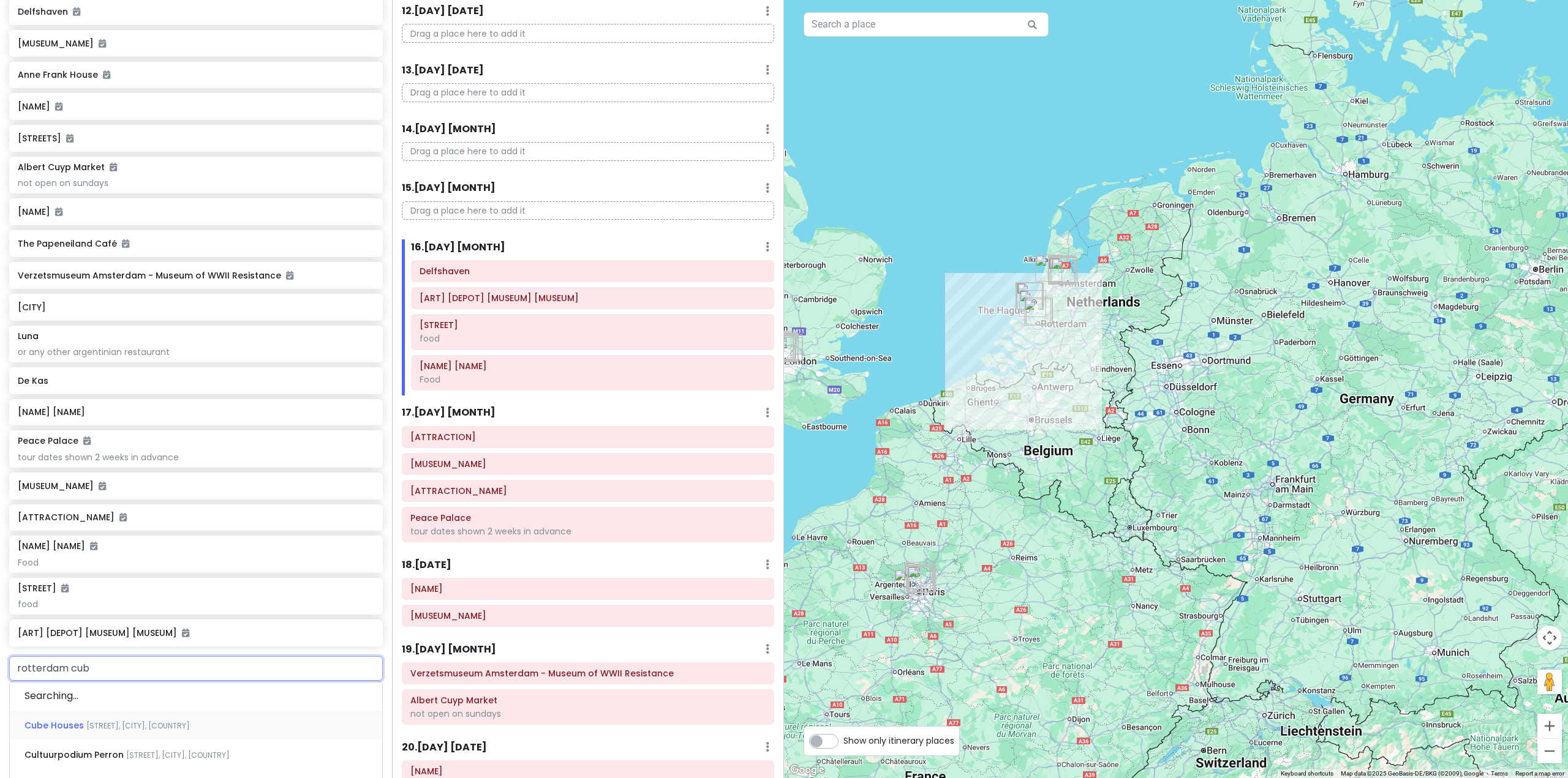 type on "rotterdam cube" 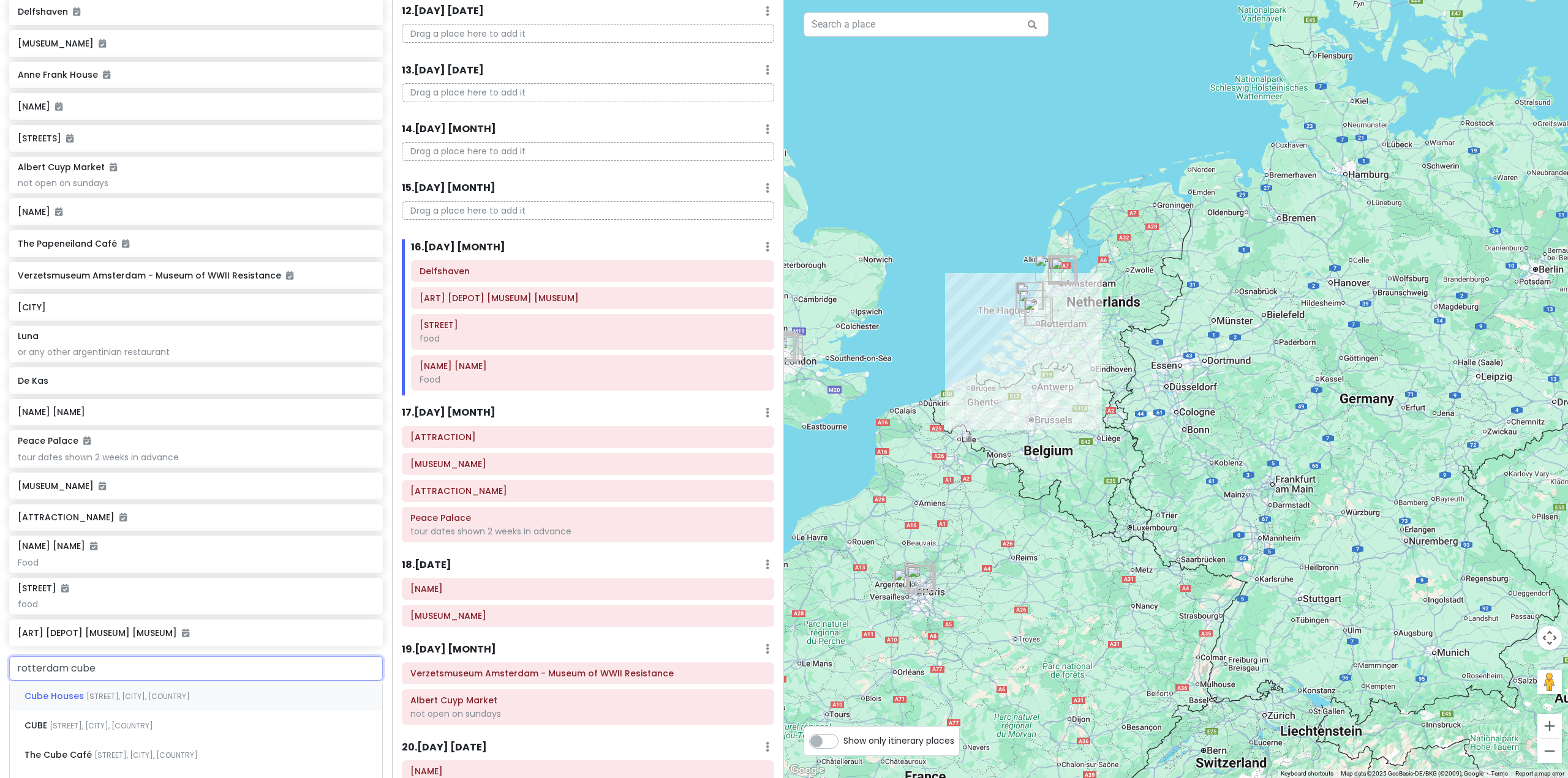 click on "[STREET], [CITY], [COUNTRY]" at bounding box center [138, 696] 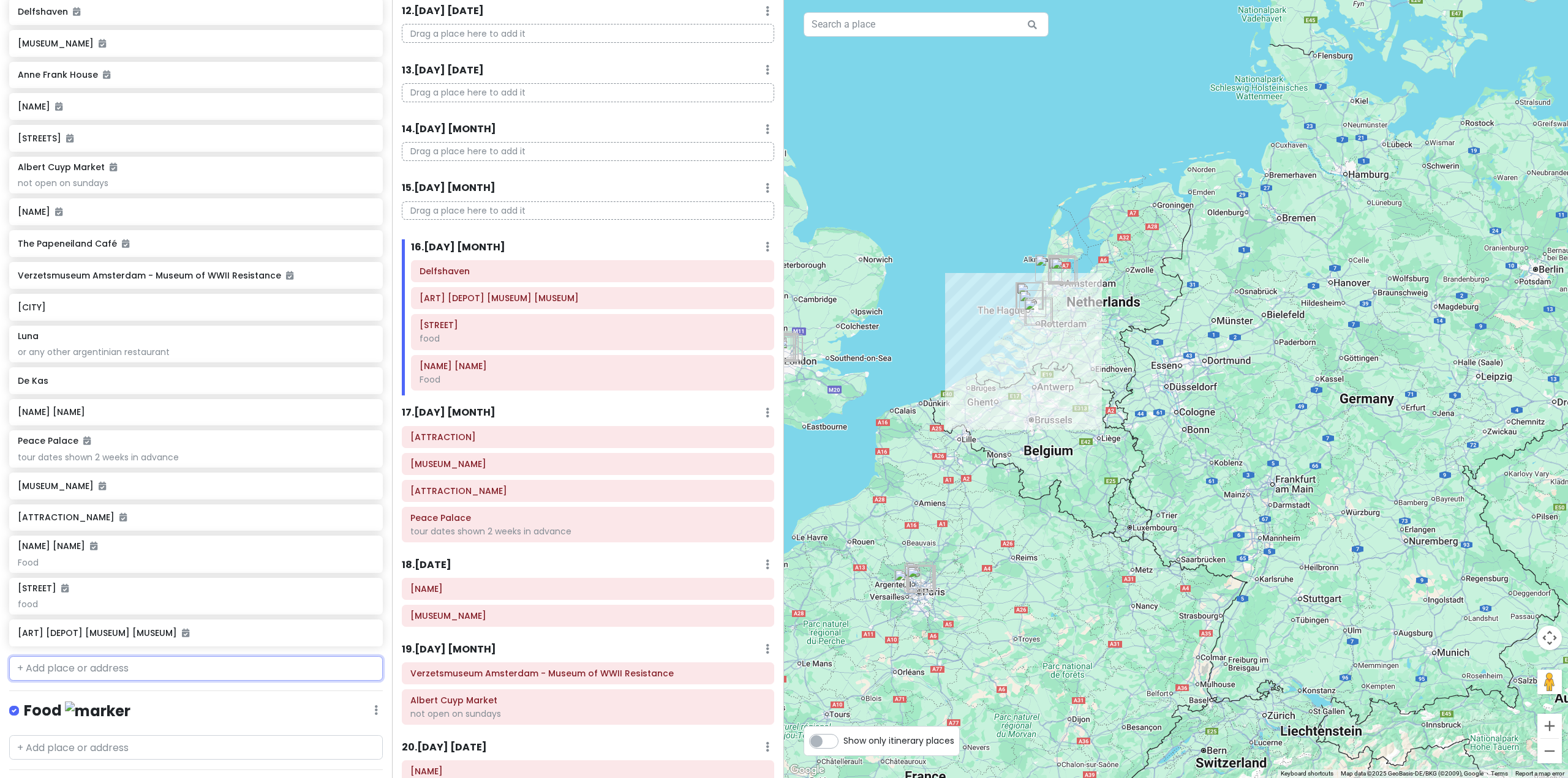 scroll, scrollTop: 1470, scrollLeft: 0, axis: vertical 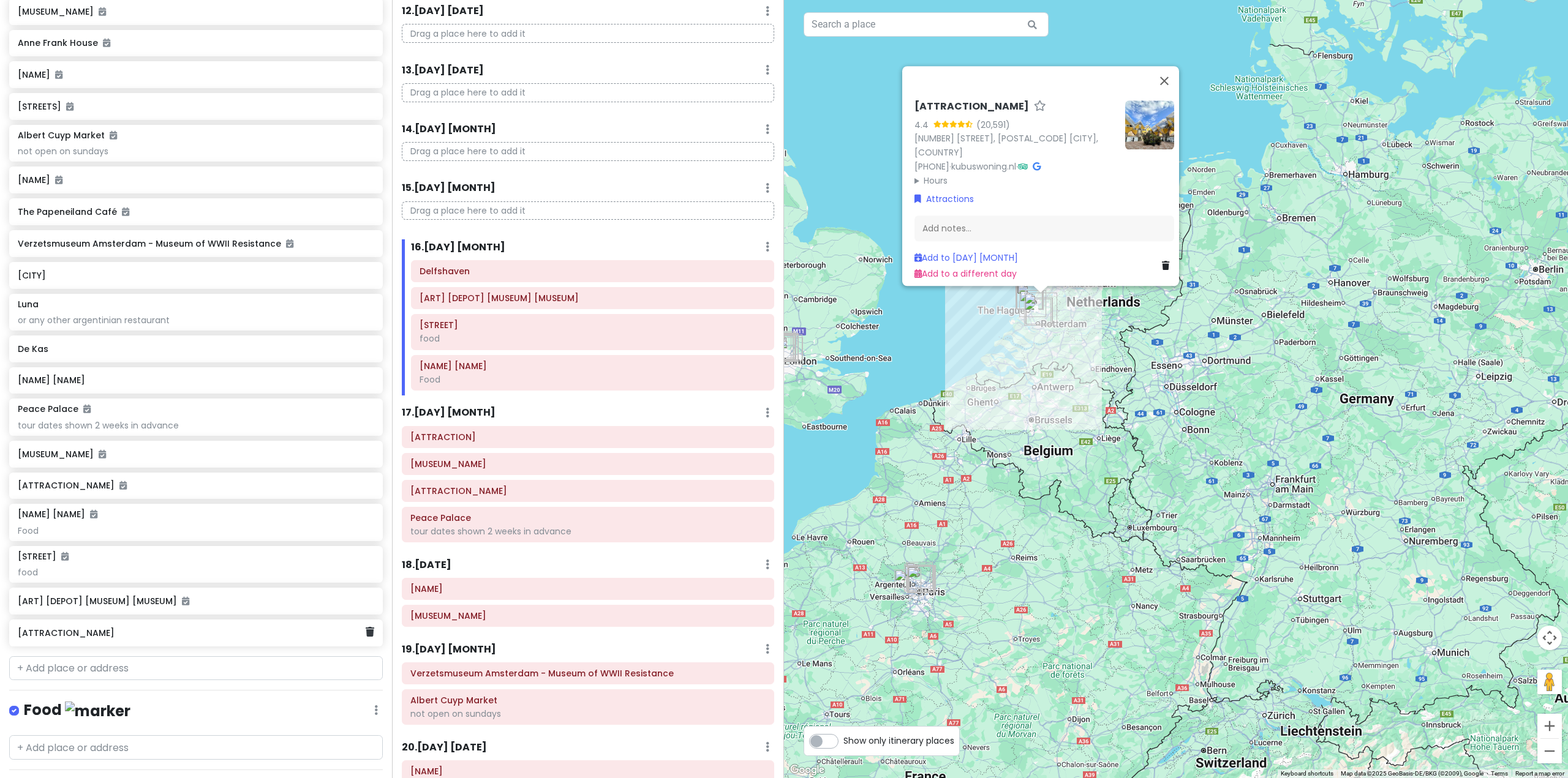 click on "[ATTRACTION_NAME]" at bounding box center (191, 633) 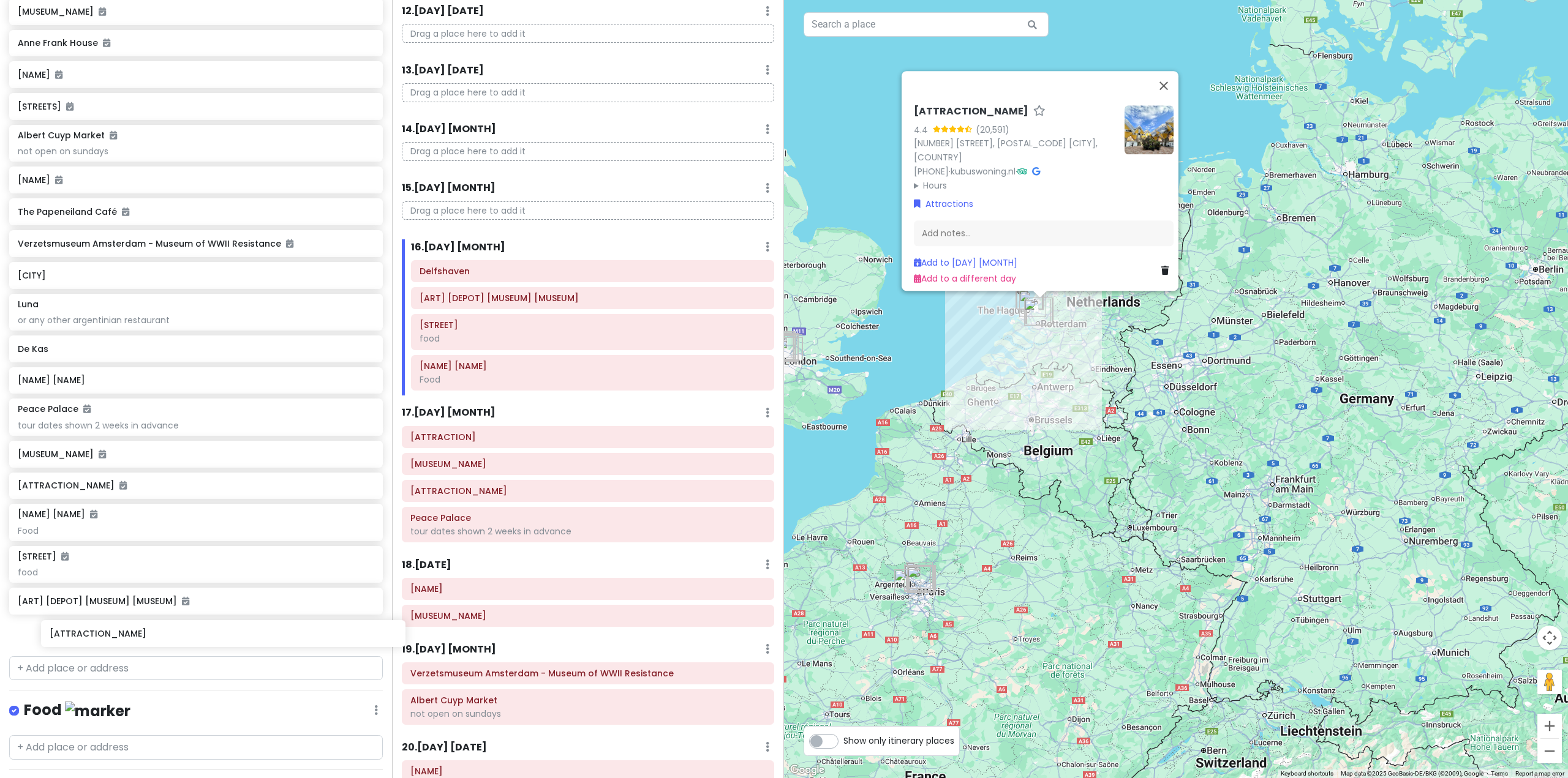 scroll, scrollTop: 1480, scrollLeft: 0, axis: vertical 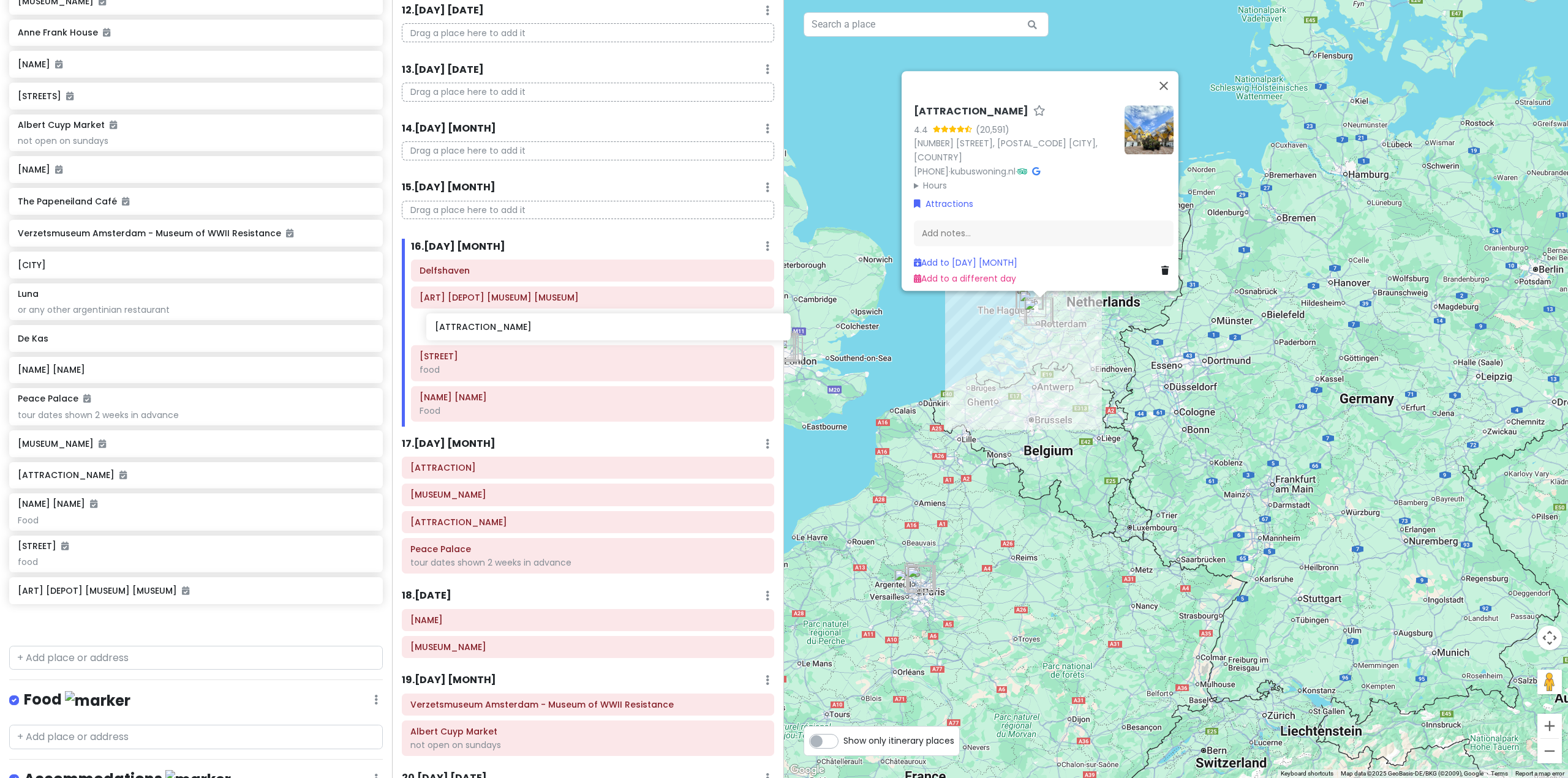 drag, startPoint x: 190, startPoint y: 640, endPoint x: 608, endPoint y: 335, distance: 517.4447 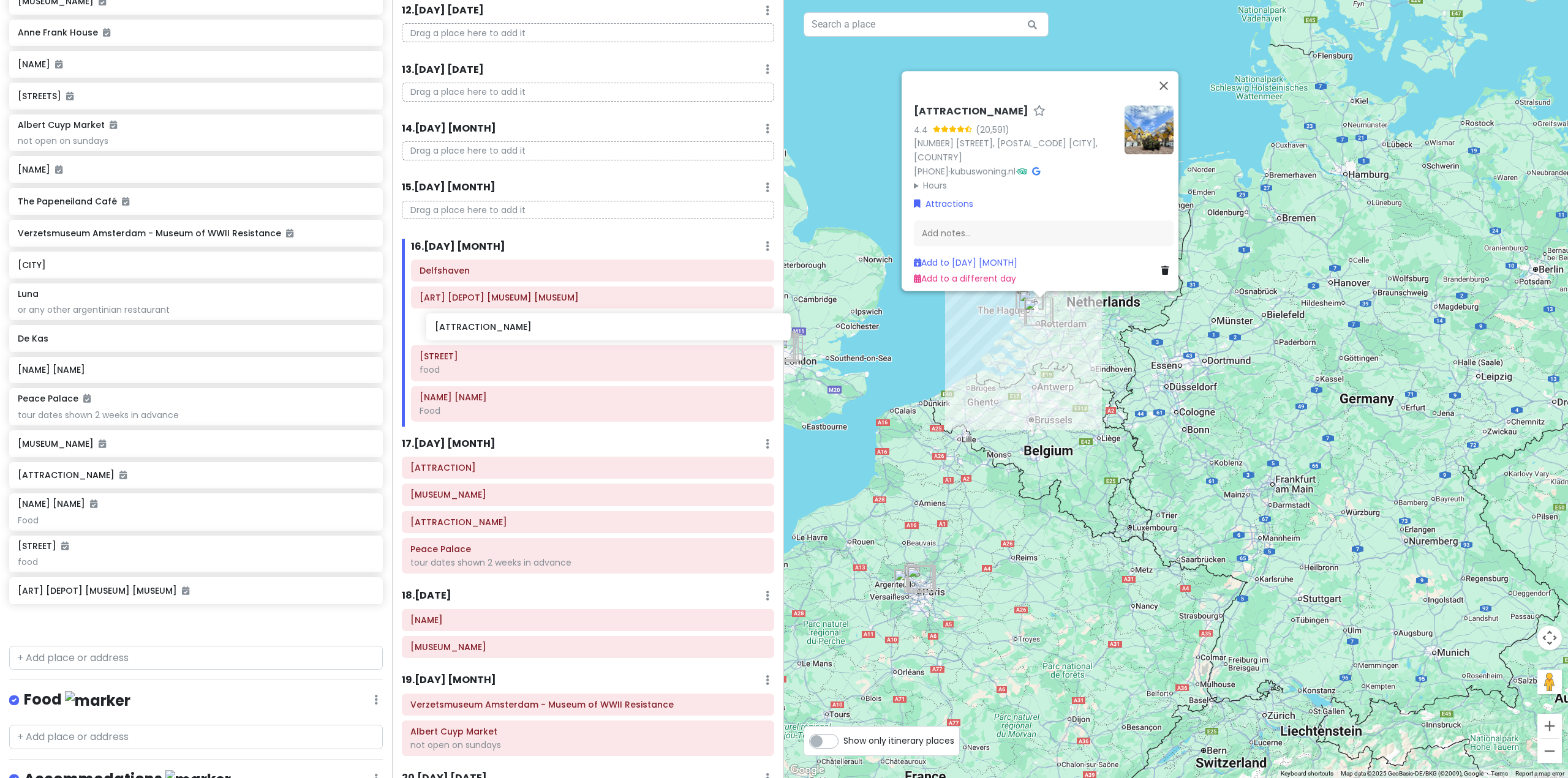 click on "[ATTRACTION_NAME] [ATTRACTION_NAME] [ATTRACTION_NAME] [ATTRACTION_NAME] [ATTRACTION_NAME] [ATTRACTION_NAME] [RESTAURANT_NAME] [RESTAURANT_NAME] [MARKET_NAME] [BUILDING_NAME] [CHURCH_NAME] [CHURCH_NAME] [BUILDING_NAME] [PARK_NAME] [ABBEY_NAME] [LANDMARK_NAME] [PARK_NAME] [COURTYARD_NAME] [MARKET_NAME] [MUSEUM_NAME] [LIBRARY_NAME] [OBSERVATORY_NAME] [DISTRICT_NAME]" at bounding box center (784, 389) 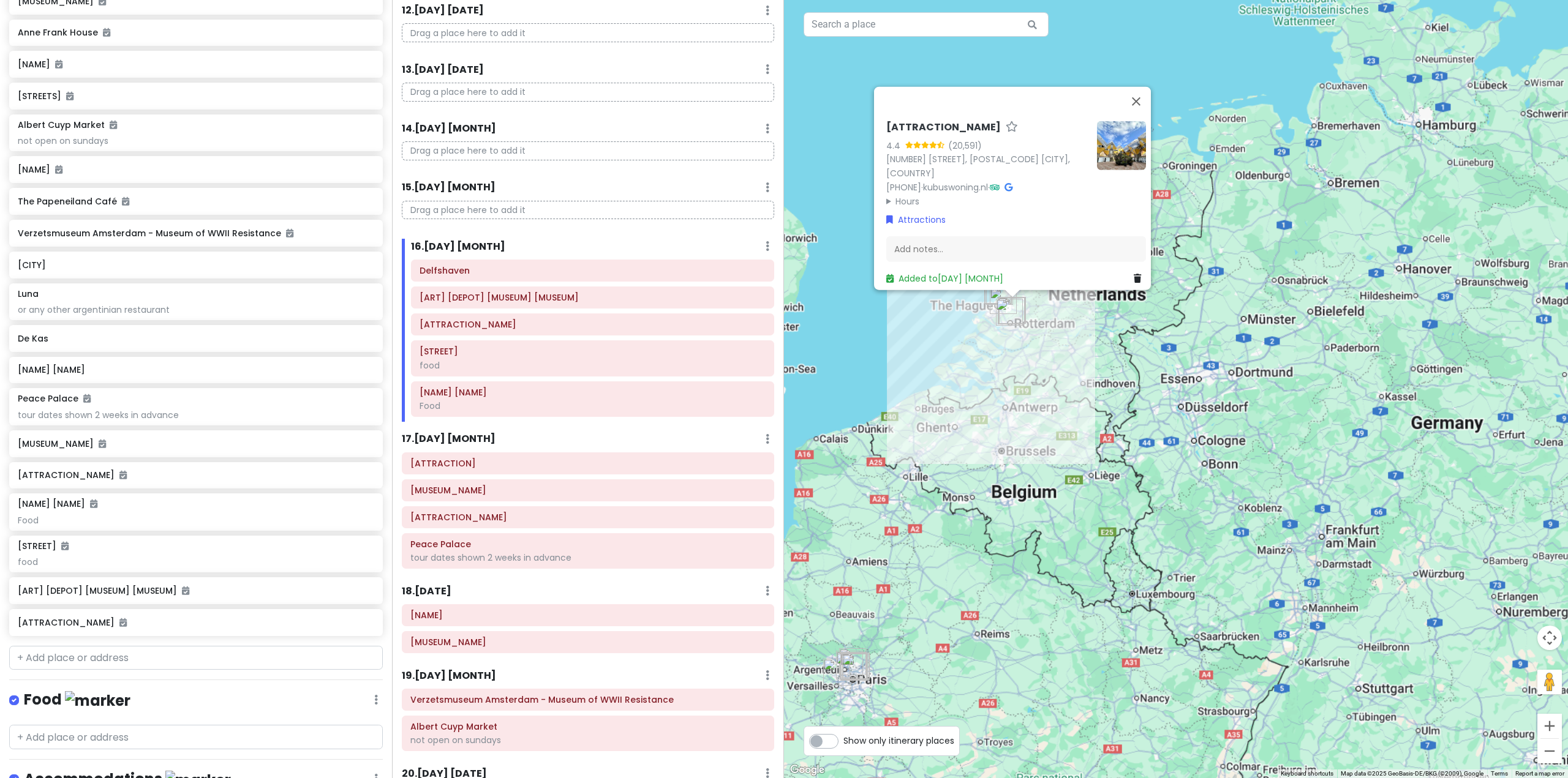 scroll, scrollTop: 1448, scrollLeft: 0, axis: vertical 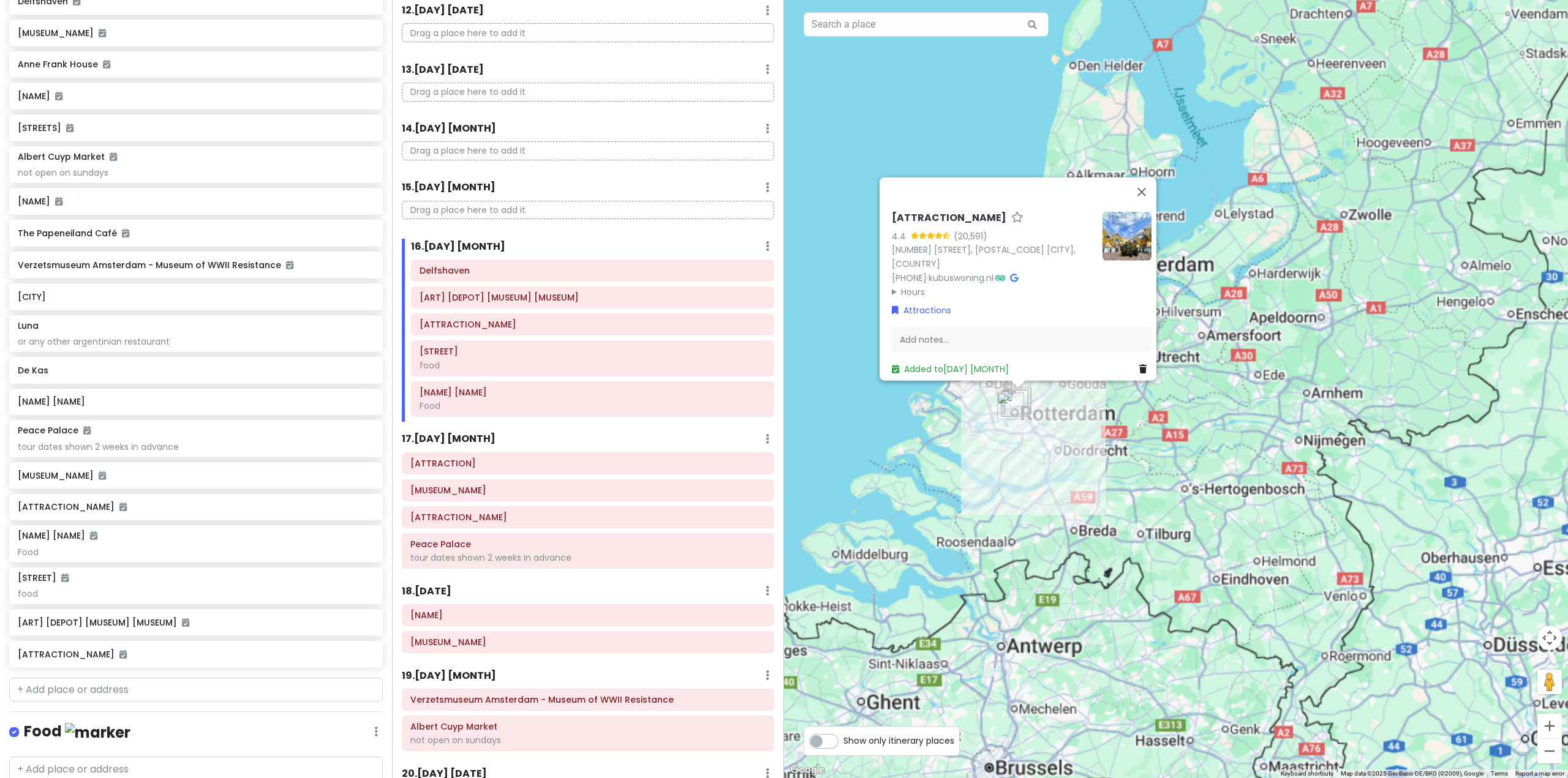 drag, startPoint x: 936, startPoint y: 352, endPoint x: 1086, endPoint y: 492, distance: 205.18285 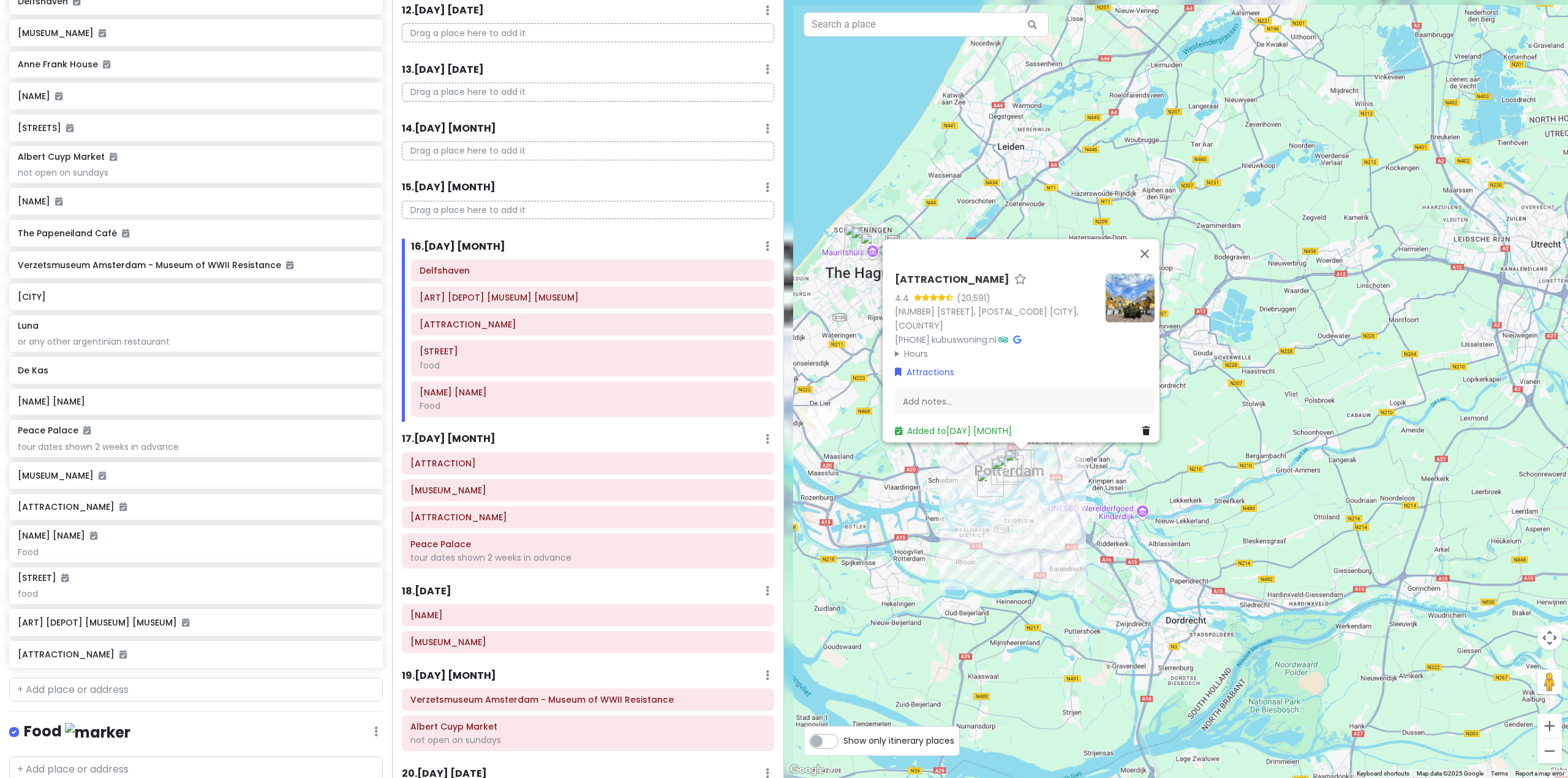 drag, startPoint x: 889, startPoint y: 403, endPoint x: 983, endPoint y: 615, distance: 231.9052 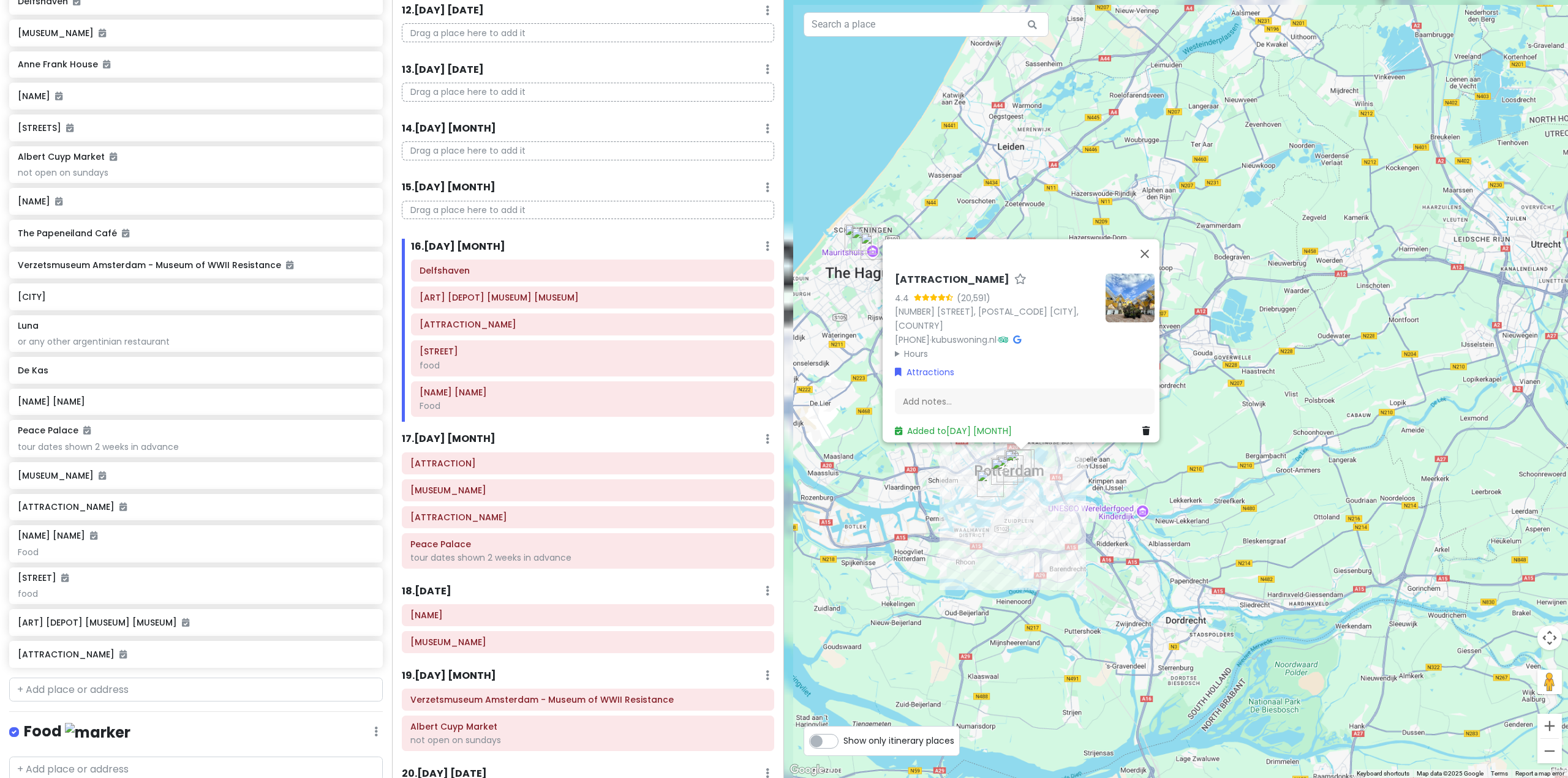 click on "[MUSEUM] [MUSEUM] [NUMBER] ([COORDINATES]) [STREET] [POSTAL_CODE] [CITY], [COUNTRY] [PHONE]   ·   [URL]   ·   Hours Monday  [TIME] Tuesday  [TIME] Wednesday  [TIME] Thursday  [TIME] Friday  [TIME] Saturday  [TIME] Sunday  [TIME] Attractions Add notes... Added to  [DATE]" at bounding box center [1176, 389] 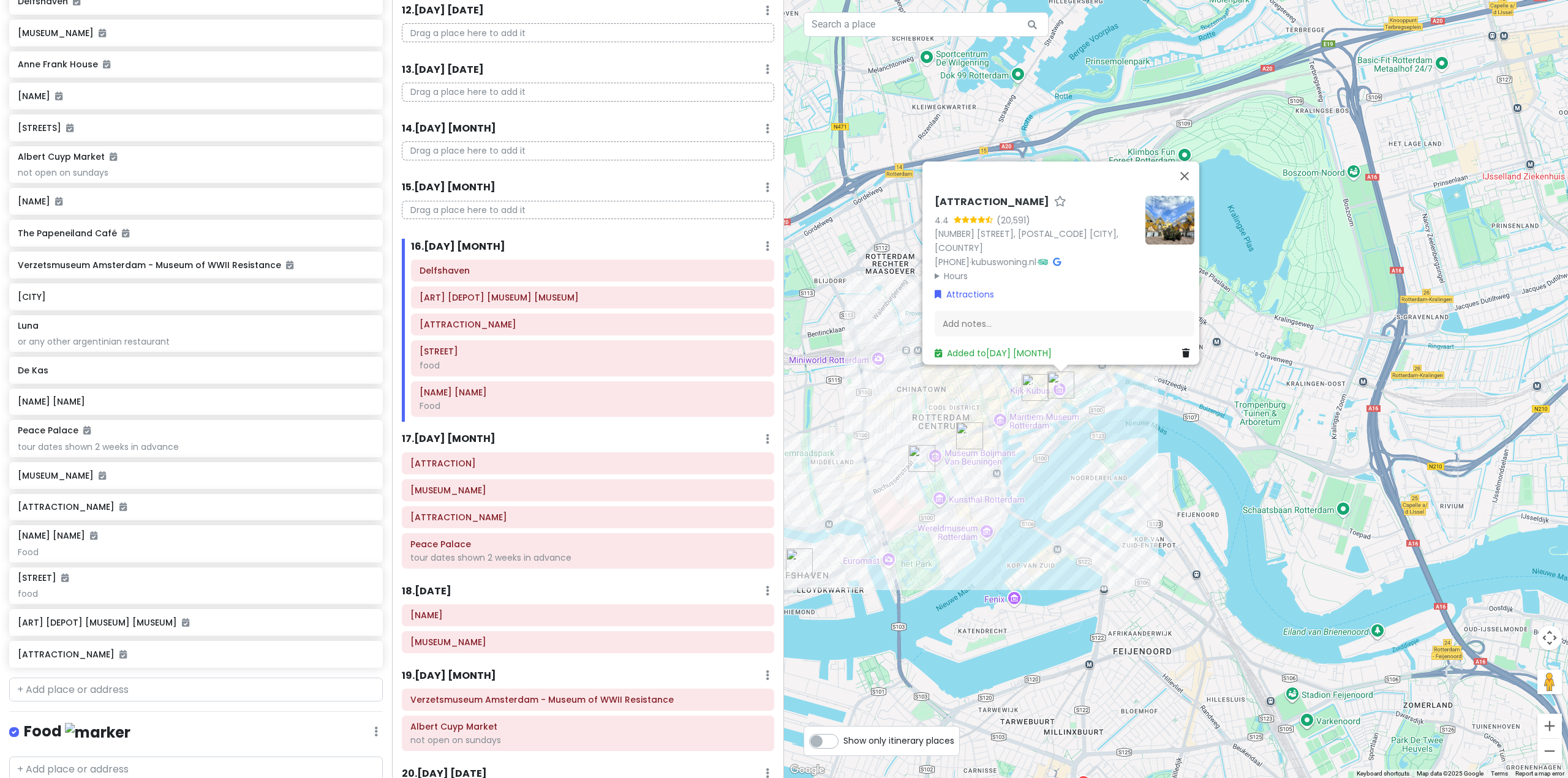 drag, startPoint x: 1017, startPoint y: 441, endPoint x: 1007, endPoint y: 486, distance: 46.09772 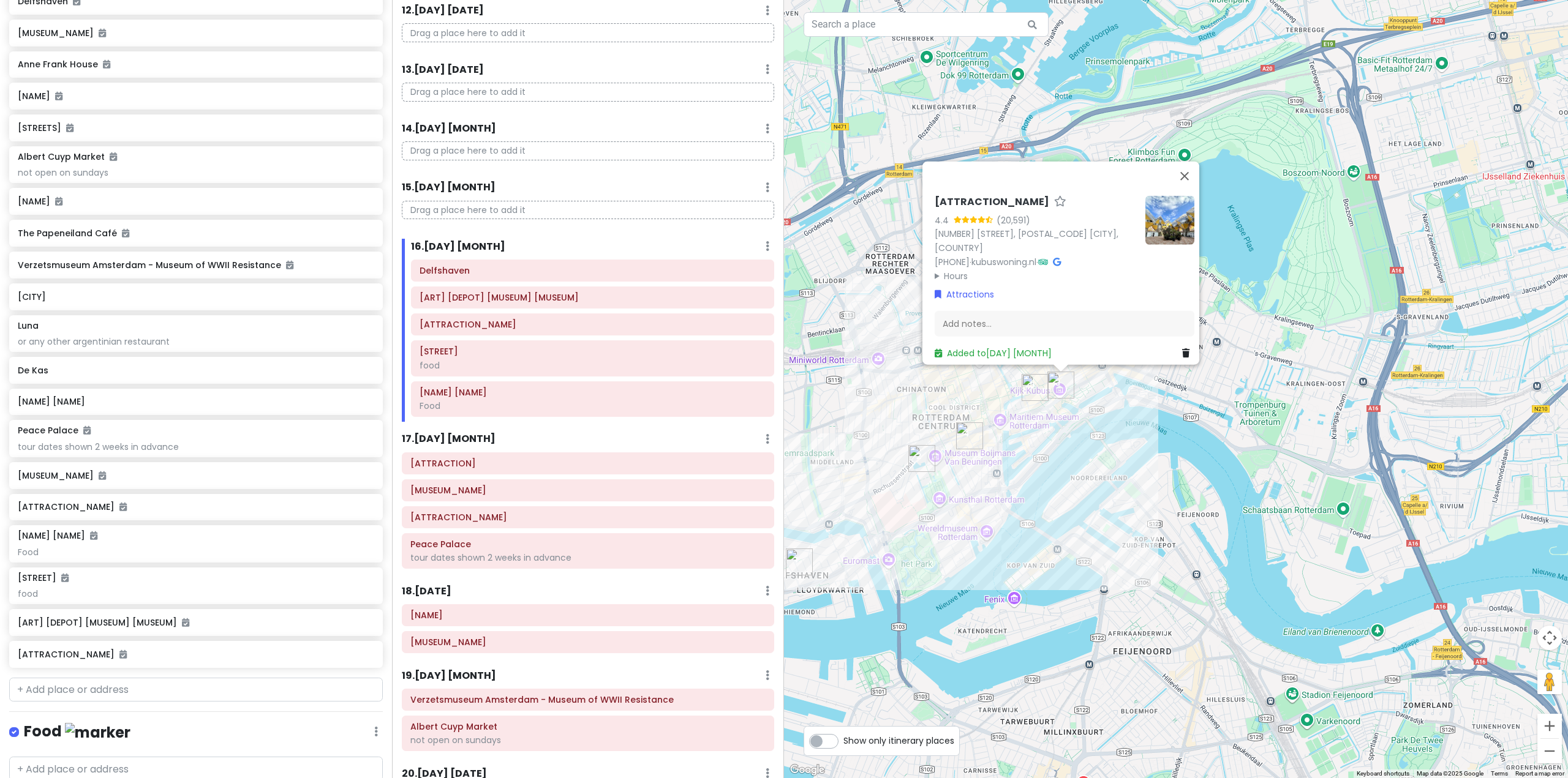 click on "[MUSEUM] [MUSEUM] [NUMBER] ([COORDINATES]) [STREET] [POSTAL_CODE] [CITY], [COUNTRY] [PHONE]   ·   [URL]   ·   Hours Monday  [TIME] Tuesday  [TIME] Wednesday  [TIME] Thursday  [TIME] Friday  [TIME] Saturday  [TIME] Sunday  [TIME] Attractions Add notes... Added to  [DATE]" at bounding box center (1176, 389) 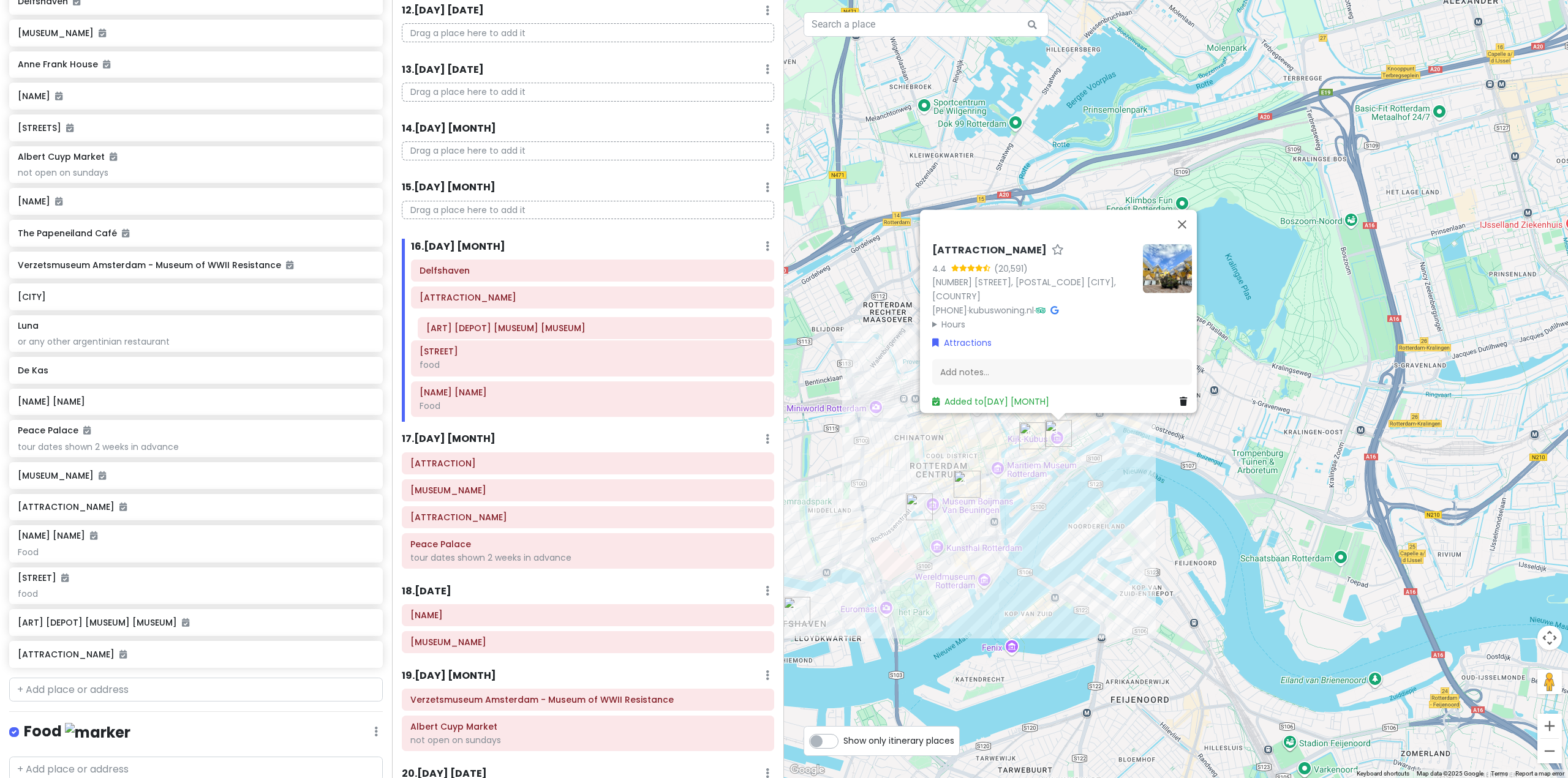 drag, startPoint x: 541, startPoint y: 305, endPoint x: 548, endPoint y: 339, distance: 34.71311 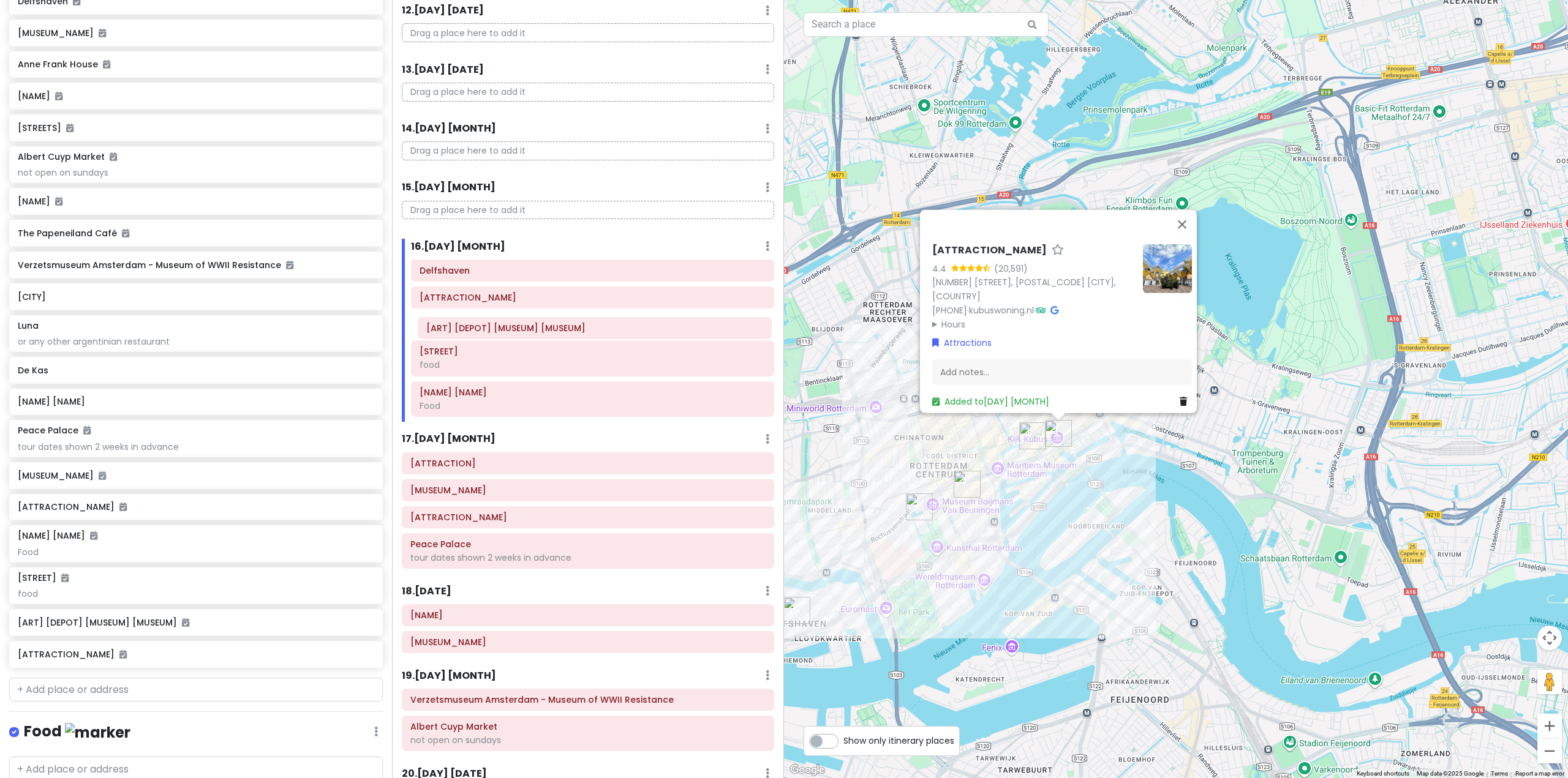 click on "[NAME] [NAME] [NAME] [NAME] [NAME] [NAME] [NAME] [NAME] [NAME] [NAME]" 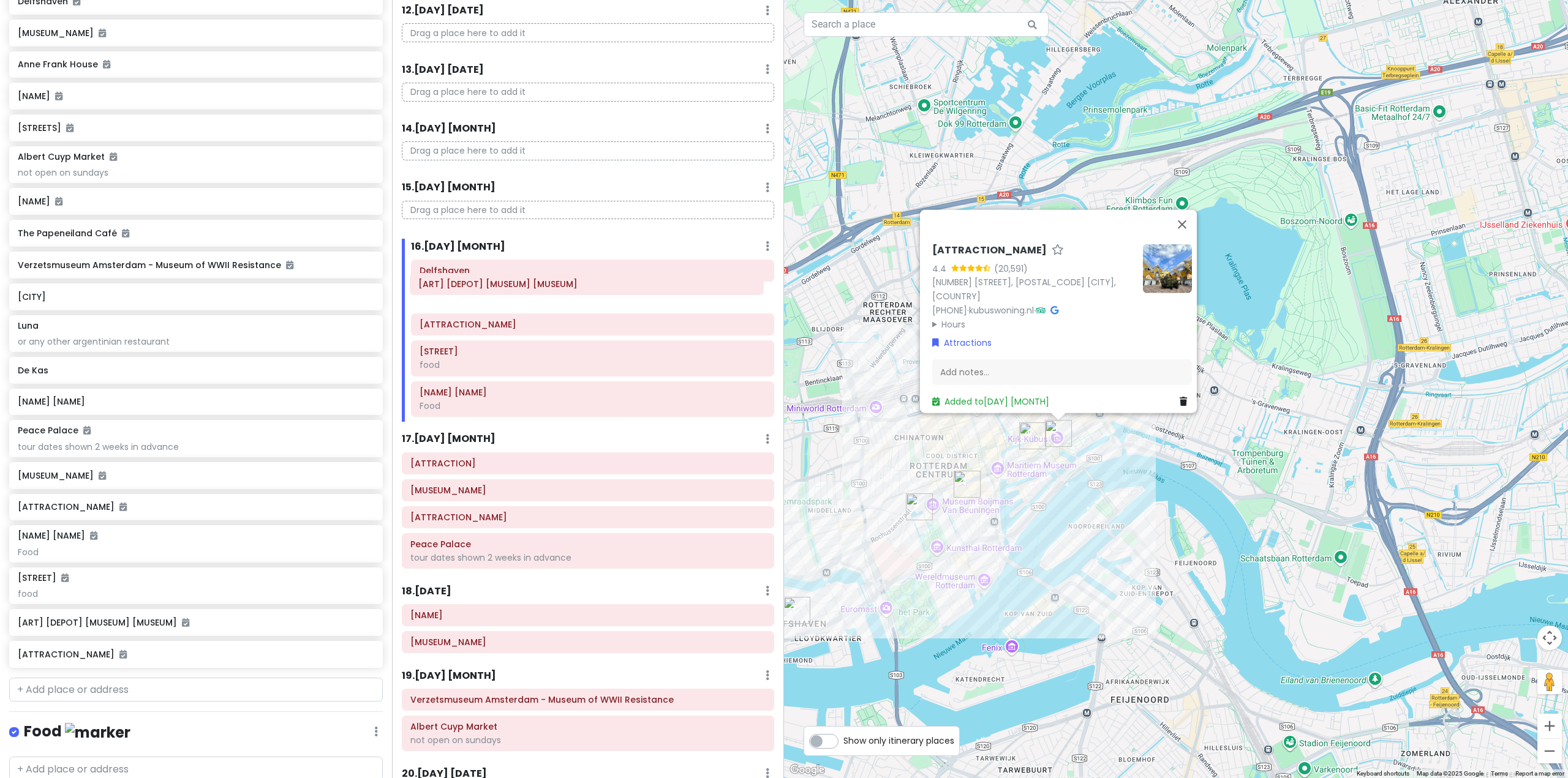 drag, startPoint x: 529, startPoint y: 329, endPoint x: 528, endPoint y: 289, distance: 40.0125 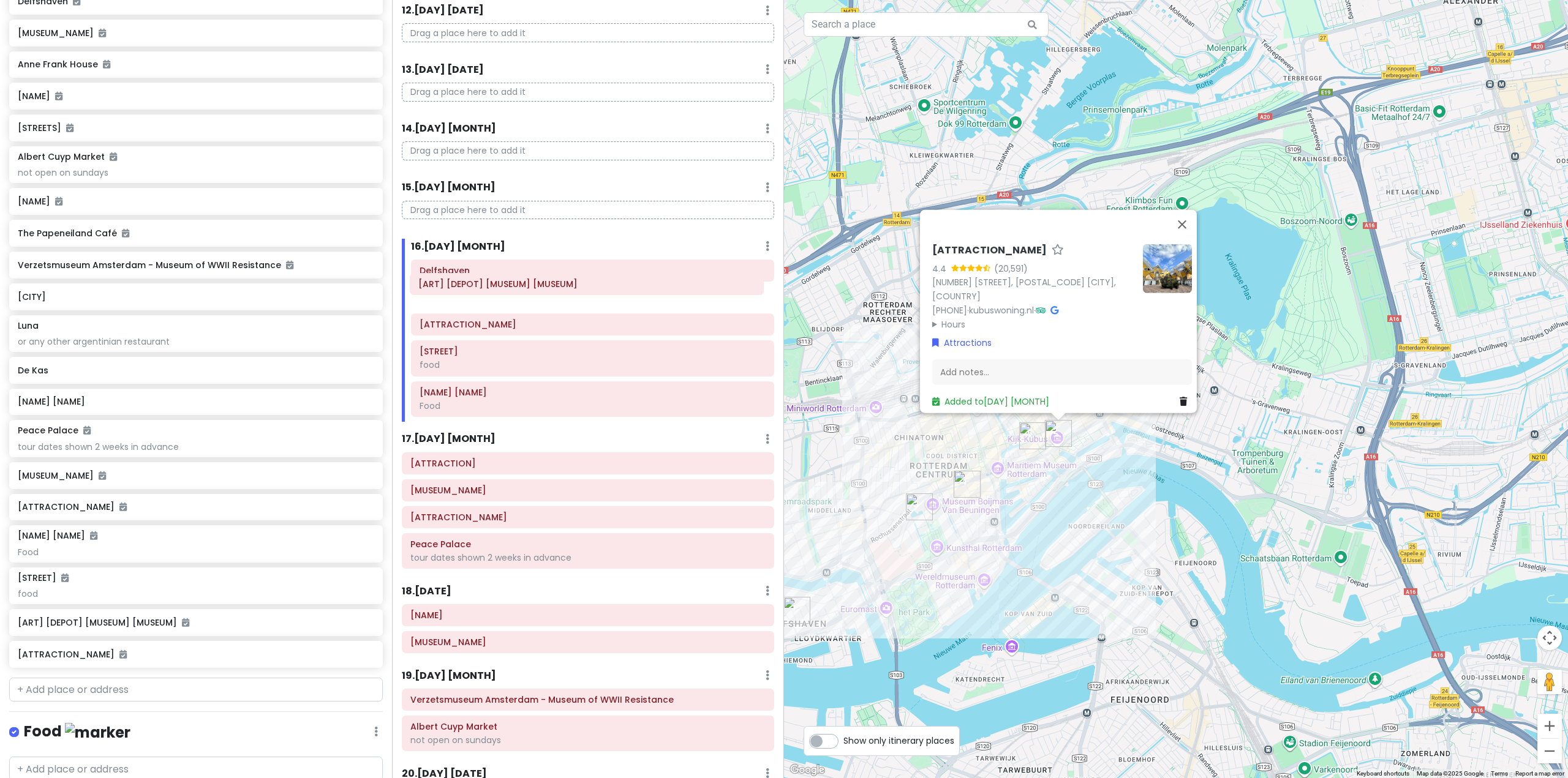 click on "[CITY] [MUSEUM] [MUSEUM] [ART] [DEPOT] [MUSEUM] [MUSEUM] [STREET] [FOOD] [MARKET] [HALL] [FOOD]" 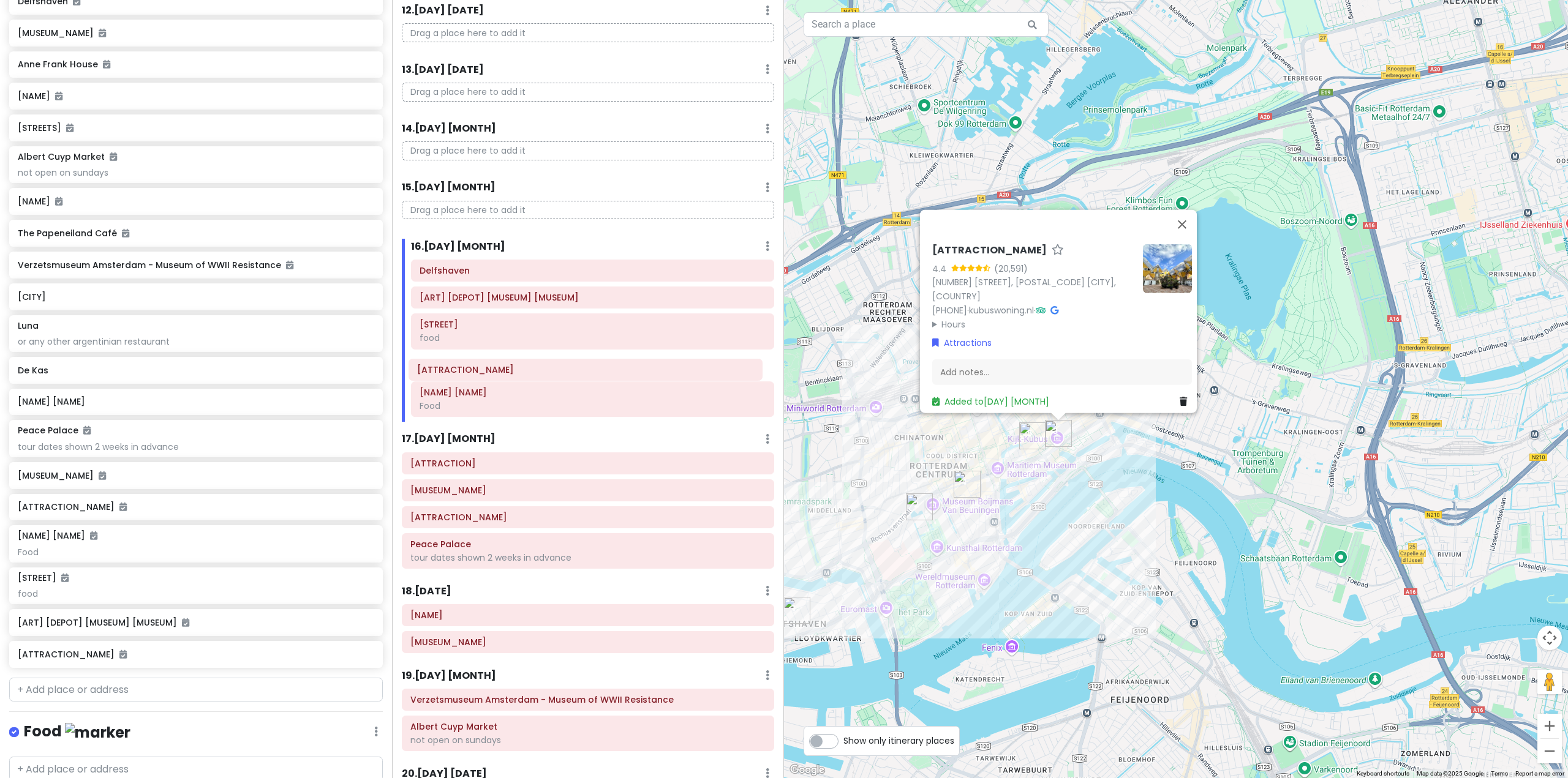 drag, startPoint x: 519, startPoint y: 328, endPoint x: 517, endPoint y: 374, distance: 46.04346 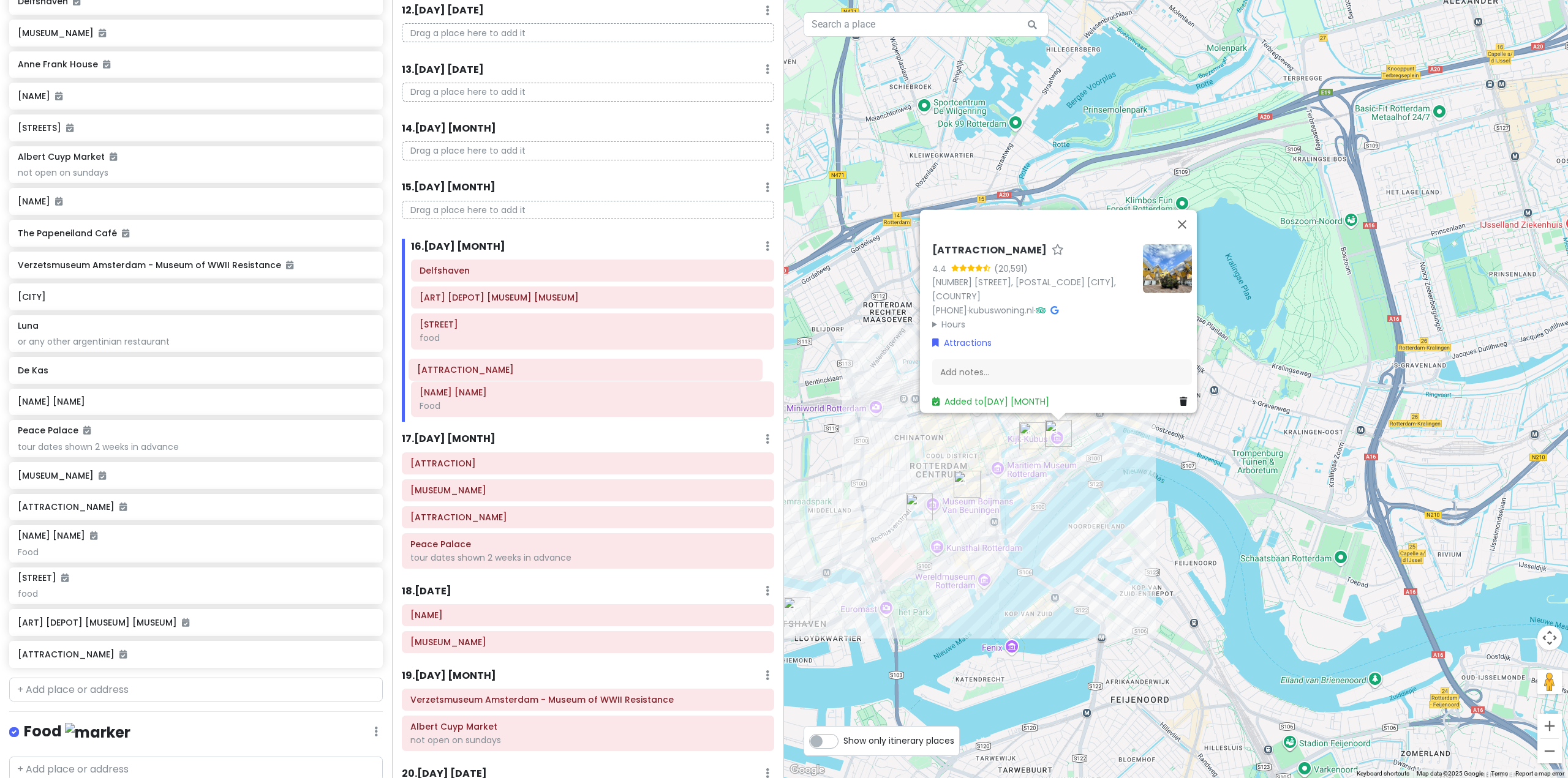 click on "[NAME] [NAME] [NAME] [NAME] [NAME] [NAME] [NAME] [NAME] [NAME] [NAME]" 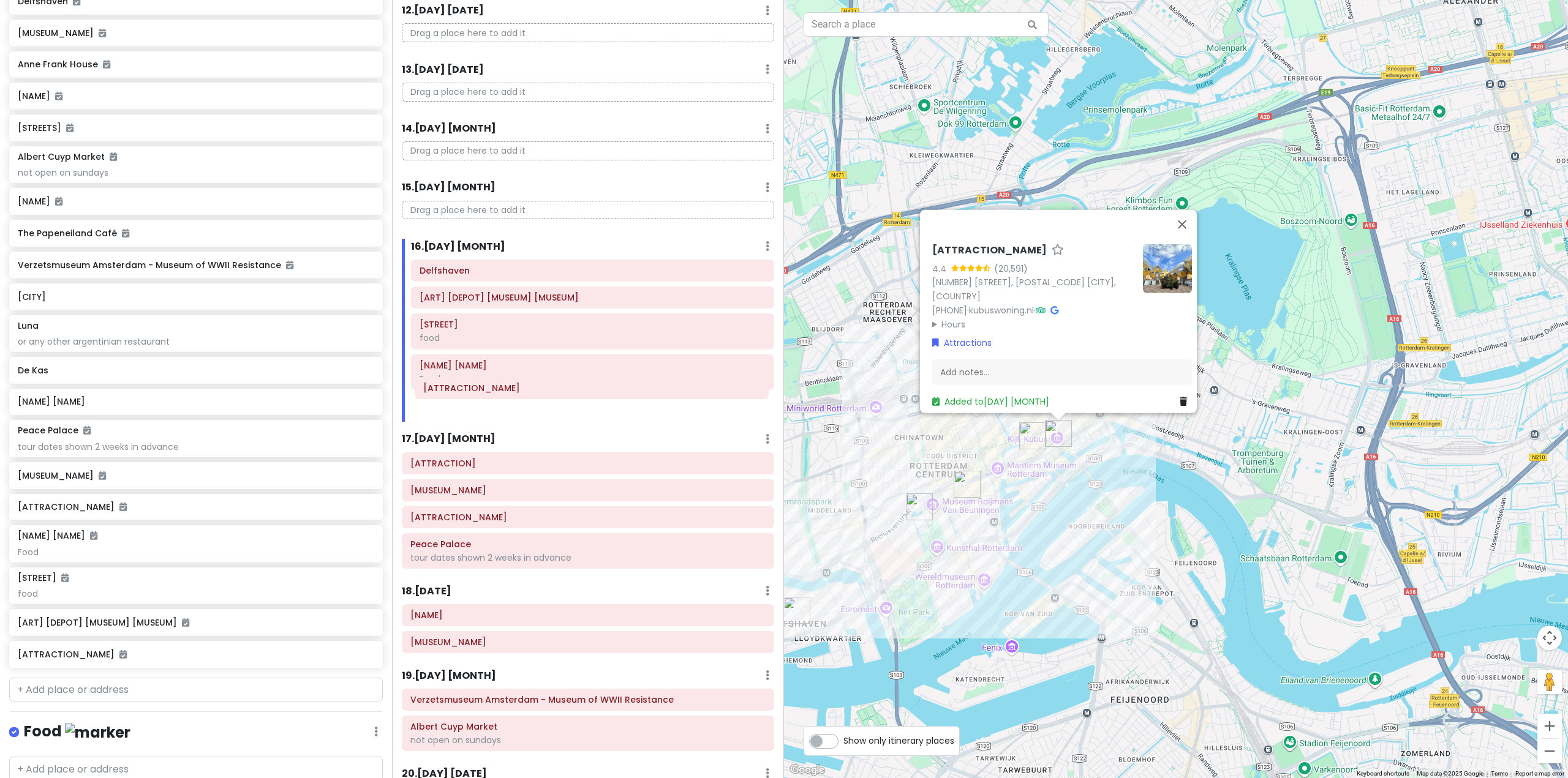 drag, startPoint x: 511, startPoint y: 372, endPoint x: 516, endPoint y: 422, distance: 50.24938 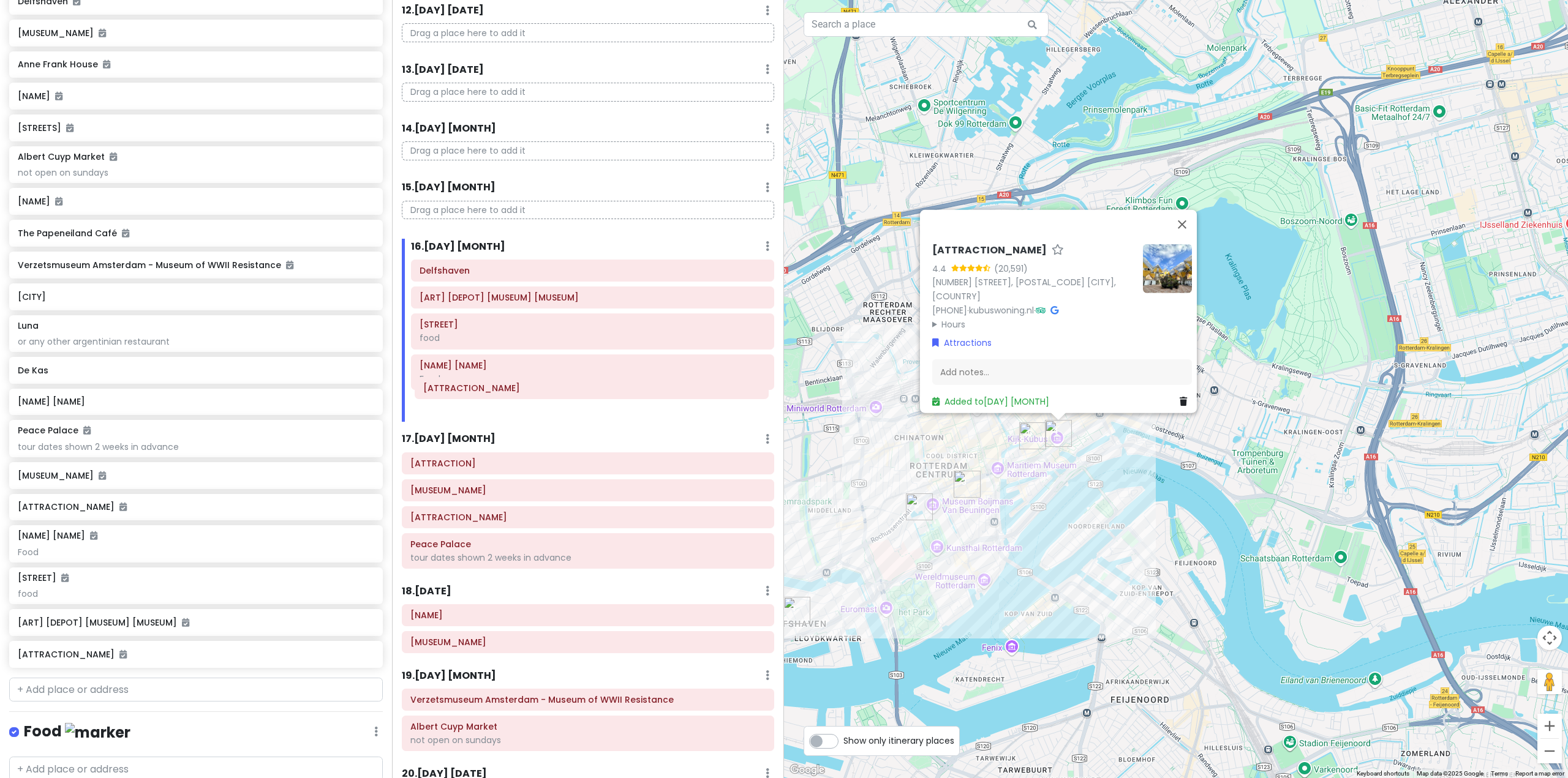 click on "[MUSEUM_NAME] [MUSEUM_NAME] [STREET] food [ATTRACTION_NAME] [STREET] Food" 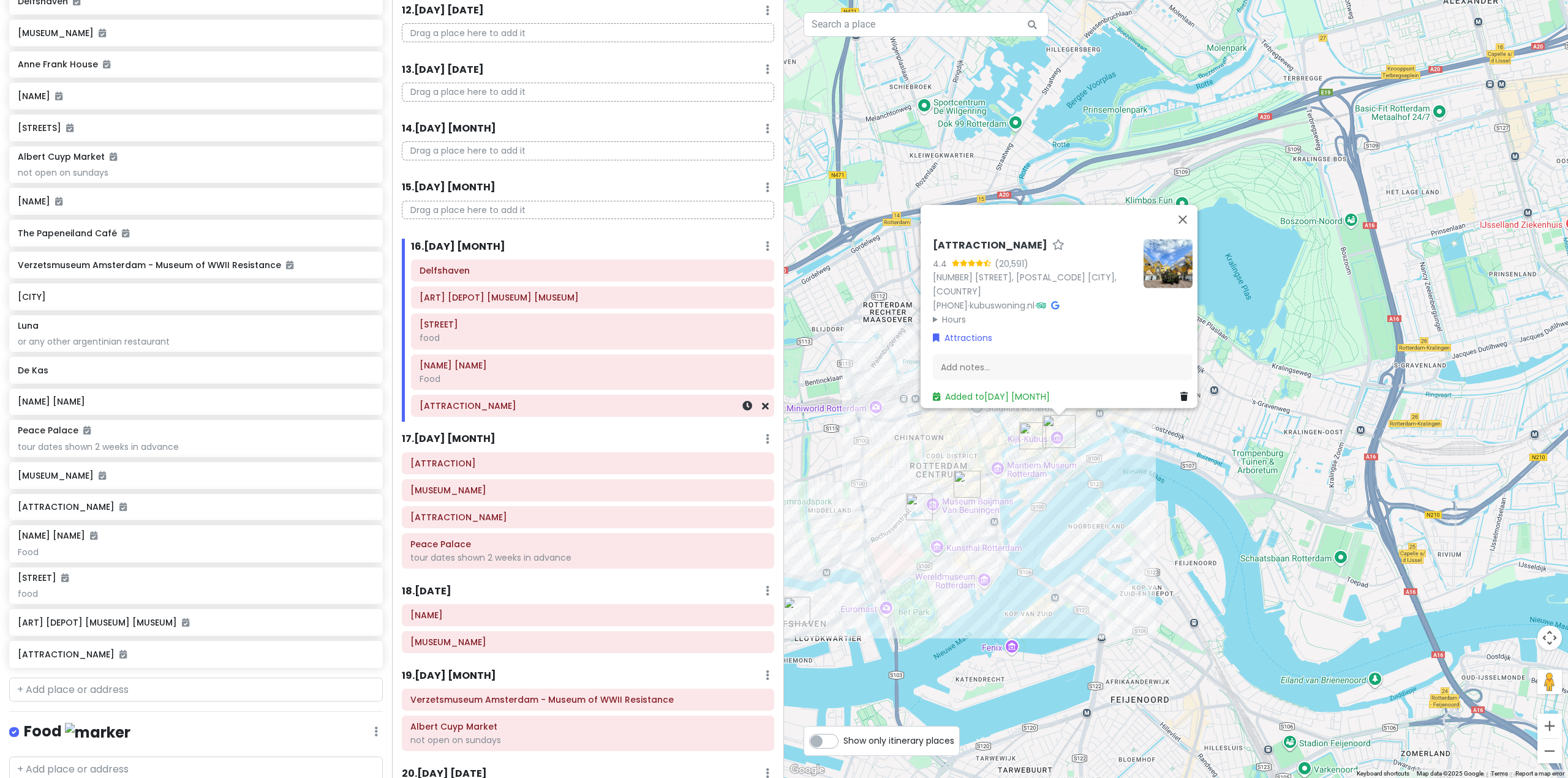 click on "[ATTRACTION_NAME]" at bounding box center [592, 406] 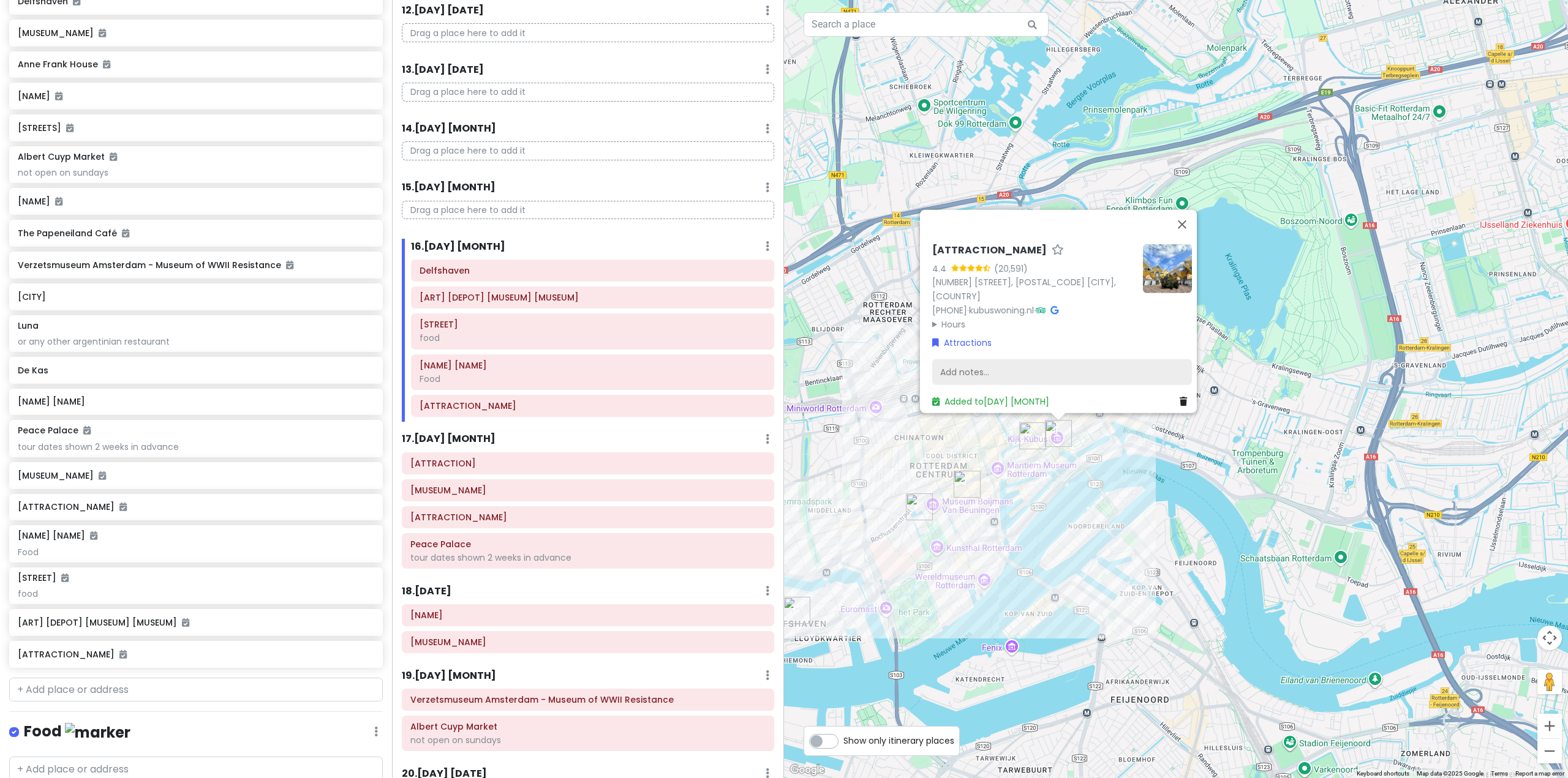 click on "Add notes..." at bounding box center (1062, 372) 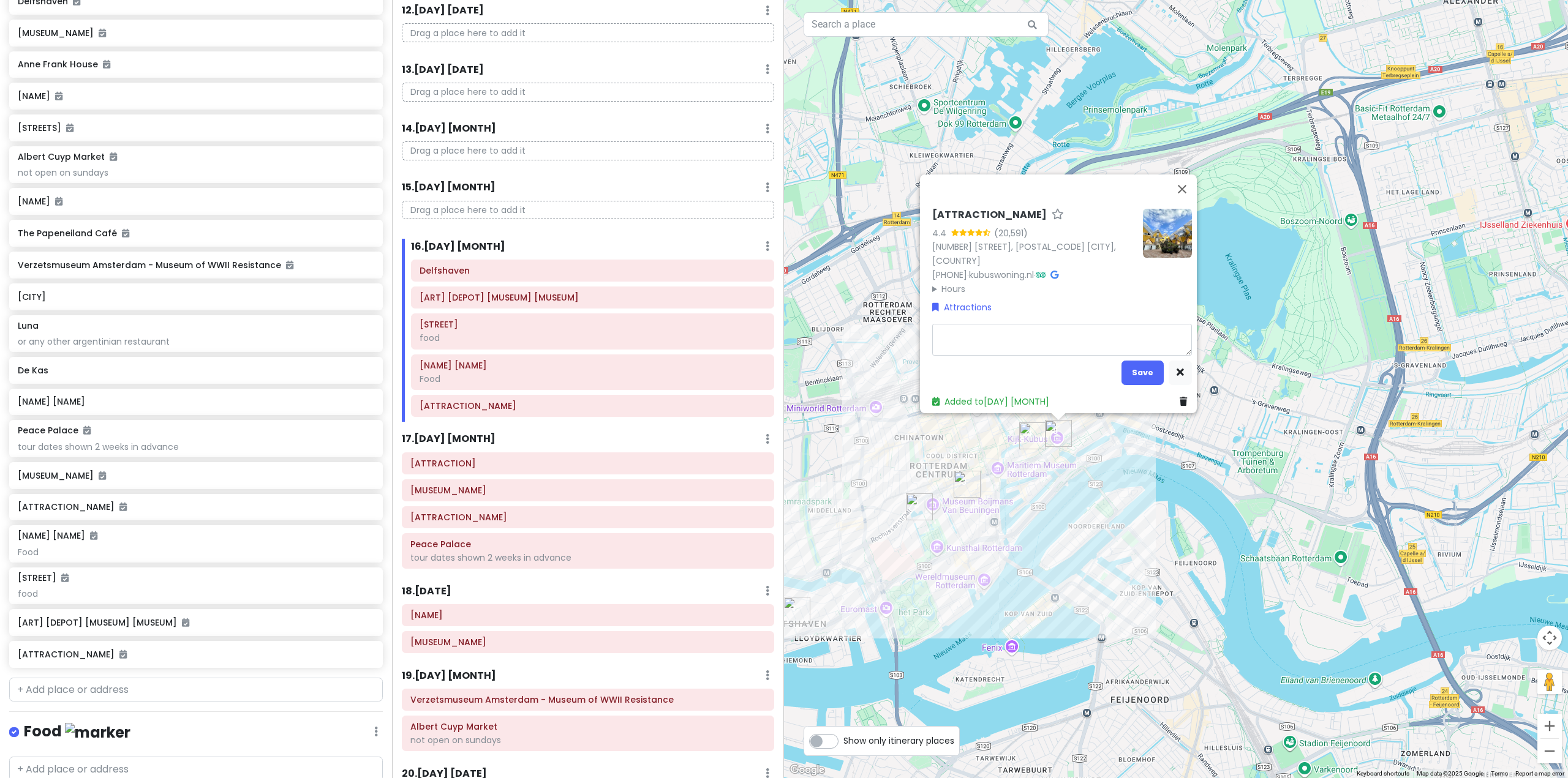 type on "x" 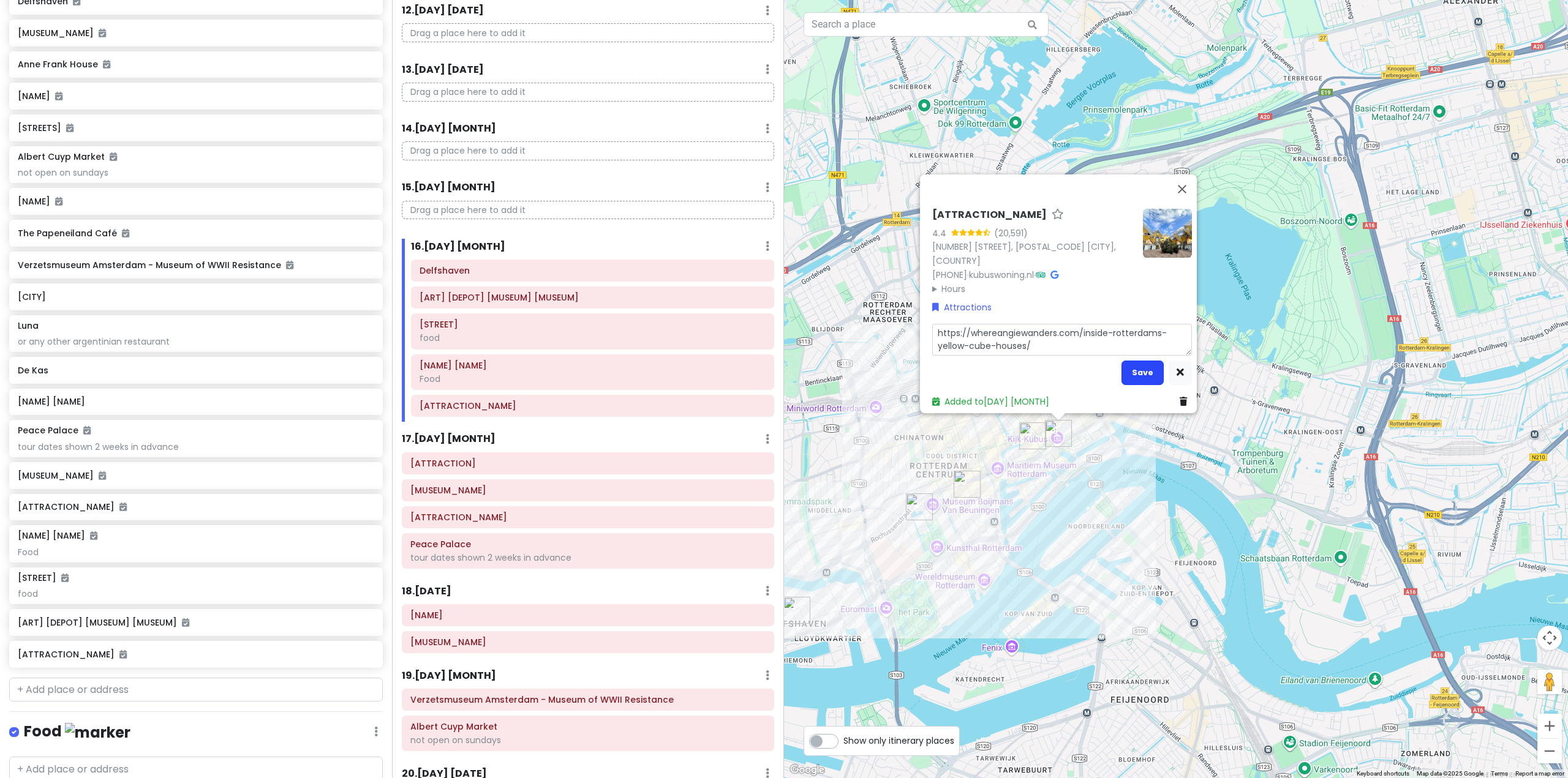 type on "https://whereangiewanders.com/inside-rotterdams-yellow-cube-houses/" 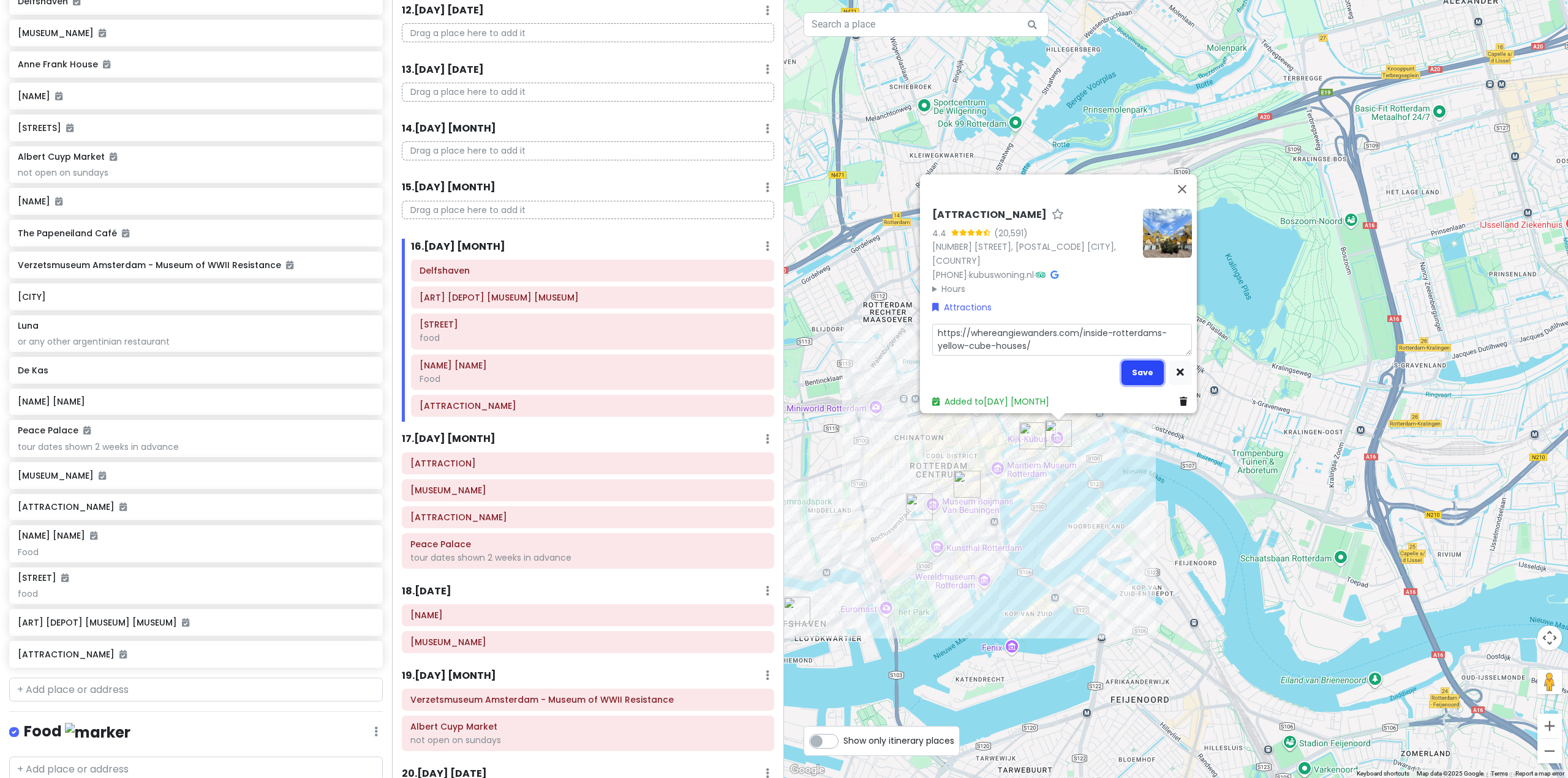click on "Save" at bounding box center [1142, 372] 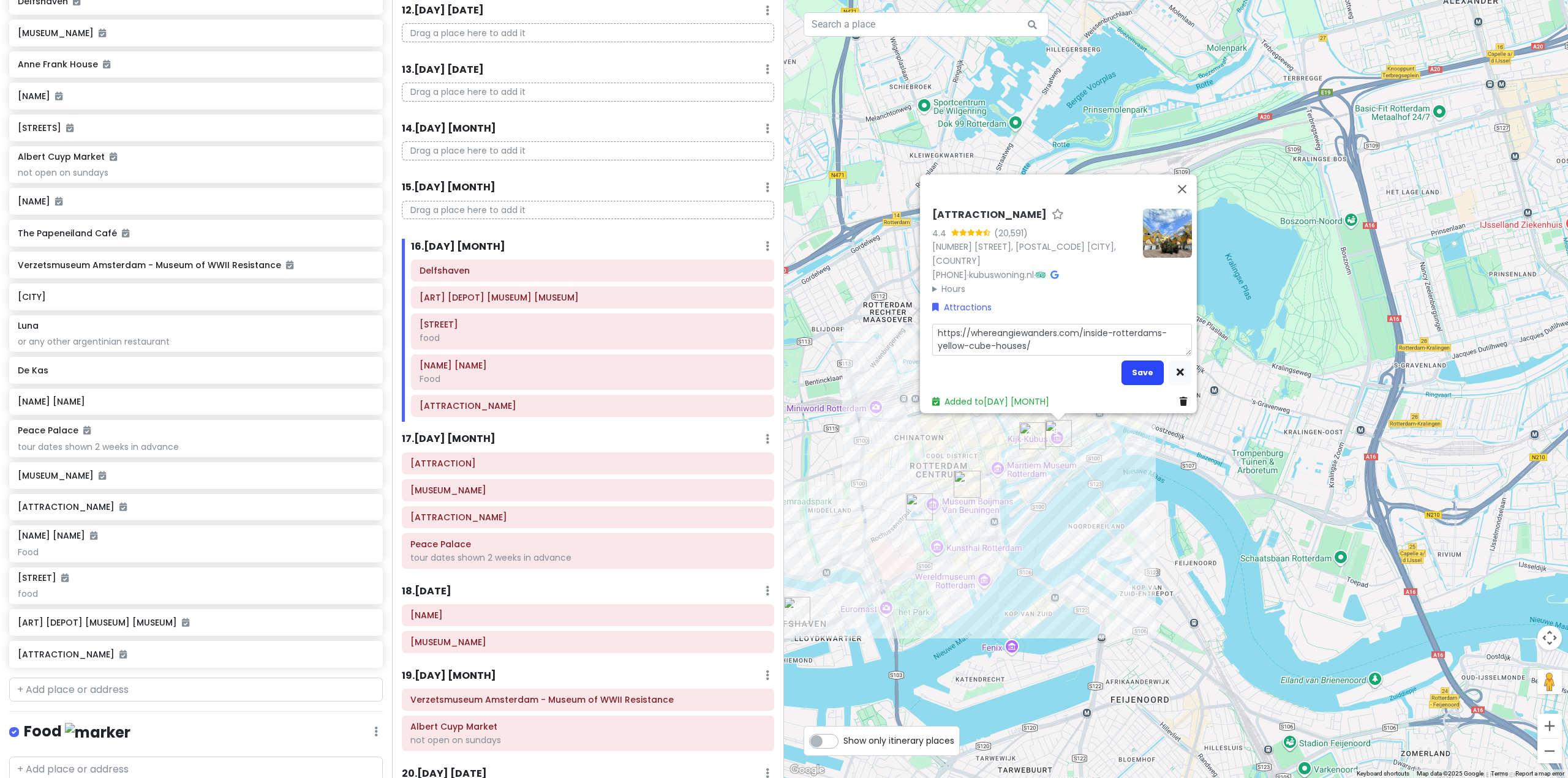 scroll, scrollTop: 1459, scrollLeft: 0, axis: vertical 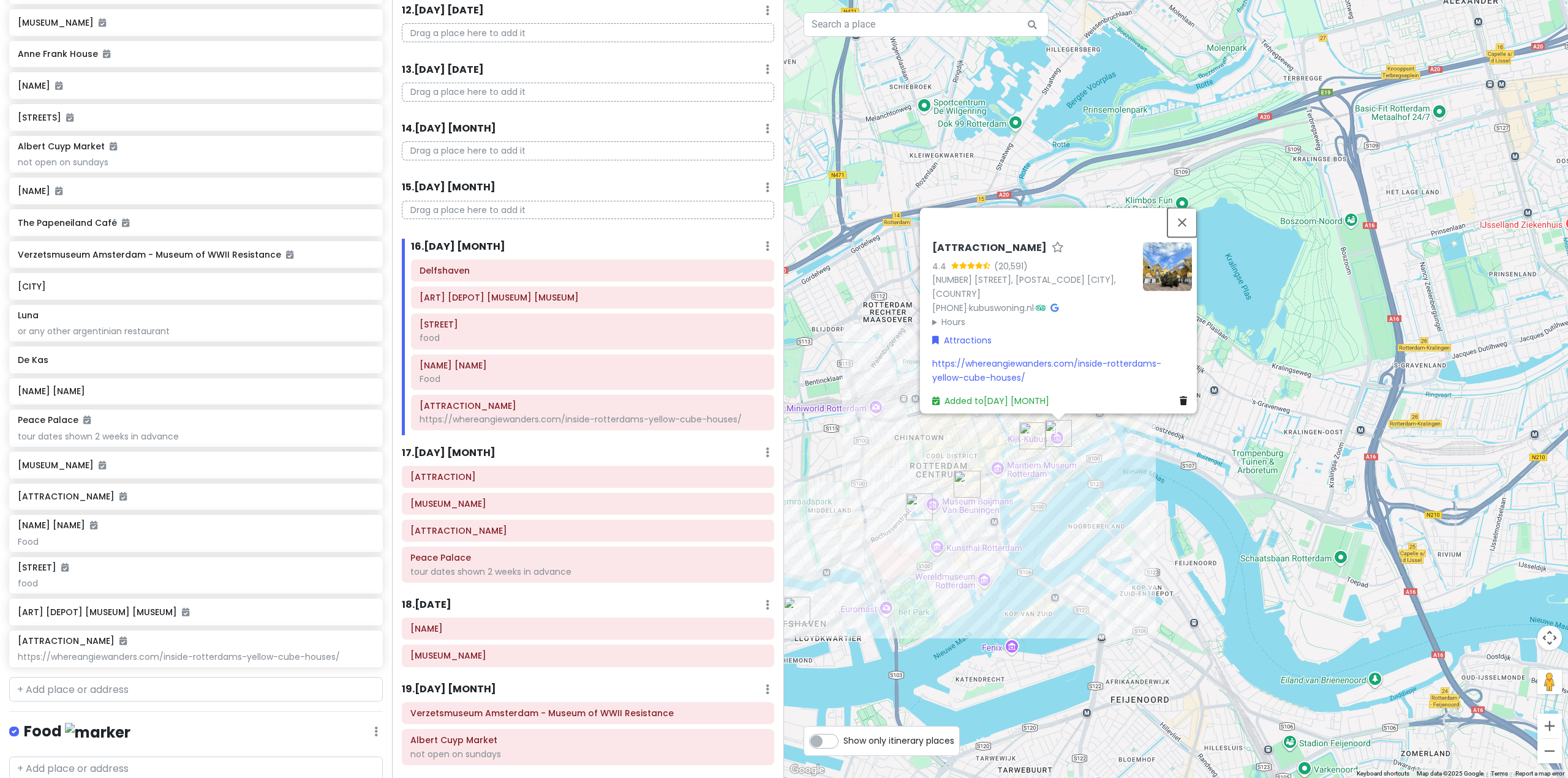 click at bounding box center [1182, 222] 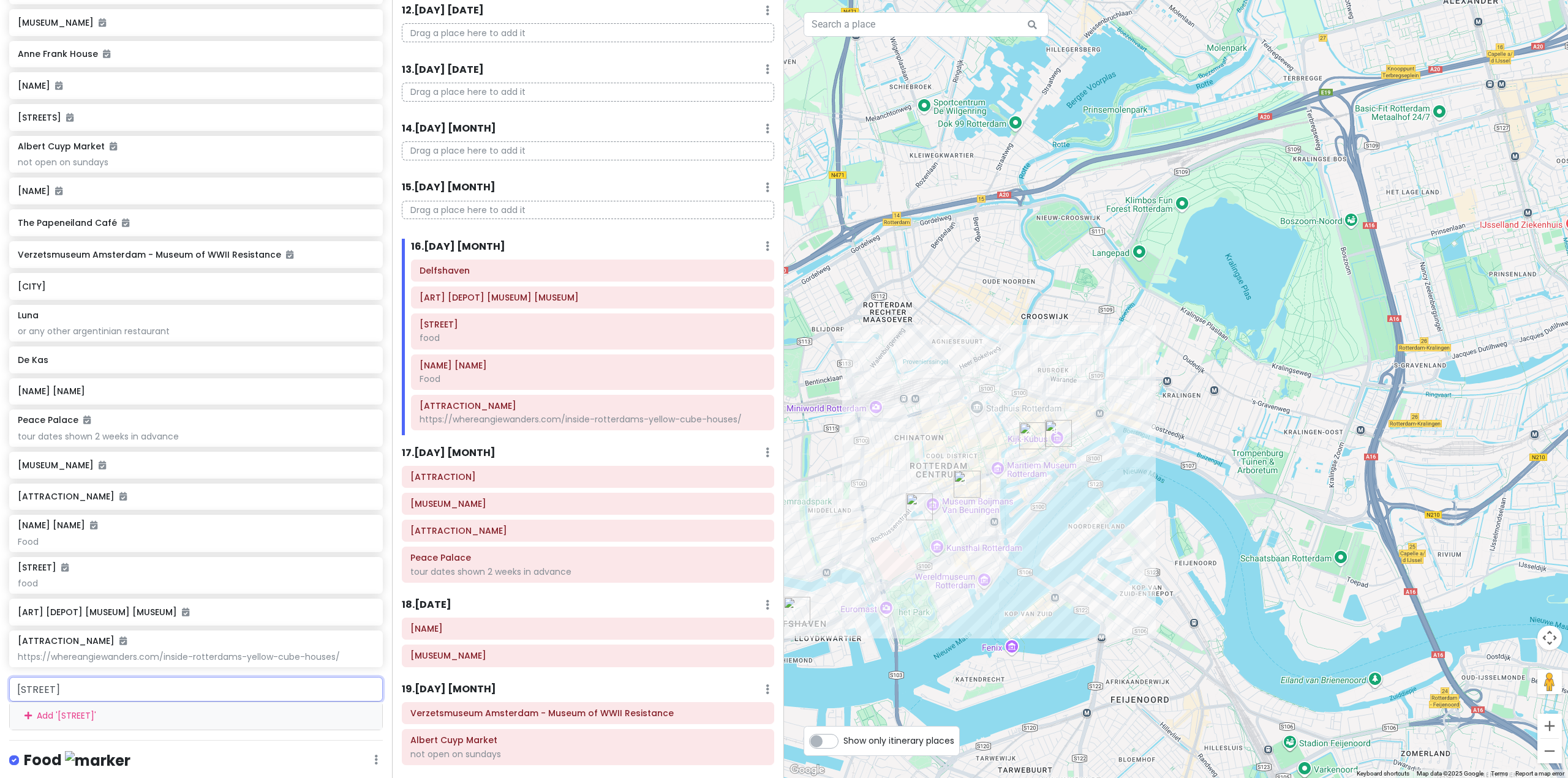 type on "straat" 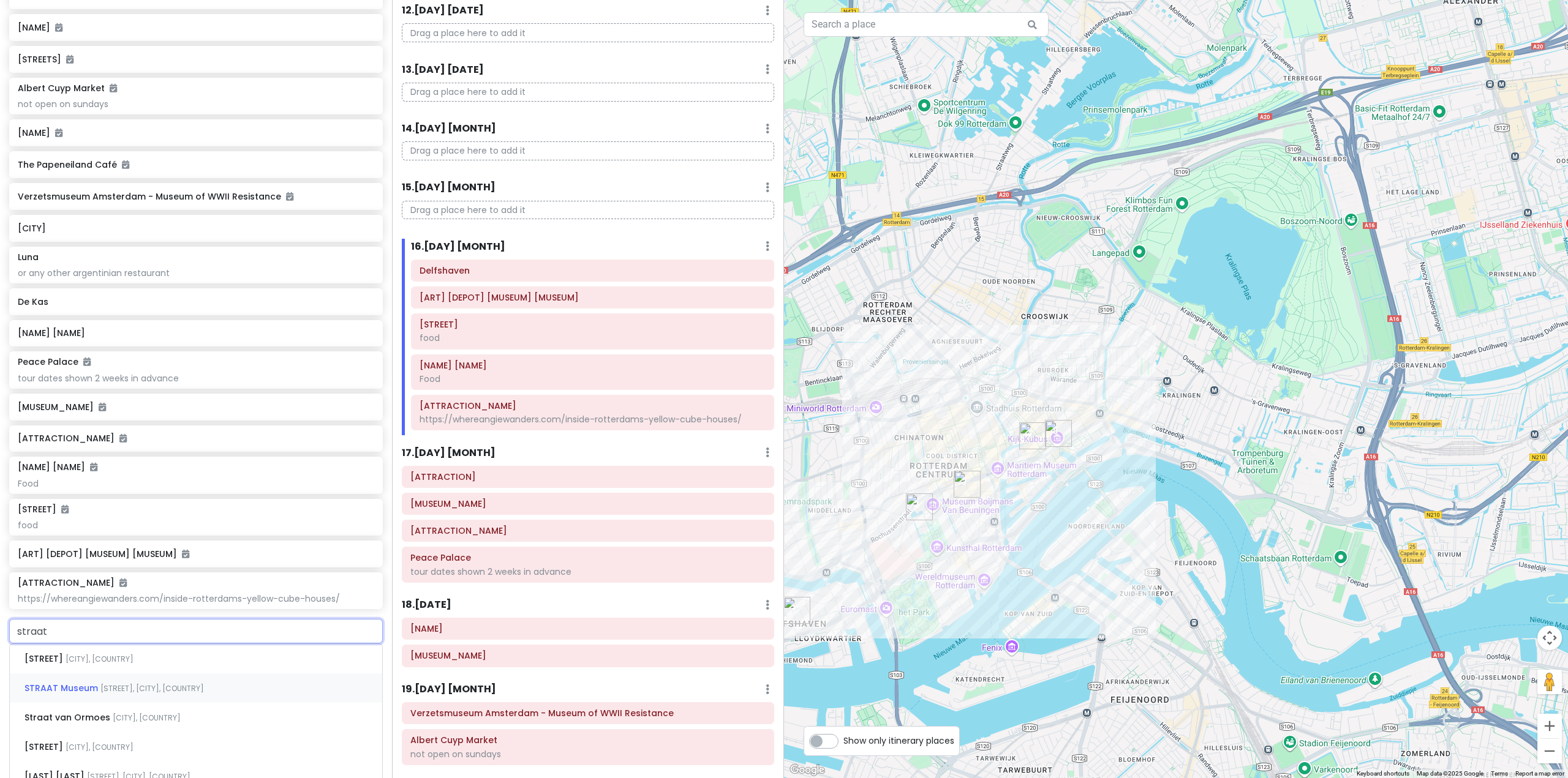 scroll, scrollTop: 1520, scrollLeft: 0, axis: vertical 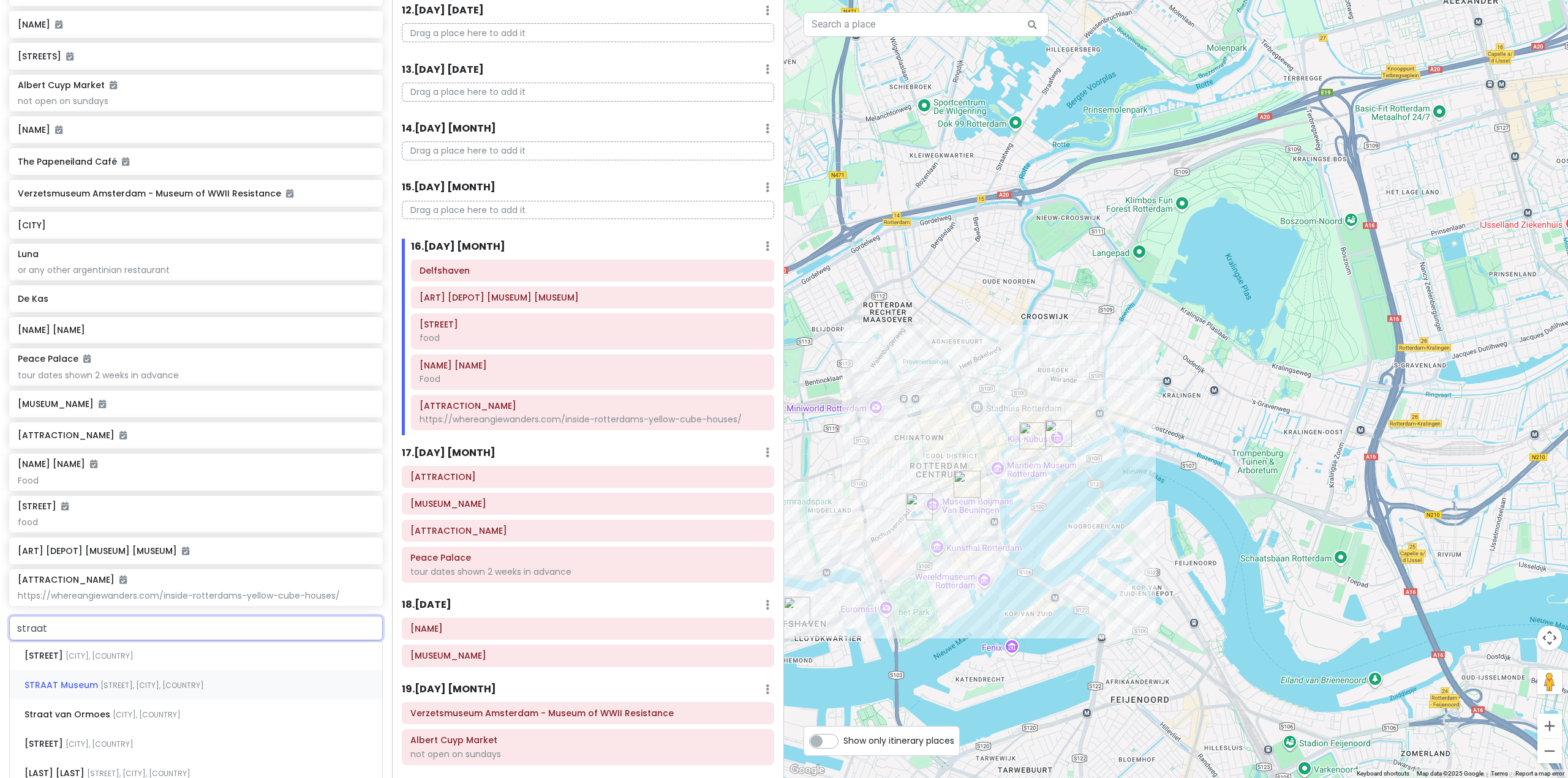 click on "[NAME] [NAME]  [STREET], [CITY], [COUNTRY]" at bounding box center (196, 685) 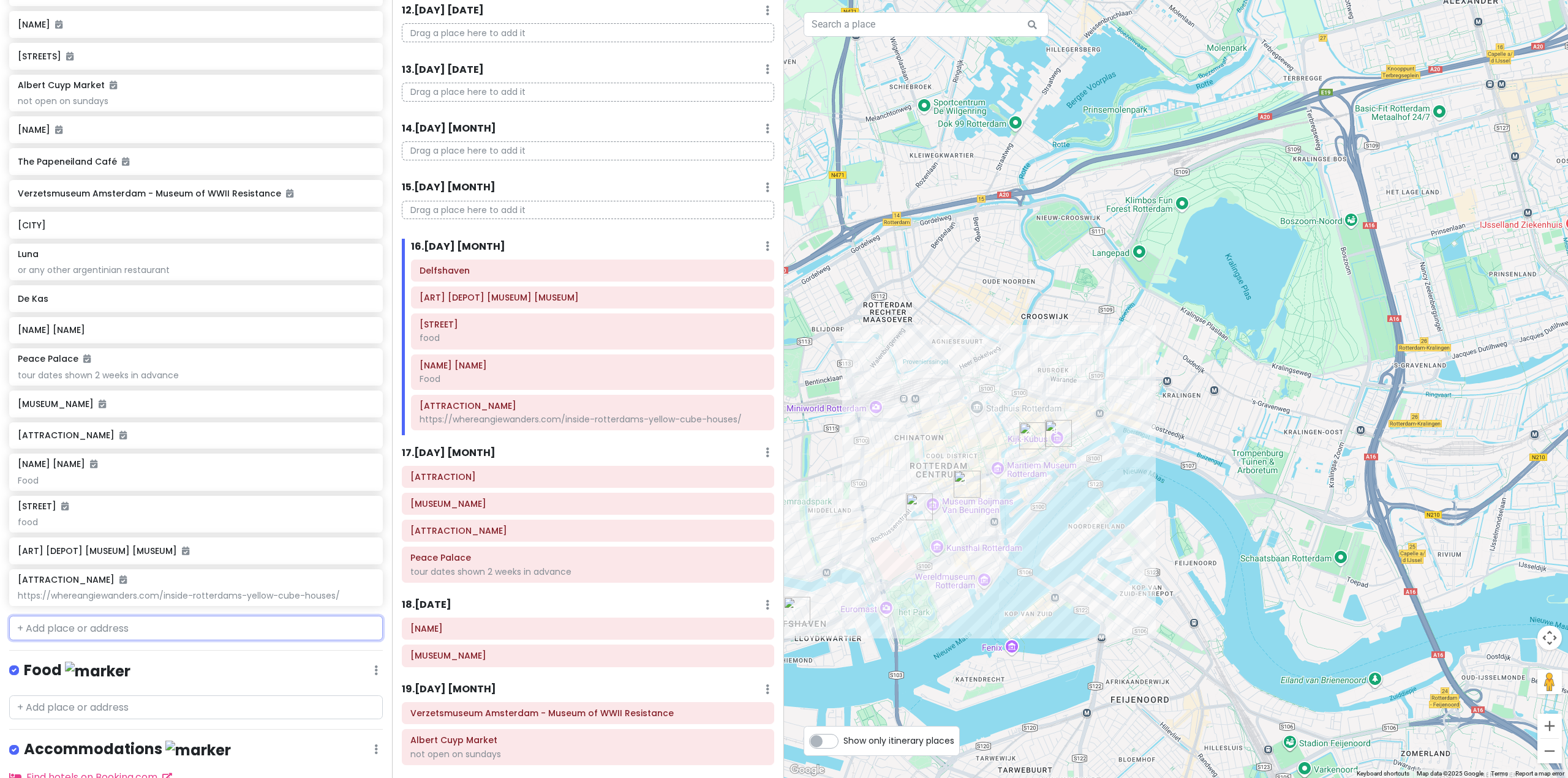scroll, scrollTop: 1551, scrollLeft: 0, axis: vertical 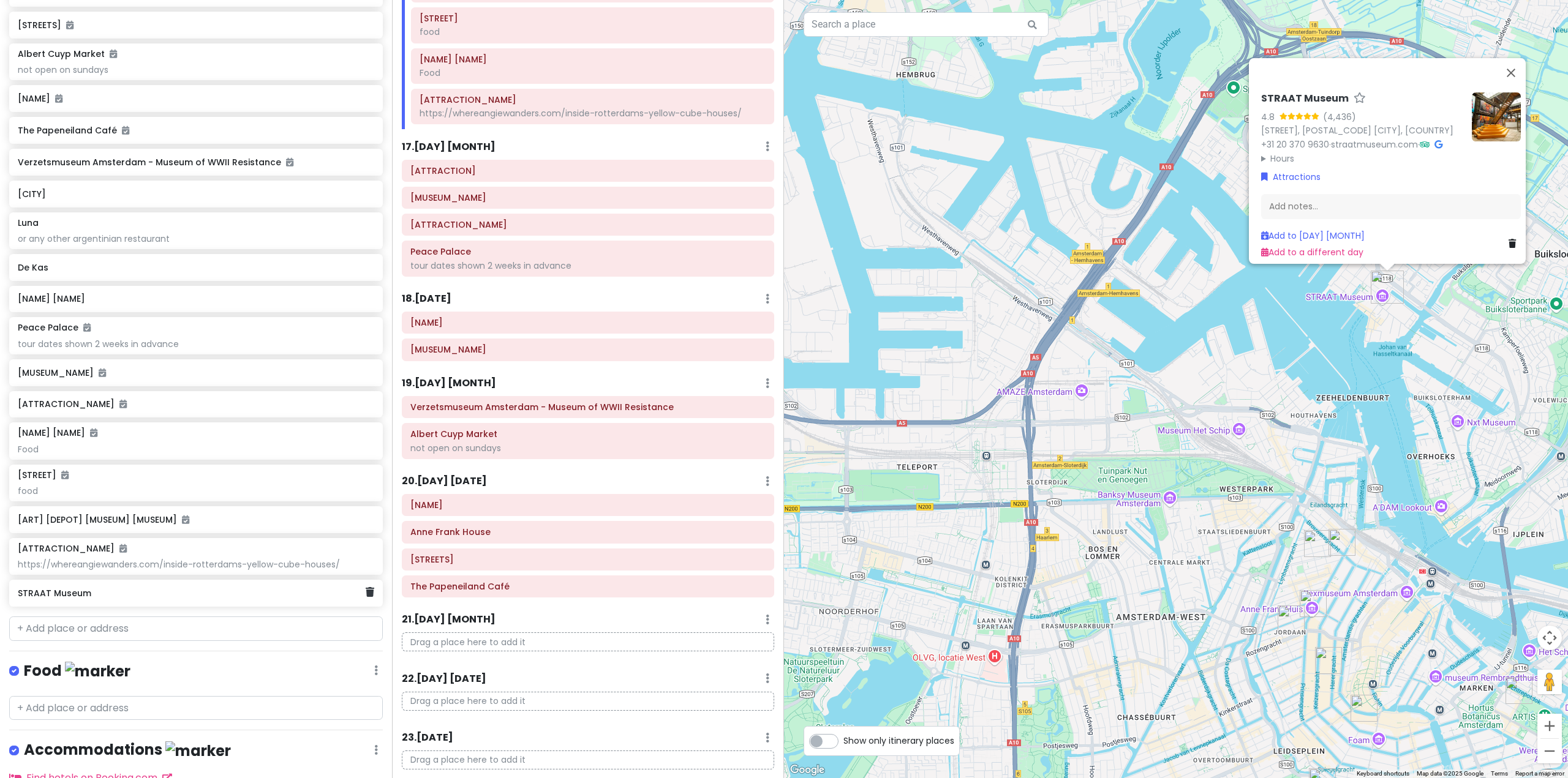 click on "STRAAT Museum" at bounding box center [191, 593] 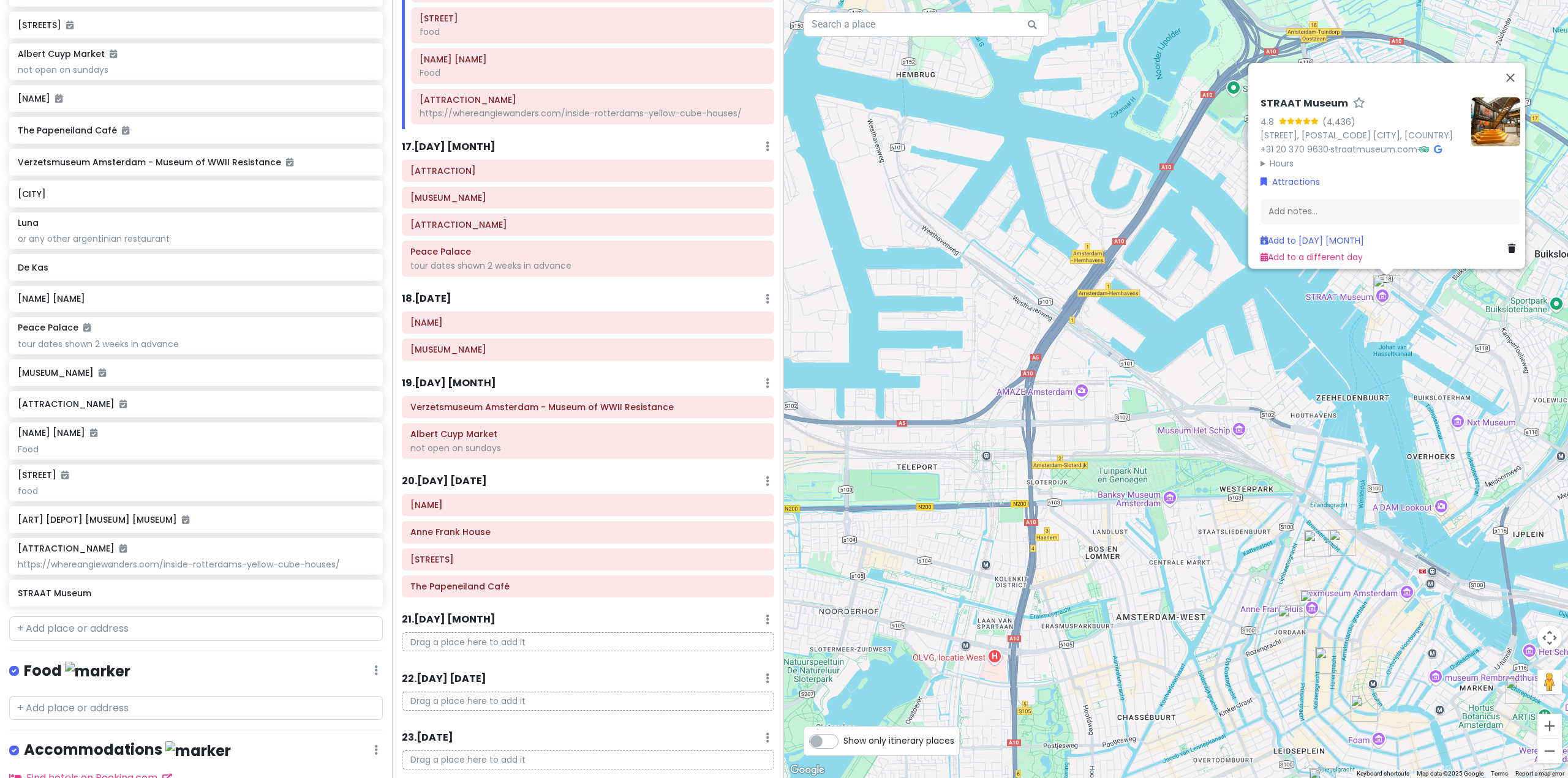 click at bounding box center [1342, 542] 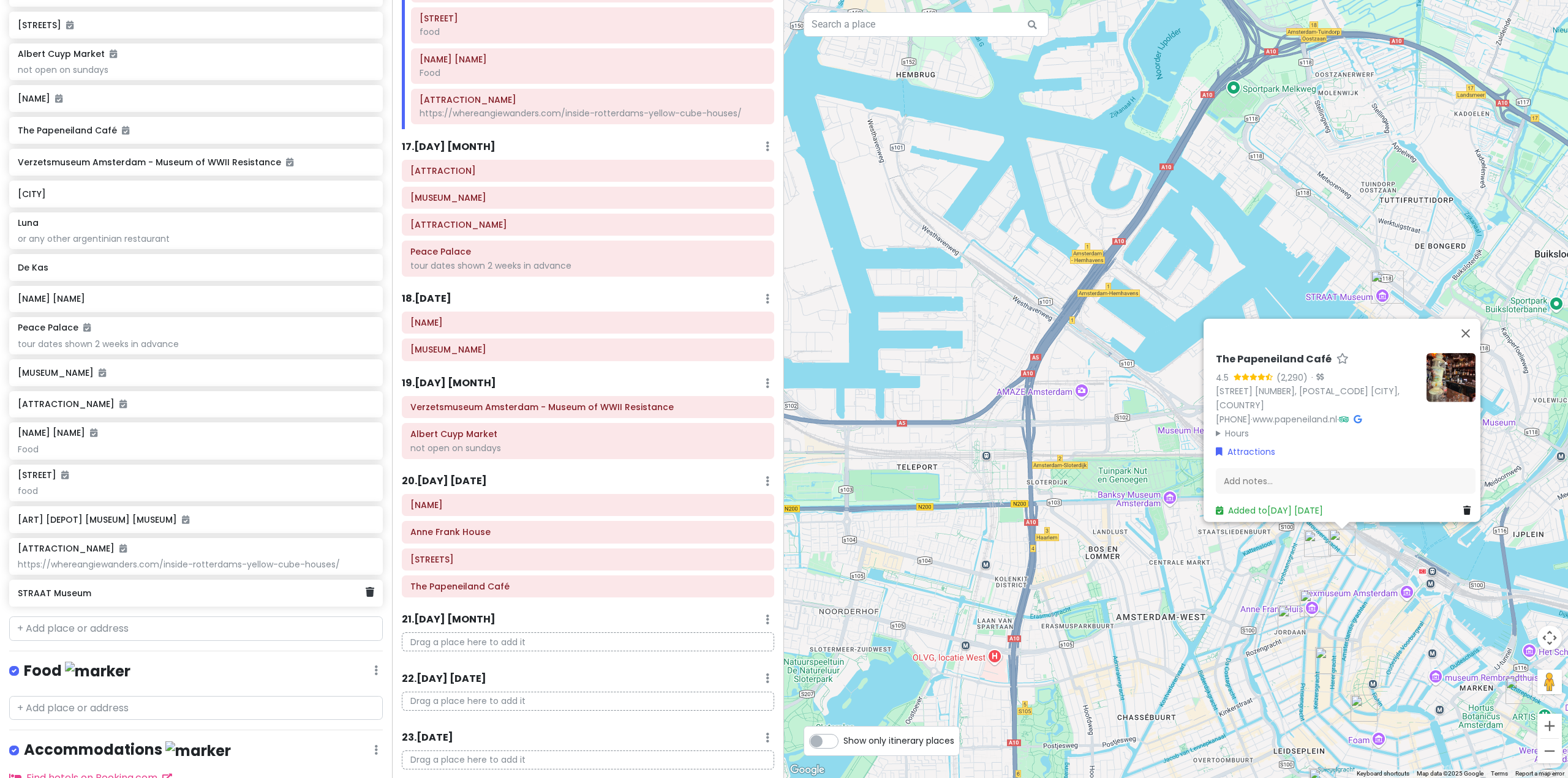 click on "STRAAT Museum" at bounding box center [191, 593] 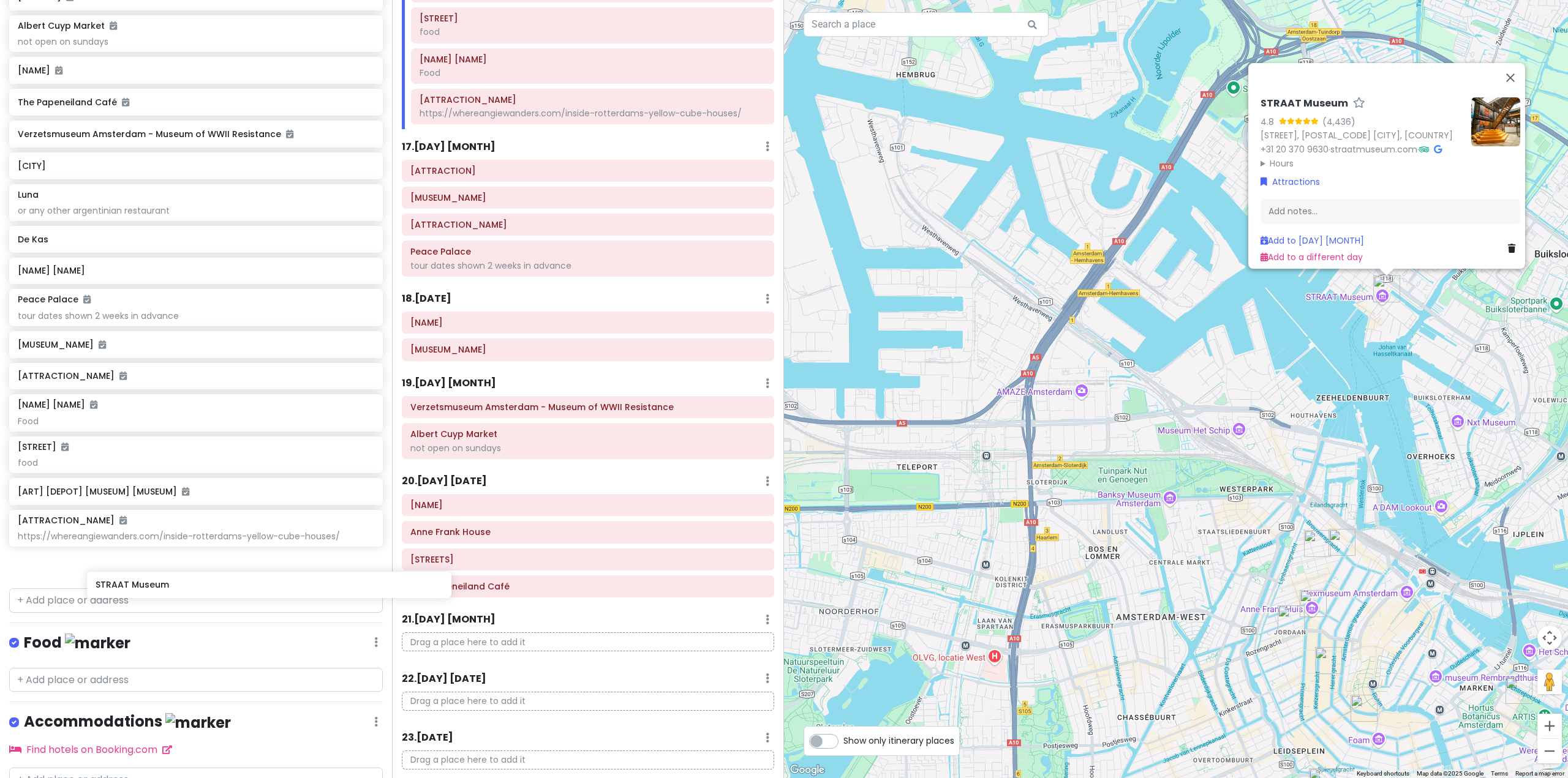 scroll, scrollTop: 1581, scrollLeft: 0, axis: vertical 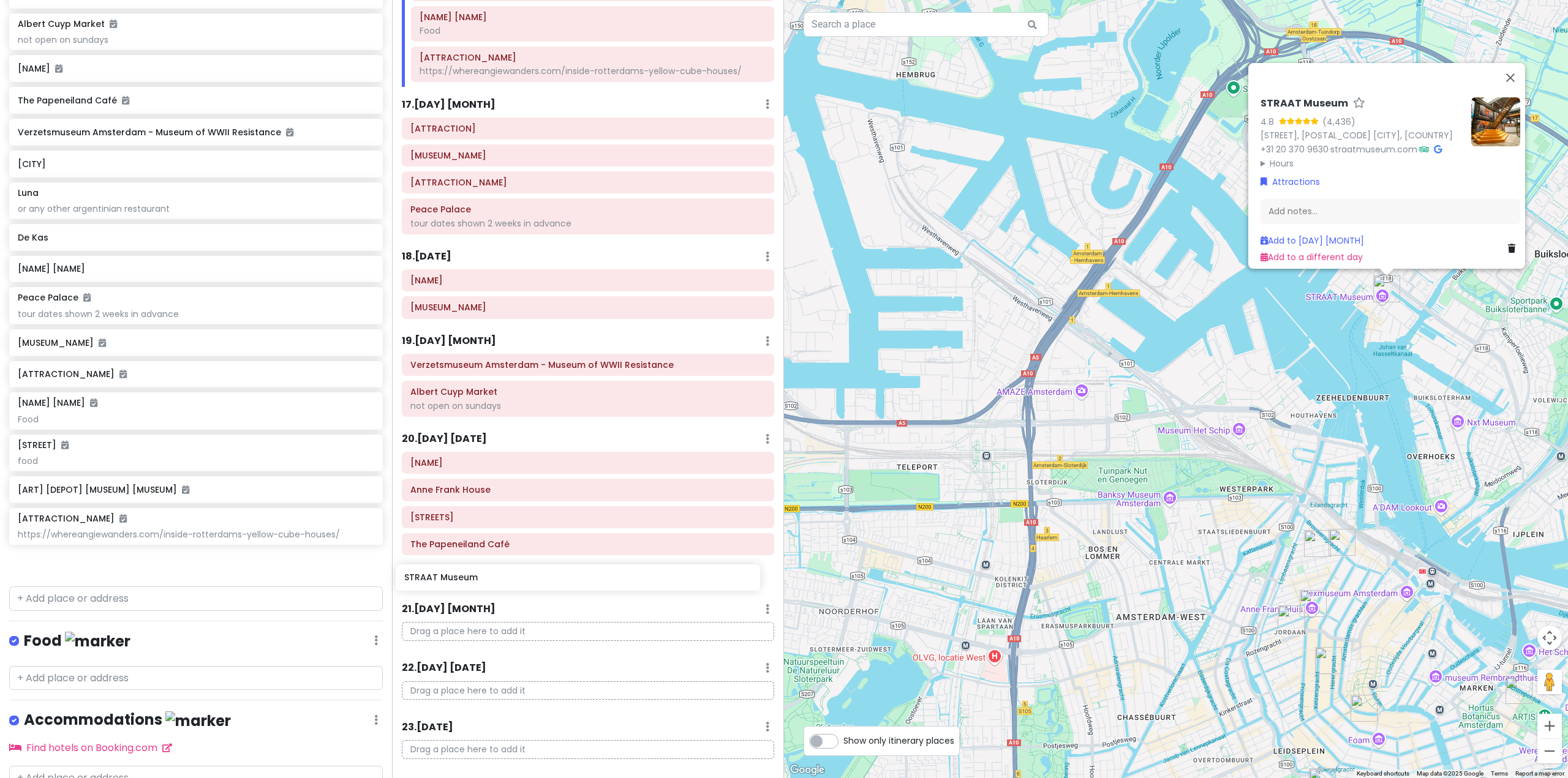 drag, startPoint x: 162, startPoint y: 602, endPoint x: 547, endPoint y: 587, distance: 385.2921 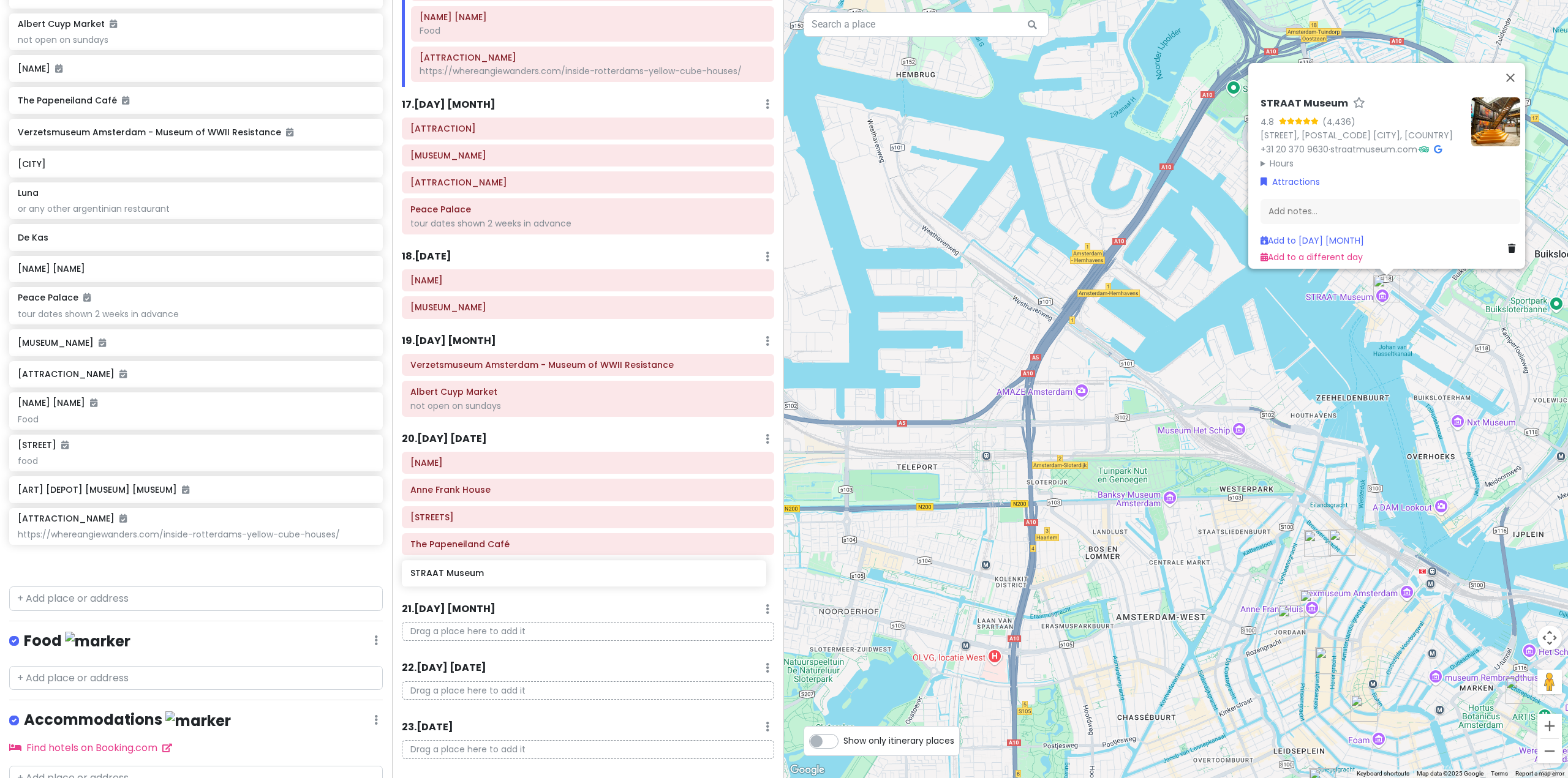 scroll, scrollTop: 1613, scrollLeft: 0, axis: vertical 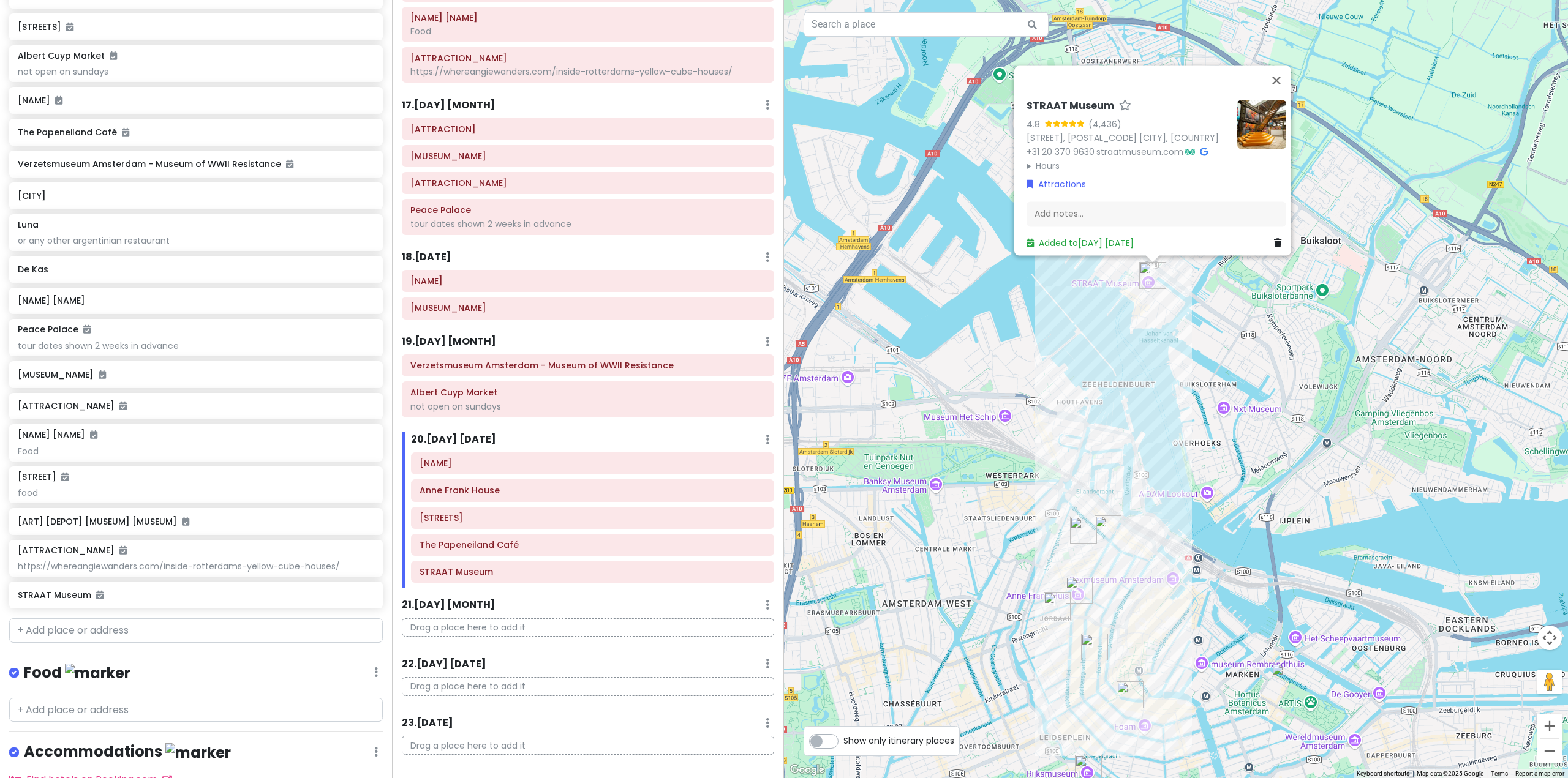 drag, startPoint x: 1214, startPoint y: 580, endPoint x: 984, endPoint y: 566, distance: 230.42569 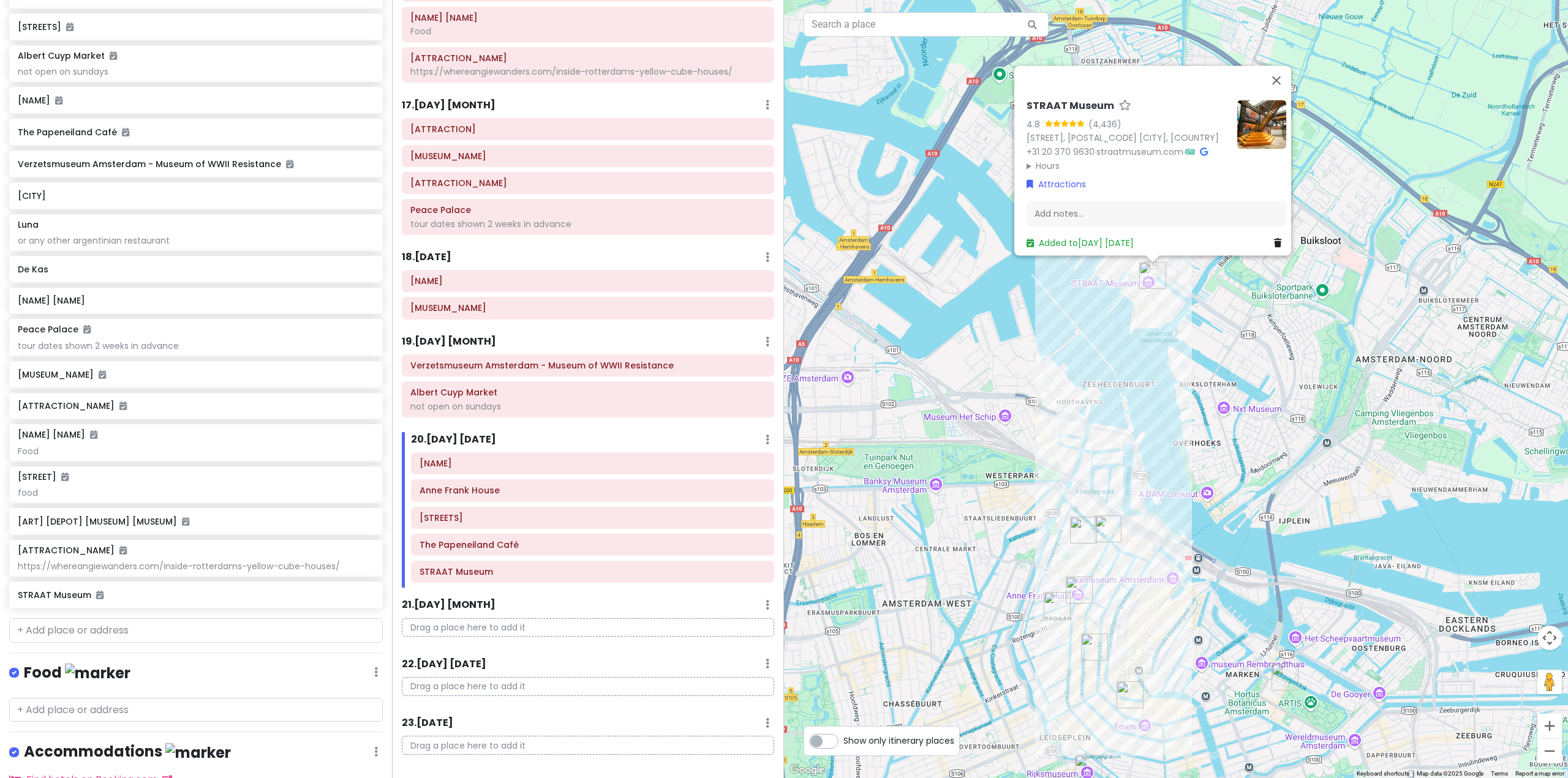 click on "[STREET], [POSTAL_CODE] [CITY], [COUNTRY] [PHONE] · straatmuseum.com · Hours Monday [TIME]–[TIME] Tuesday [TIME]–[TIME] Wednesday [TIME]–[TIME] Thursday [TIME]–[TIME] Friday [TIME]–[TIME] Saturday [TIME]–[TIME] Sunday [TIME]–[TIME] Attractions Add notes... Added to [DAY] [DATE]" at bounding box center (1176, 389) 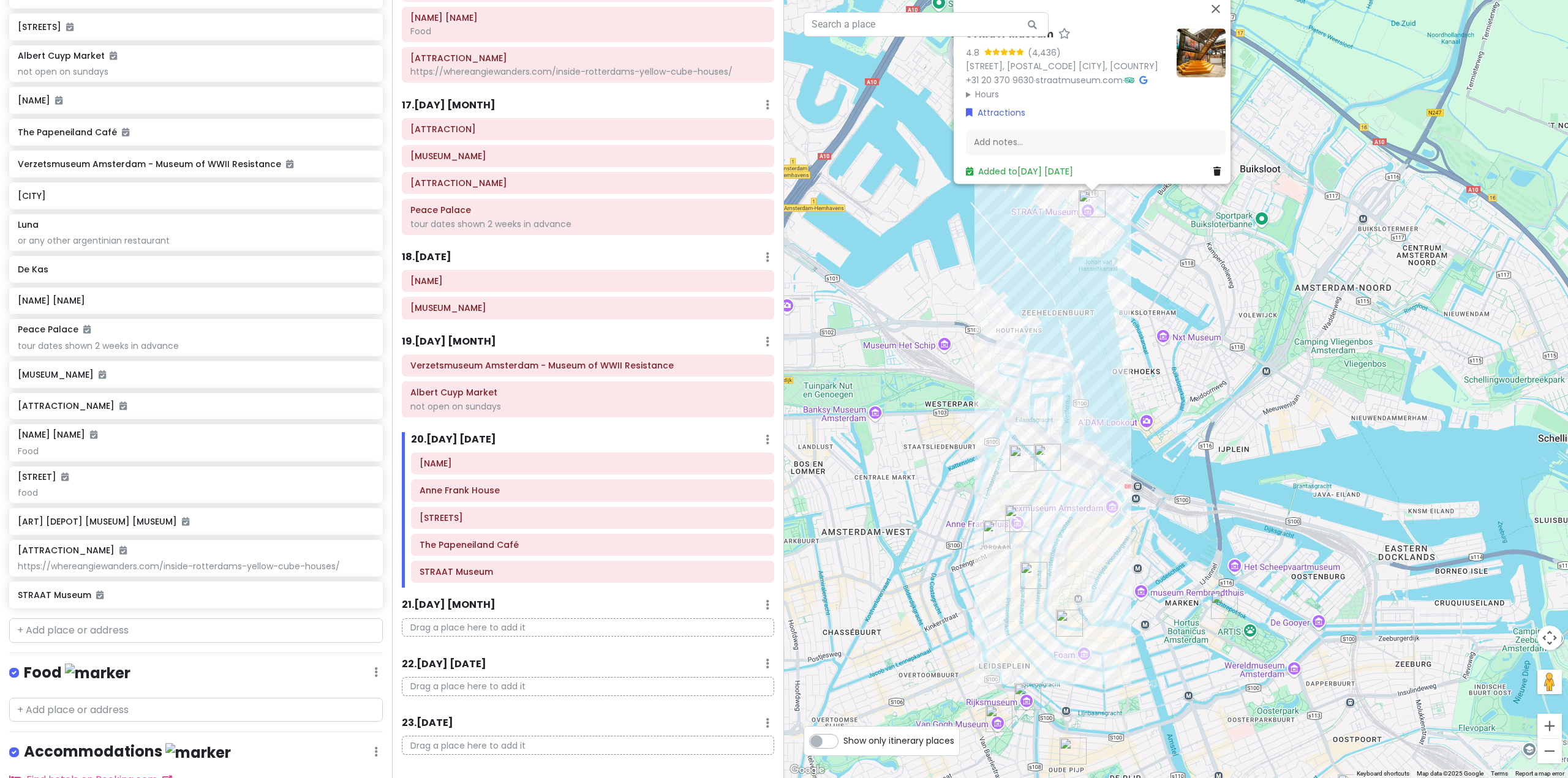drag, startPoint x: 973, startPoint y: 553, endPoint x: 916, endPoint y: 490, distance: 84.95881 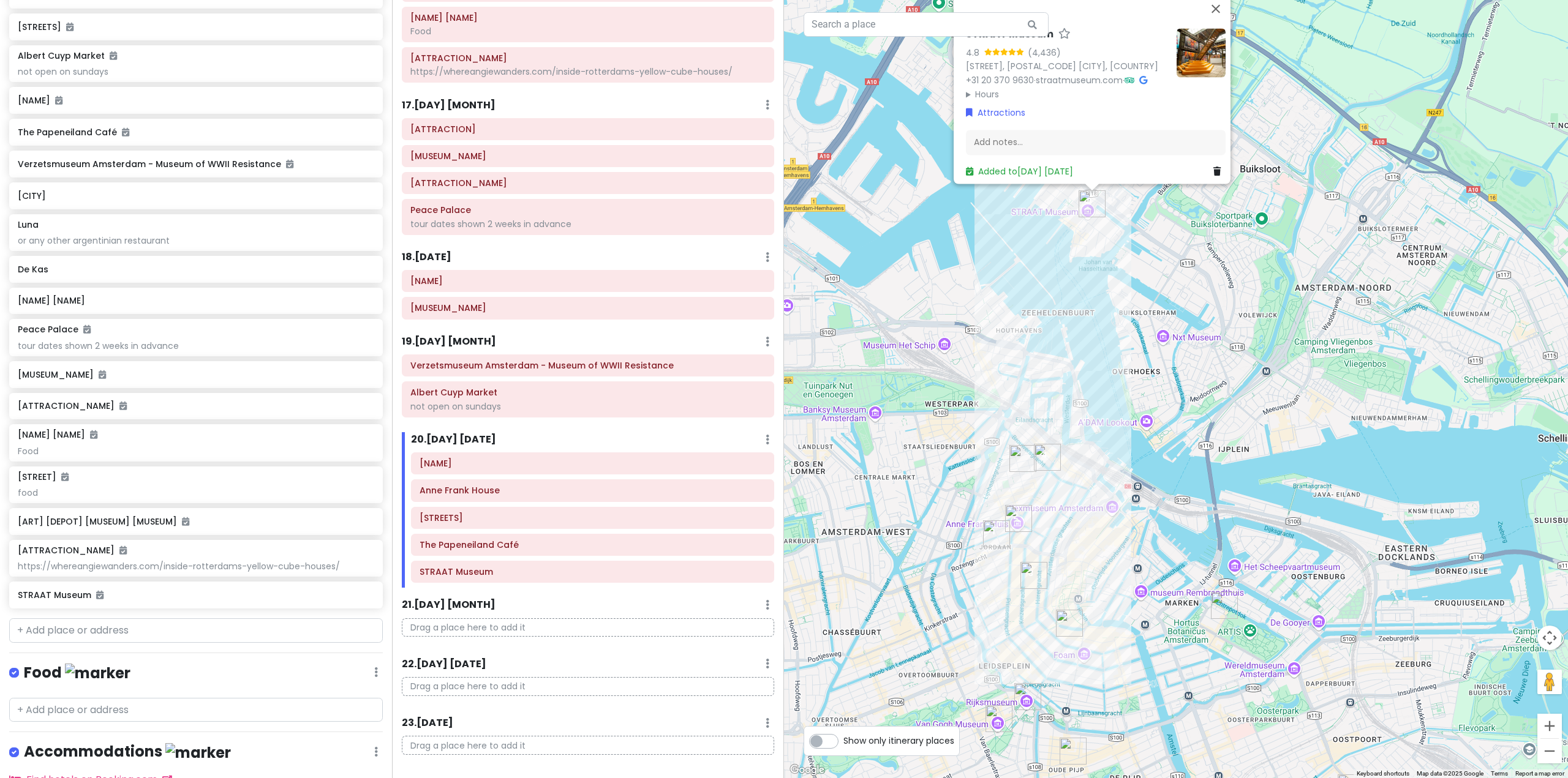 click on "[STREET], [POSTAL_CODE] [CITY], [COUNTRY] [PHONE] · straatmuseum.com · Hours Monday [TIME]–[TIME] Tuesday [TIME]–[TIME] Wednesday [TIME]–[TIME] Thursday [TIME]–[TIME] Friday [TIME]–[TIME] Saturday [TIME]–[TIME] Sunday [TIME]–[TIME] Attractions Add notes... Added to [DAY] [DATE]" at bounding box center [1176, 389] 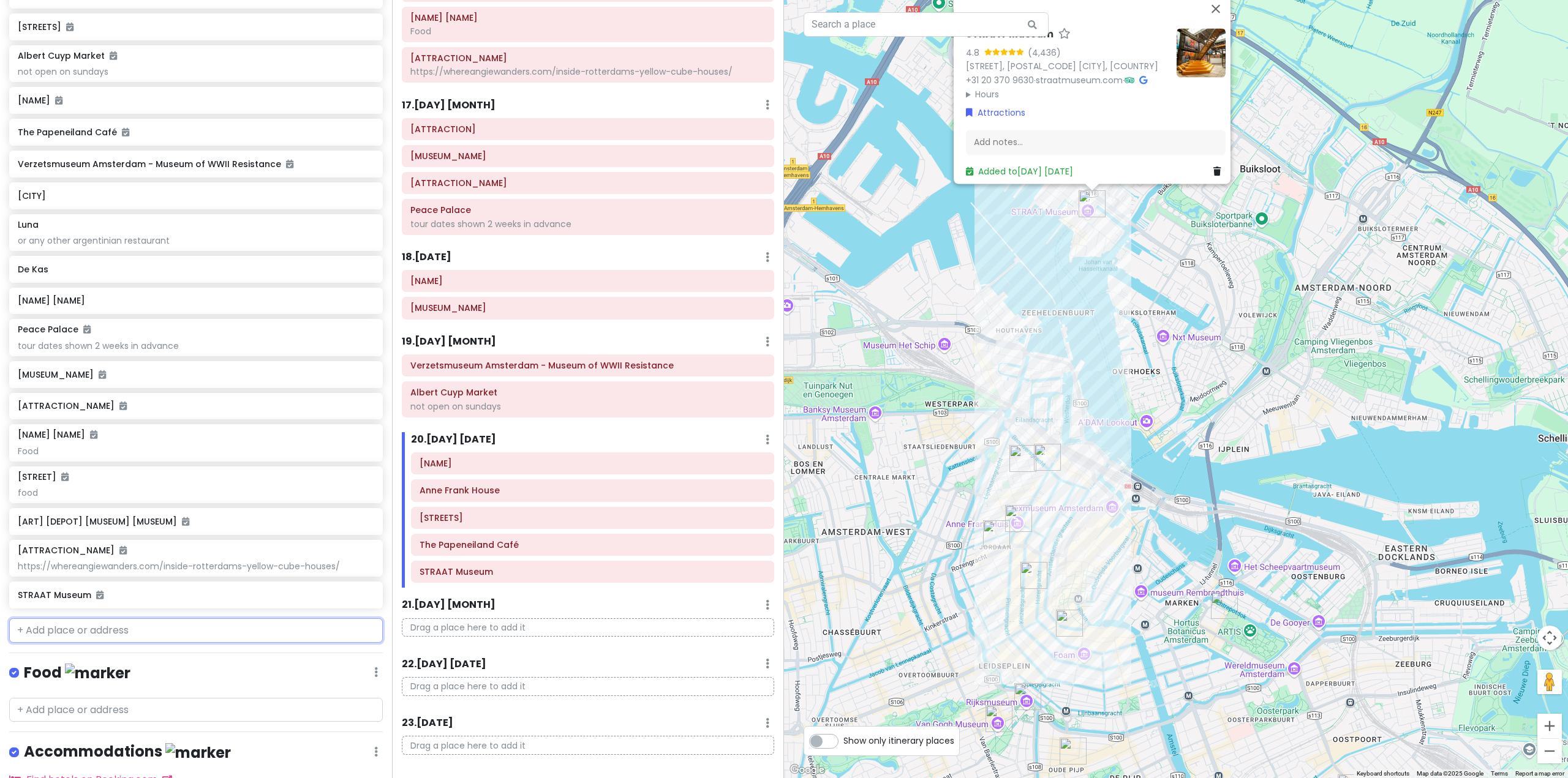 click at bounding box center (196, 630) 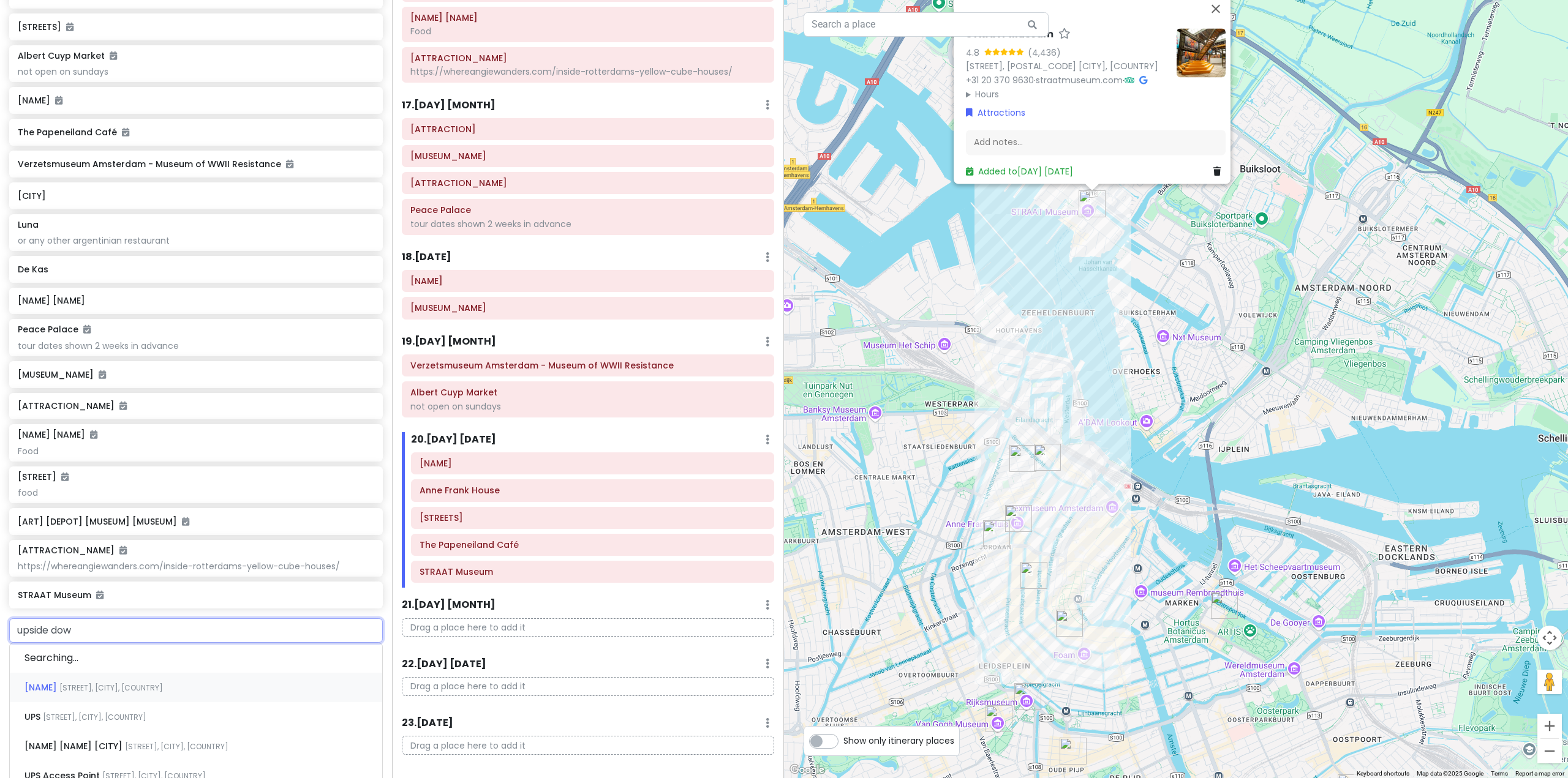 type on "upside down" 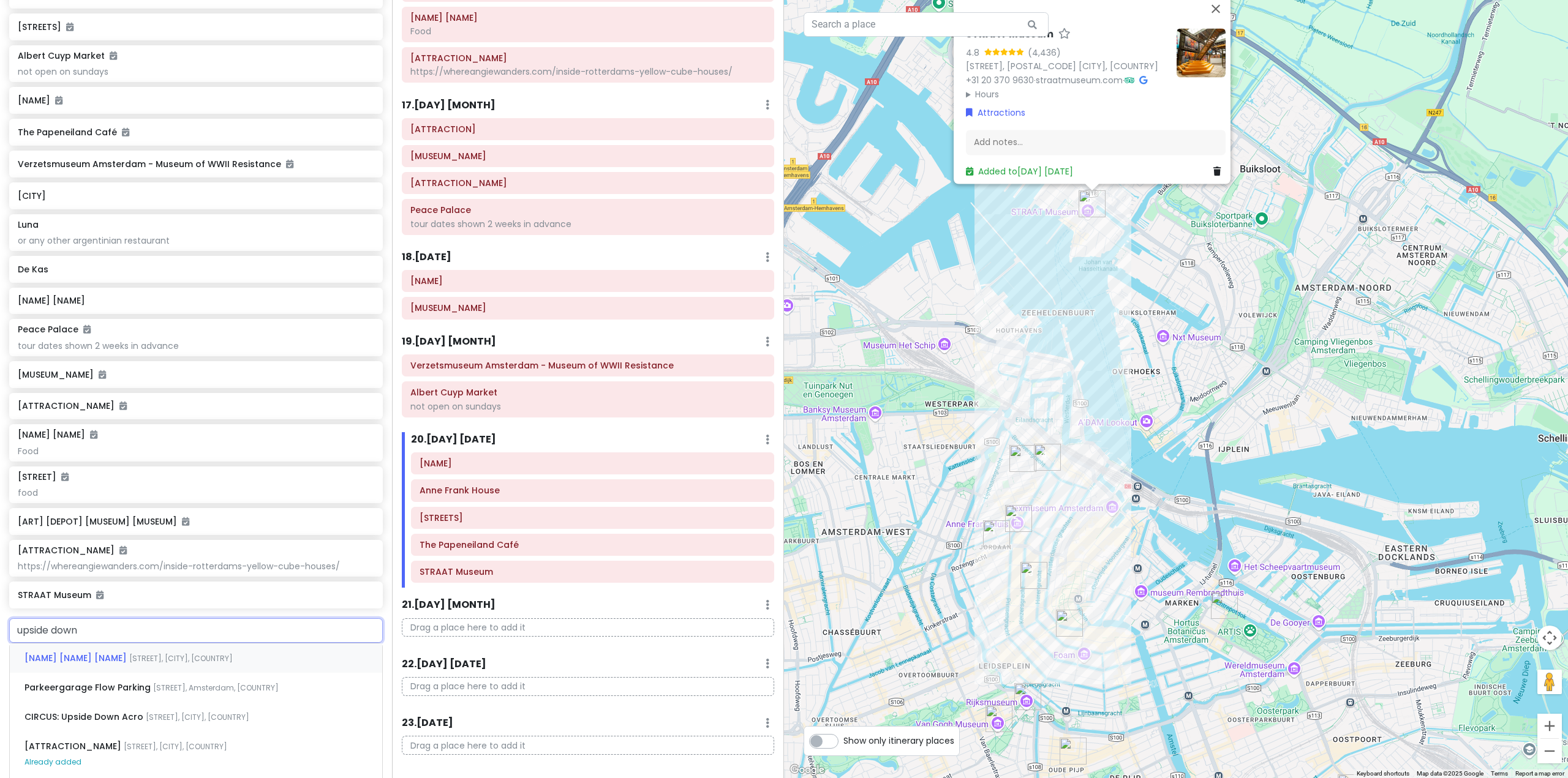 click on "[STREET], [CITY], [COUNTRY]" at bounding box center [181, 658] 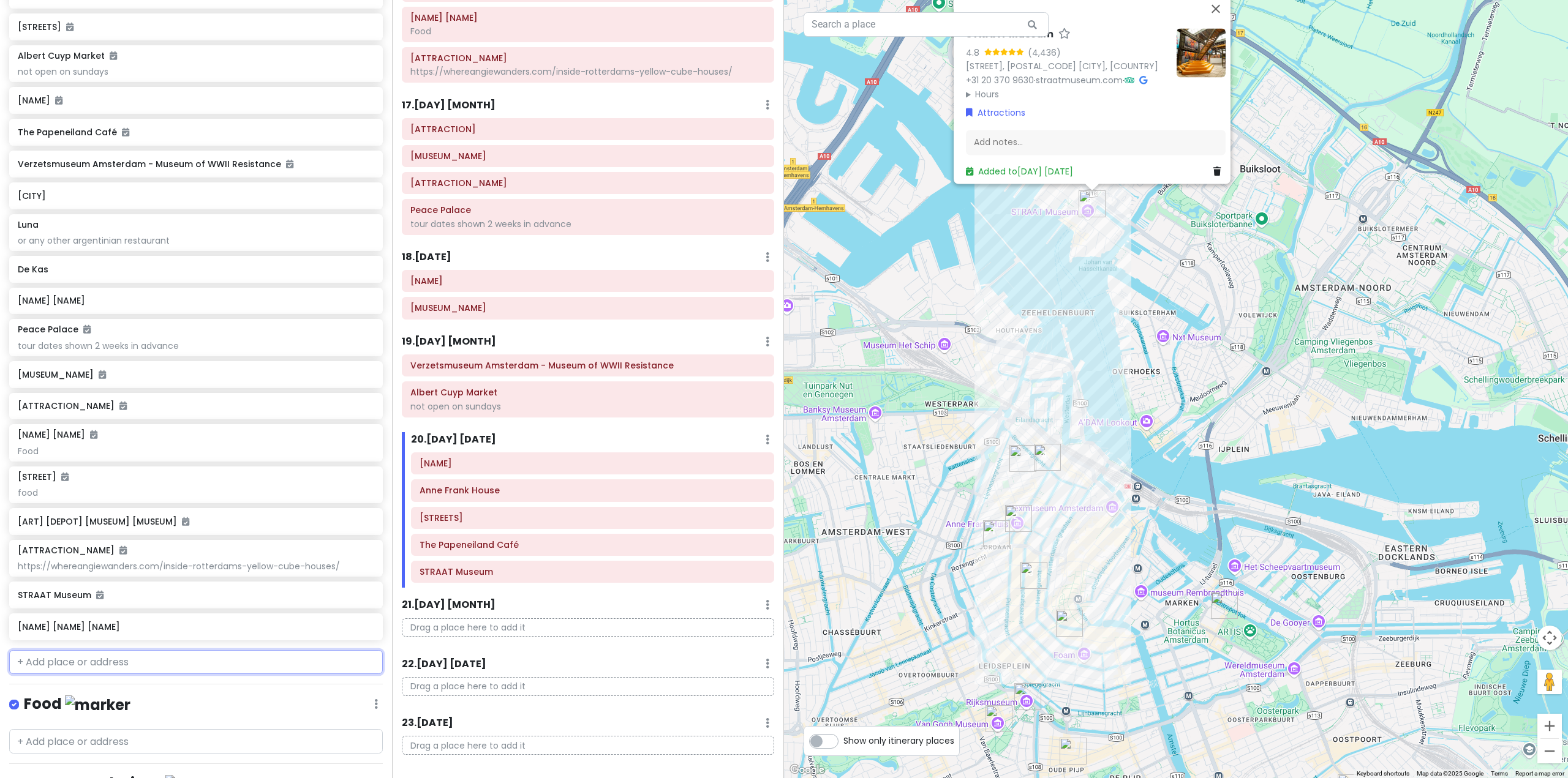scroll, scrollTop: 1581, scrollLeft: 0, axis: vertical 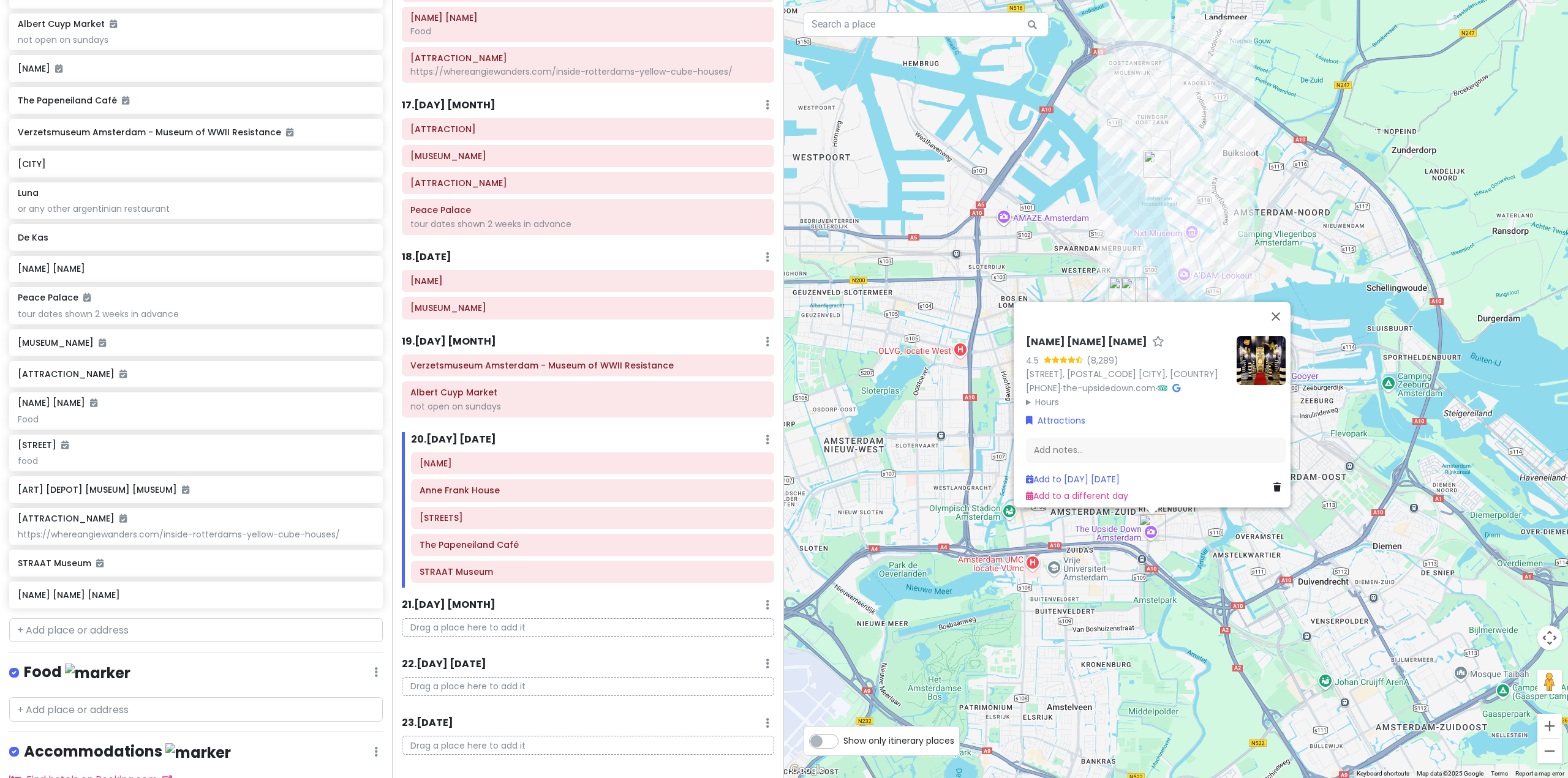 click on "[NAME] [NAME] [NAME] [RATING]       ([NUMBER]) [STREET], [POSTAL_CODE] [CITY] [PHONE]  ·  [URL]  ·  [HOURS] [DAY]  [TIME] [DAY]  [TIME] [DAY]  [TIME] [DAY]  [TIME] [DAY]  [TIME] [CATEGORY] [ACTION] [PHRASE]  [ACTION] [PHRASE] [DAY]  [ACTION] [PHRASE] [DAY]" at bounding box center (1176, 389) 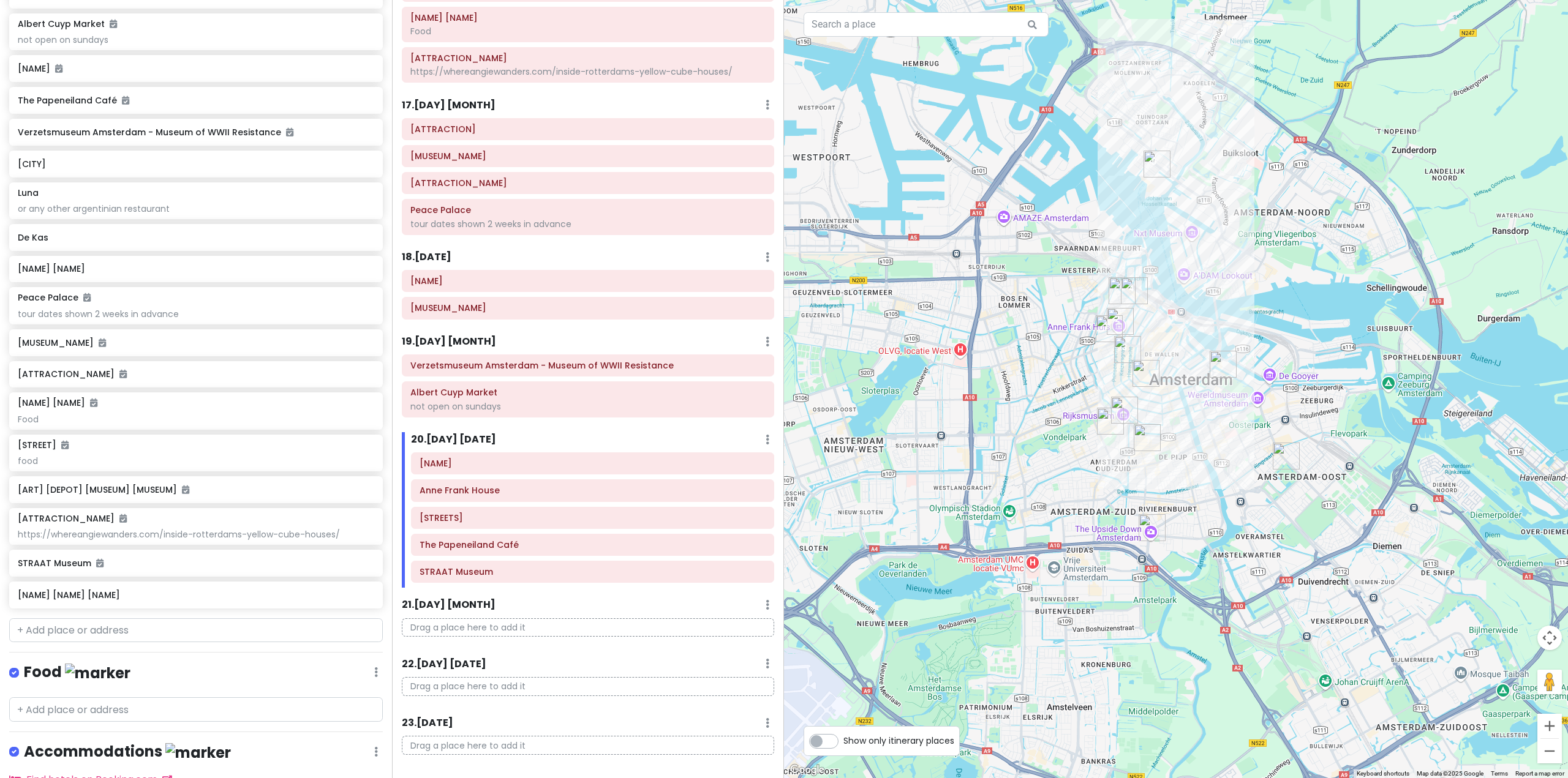 click at bounding box center [1147, 438] 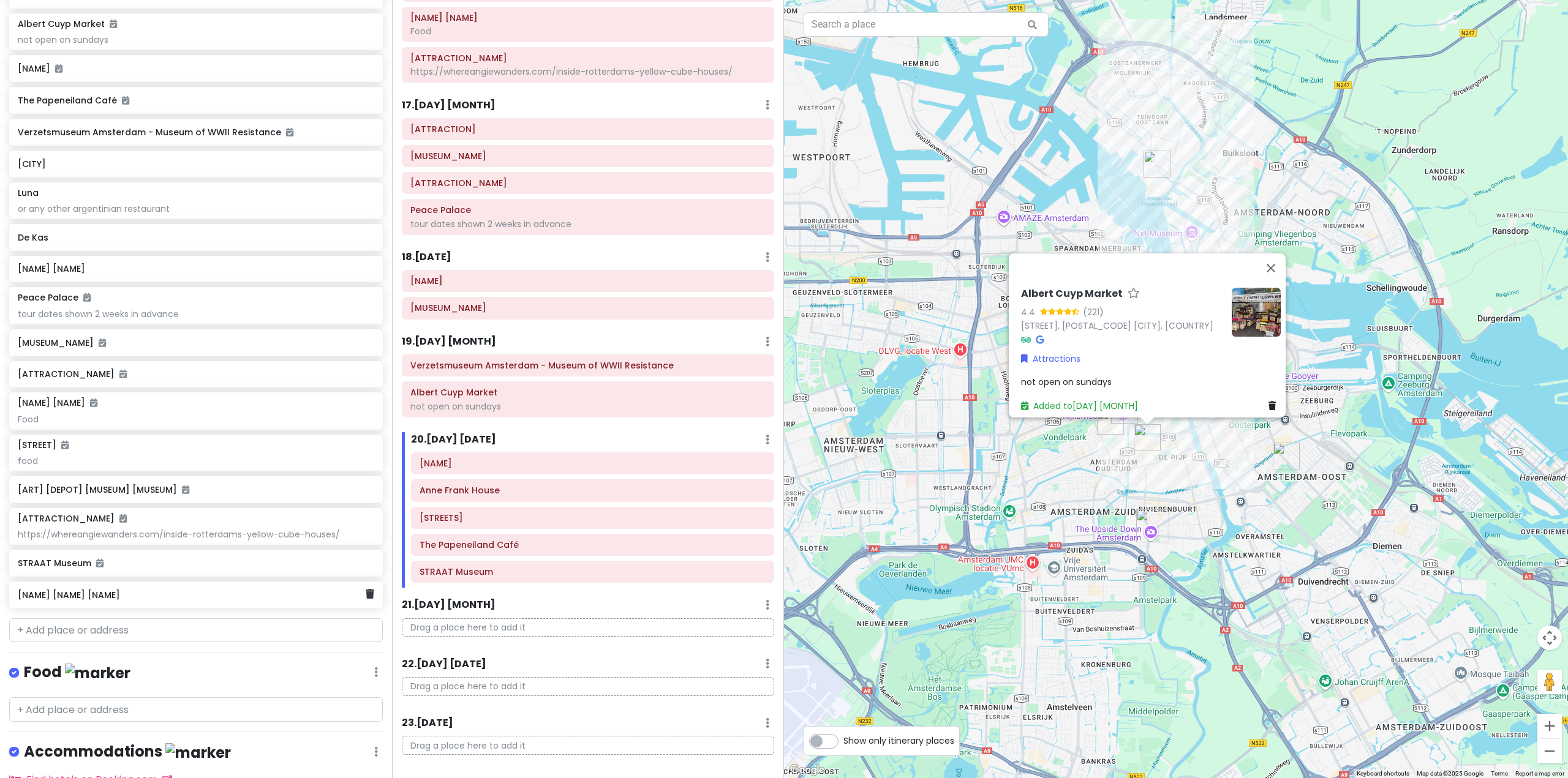 scroll, scrollTop: 1583, scrollLeft: 0, axis: vertical 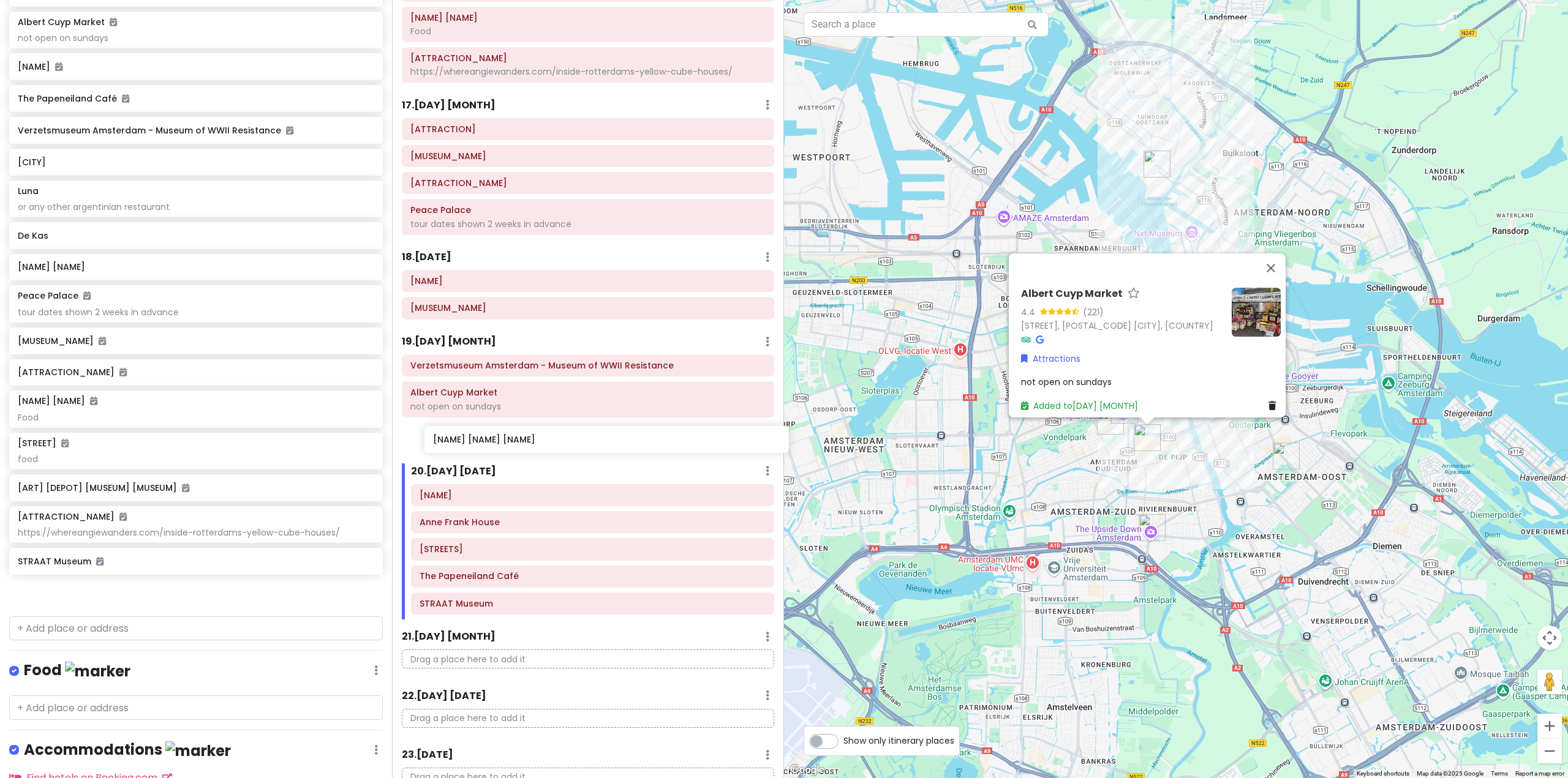 drag, startPoint x: 178, startPoint y: 599, endPoint x: 594, endPoint y: 444, distance: 443.9381 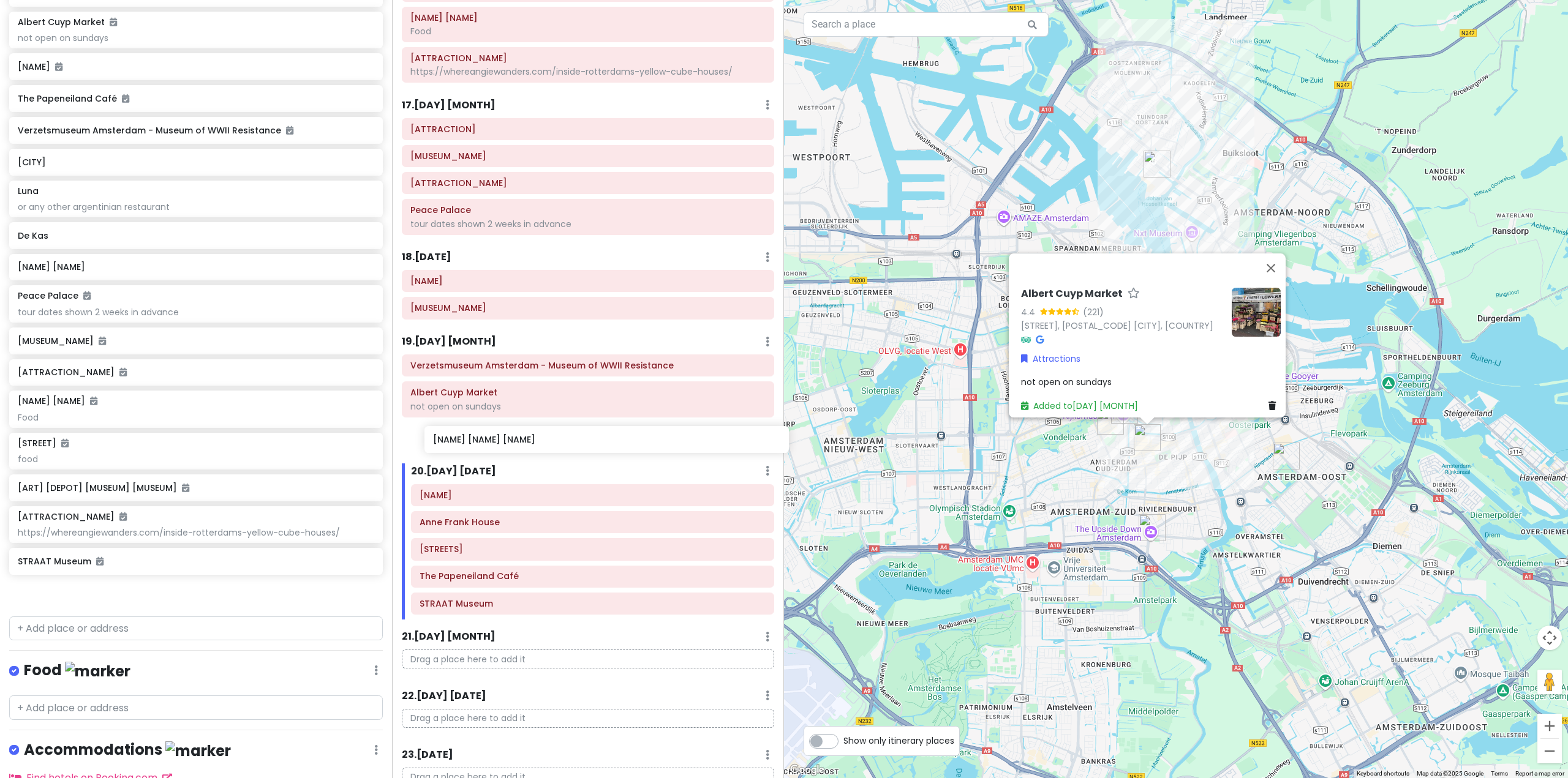 click on "[ATTRACTION_NAME] [ATTRACTION_NAME] [ATTRACTION_NAME] [ATTRACTION_NAME] [ATTRACTION_NAME] [ATTRACTION_NAME] [RESTAURANT_NAME] [RESTAURANT_NAME] [MARKET_NAME] [BUILDING_NAME] [CHURCH_NAME] [CHURCH_NAME] [BUILDING_NAME] [PARK_NAME] [ABBEY_NAME] [LANDMARK_NAME] [PARK_NAME] [COURTYARD_NAME] [MARKET_NAME] [MUSEUM_NAME] [LIBRARY_NAME] [OBSERVATORY_NAME] [DISTRICT_NAME]" at bounding box center (784, 389) 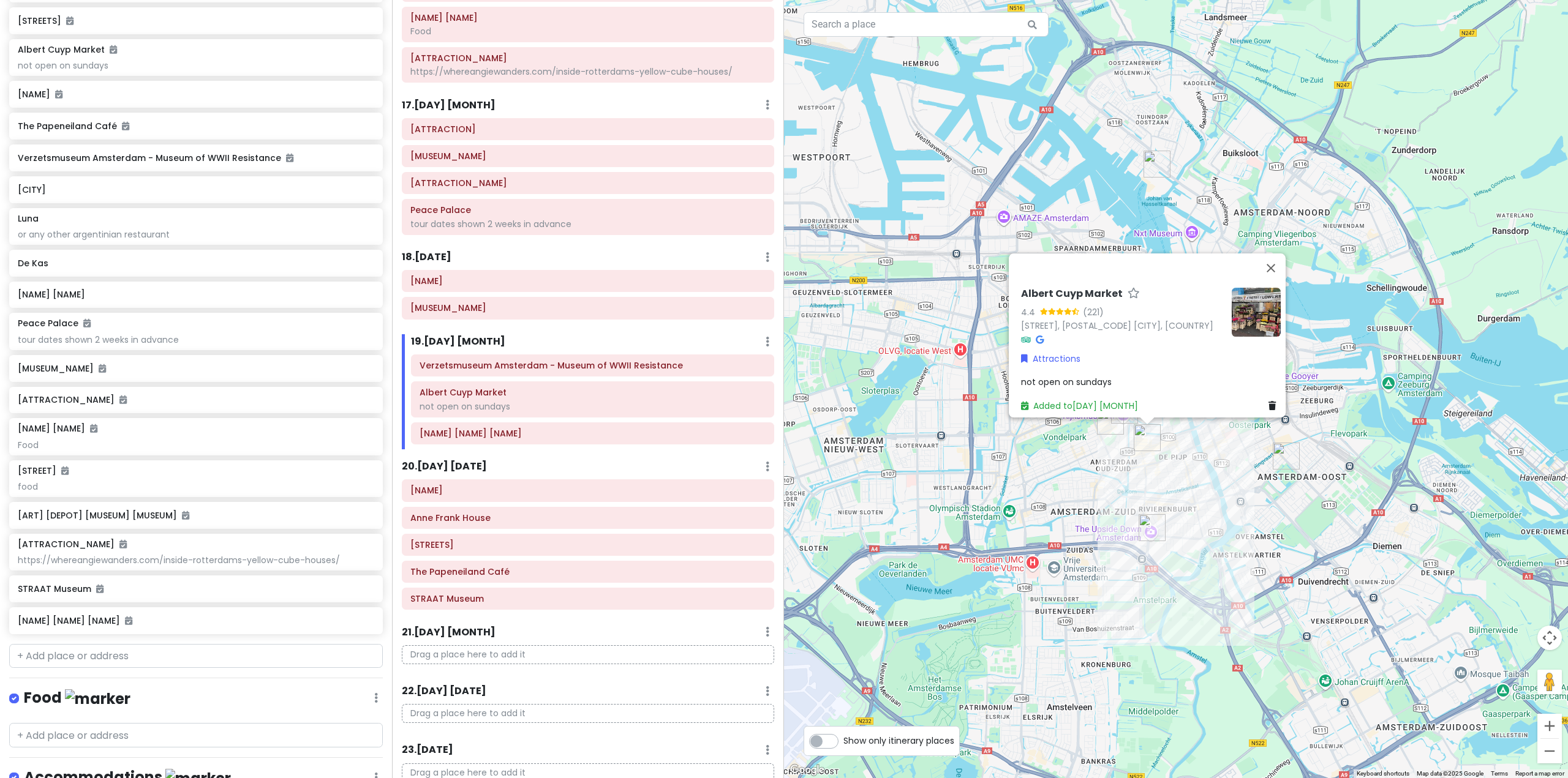 scroll, scrollTop: 1551, scrollLeft: 0, axis: vertical 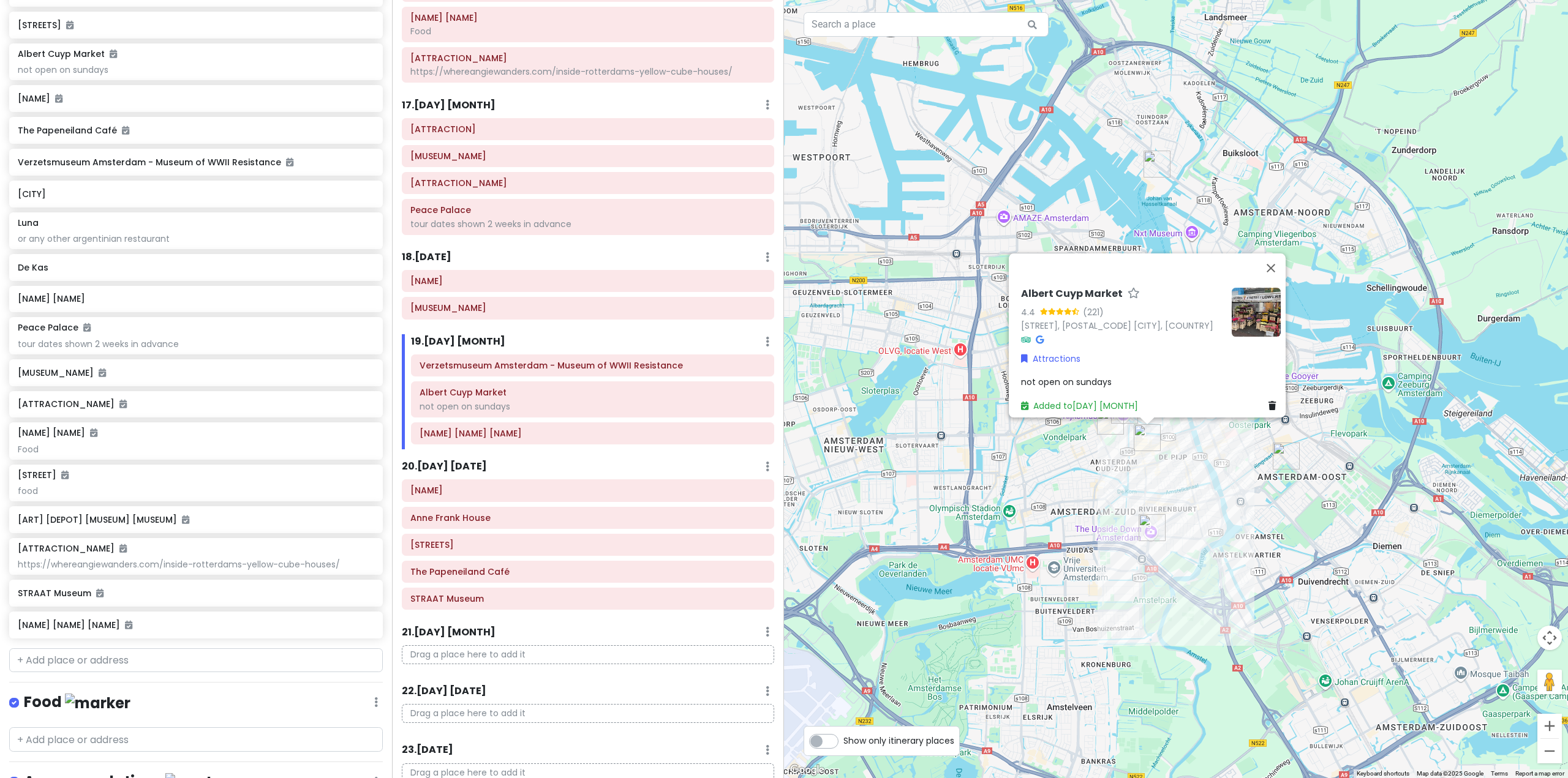 click on "[STREET] [NUMBER], [POSTAL_CODE] [CITY], [COUNTRY] Attractions not open on sundays Added to  [DATE]" at bounding box center (1176, 389) 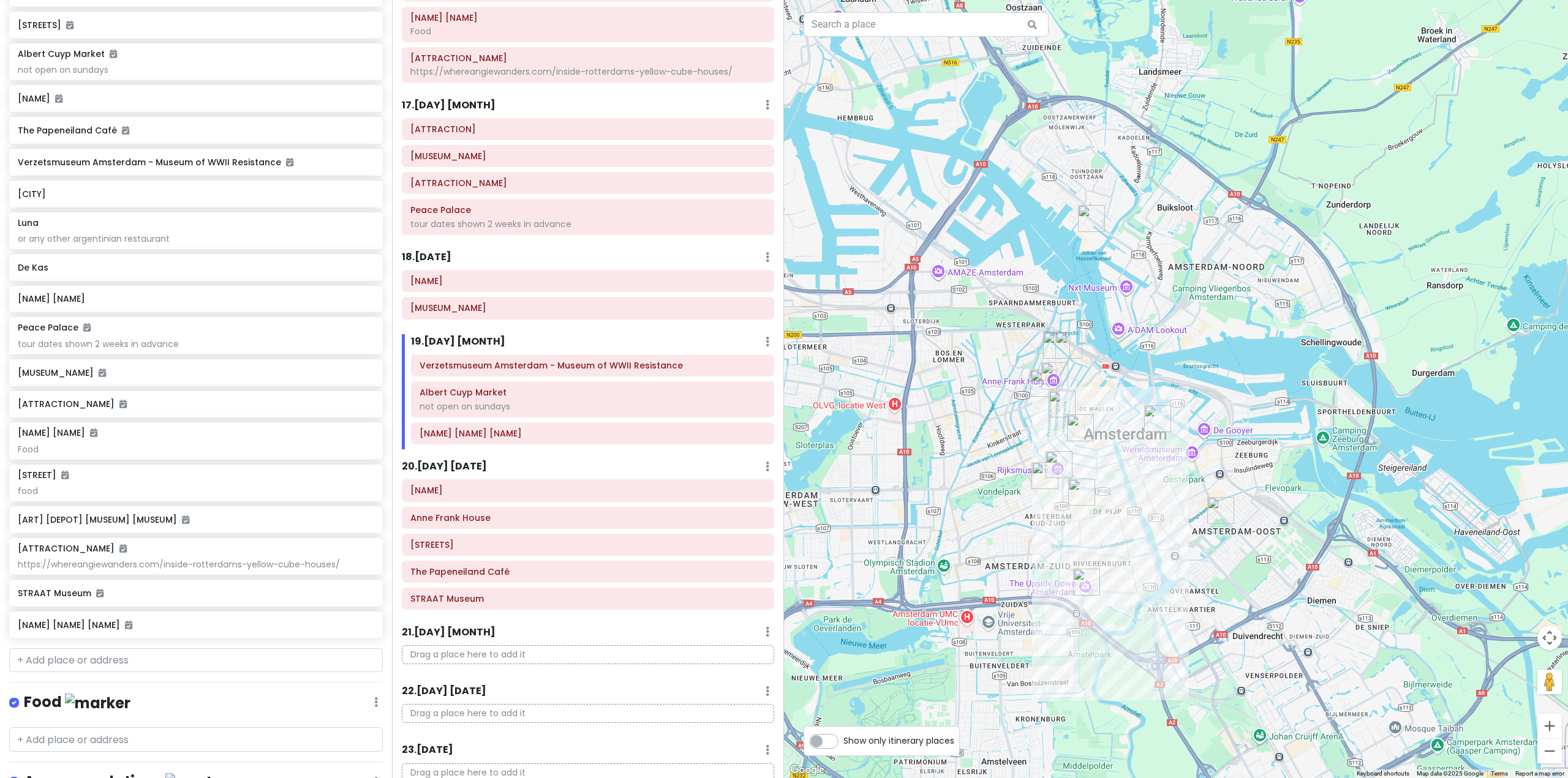 drag, startPoint x: 1246, startPoint y: 541, endPoint x: 1194, endPoint y: 586, distance: 68.76772 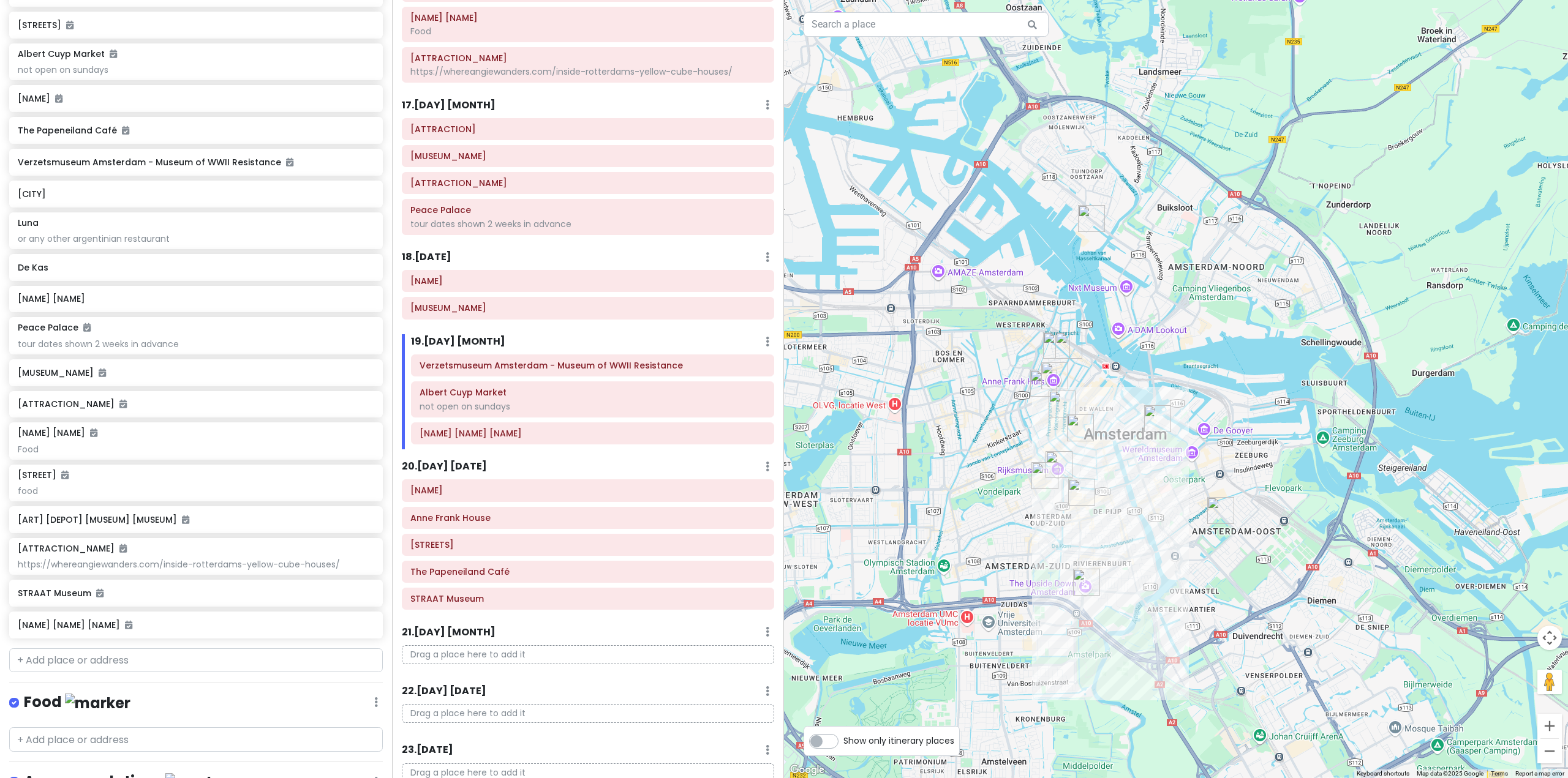 click at bounding box center [1176, 389] 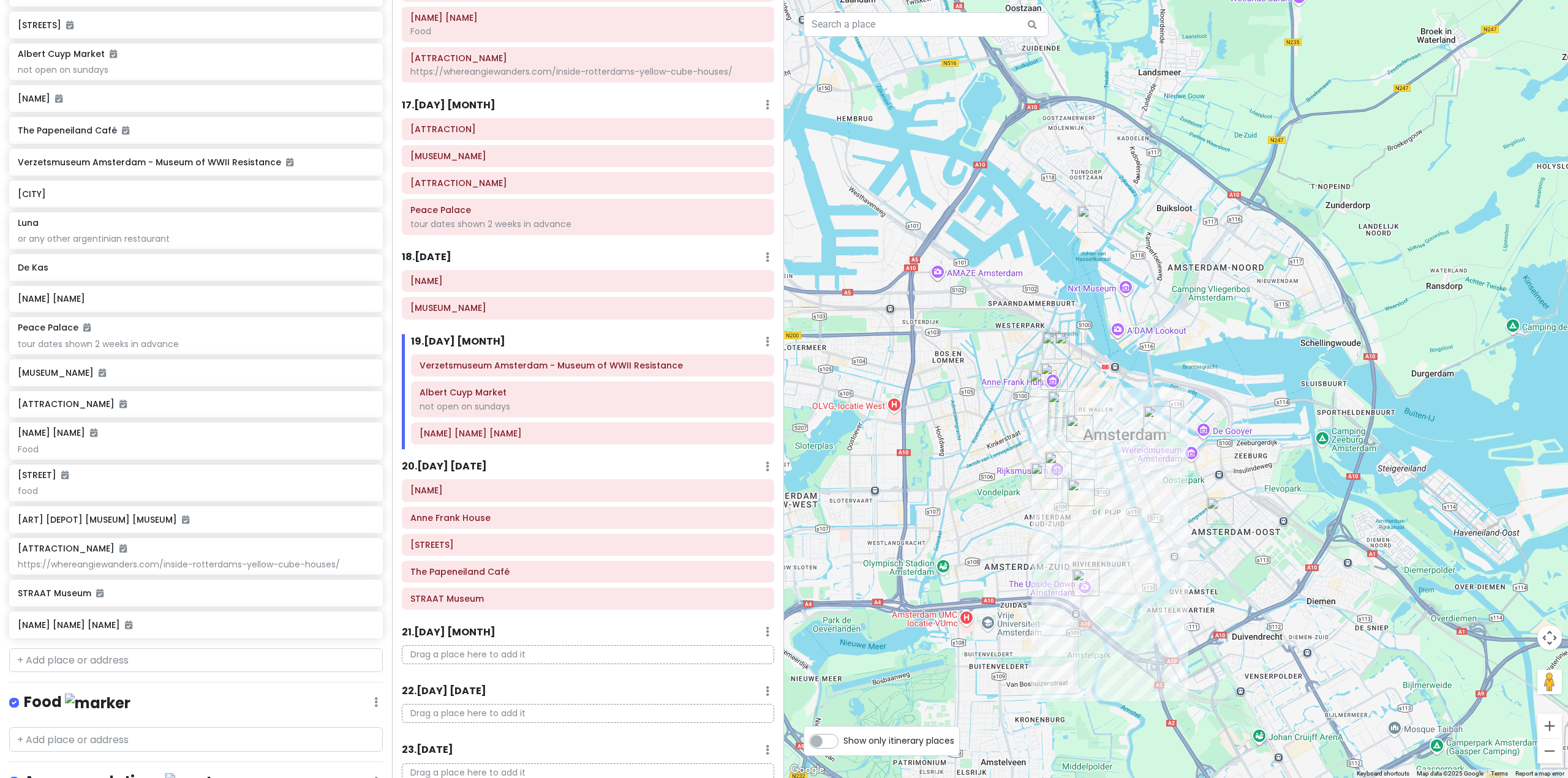 click on "Drag a place here to add it" at bounding box center [588, 654] 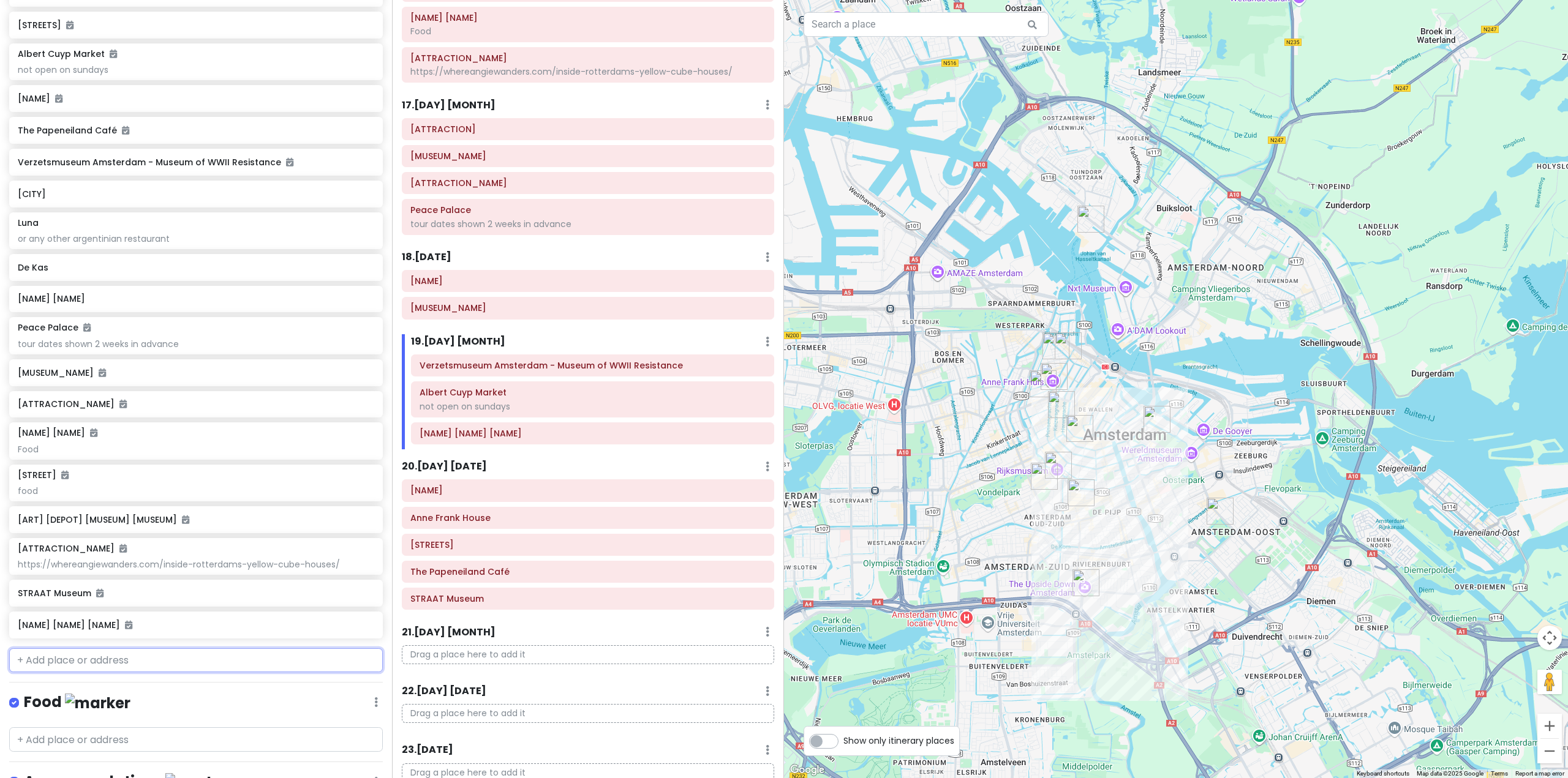 click at bounding box center [196, 660] 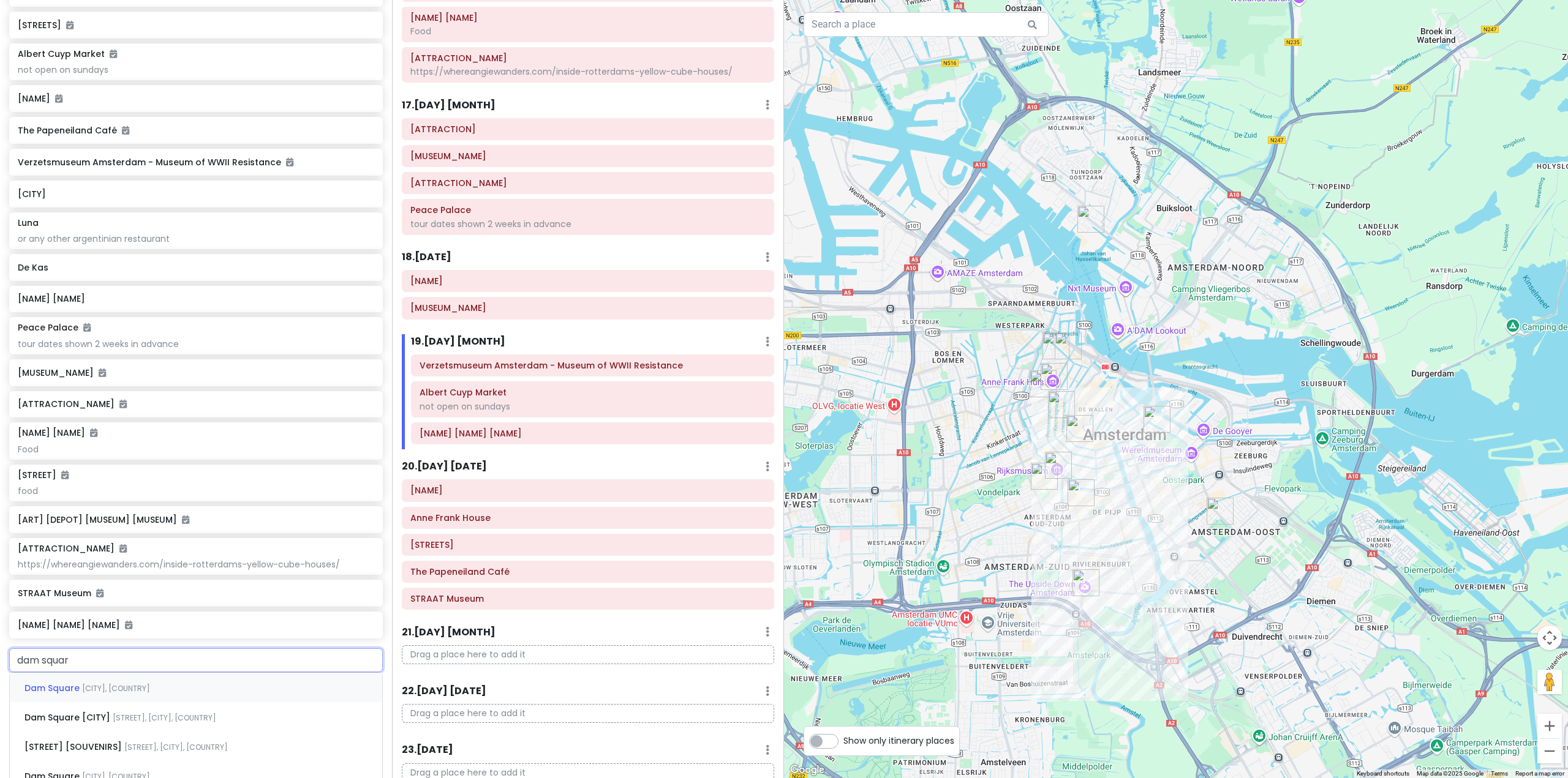 type on "dam square" 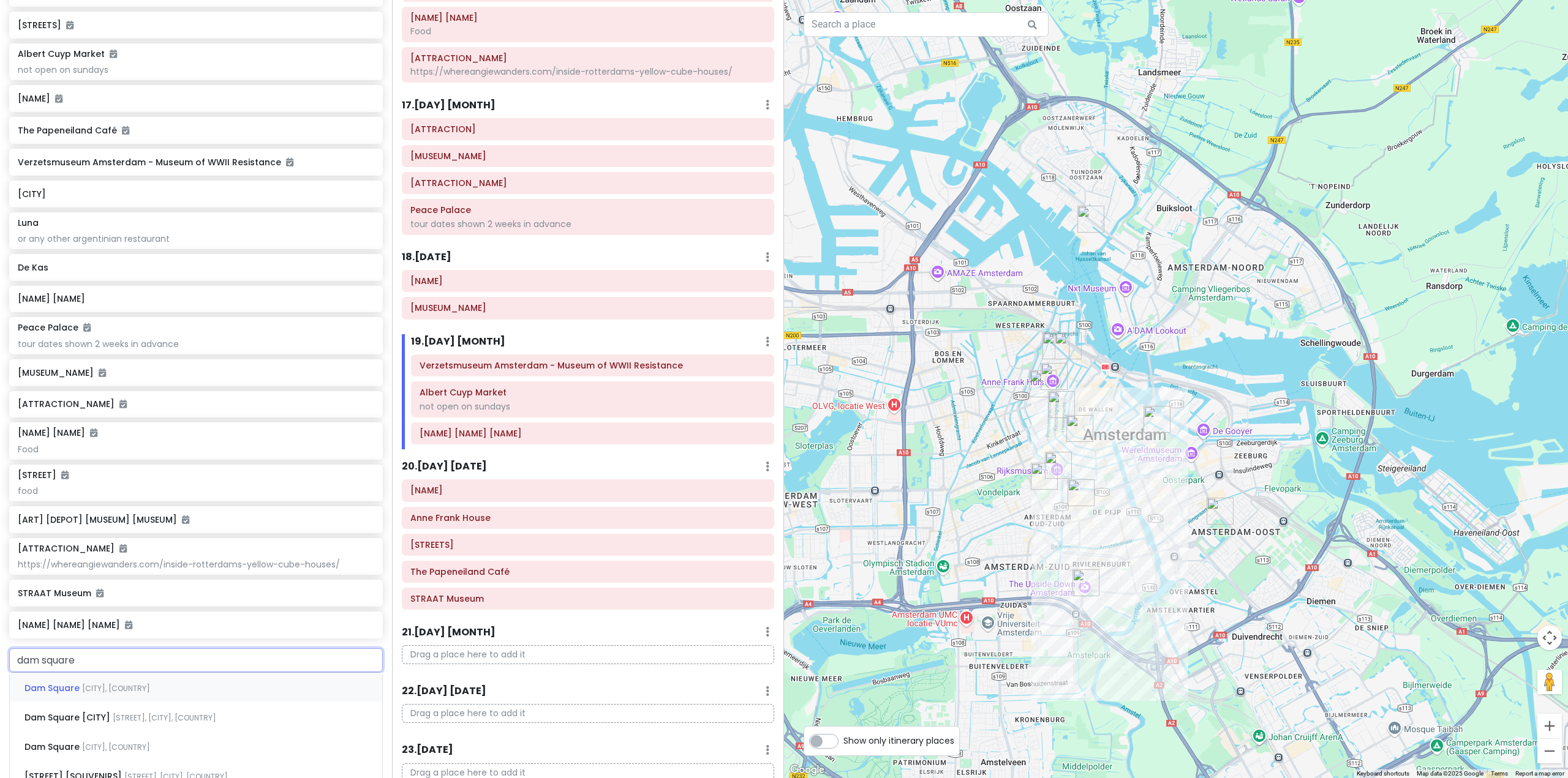 click on "Dam Square [CITY], [COUNTRY]" at bounding box center (196, 687) 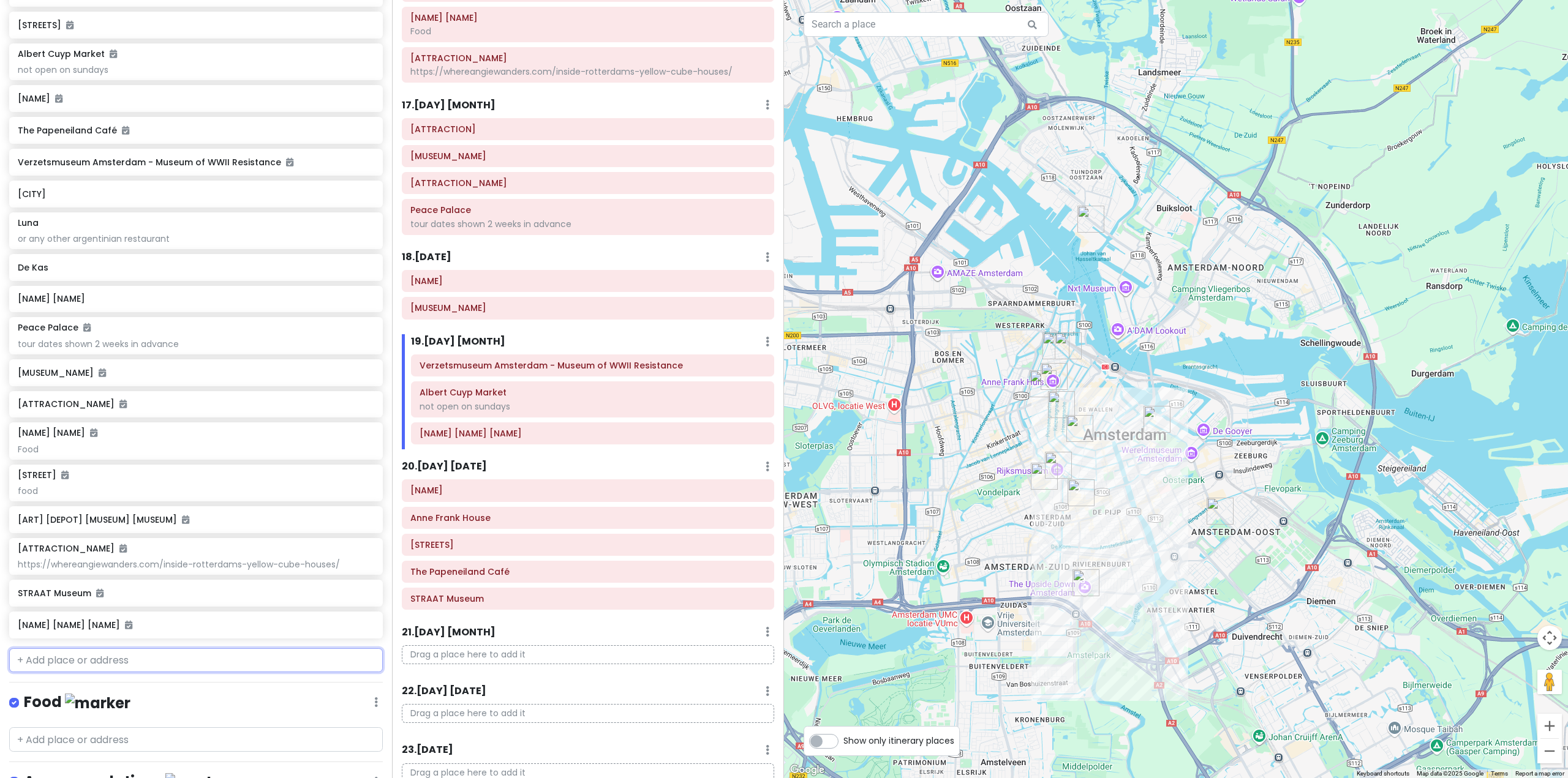 scroll, scrollTop: 1583, scrollLeft: 0, axis: vertical 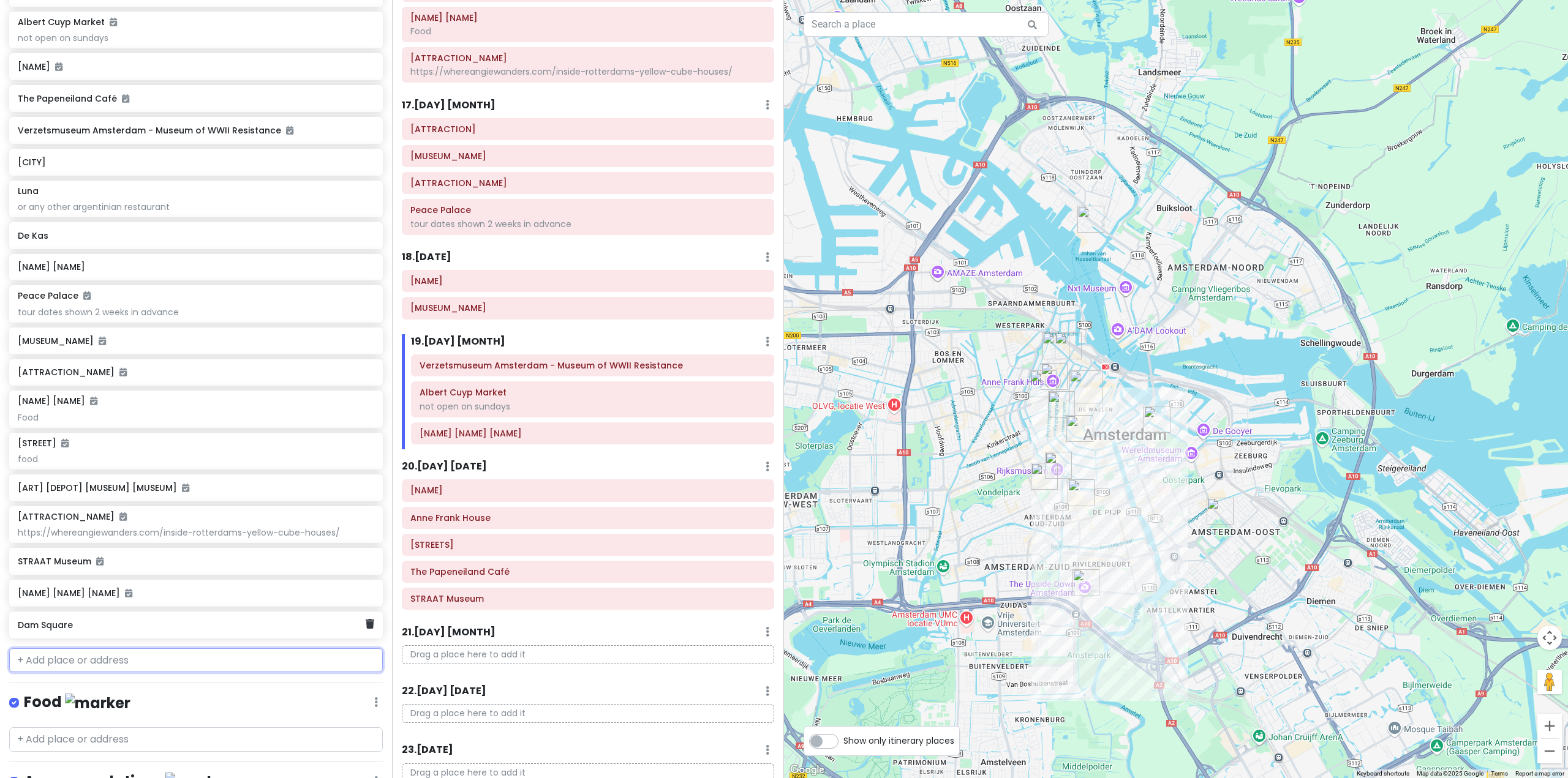 click on "Dam Square" at bounding box center (191, 625) 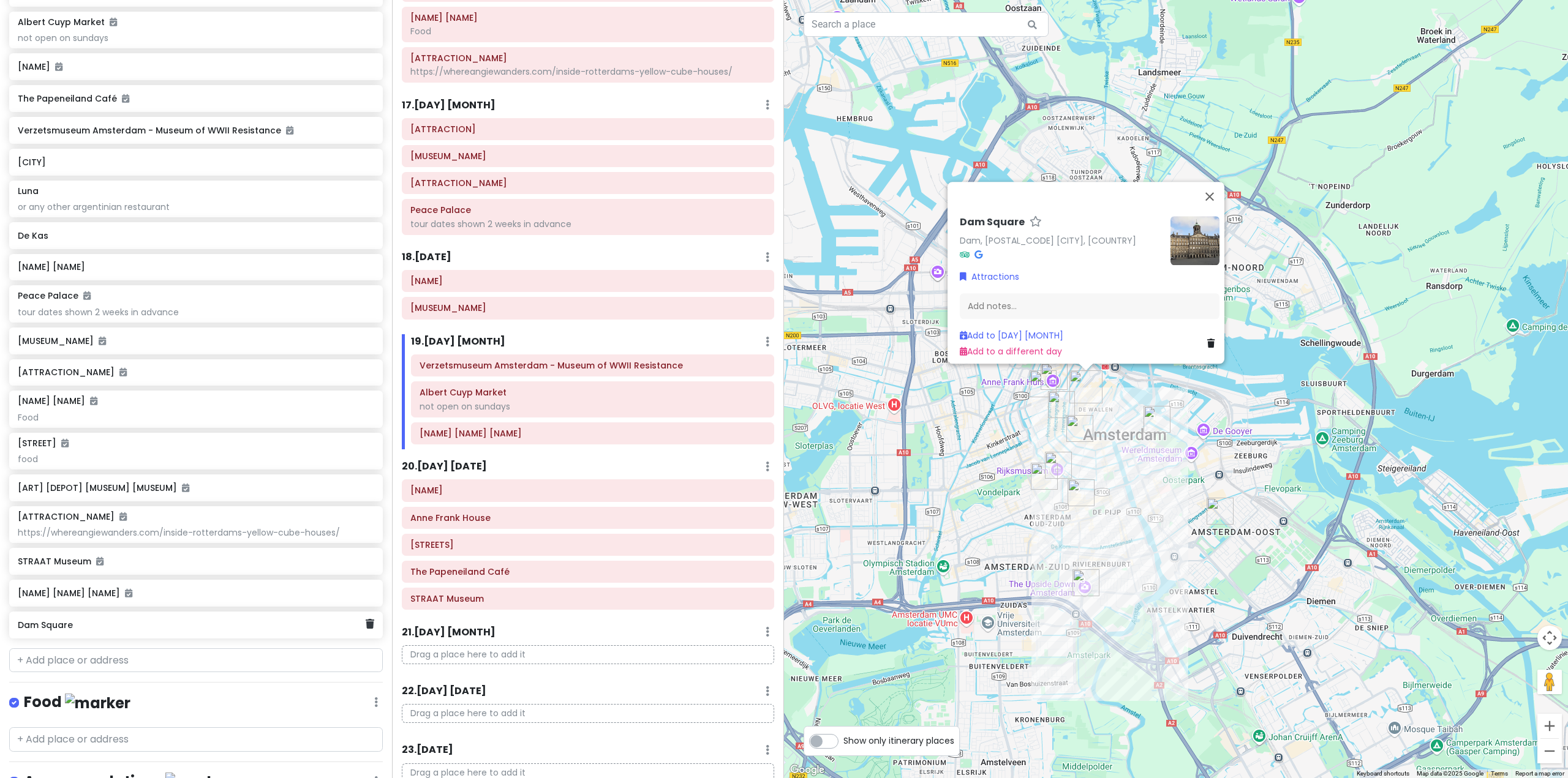 click on "Dam Square" at bounding box center [191, 625] 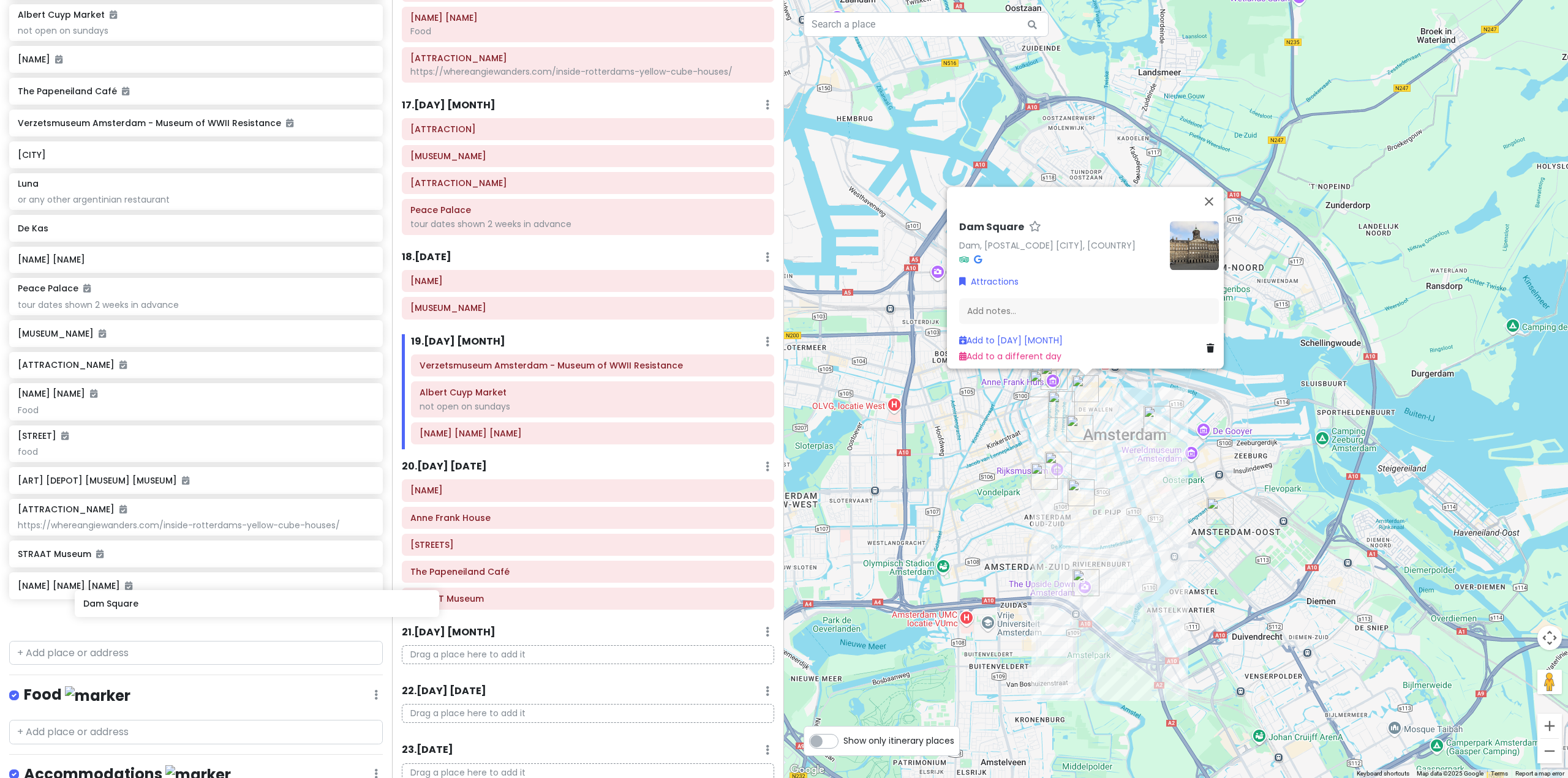 scroll, scrollTop: 1593, scrollLeft: 0, axis: vertical 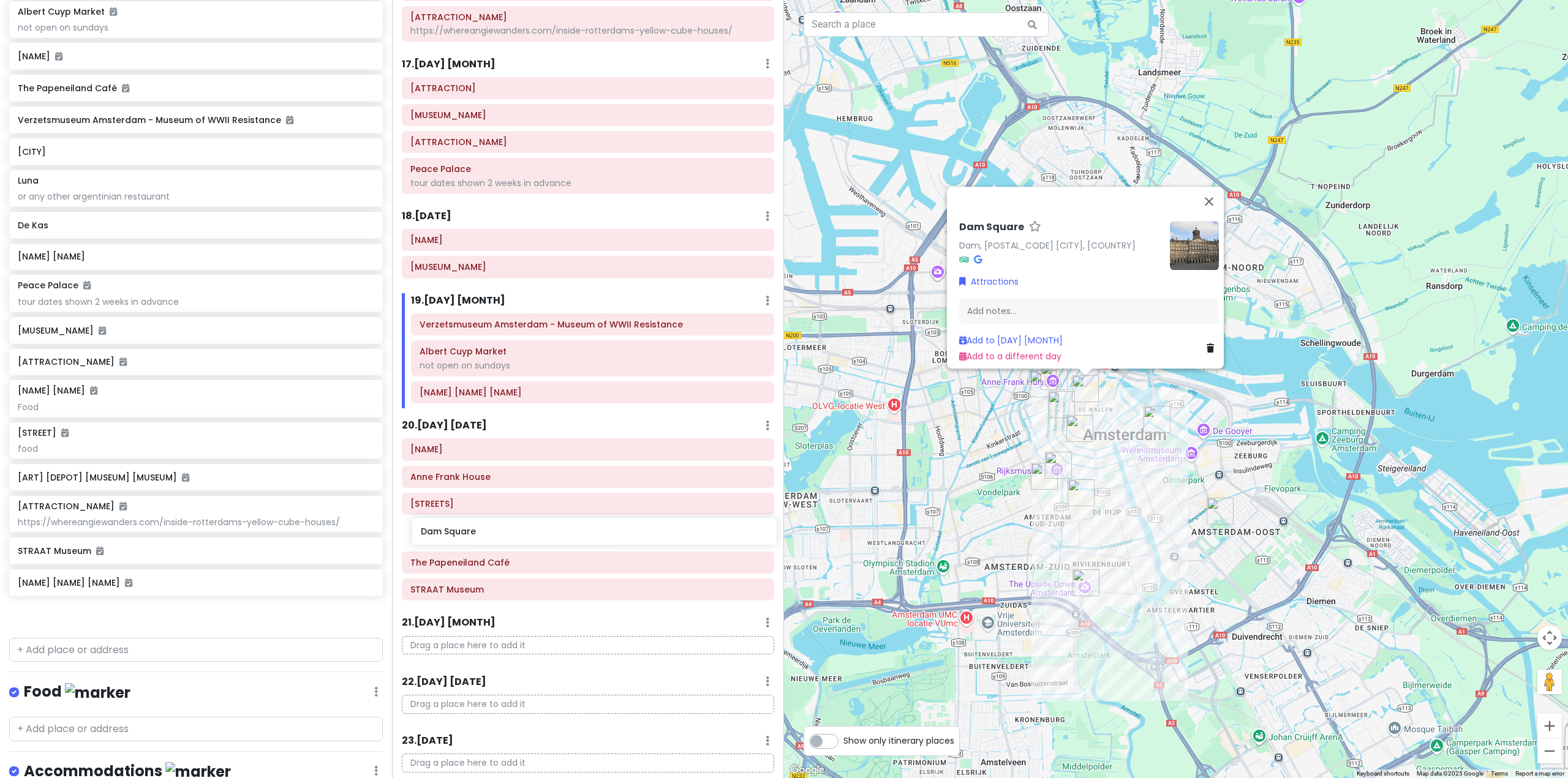 drag, startPoint x: 183, startPoint y: 632, endPoint x: 586, endPoint y: 539, distance: 413.5916 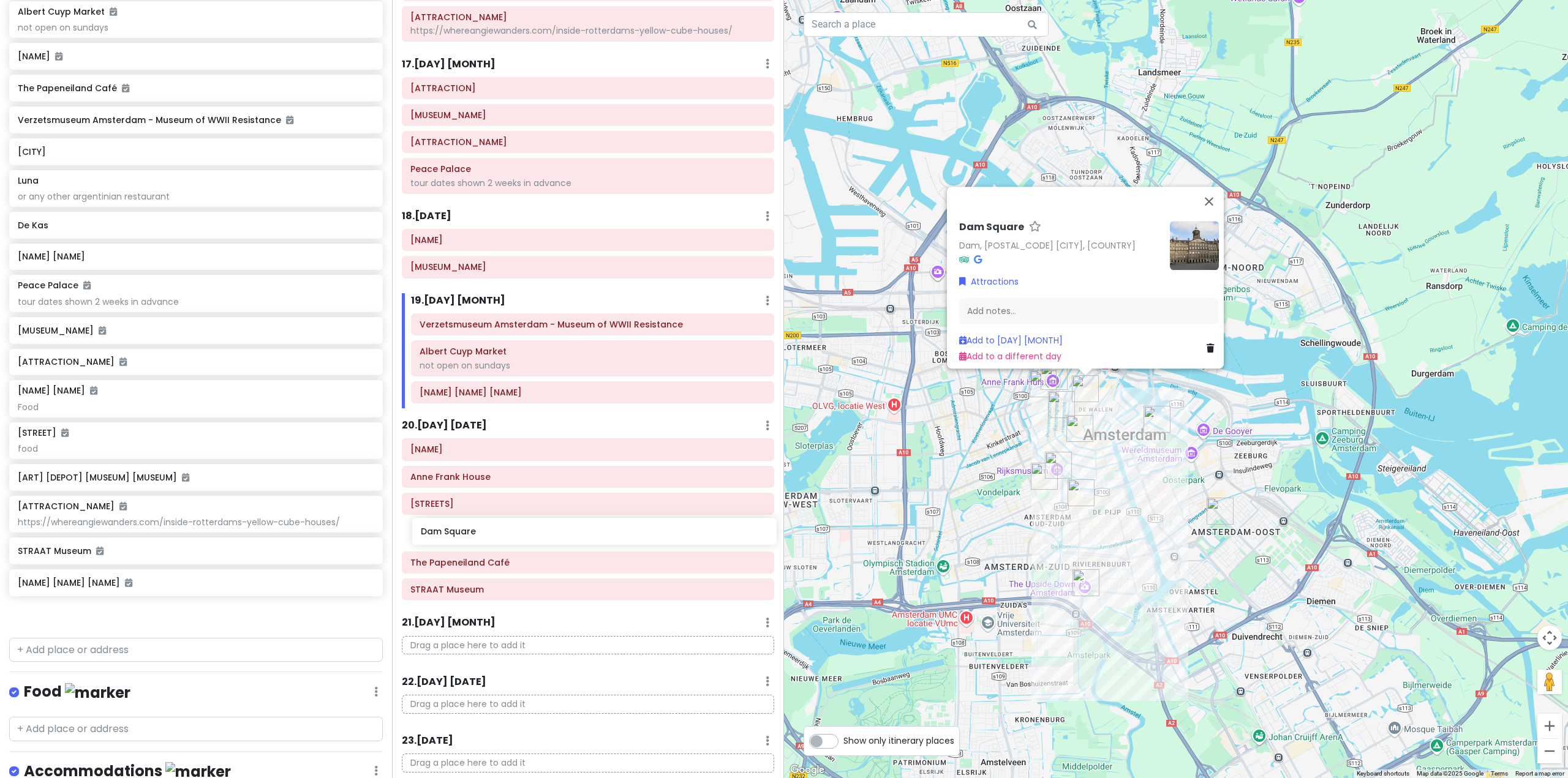 click on "[ATTRACTION_NAME] [ATTRACTION_NAME] [ATTRACTION_NAME] [ATTRACTION_NAME] [ATTRACTION_NAME] [ATTRACTION_NAME] [RESTAURANT_NAME] [RESTAURANT_NAME] [MARKET_NAME] [BUILDING_NAME] [CHURCH_NAME] [CHURCH_NAME] [BUILDING_NAME] [PARK_NAME] [ABBEY_NAME] [LANDMARK_NAME] [PARK_NAME] [COURTYARD_NAME] [MARKET_NAME] [MUSEUM_NAME] [LIBRARY_NAME] [OBSERVATORY_NAME] [DISTRICT_NAME]" at bounding box center (784, 389) 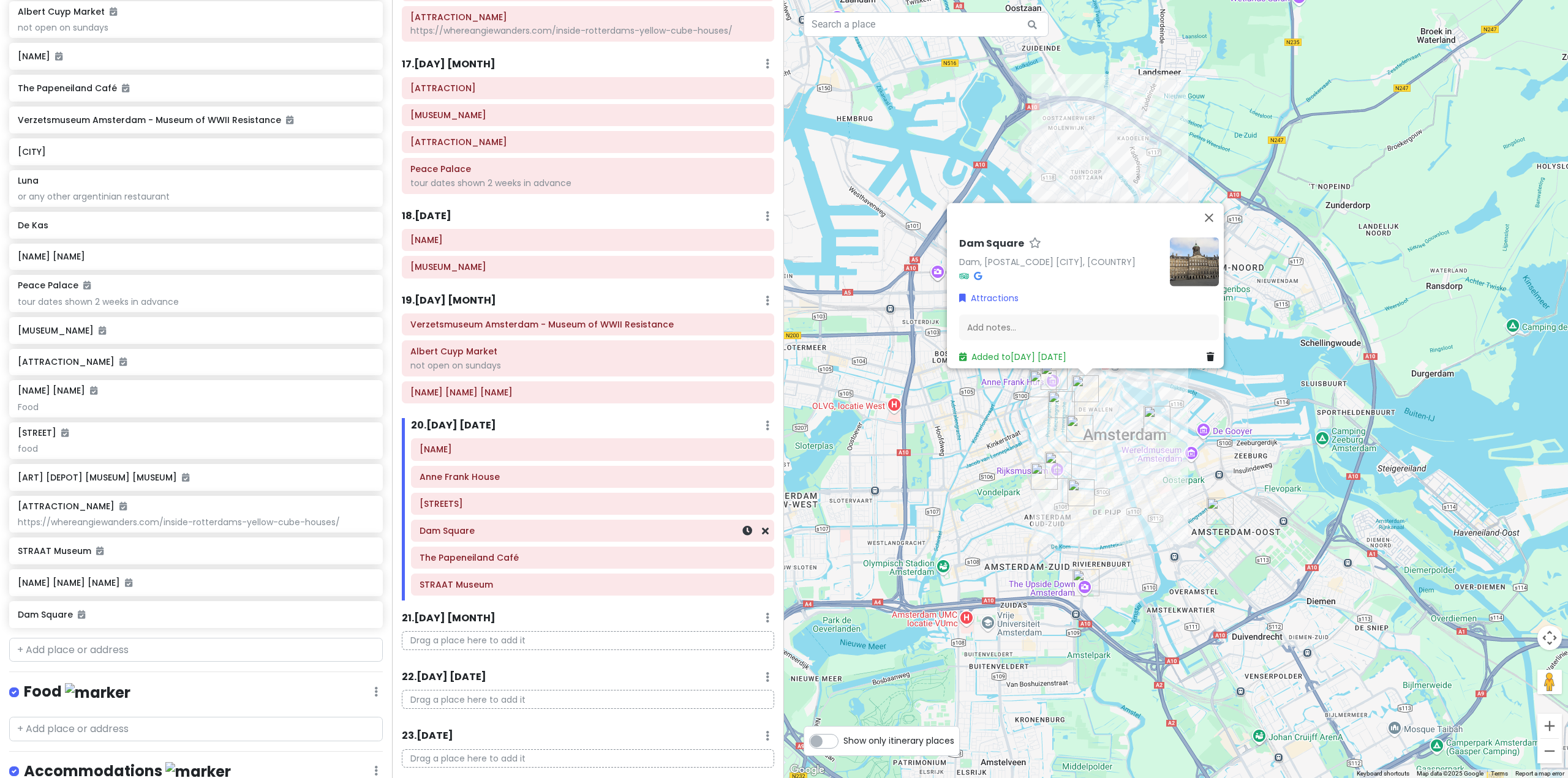 scroll, scrollTop: 1562, scrollLeft: 0, axis: vertical 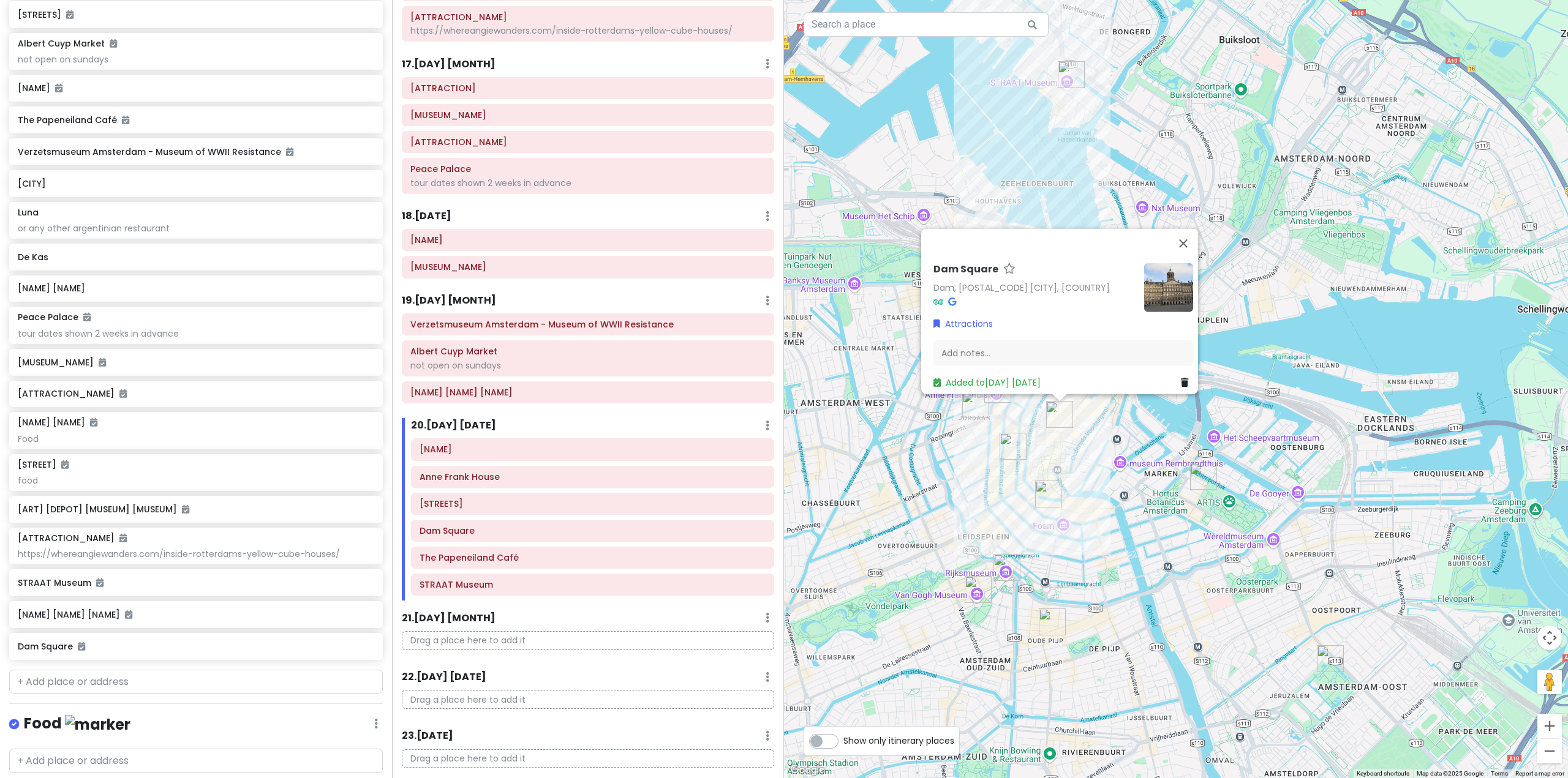 drag, startPoint x: 1084, startPoint y: 368, endPoint x: 1054, endPoint y: 517, distance: 151.9901 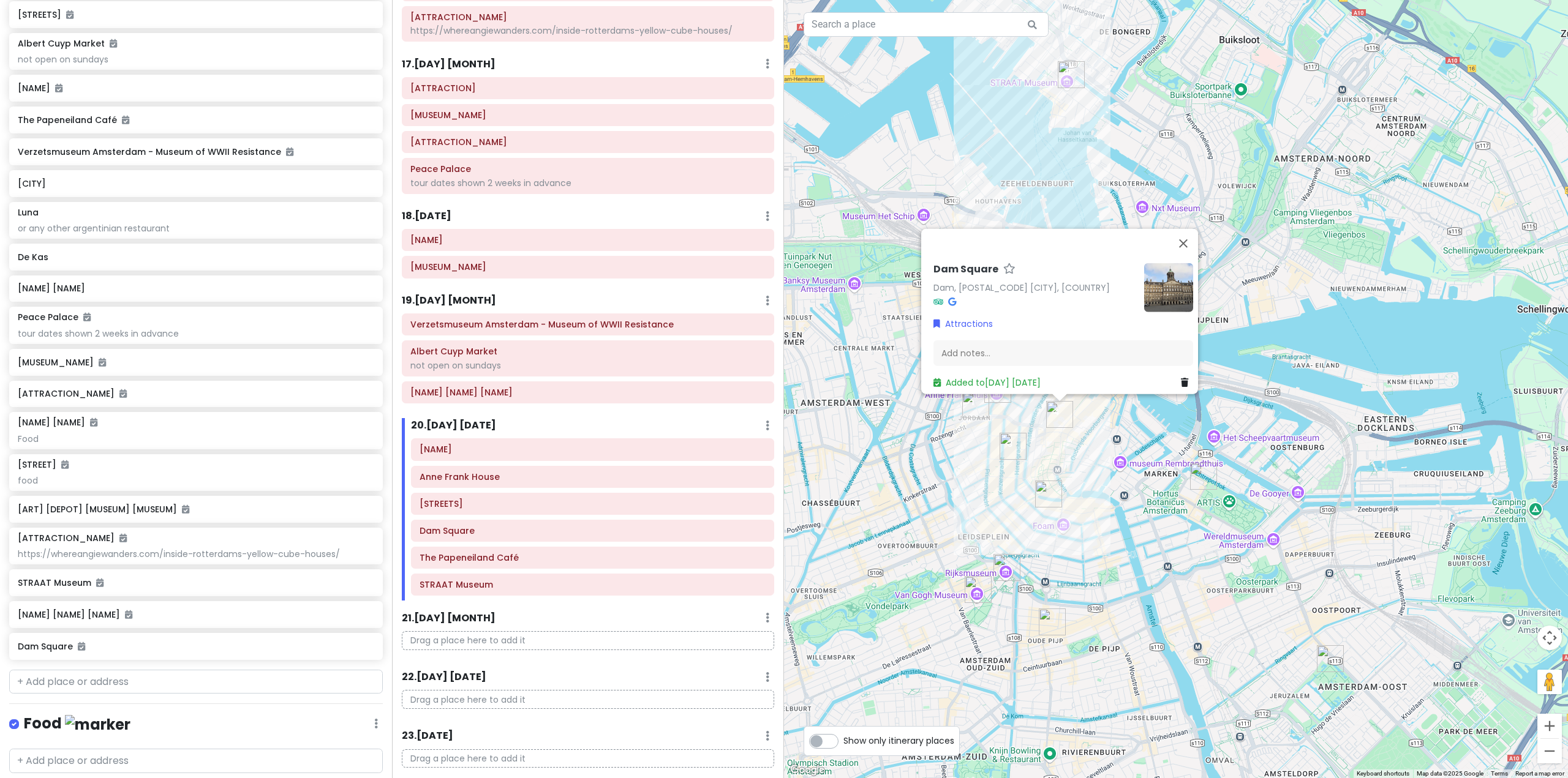 click on "[NAME] [NAME] [NAME] [NAME] [CATEGORY] [ACTION] [PHRASE] [DAY] [MONTH]" at bounding box center [1176, 389] 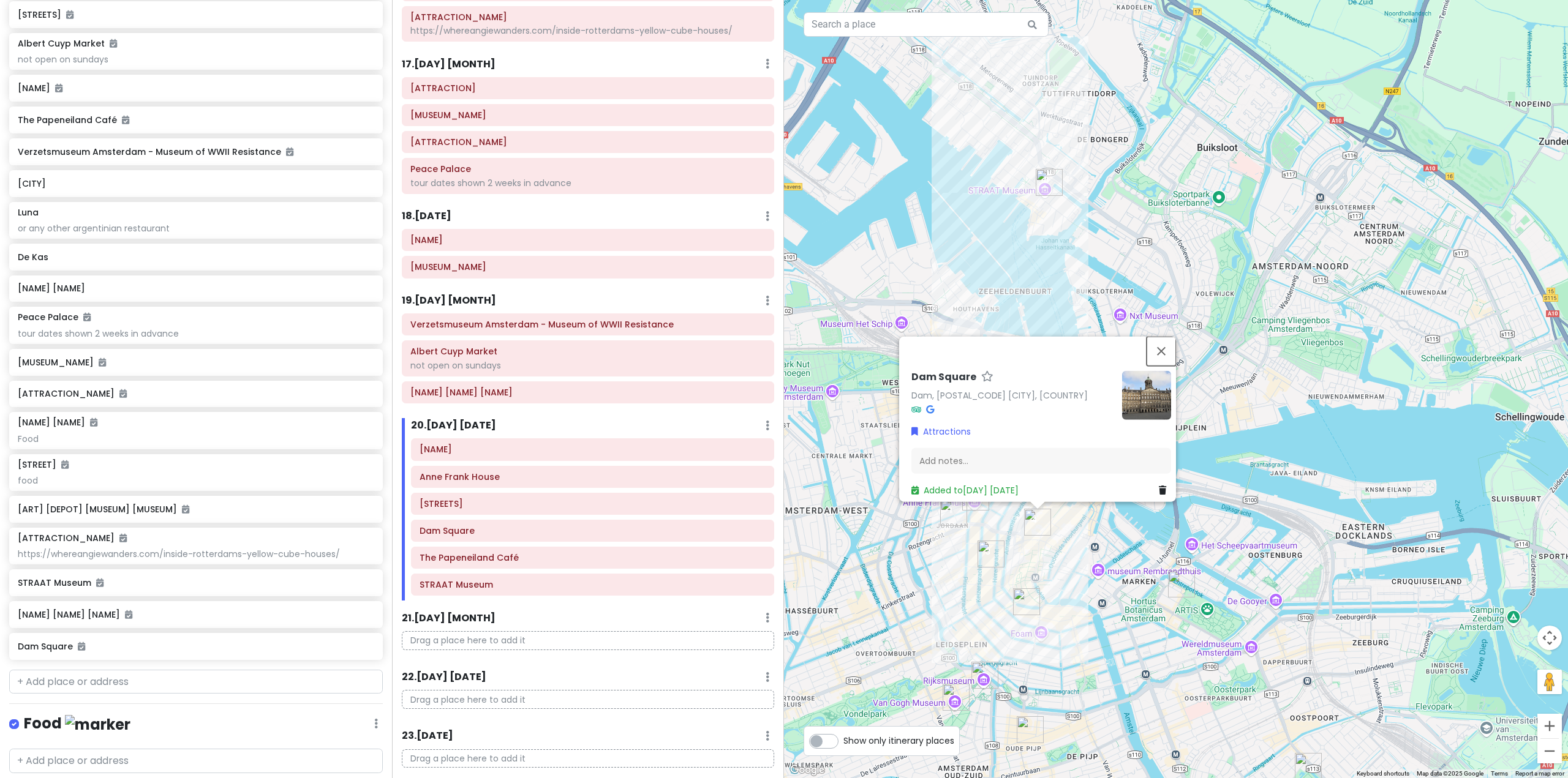 click at bounding box center [1161, 351] 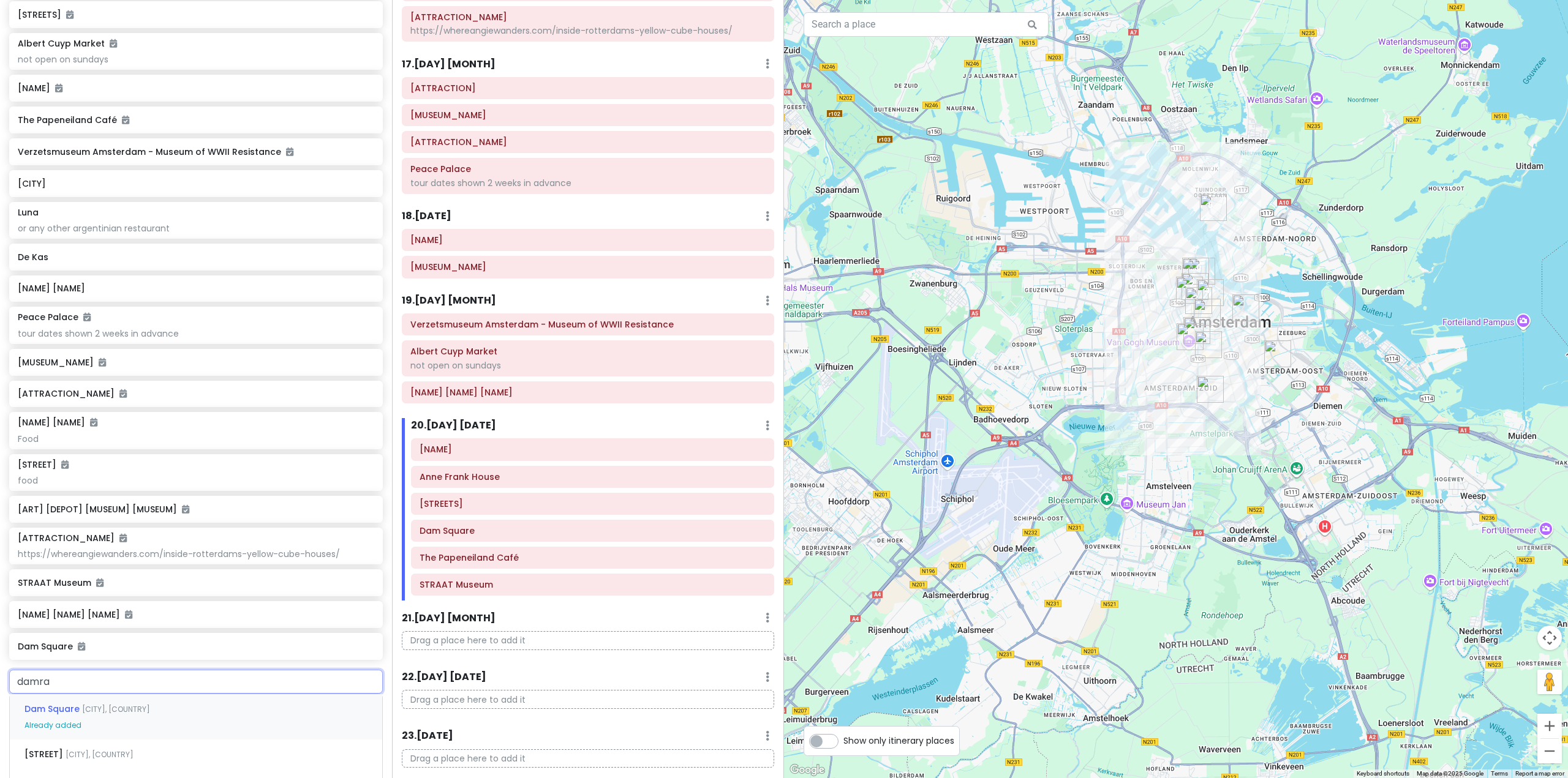type on "[STREET]" 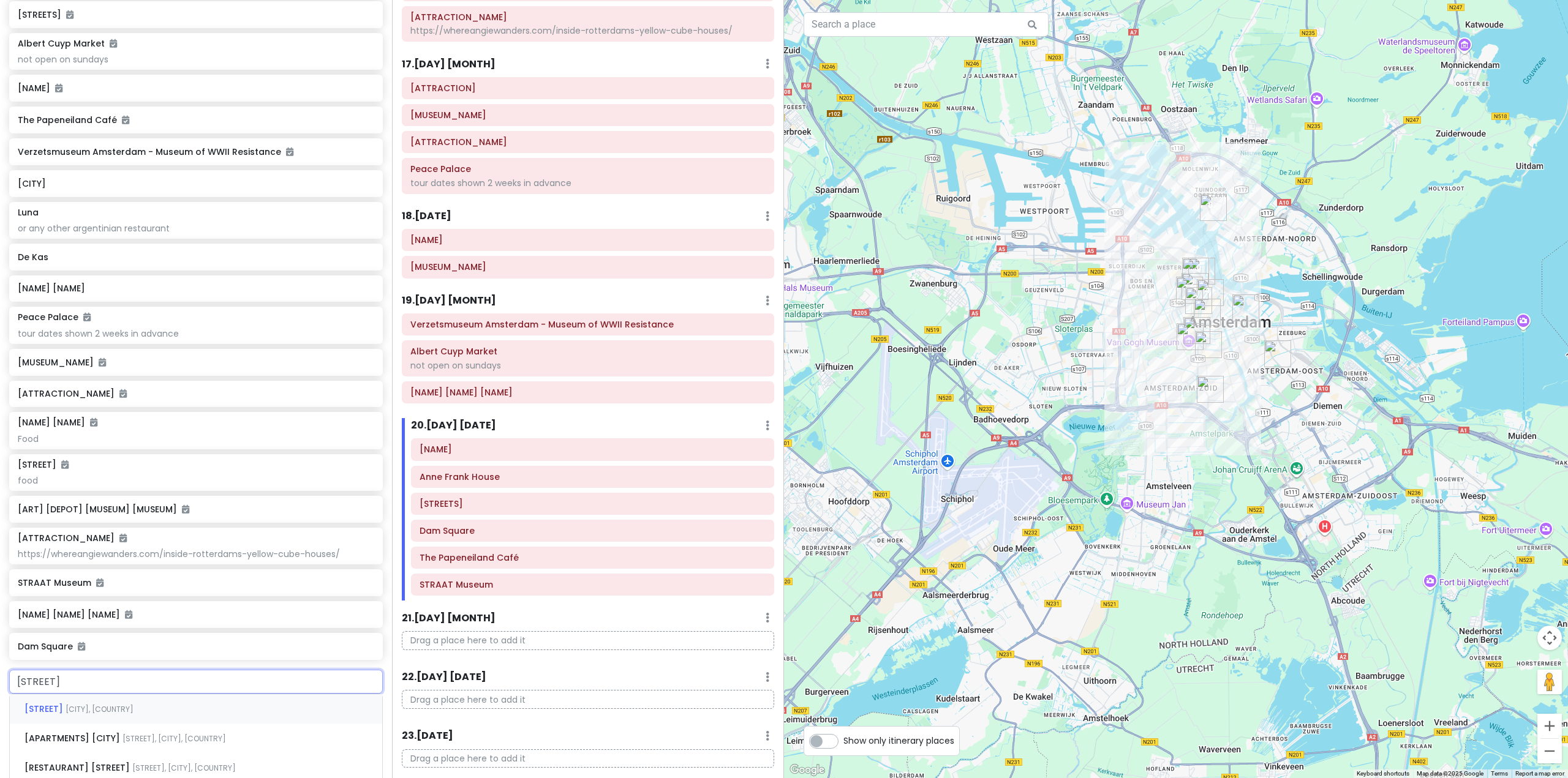 click on "[CITY], [COUNTRY]" at bounding box center [99, 709] 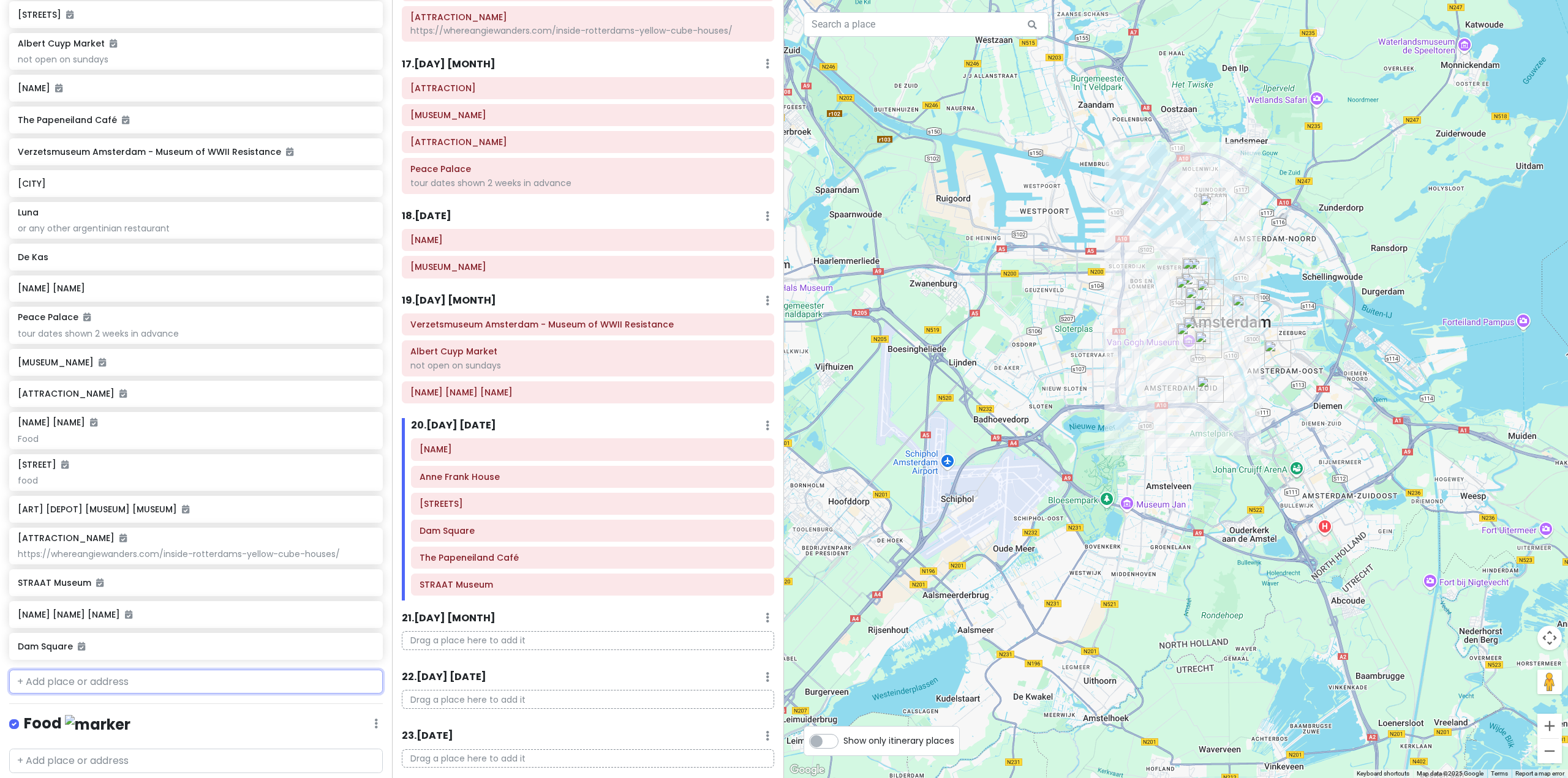 scroll, scrollTop: 1593, scrollLeft: 0, axis: vertical 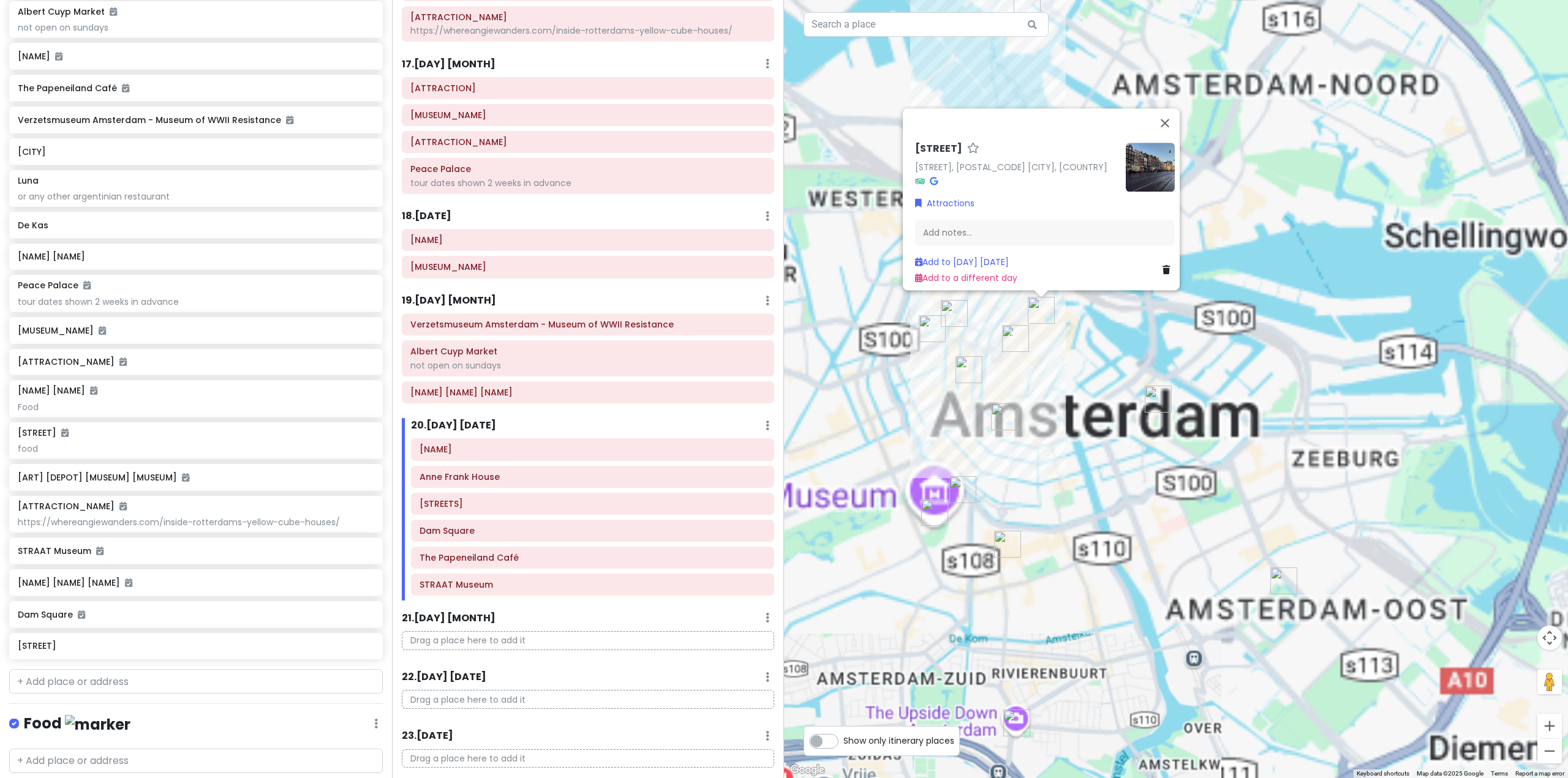 drag, startPoint x: 1227, startPoint y: 318, endPoint x: 1152, endPoint y: 572, distance: 264.84146 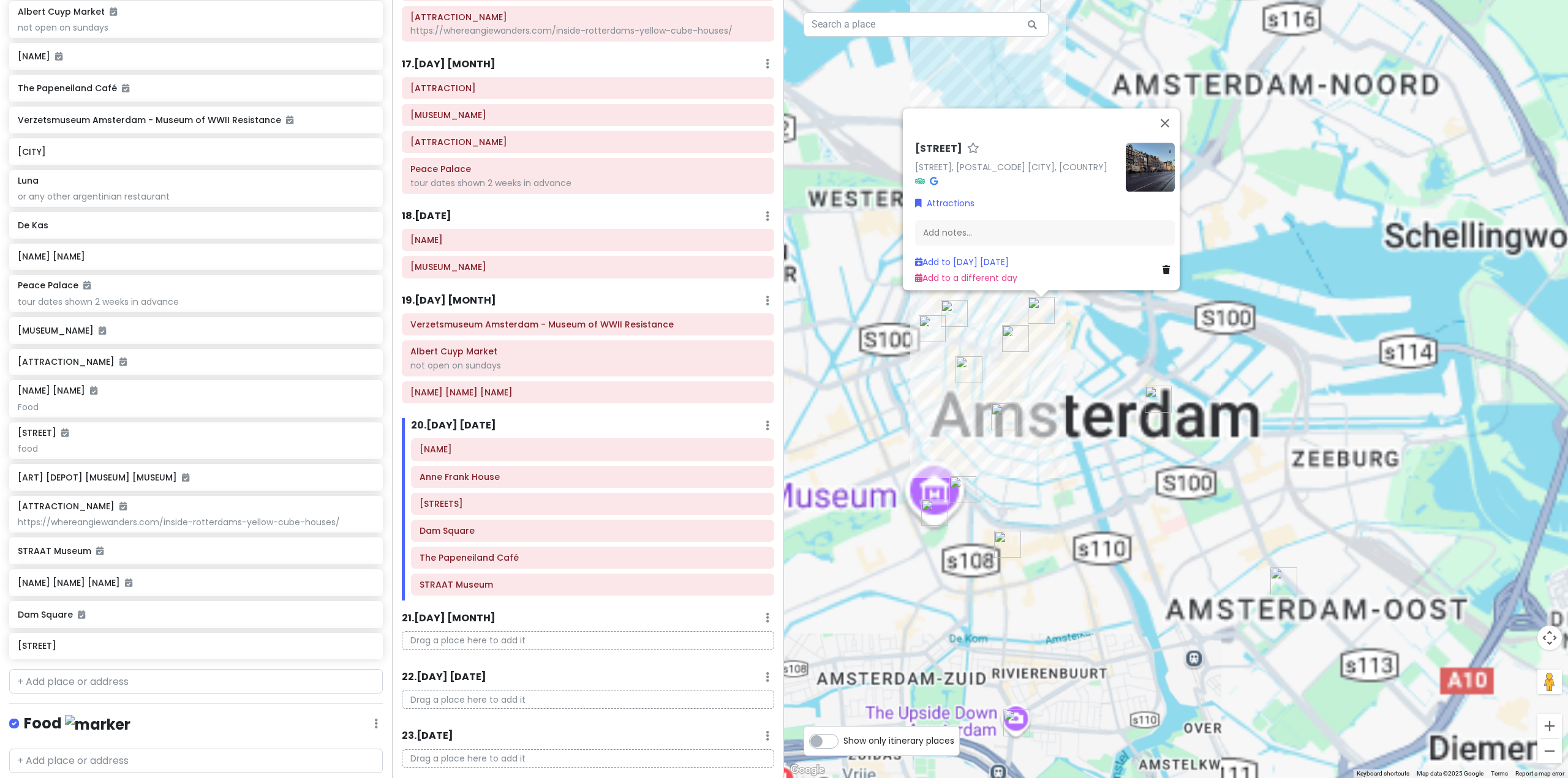 click on "Damrak Damrak, [POSTAL_CODE] [CITY], [COUNTRY] Attractions Add notes... Add to [DAY] [DATE] Add to a different day" at bounding box center (1176, 389) 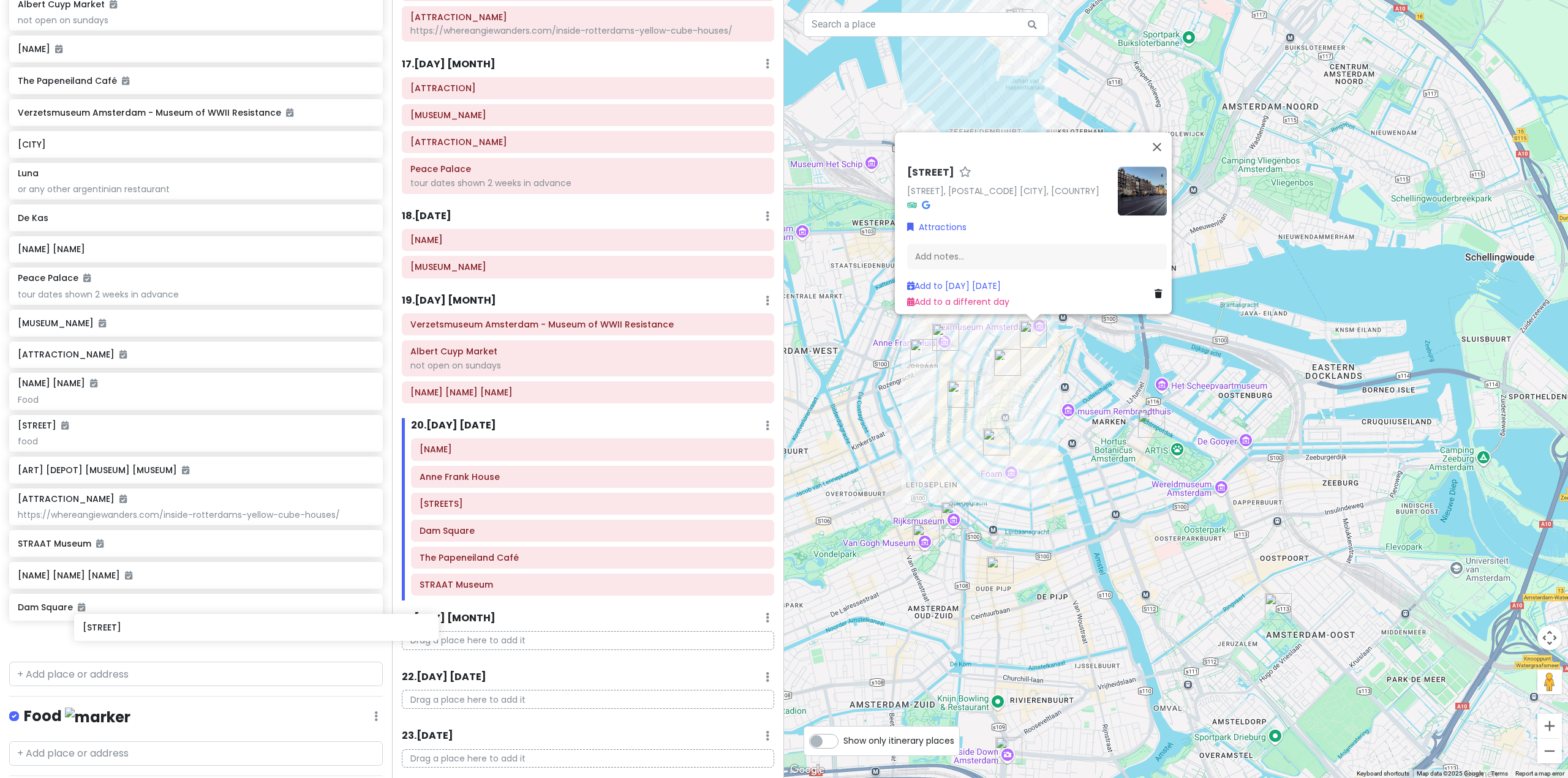 scroll, scrollTop: 1613, scrollLeft: 0, axis: vertical 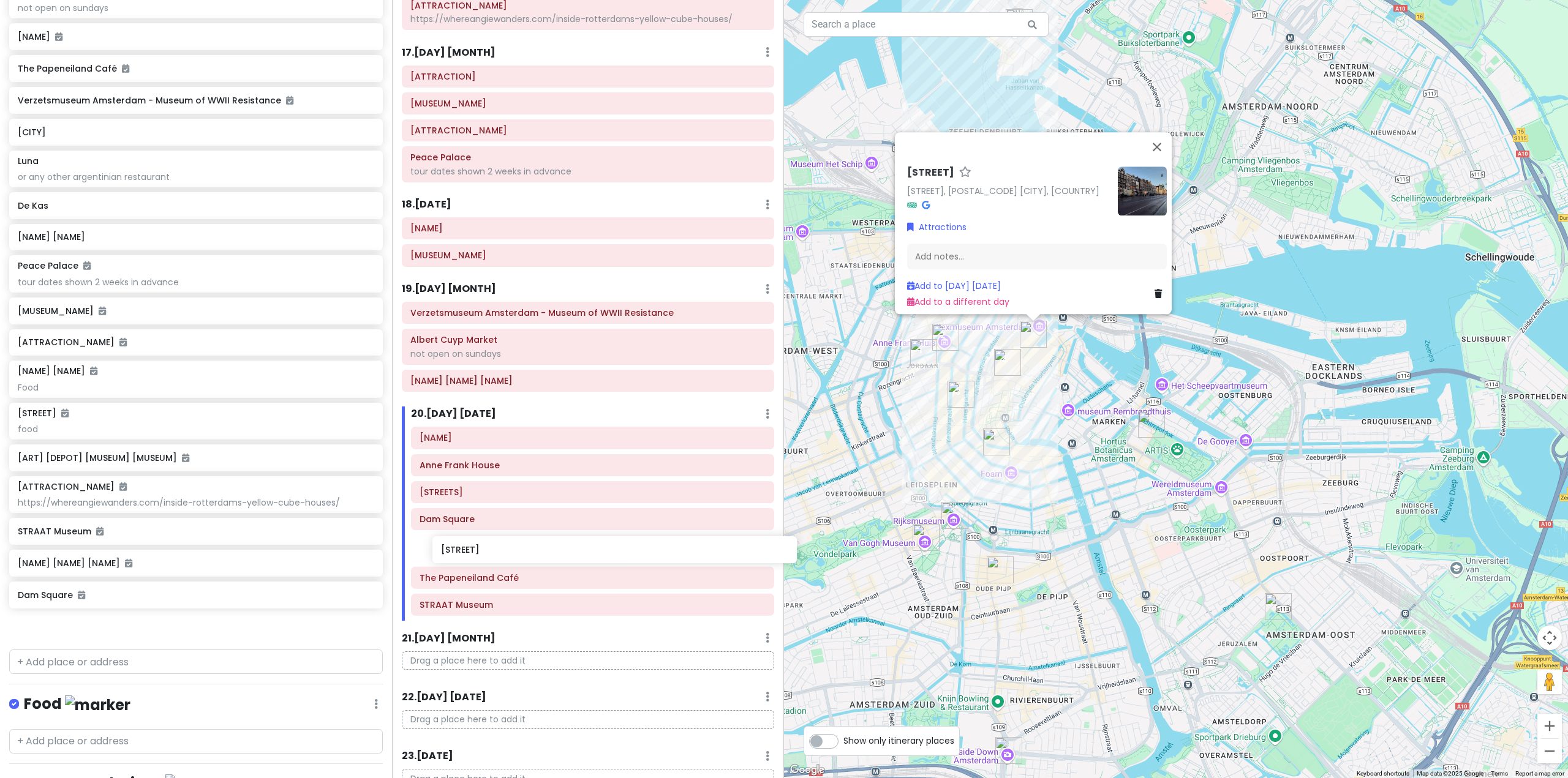 drag, startPoint x: 188, startPoint y: 657, endPoint x: 611, endPoint y: 561, distance: 433.7568 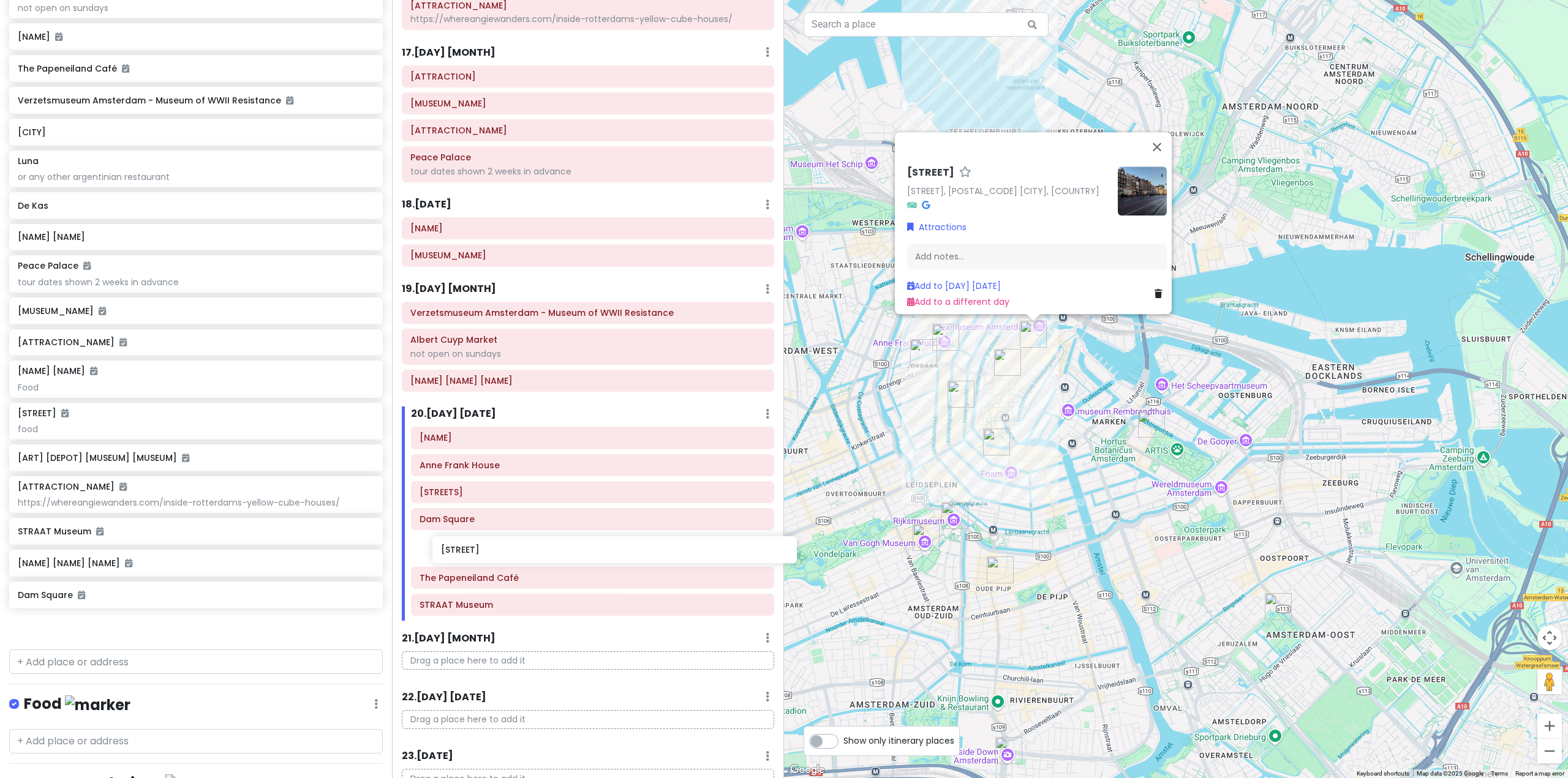 click on "[ATTRACTION_NAME] [ATTRACTION_NAME] [ATTRACTION_NAME] [ATTRACTION_NAME] [ATTRACTION_NAME] [ATTRACTION_NAME] [RESTAURANT_NAME] [RESTAURANT_NAME] [MARKET_NAME] [BUILDING_NAME] [CHURCH_NAME] [CHURCH_NAME] [BUILDING_NAME] [PARK_NAME] [ABBEY_NAME] [LANDMARK_NAME] [PARK_NAME] [COURTYARD_NAME] [MARKET_NAME] [MUSEUM_NAME] [LIBRARY_NAME] [OBSERVATORY_NAME] [DISTRICT_NAME]" at bounding box center [784, 389] 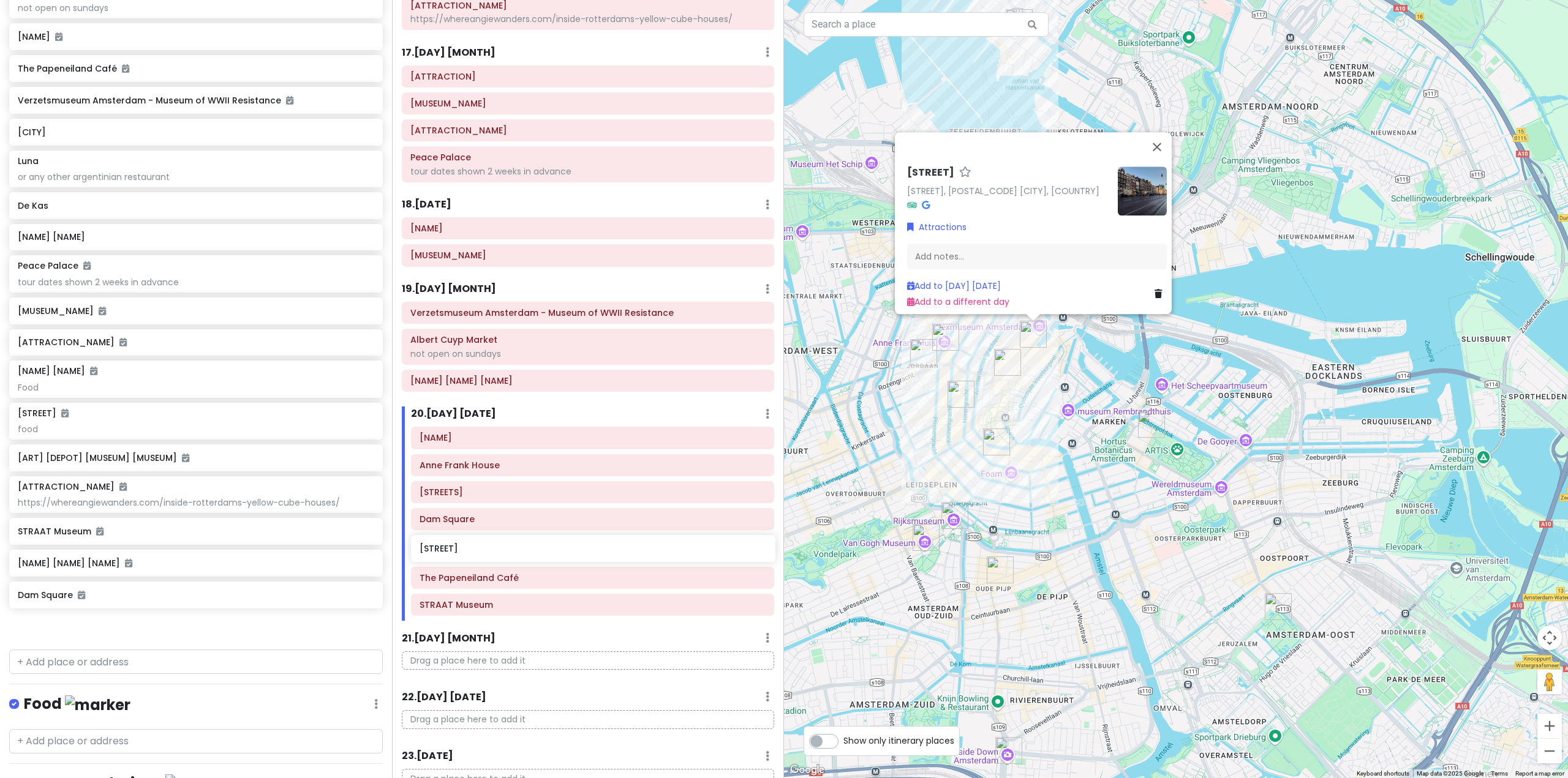 scroll, scrollTop: 1581, scrollLeft: 0, axis: vertical 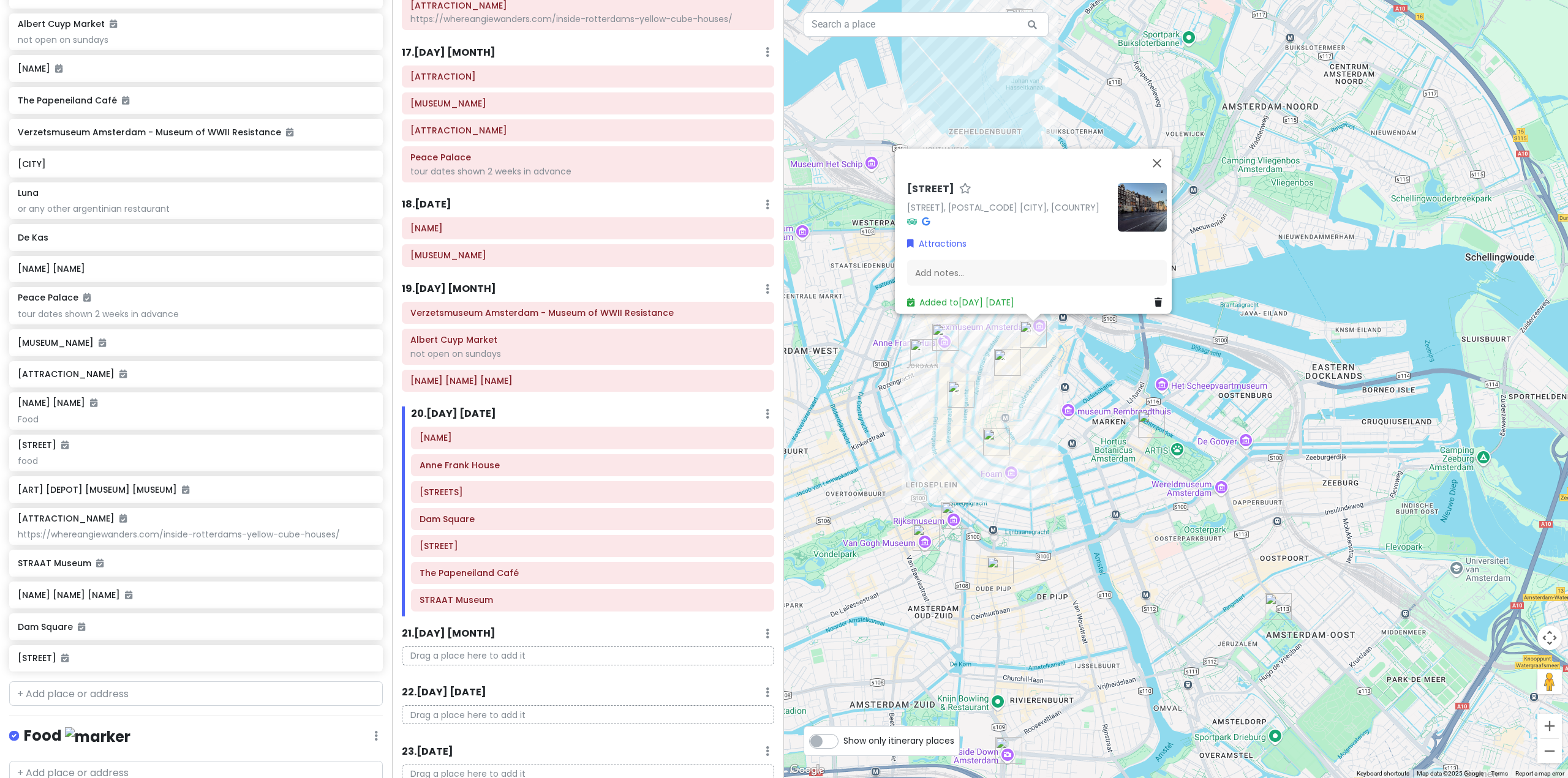 click on "[STREET] [STREET], [POSTAL_CODE] [CITY], [COUNTRY] Attractions Add notes... Added to  [DATE]" at bounding box center (1176, 389) 